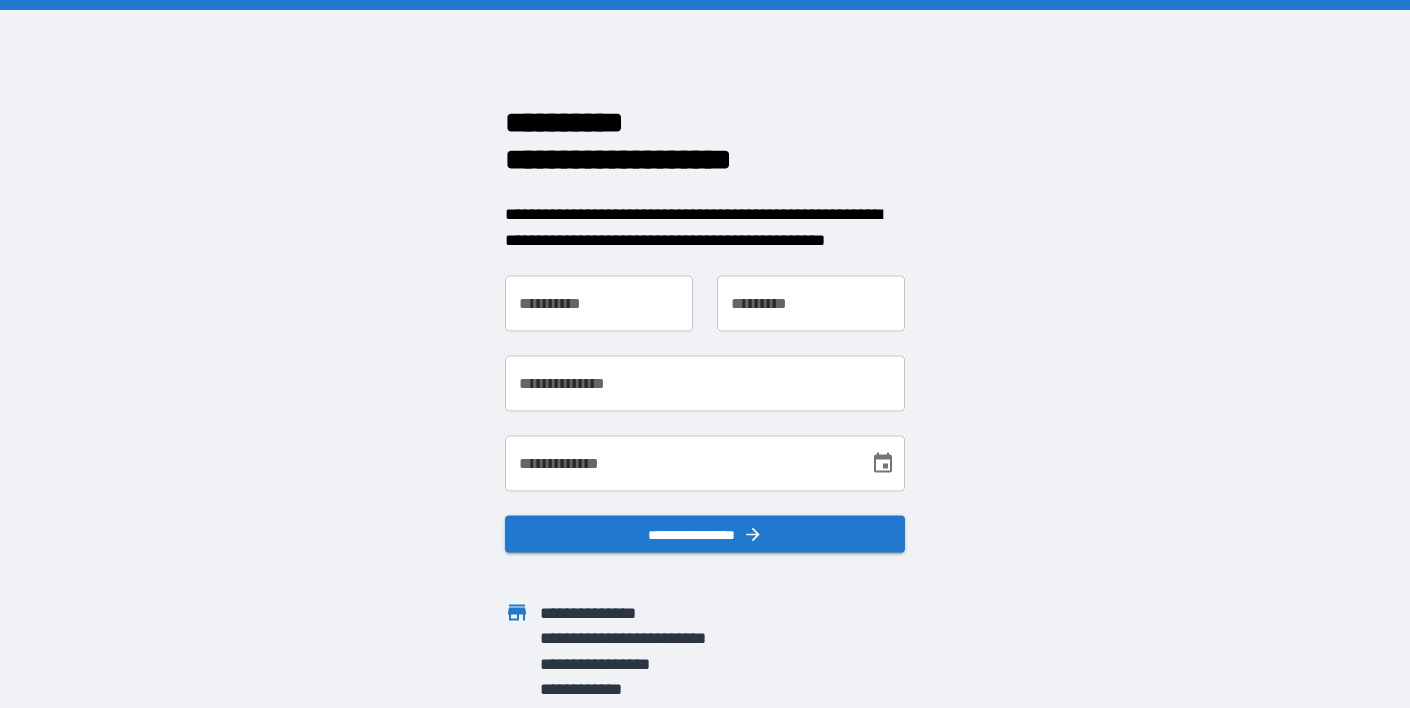 scroll, scrollTop: 0, scrollLeft: 0, axis: both 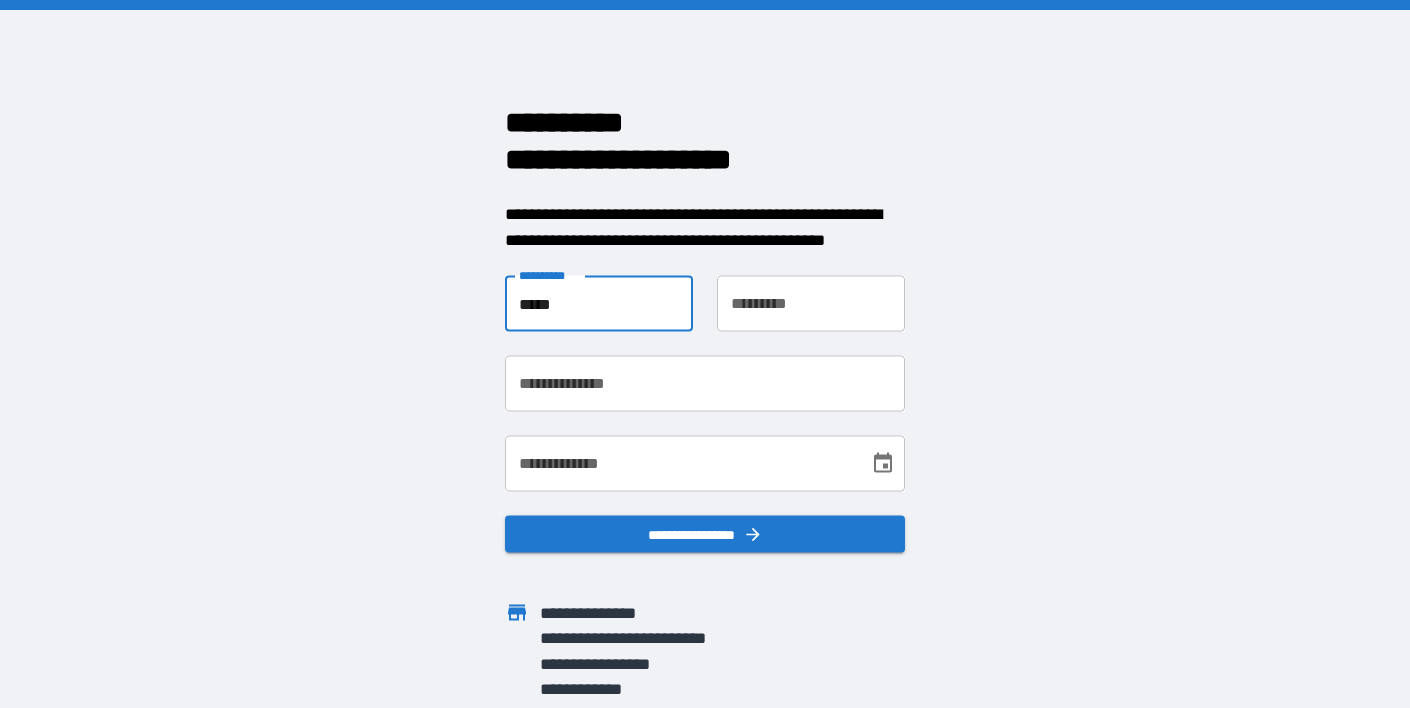 type on "*****" 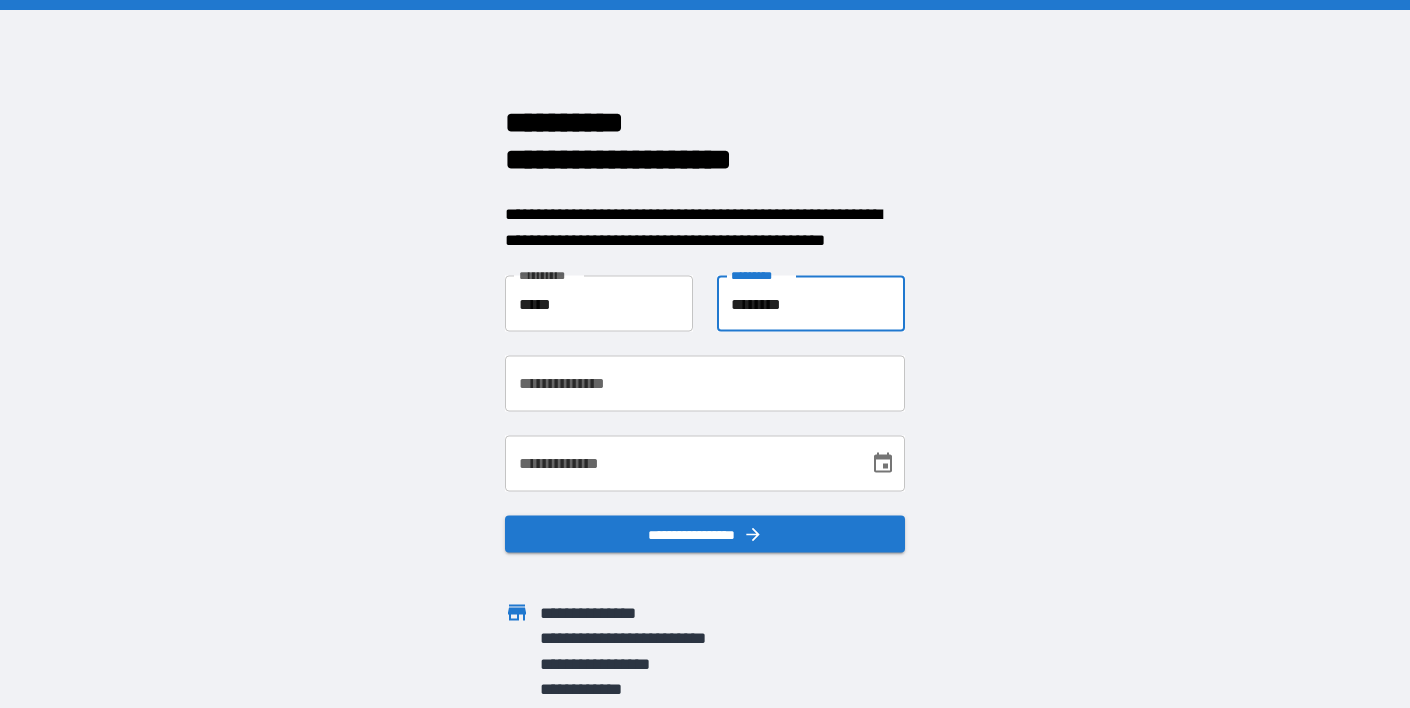 type on "********" 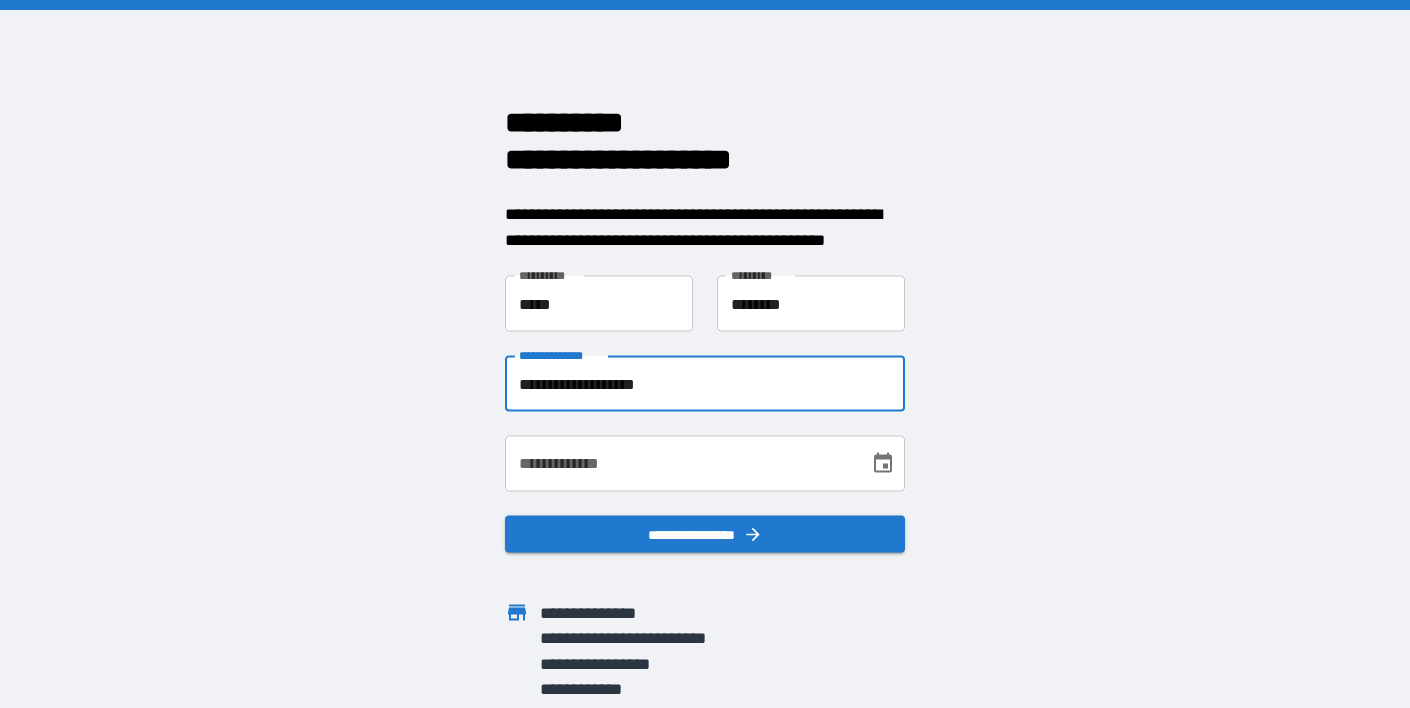 type on "**********" 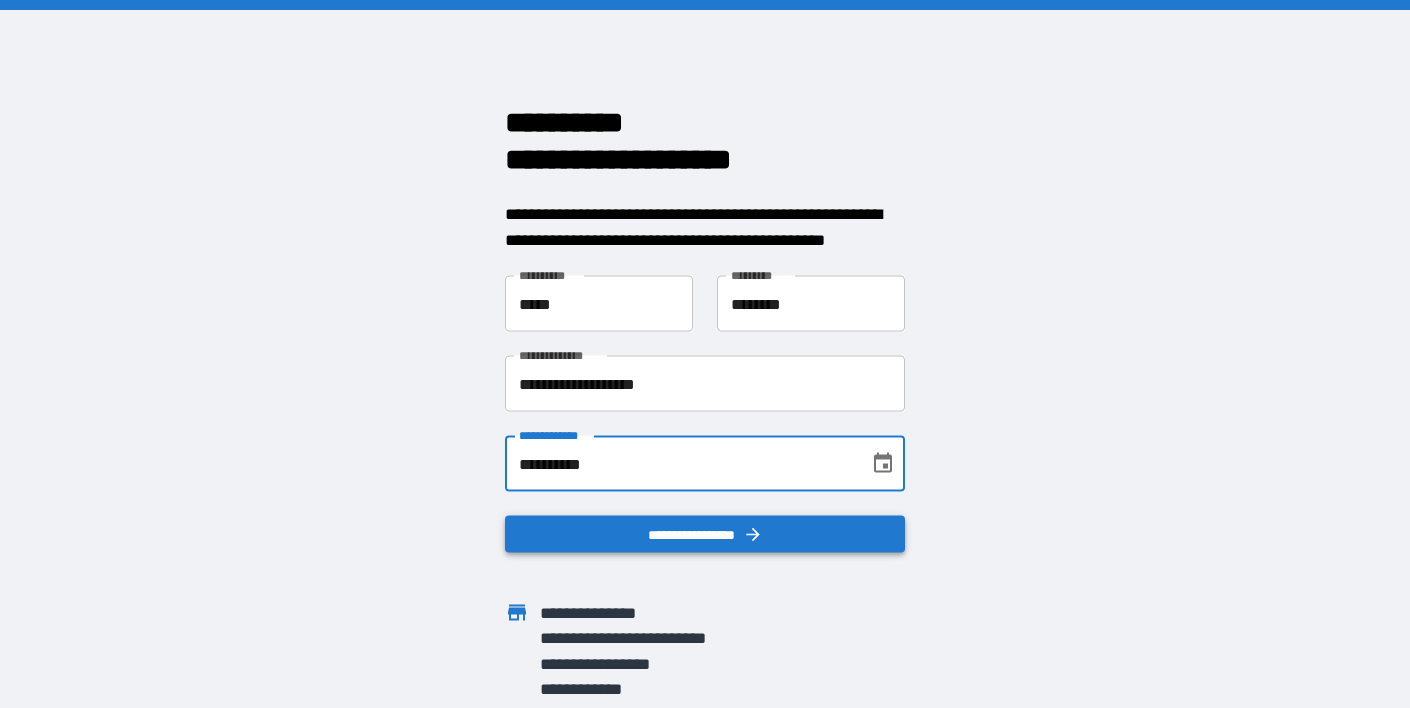 type on "**********" 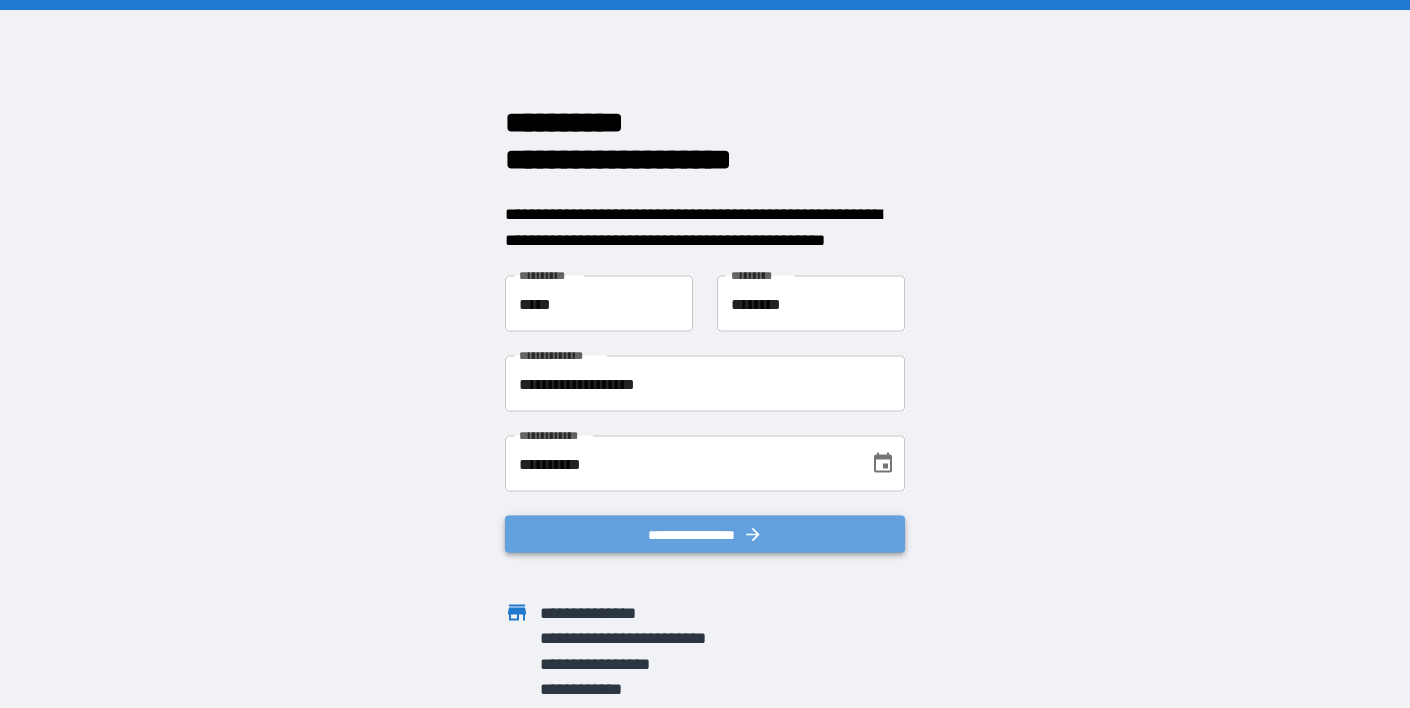 click on "**********" at bounding box center [705, 534] 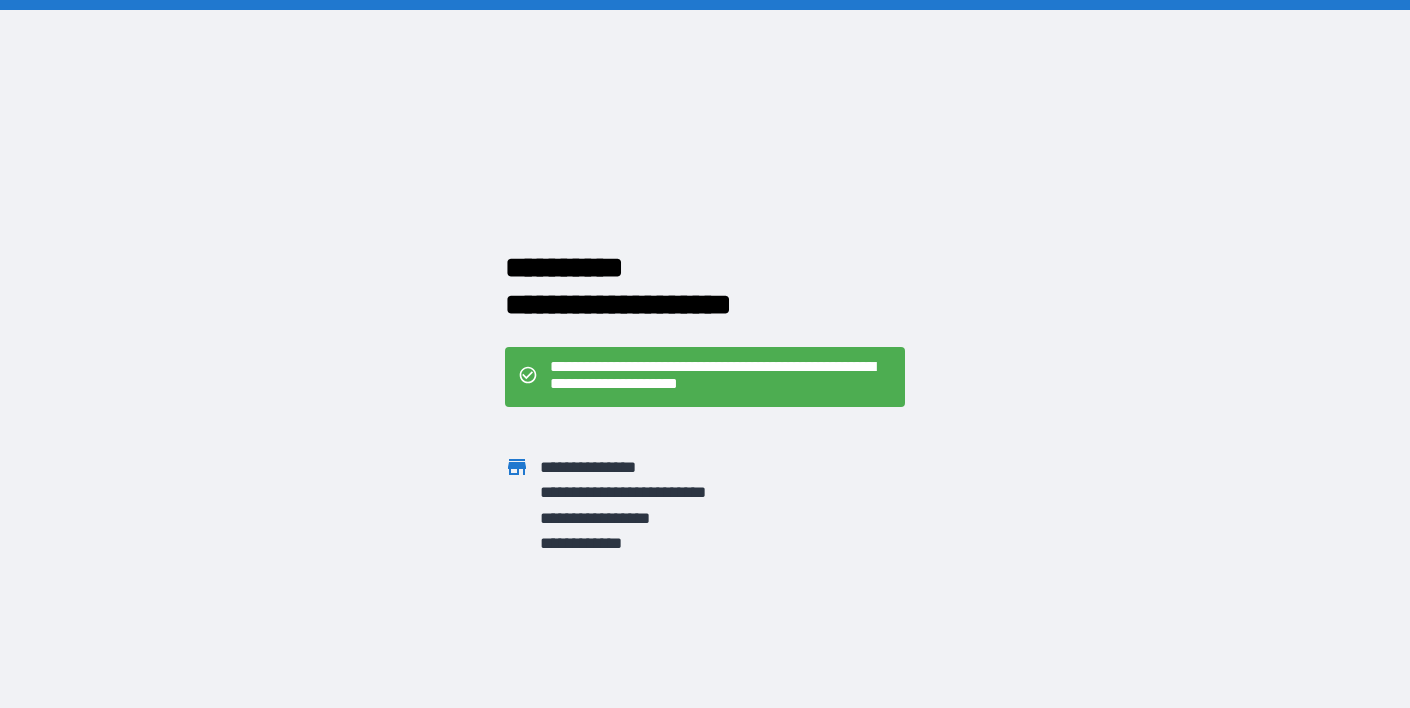 click on "**********" at bounding box center [705, 354] 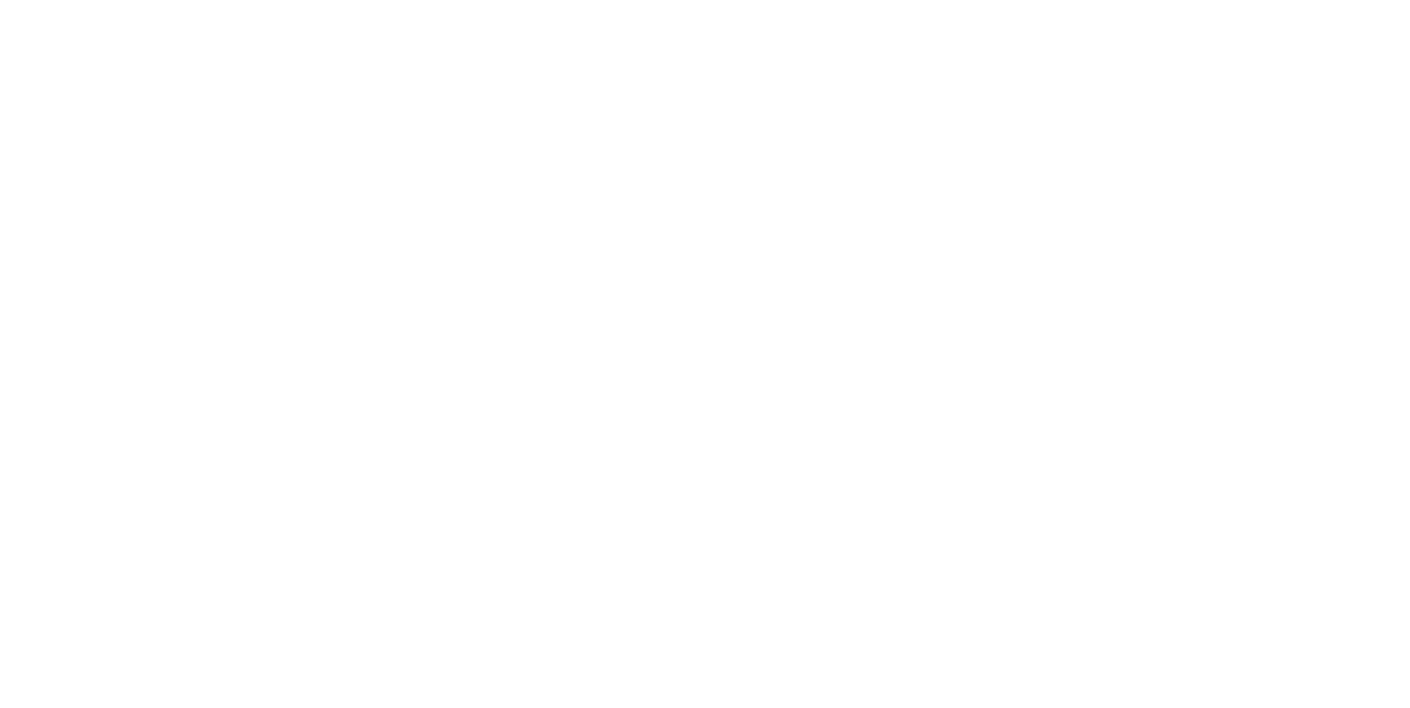 scroll, scrollTop: 0, scrollLeft: 0, axis: both 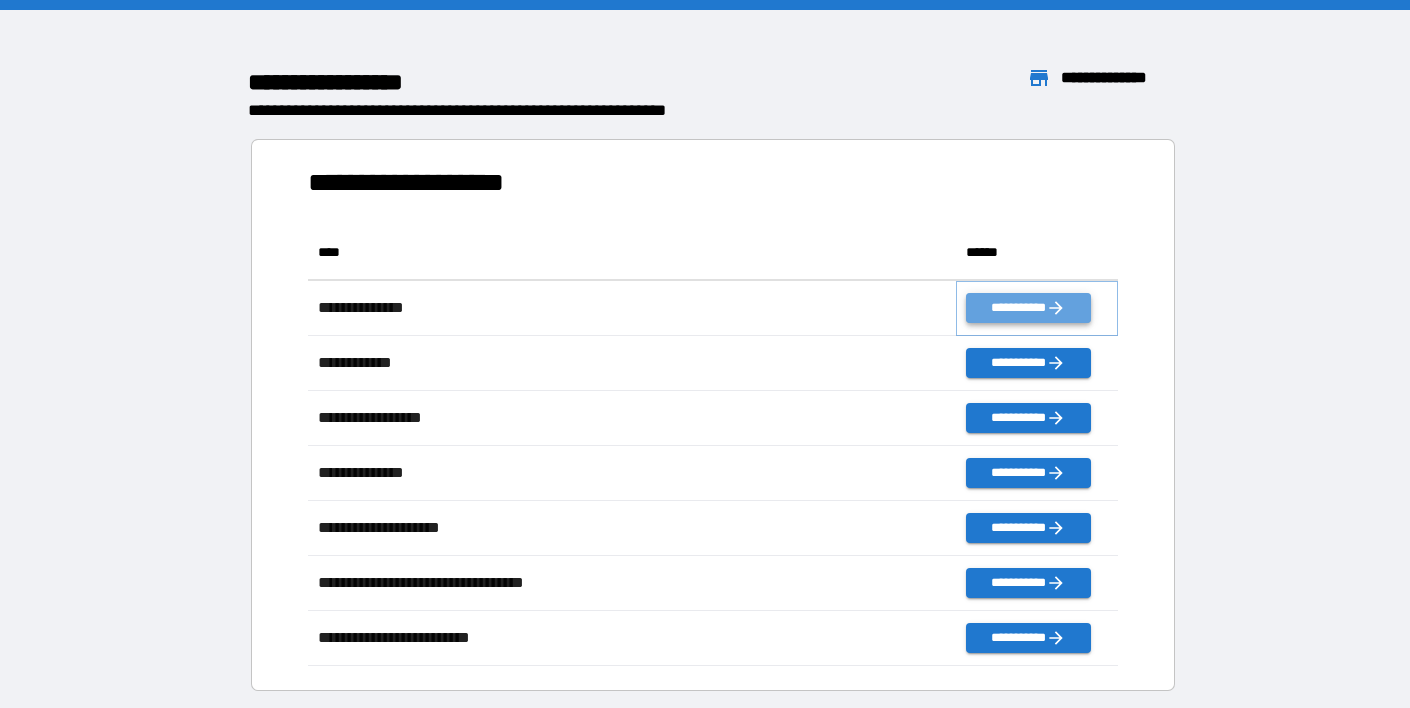 click on "**********" at bounding box center (1028, 308) 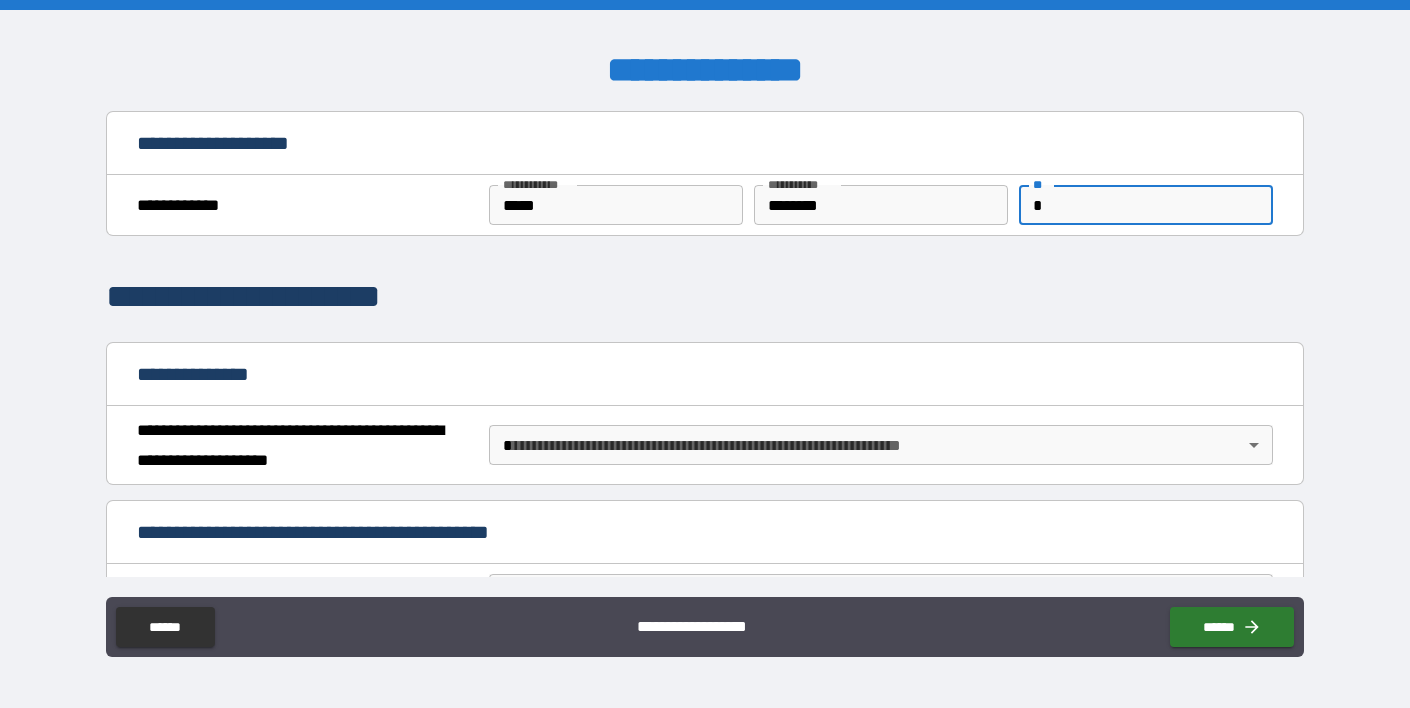 type on "*" 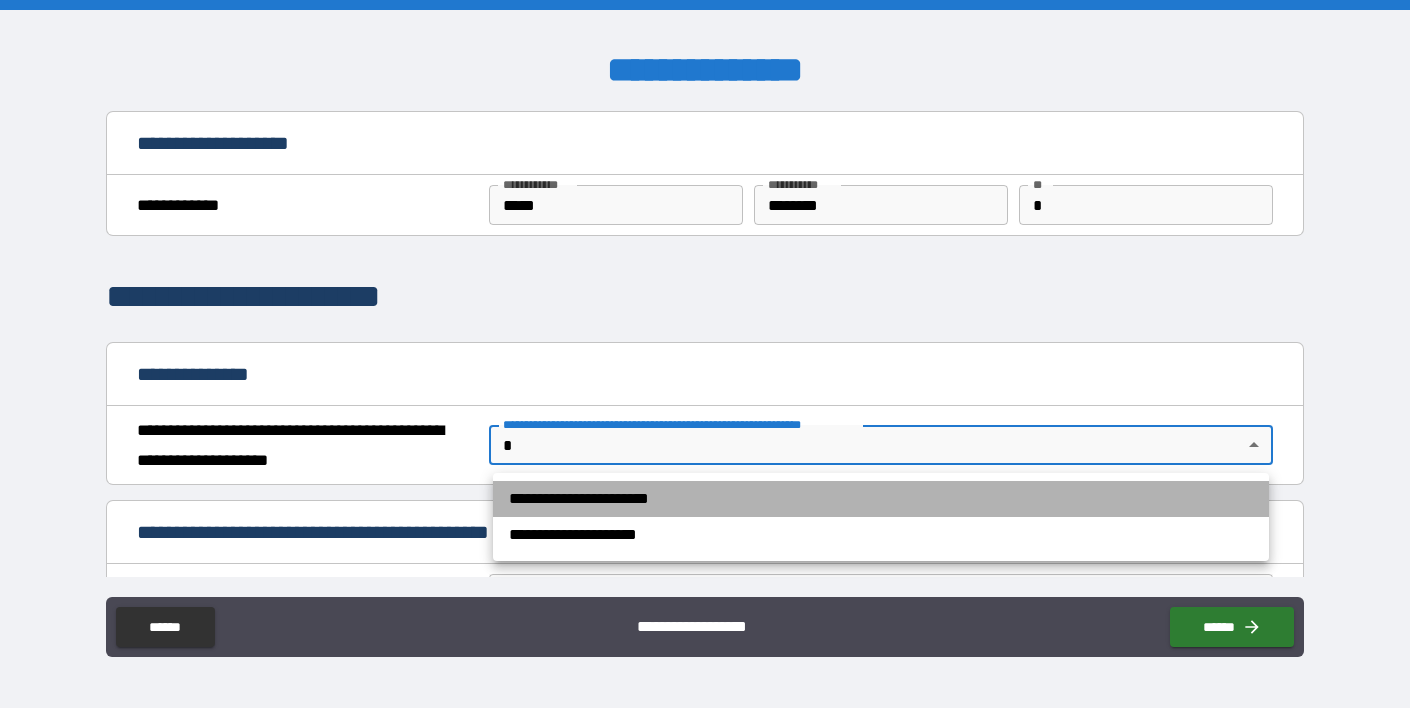 click on "**********" at bounding box center [881, 499] 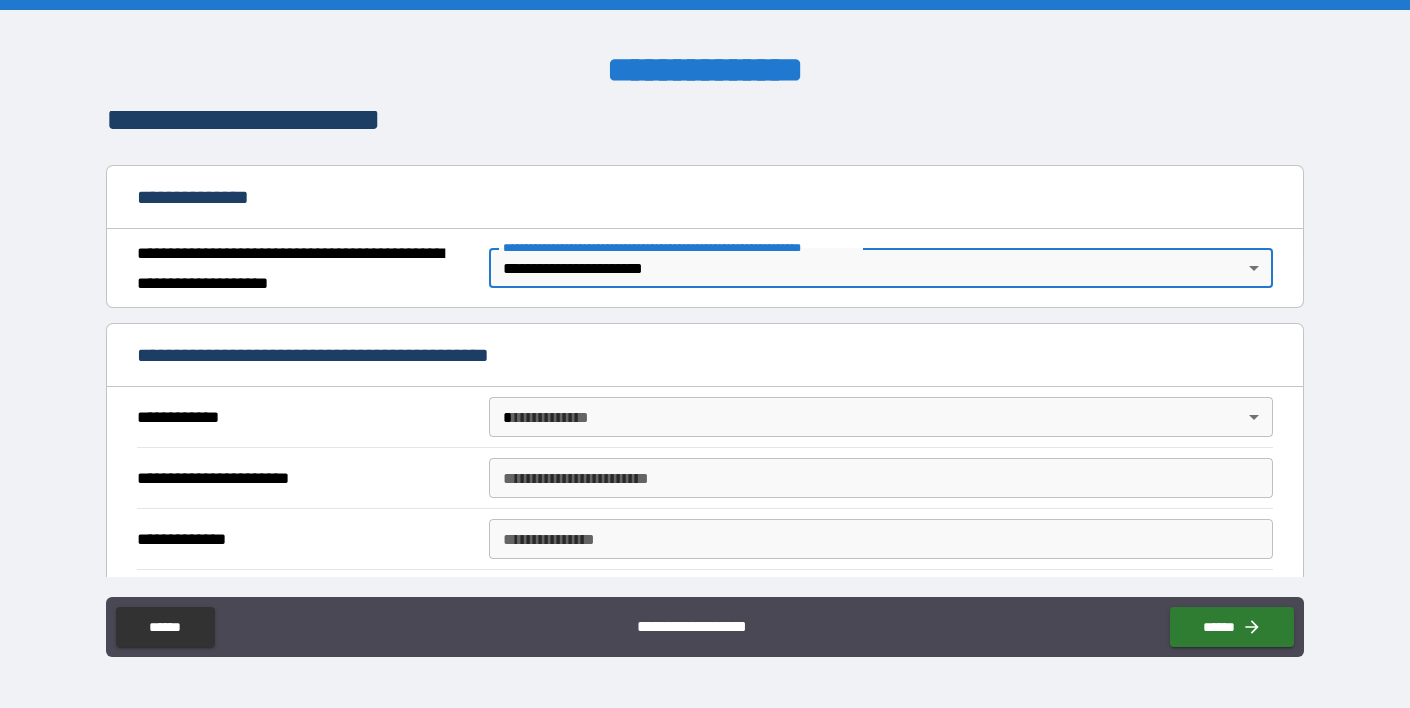 scroll, scrollTop: 184, scrollLeft: 0, axis: vertical 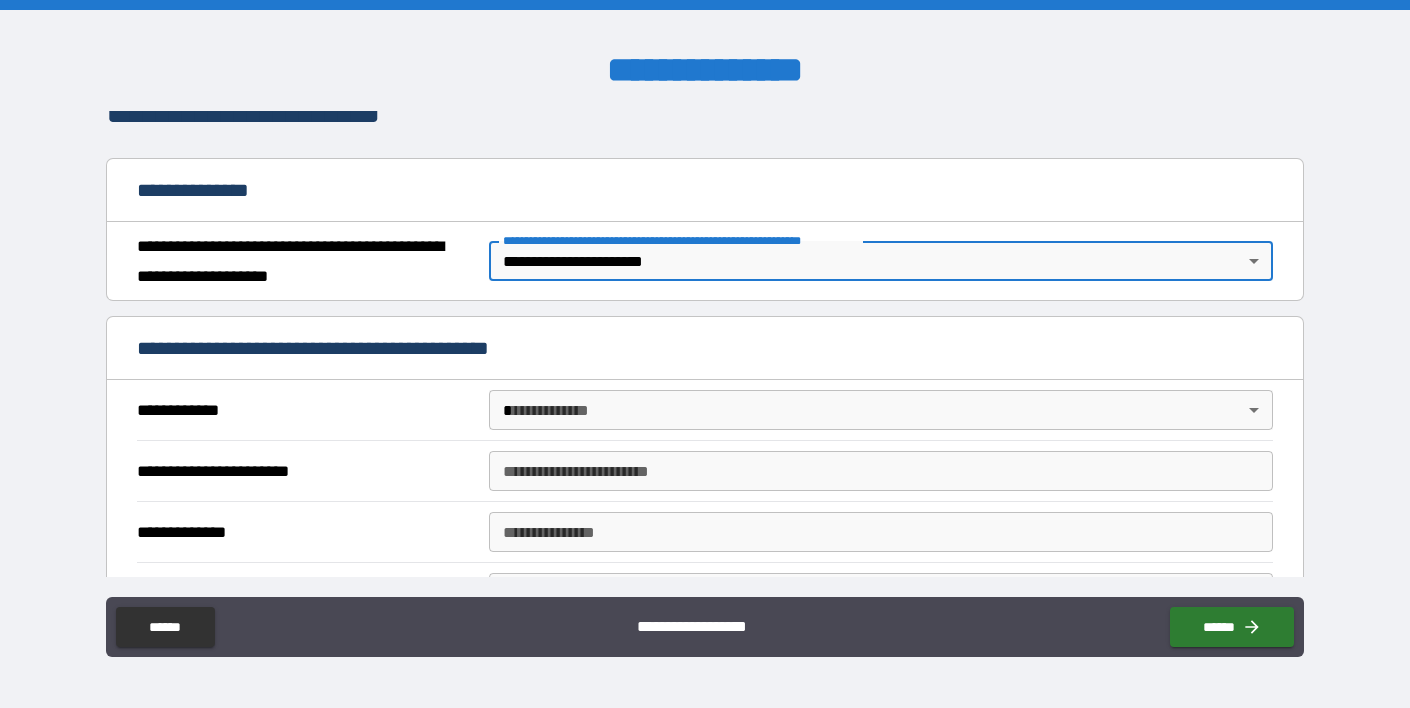 click on "**********" at bounding box center (705, 354) 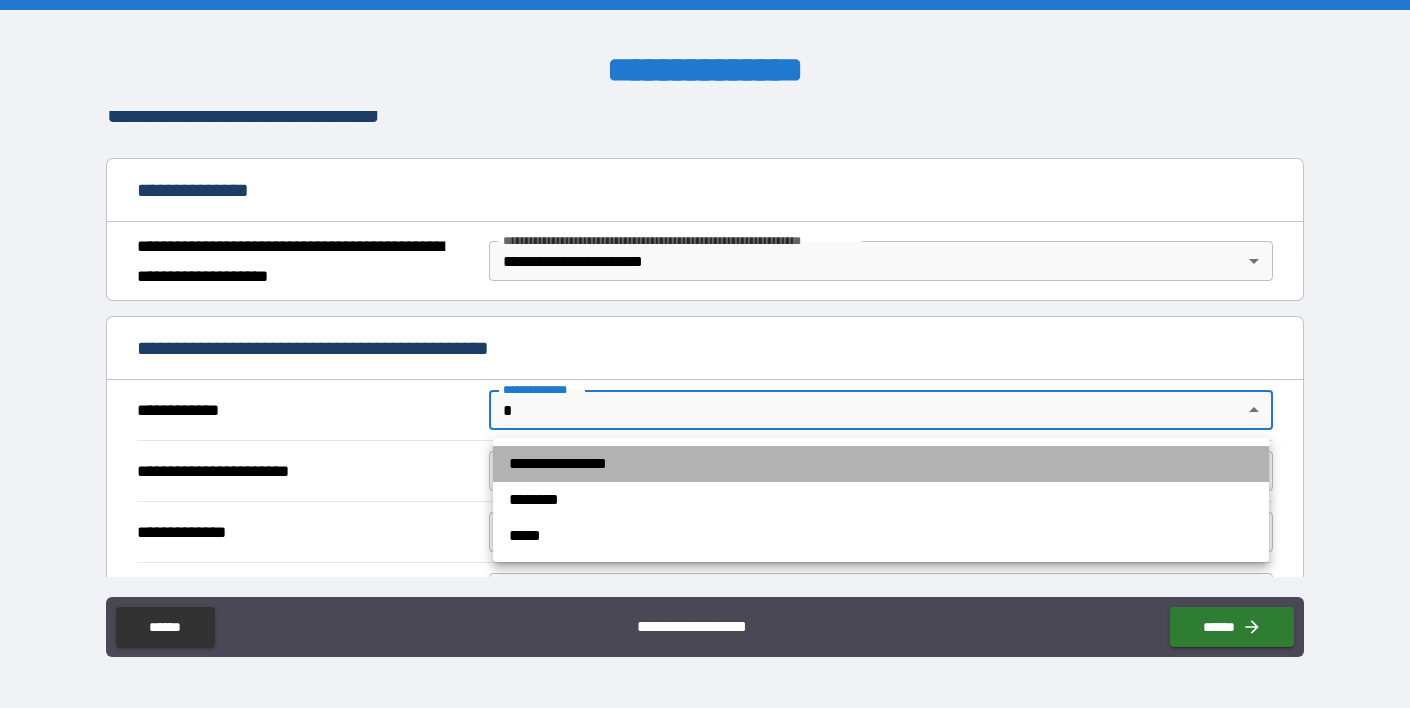 click on "**********" at bounding box center [881, 464] 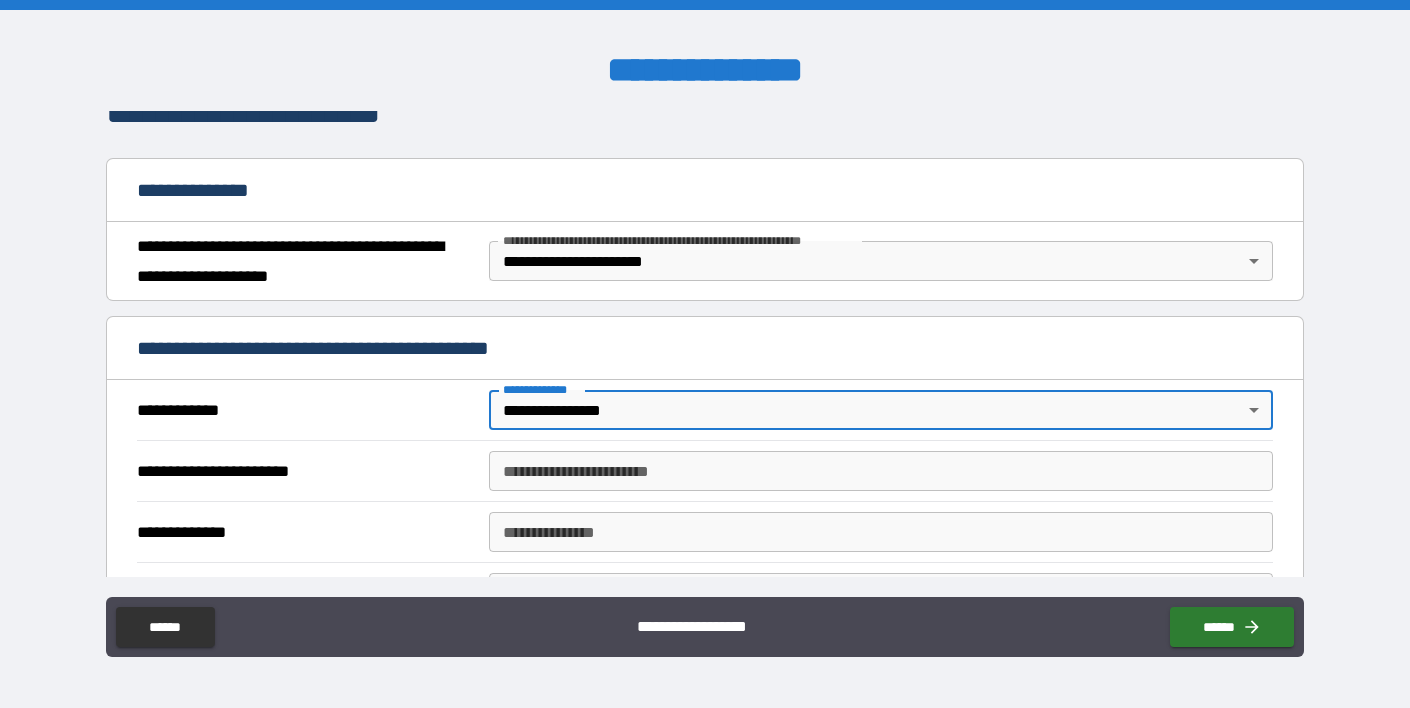 type on "*" 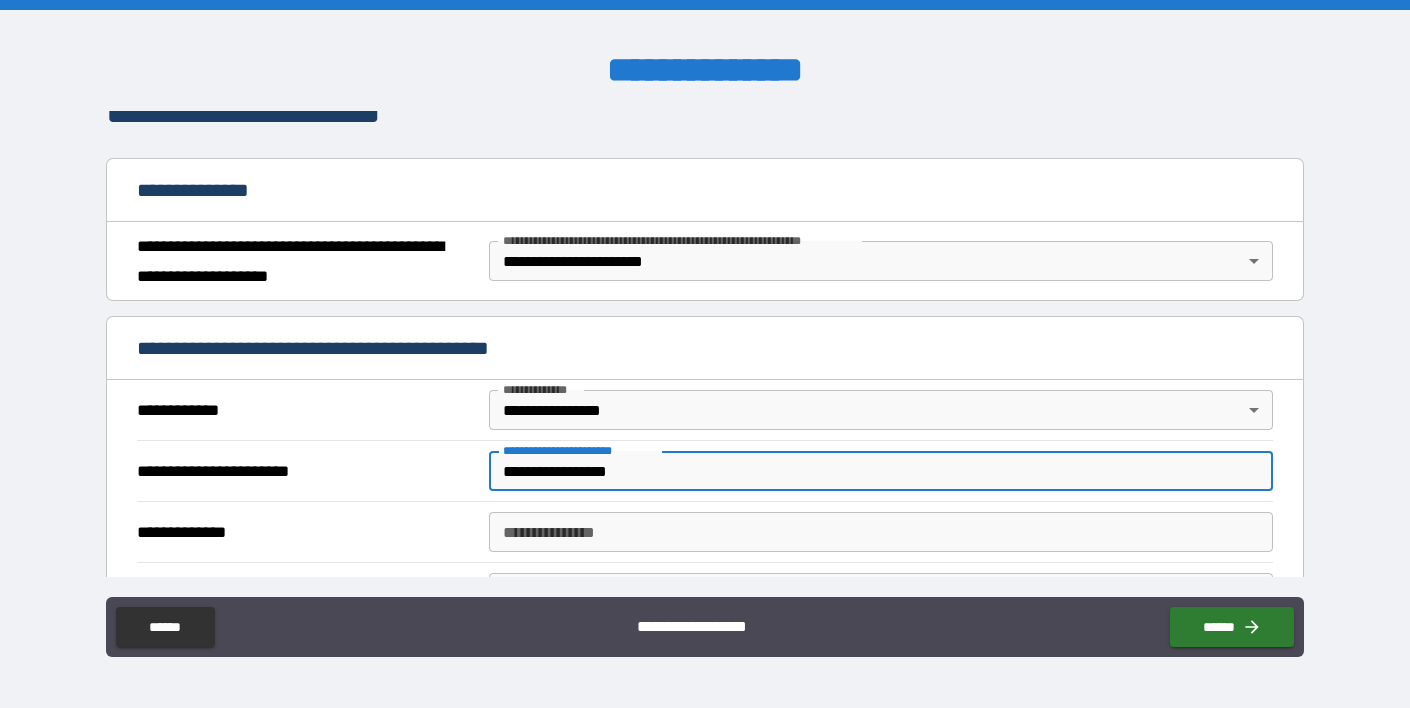 type on "**********" 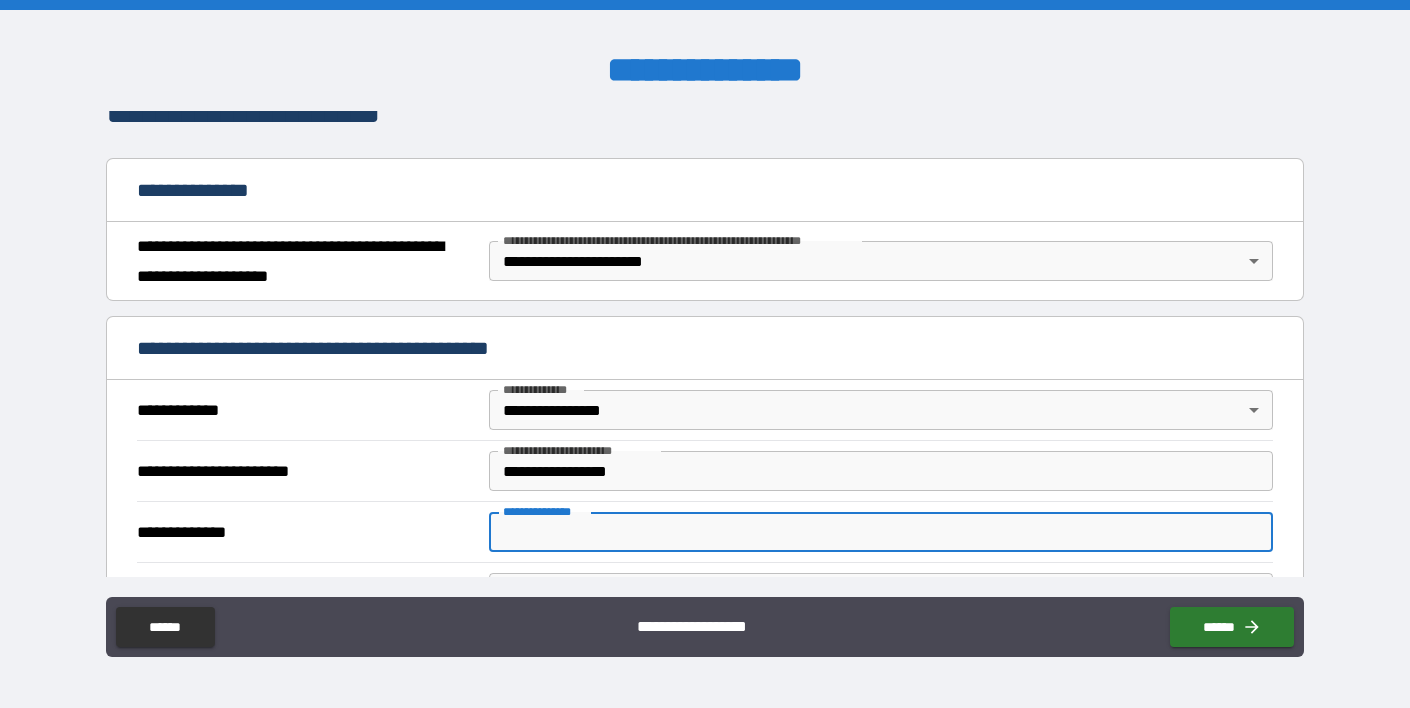 click on "**********" at bounding box center (881, 532) 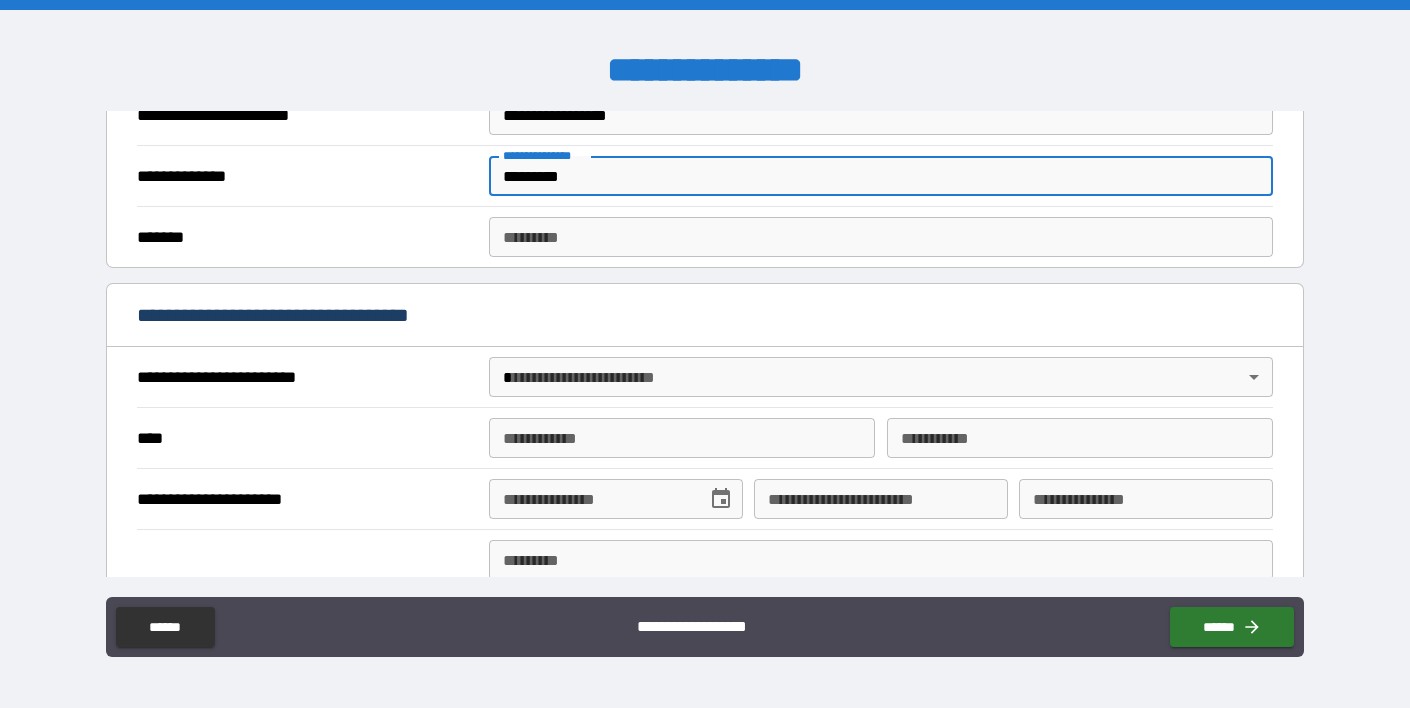scroll, scrollTop: 542, scrollLeft: 0, axis: vertical 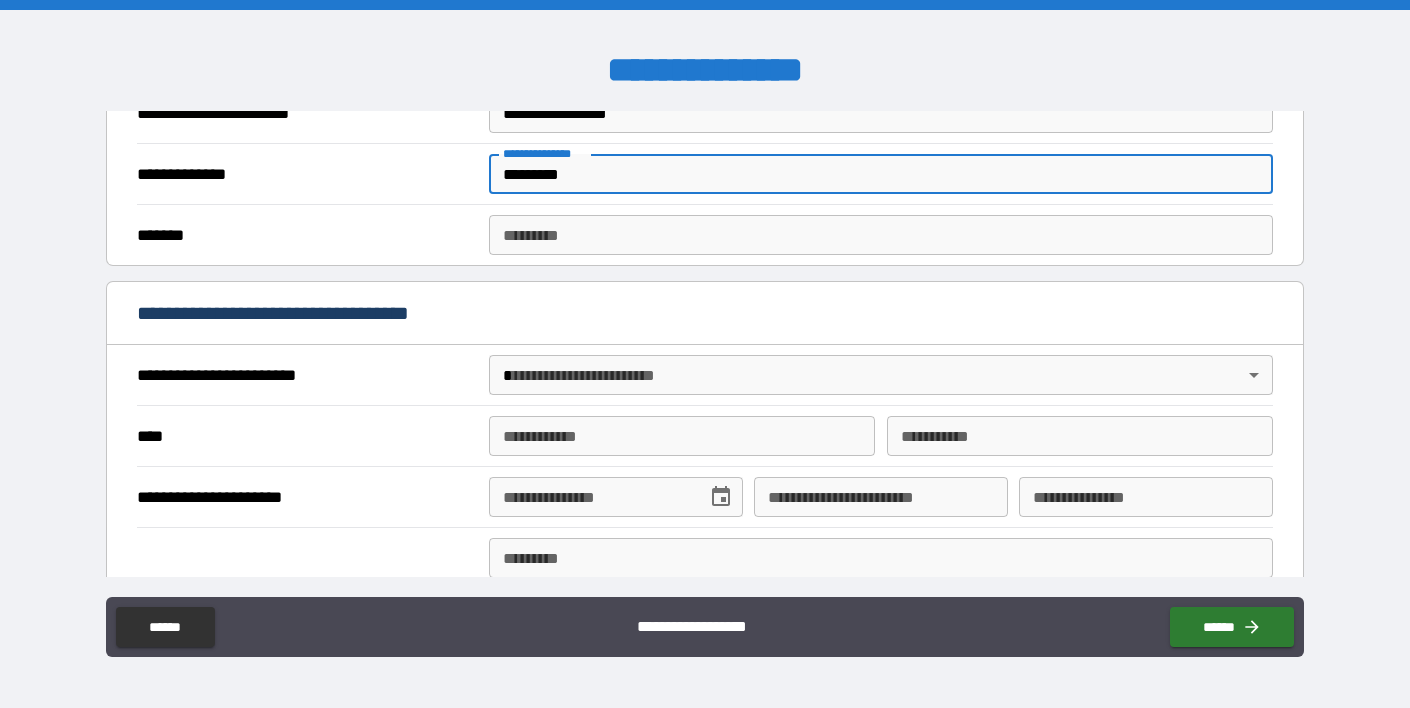 type on "*********" 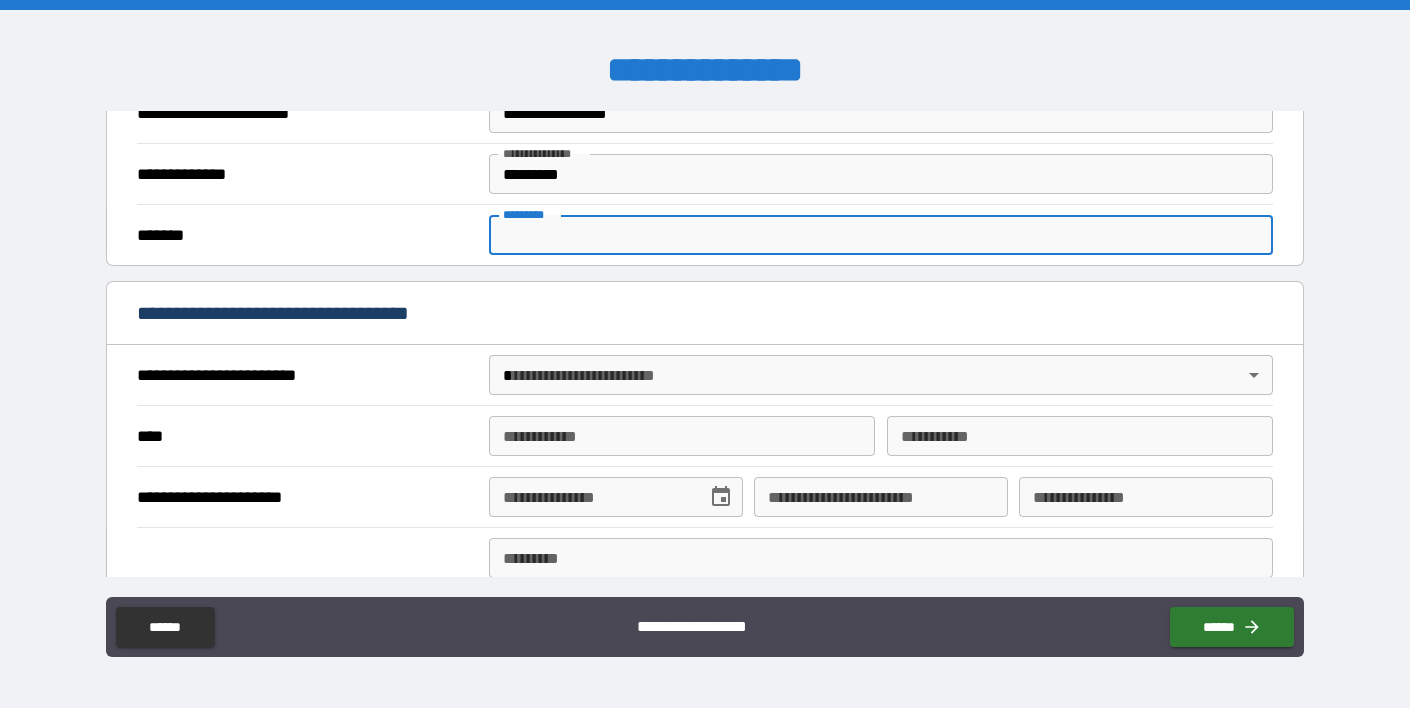 click on "*******   *" at bounding box center (881, 235) 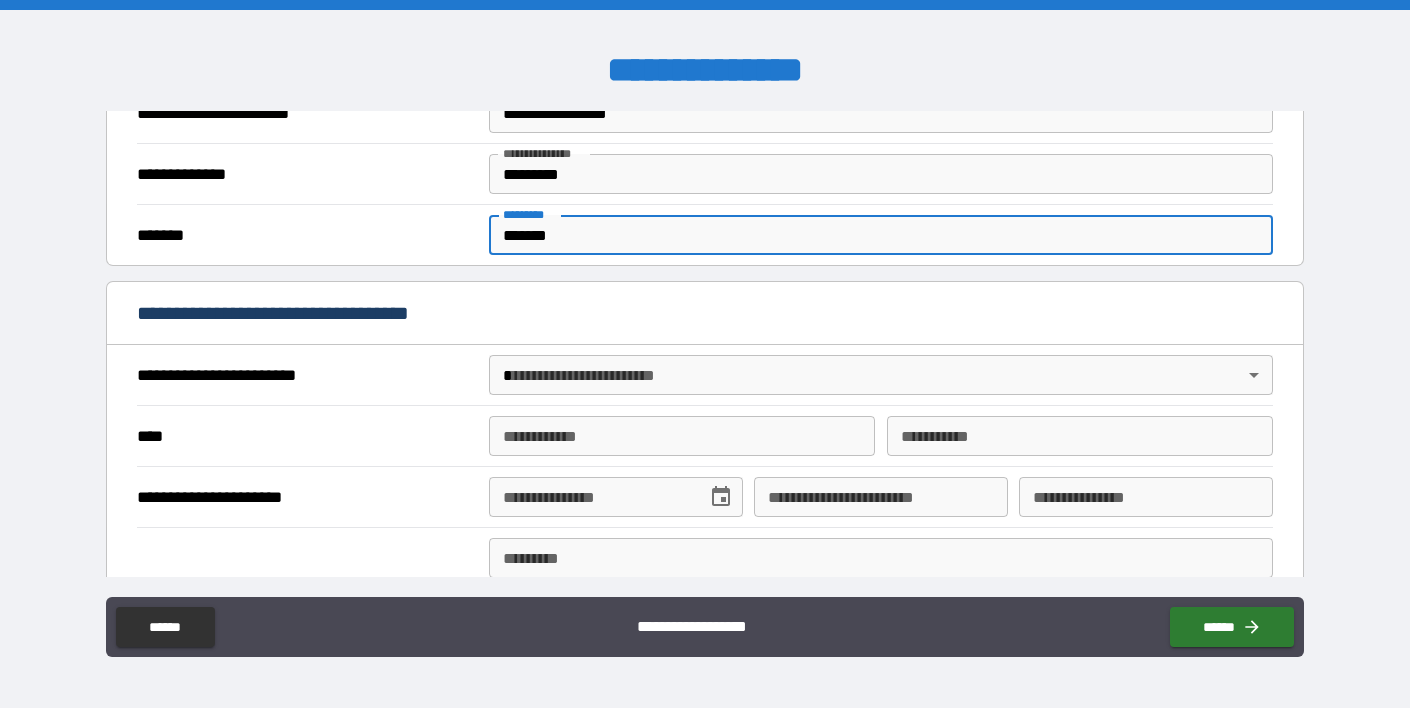 type on "*******" 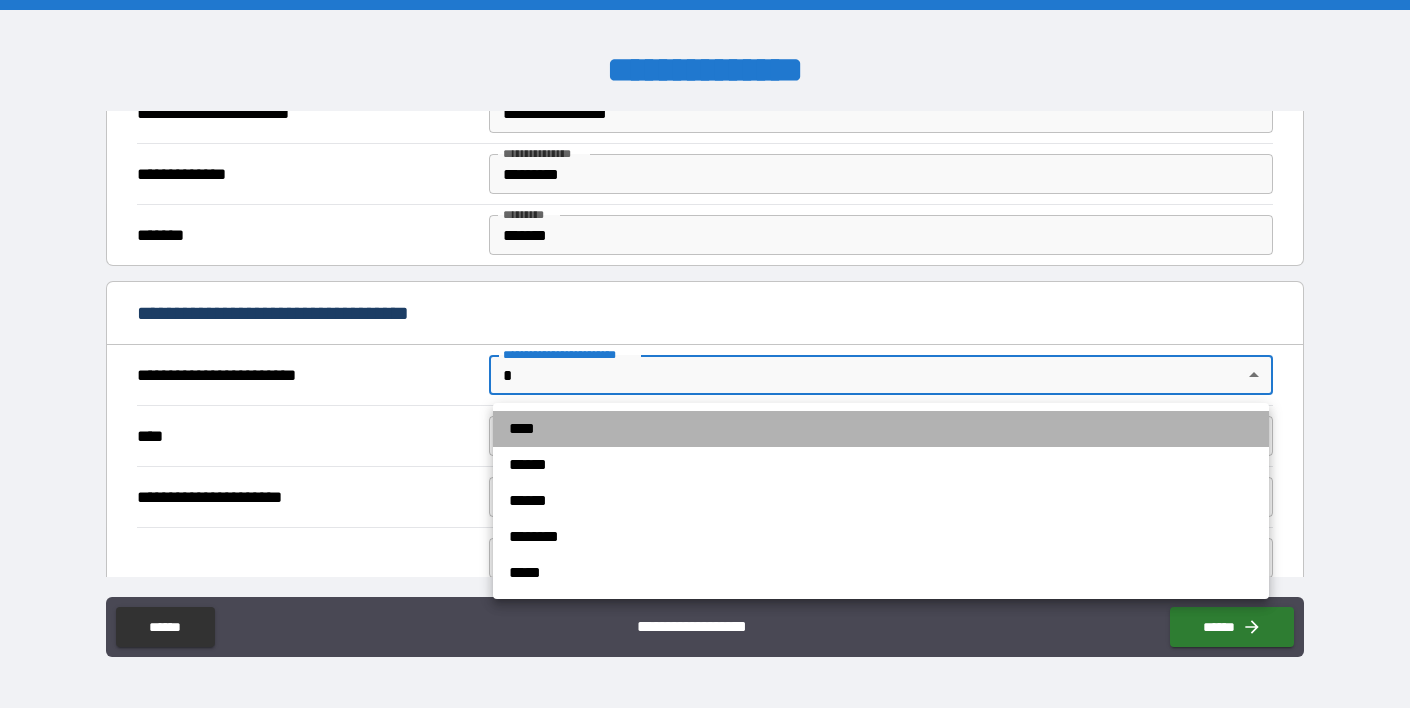 click on "****" at bounding box center [881, 429] 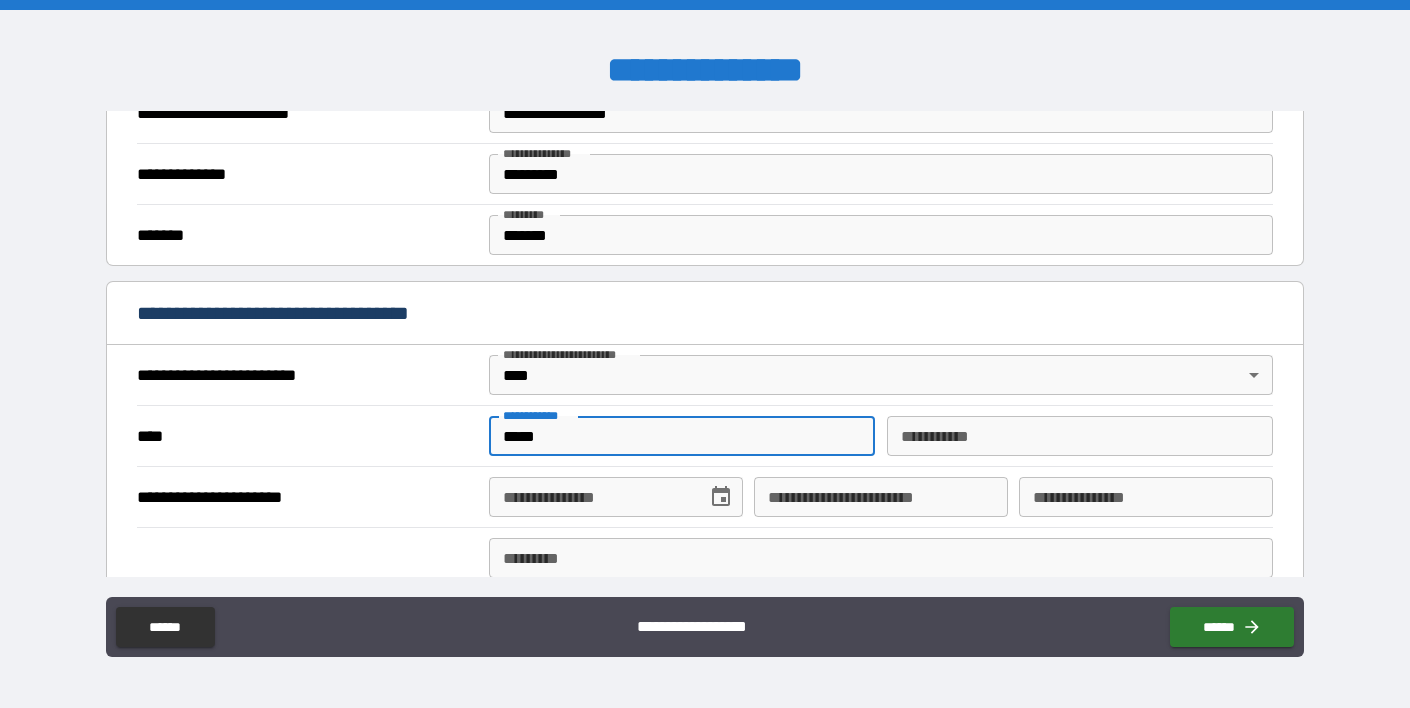 type on "*****" 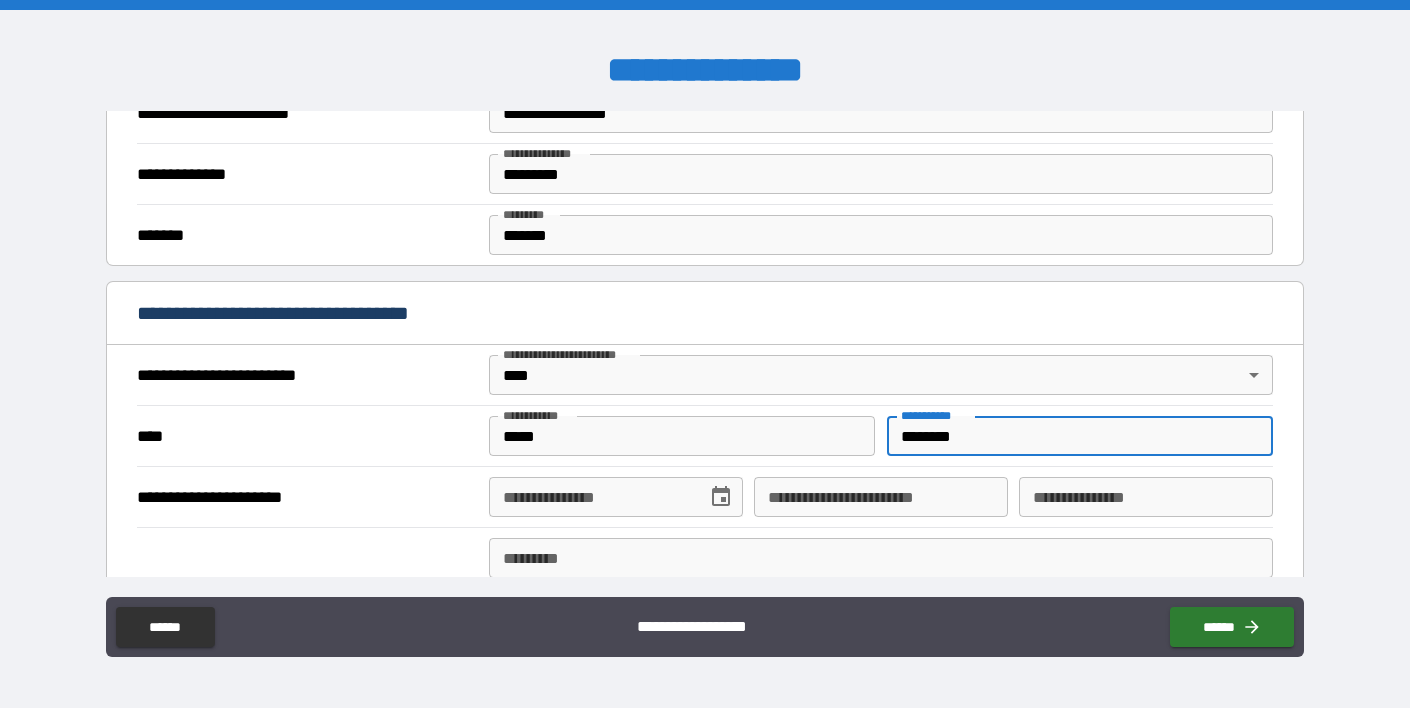 type on "********" 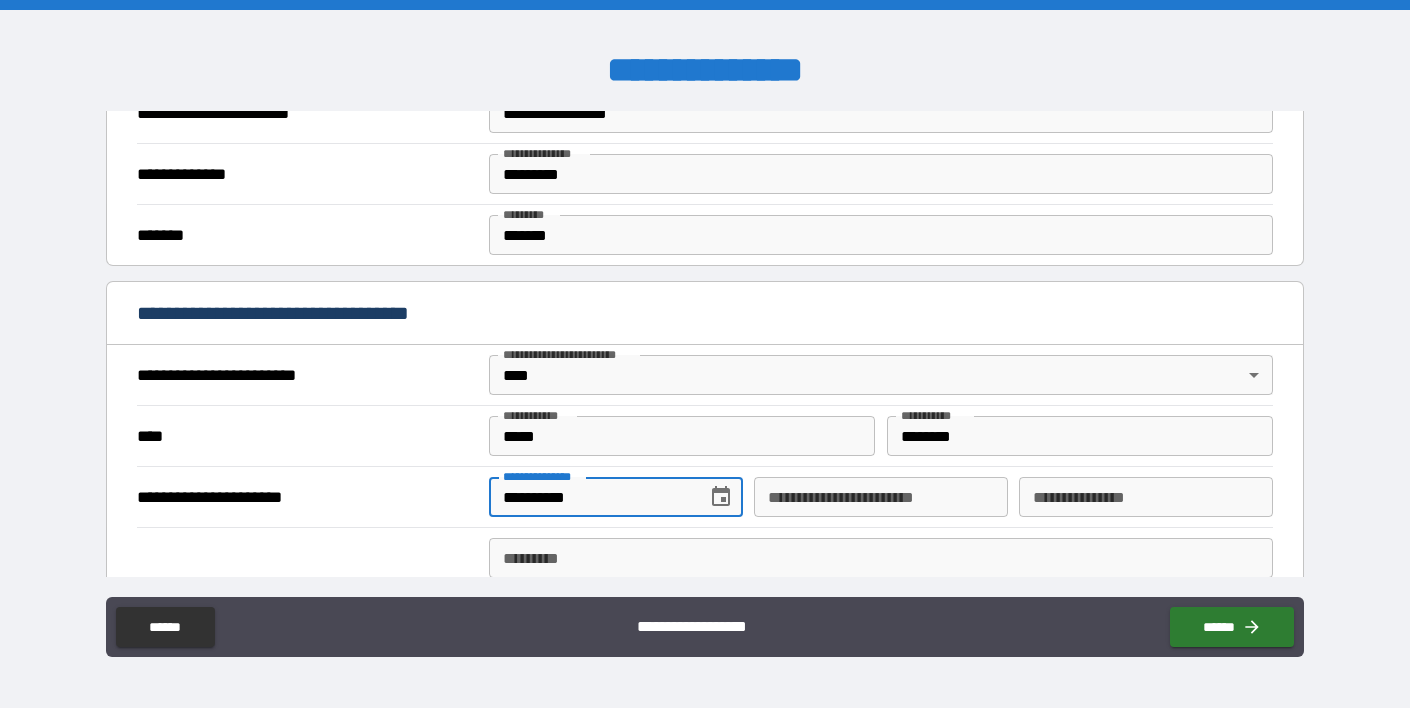 type on "**********" 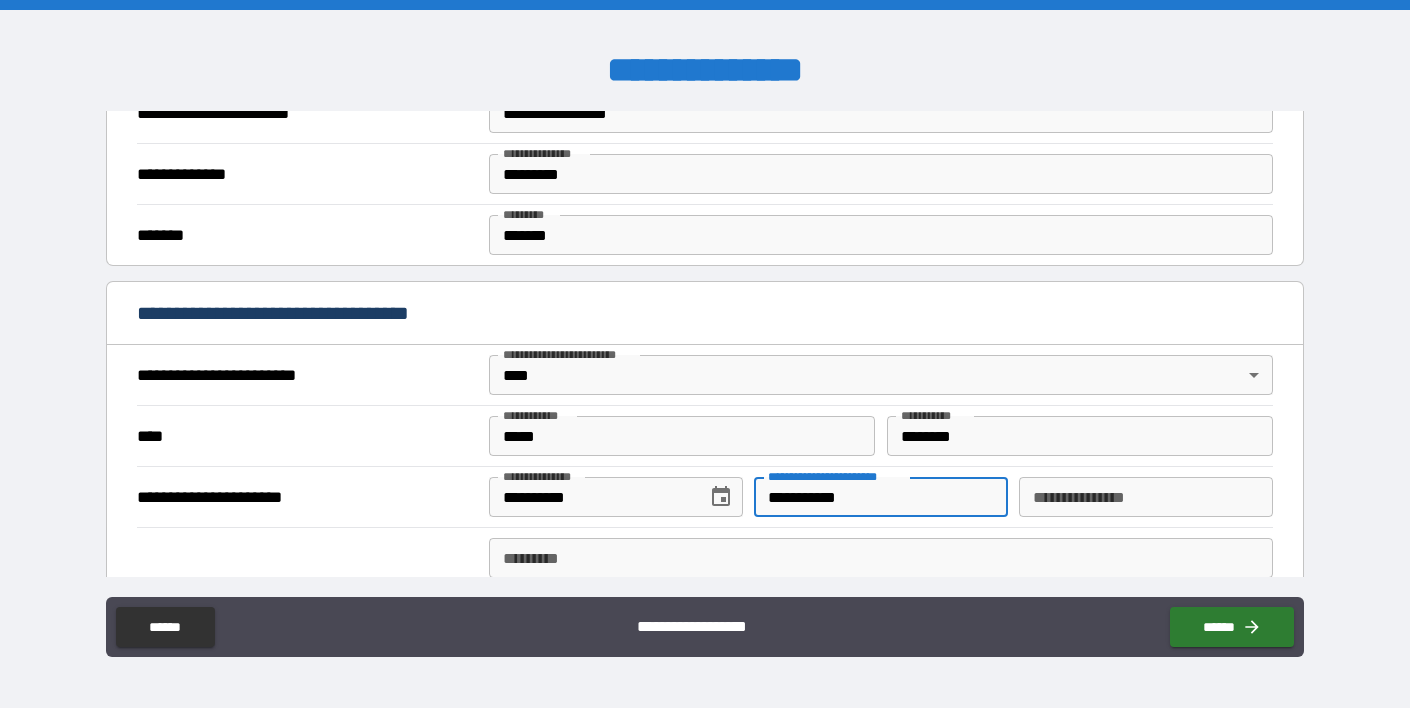 type on "**********" 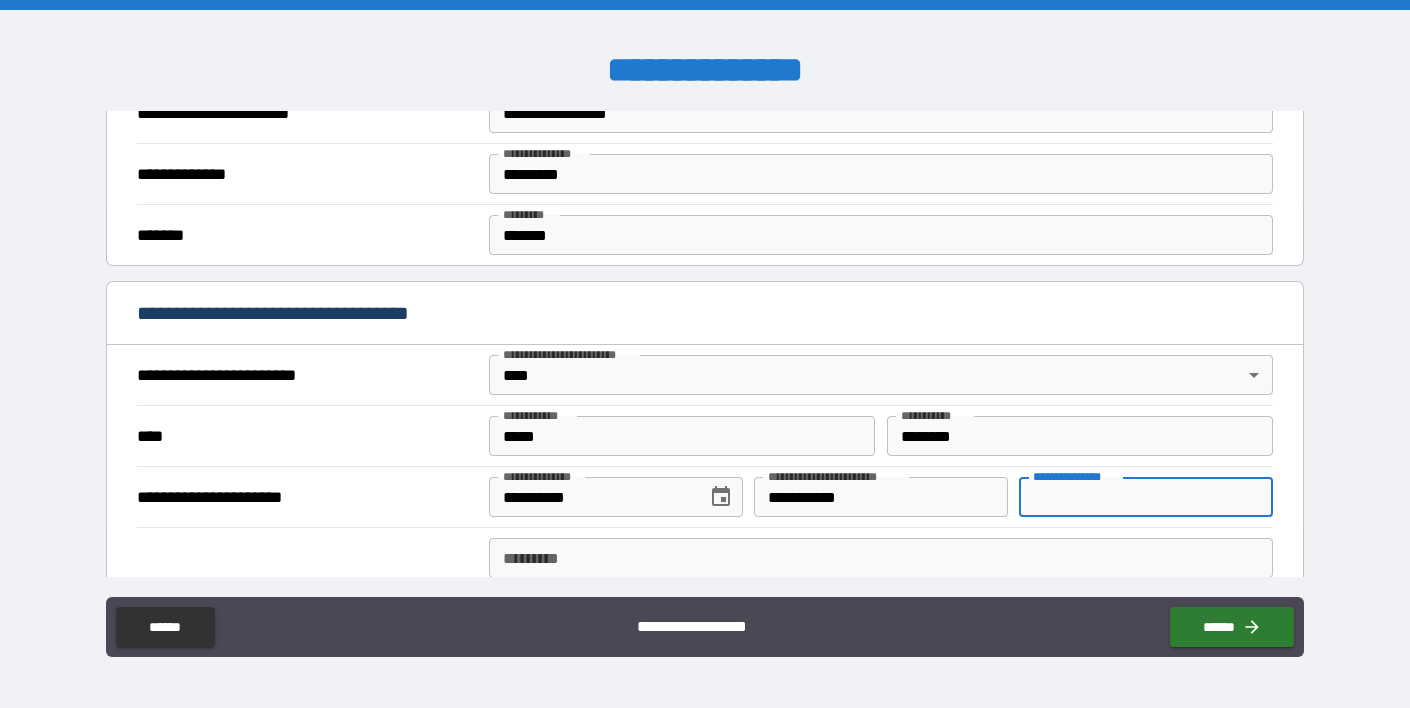 click on "**********" at bounding box center [1146, 497] 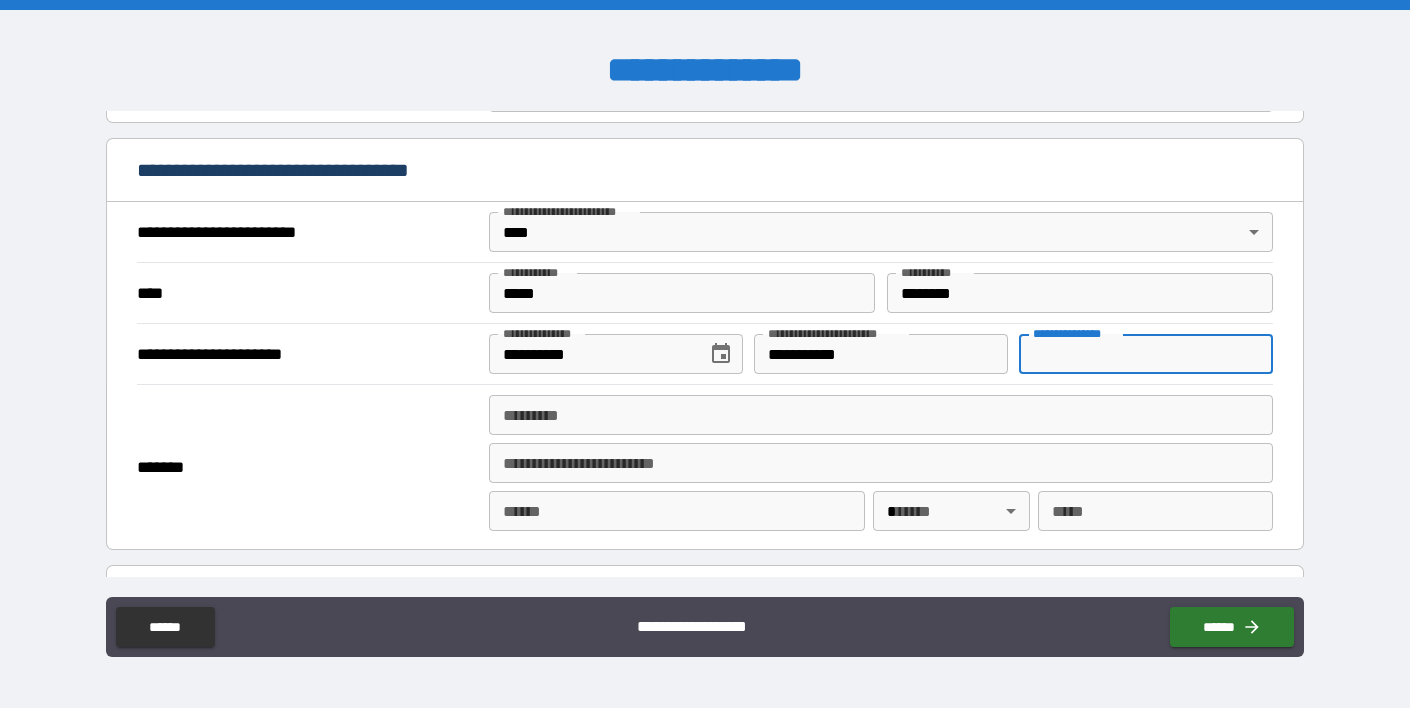 scroll, scrollTop: 689, scrollLeft: 0, axis: vertical 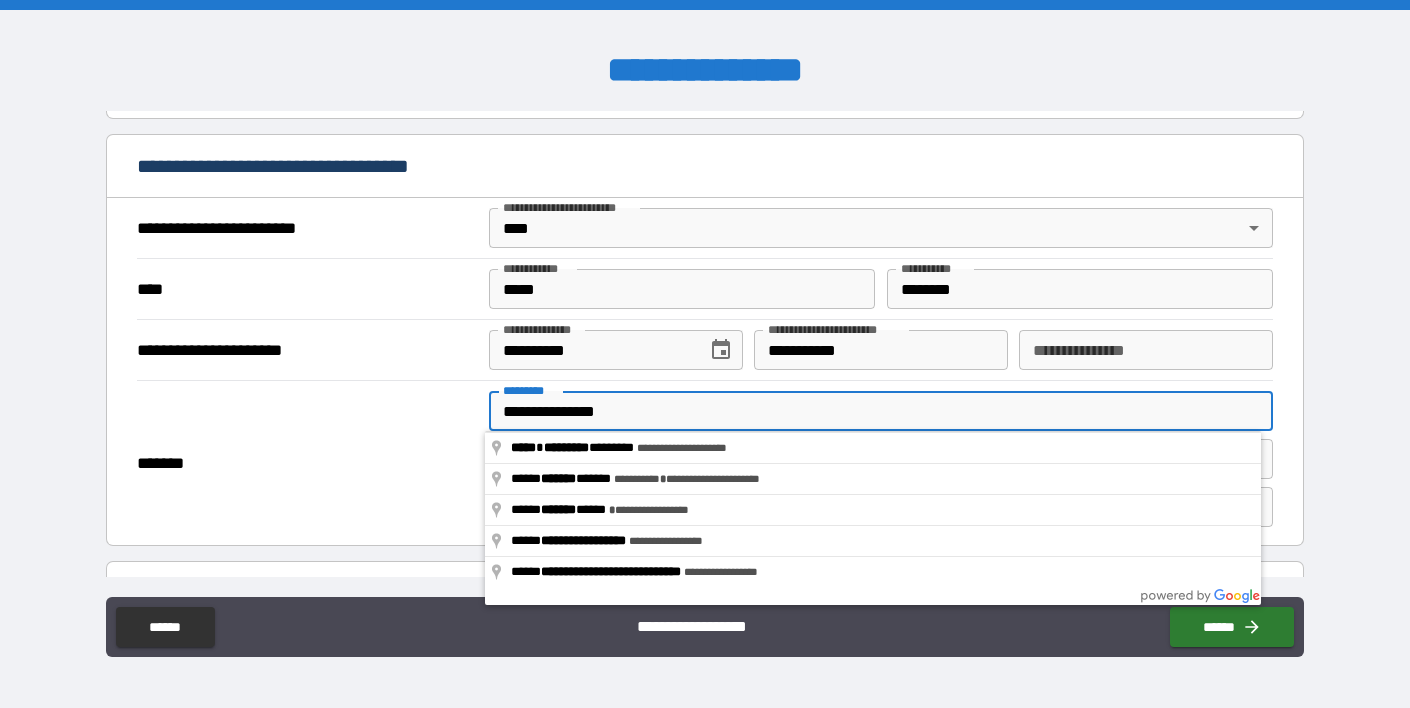 type on "**********" 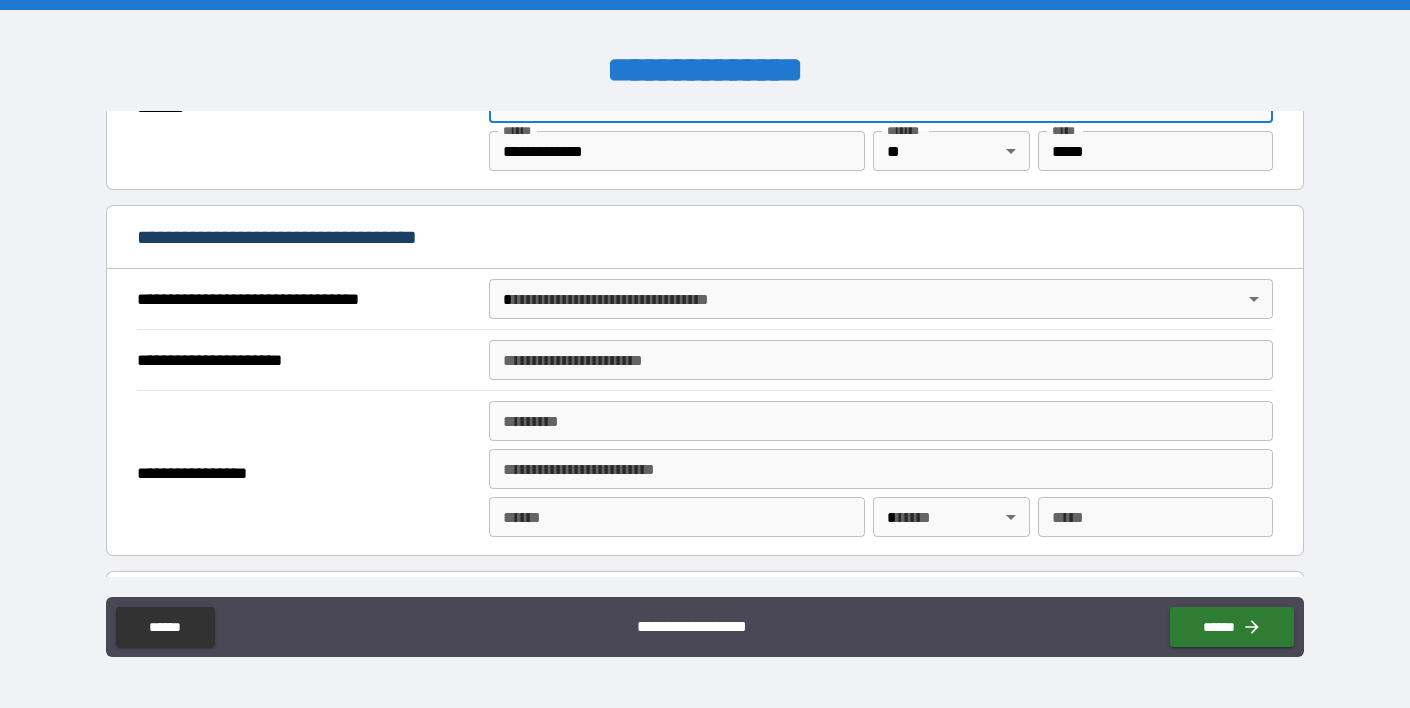 scroll, scrollTop: 1046, scrollLeft: 0, axis: vertical 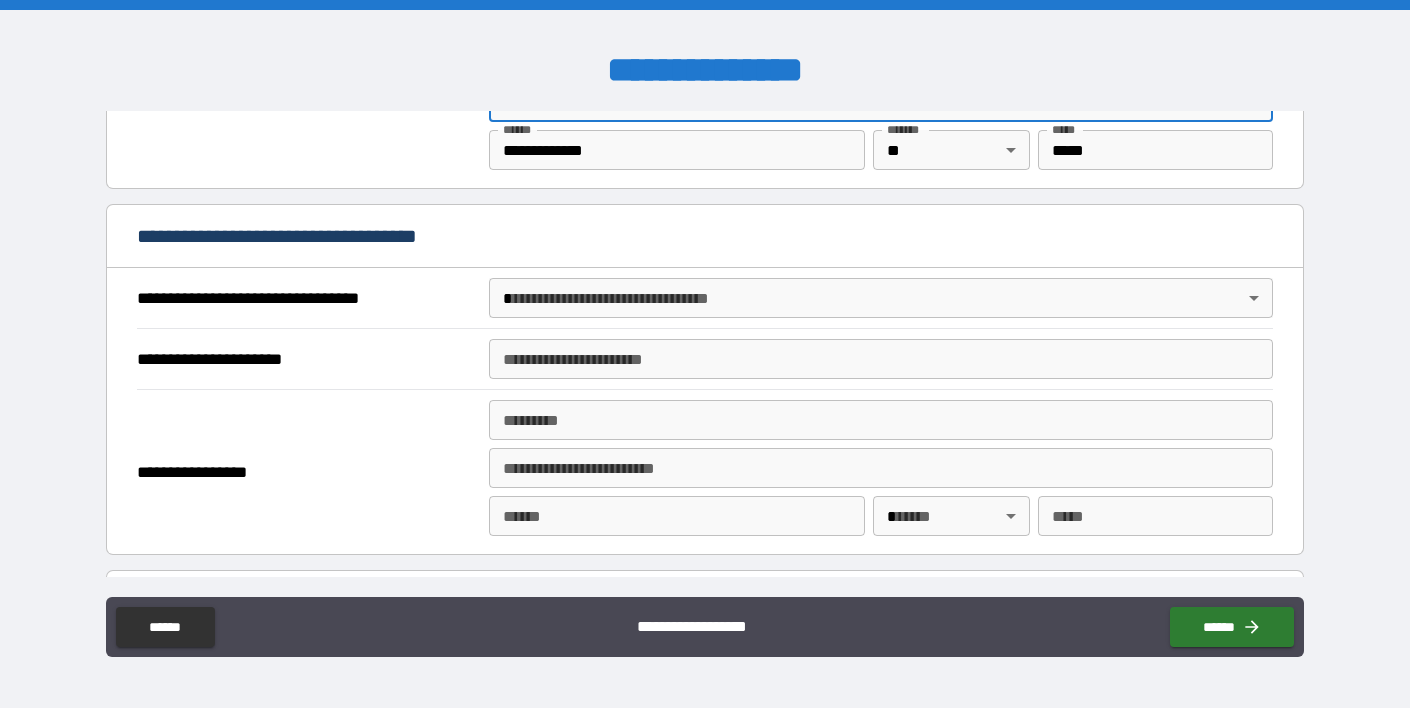 click on "**********" at bounding box center (705, 354) 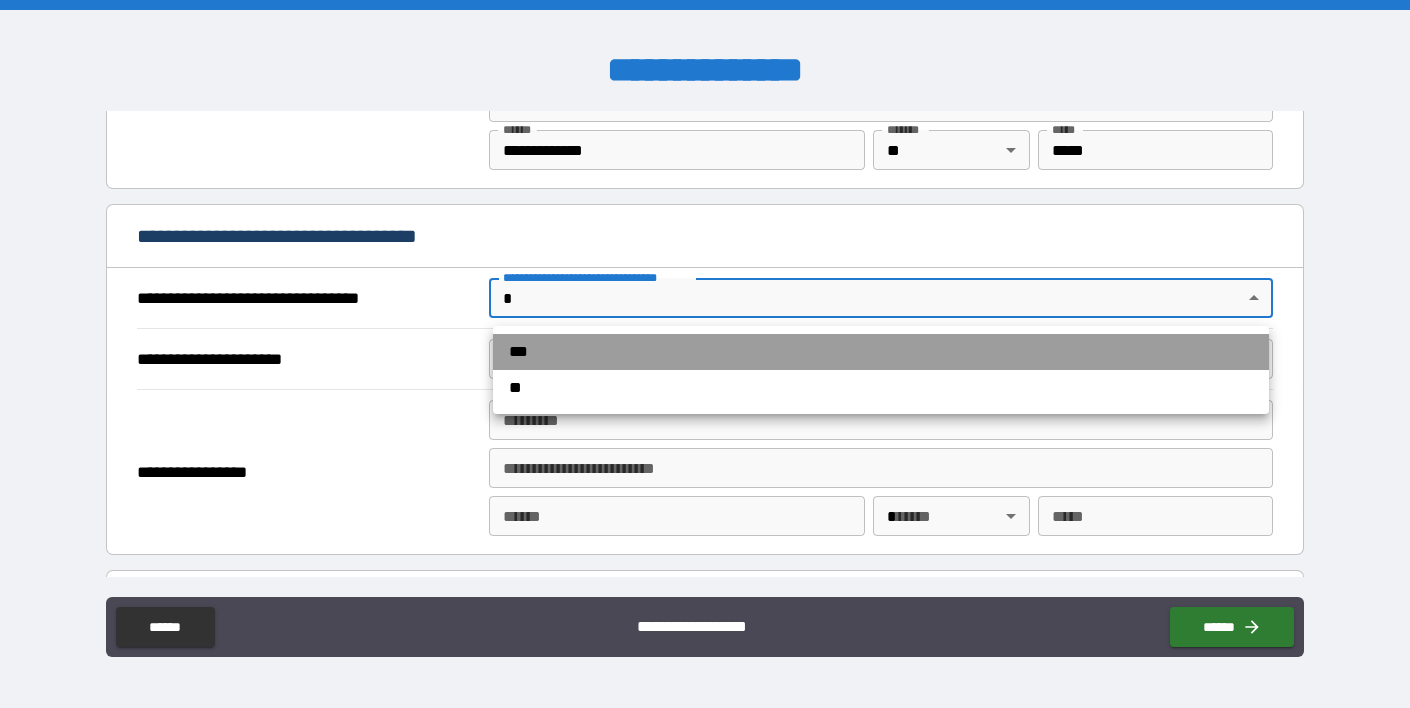 click on "***" at bounding box center (881, 352) 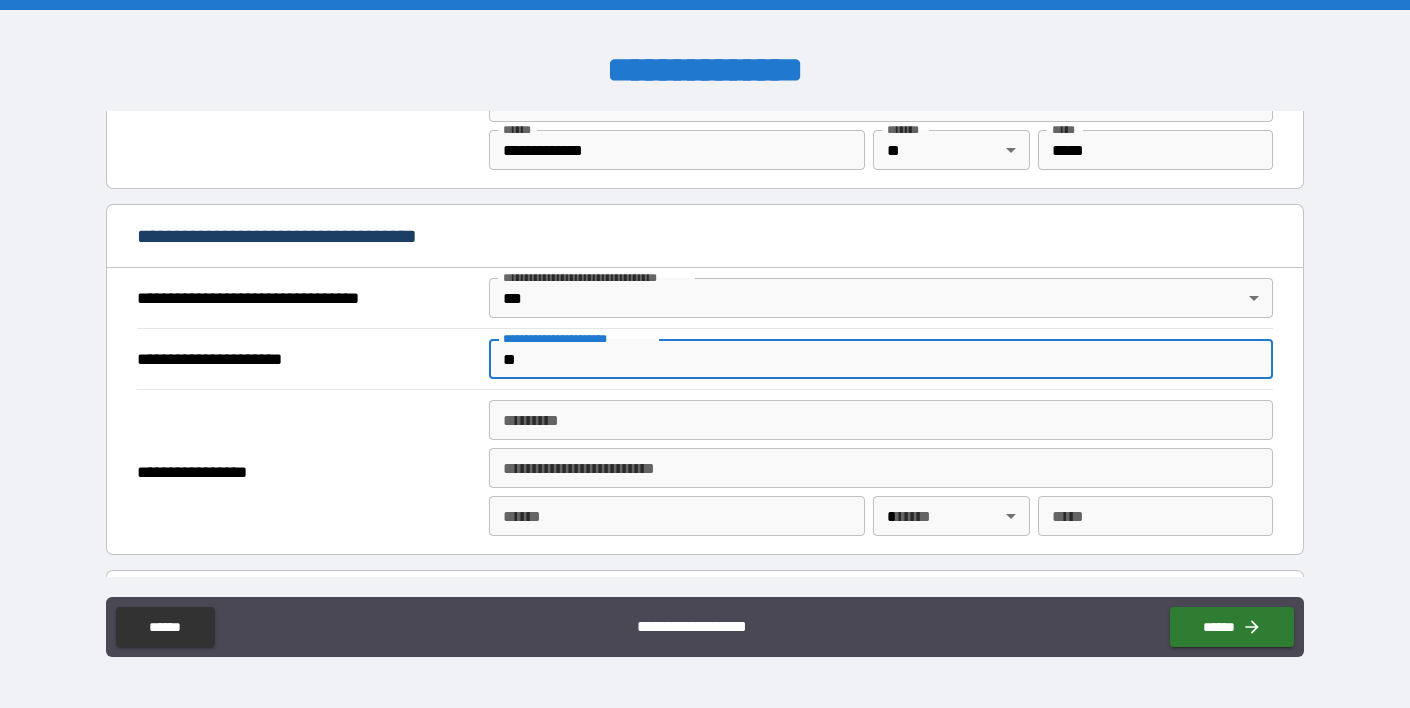 type on "*" 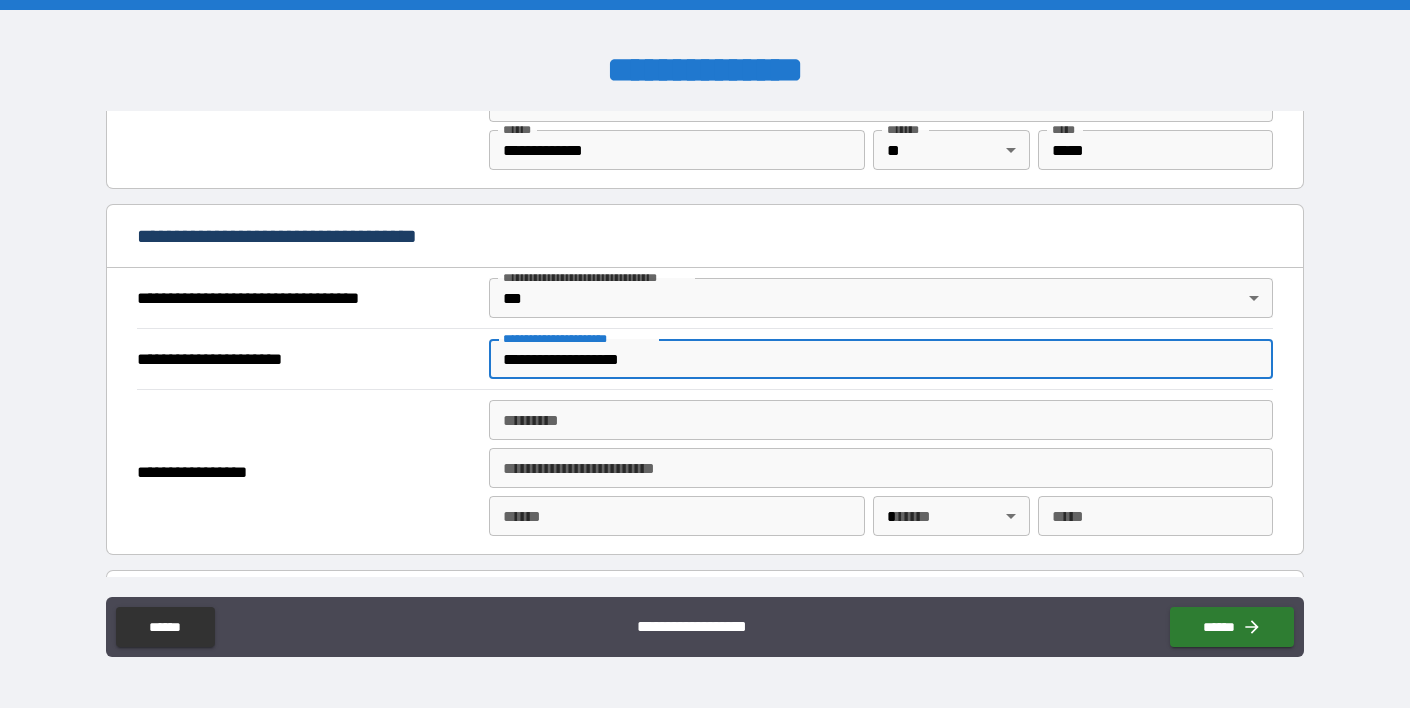 type on "**********" 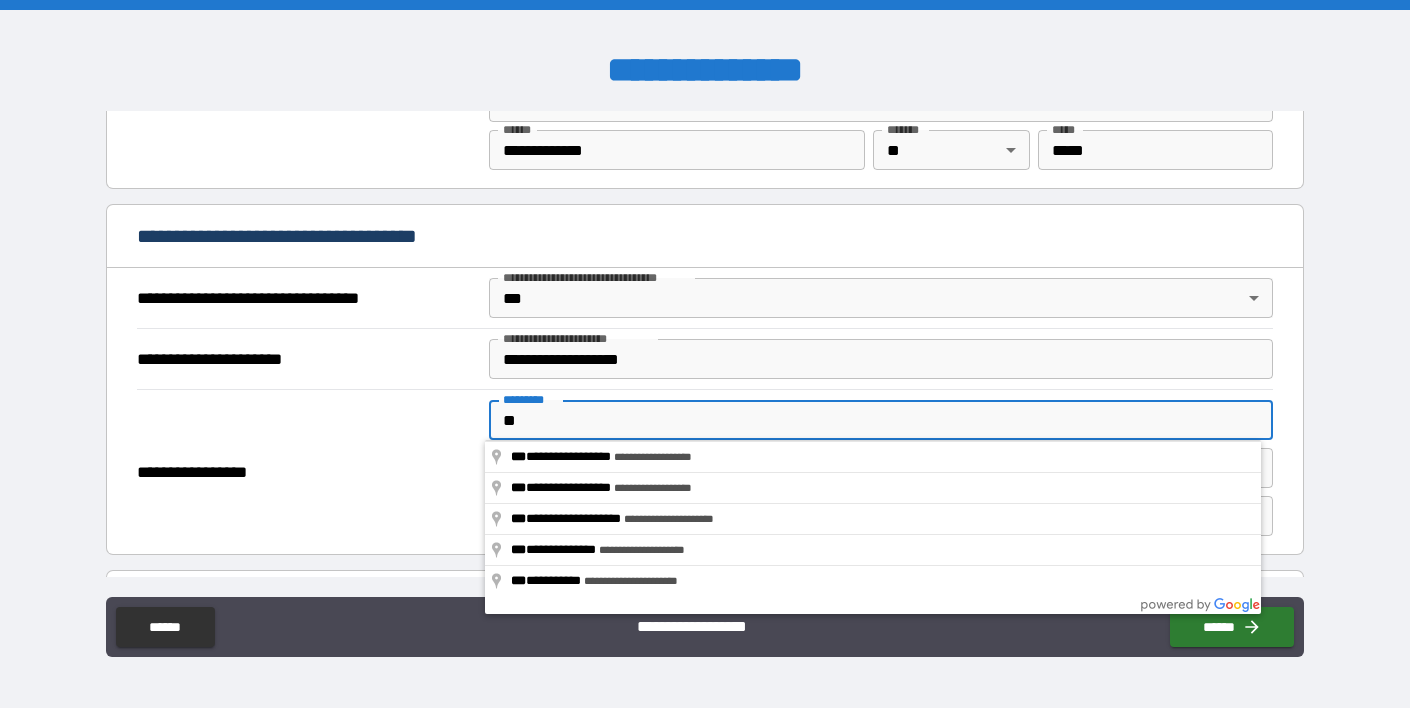 type on "*" 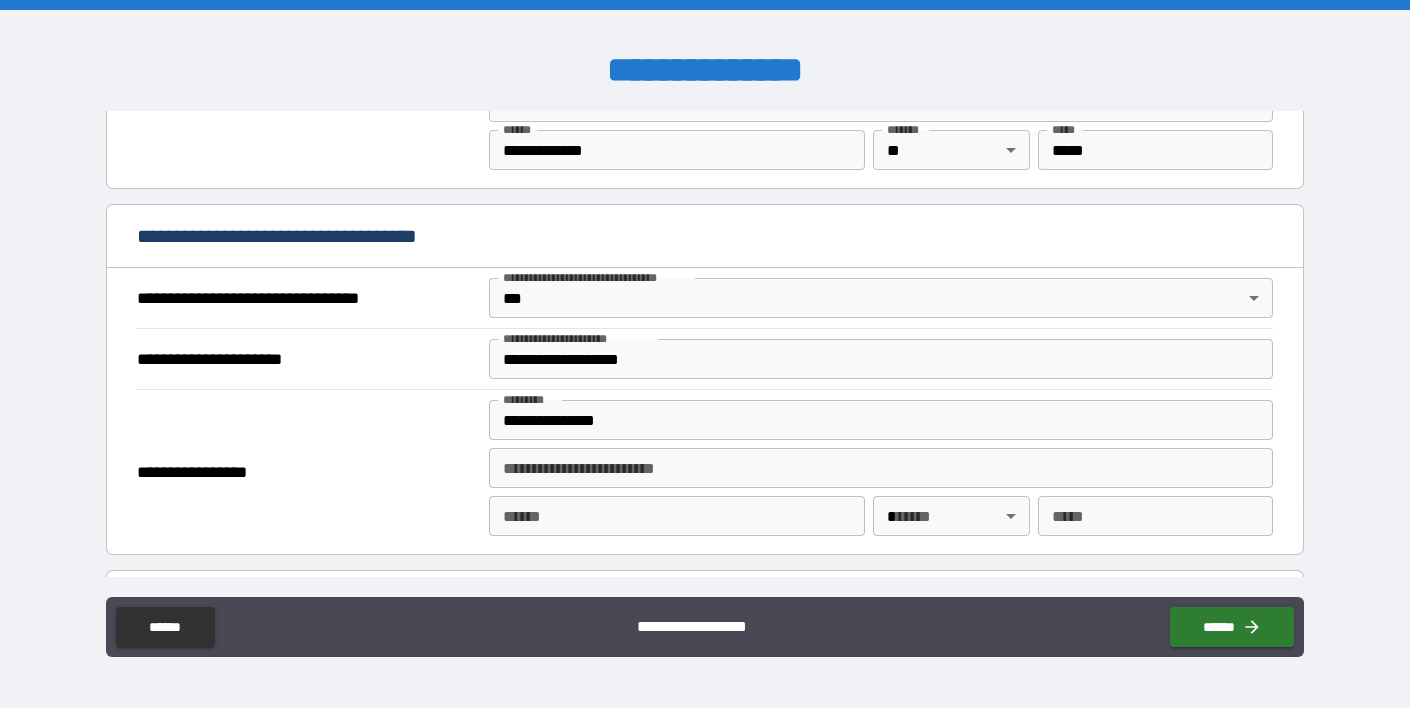 type on "**********" 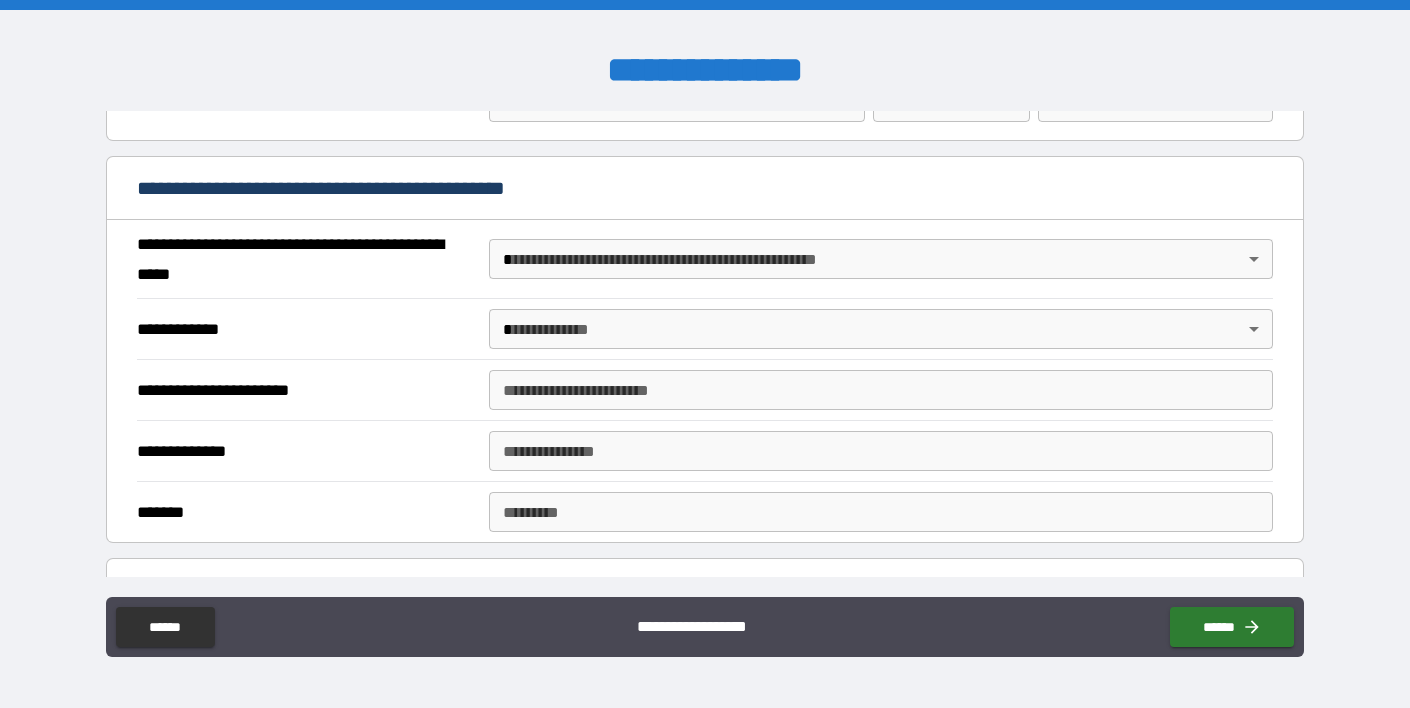 scroll, scrollTop: 1464, scrollLeft: 0, axis: vertical 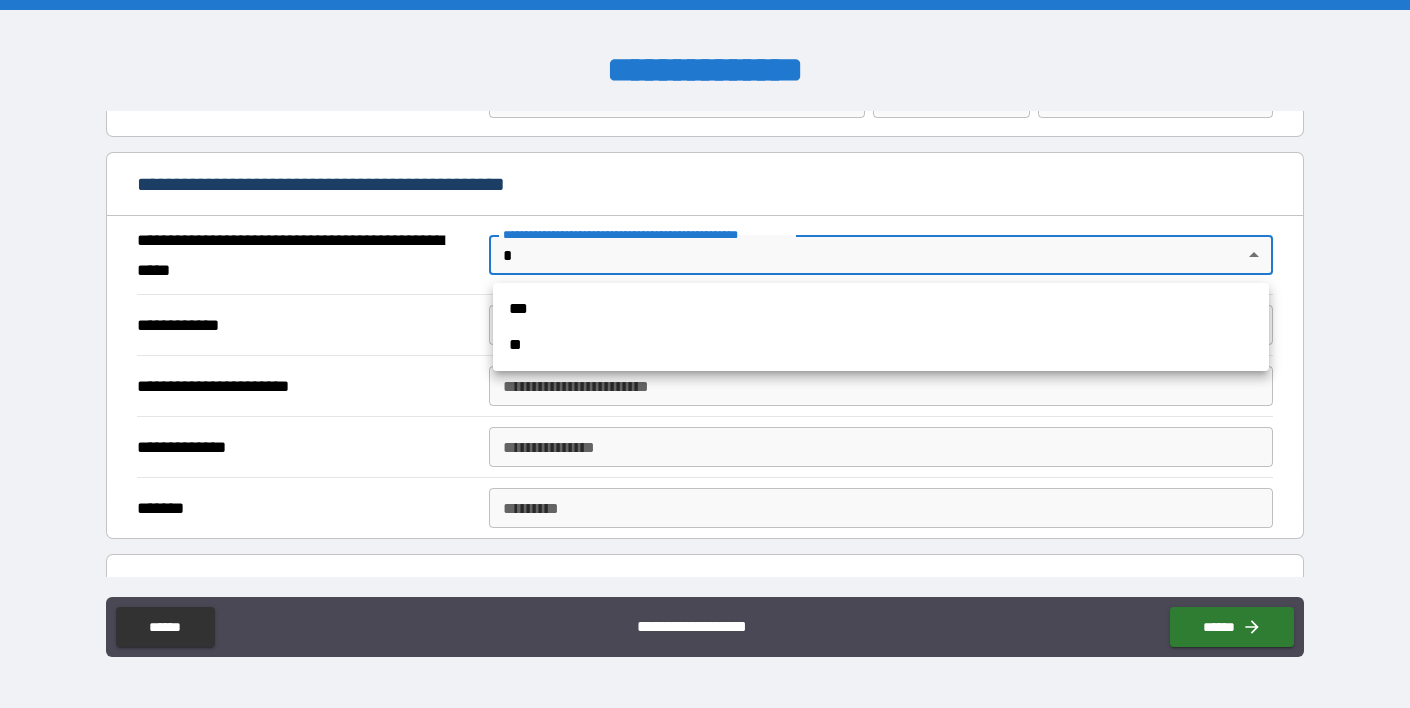 click on "**********" at bounding box center (705, 354) 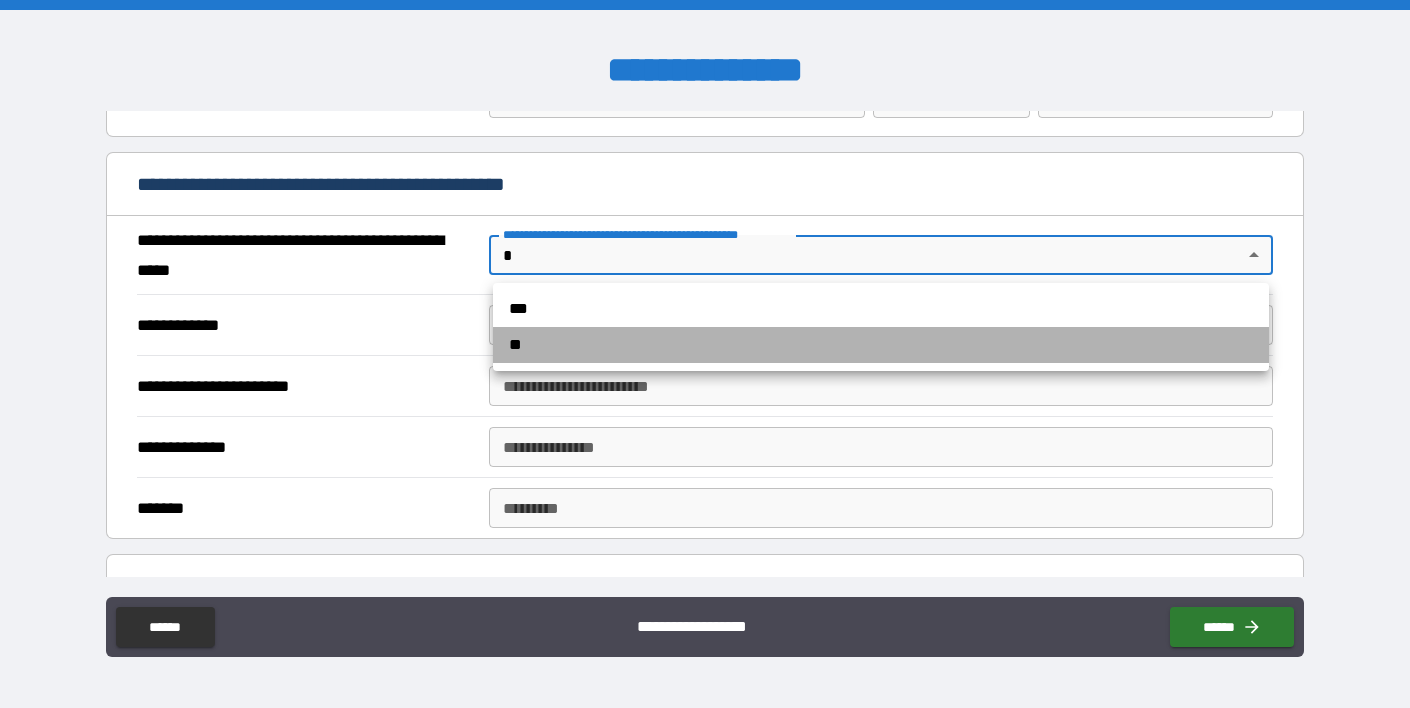 click on "**" at bounding box center (881, 345) 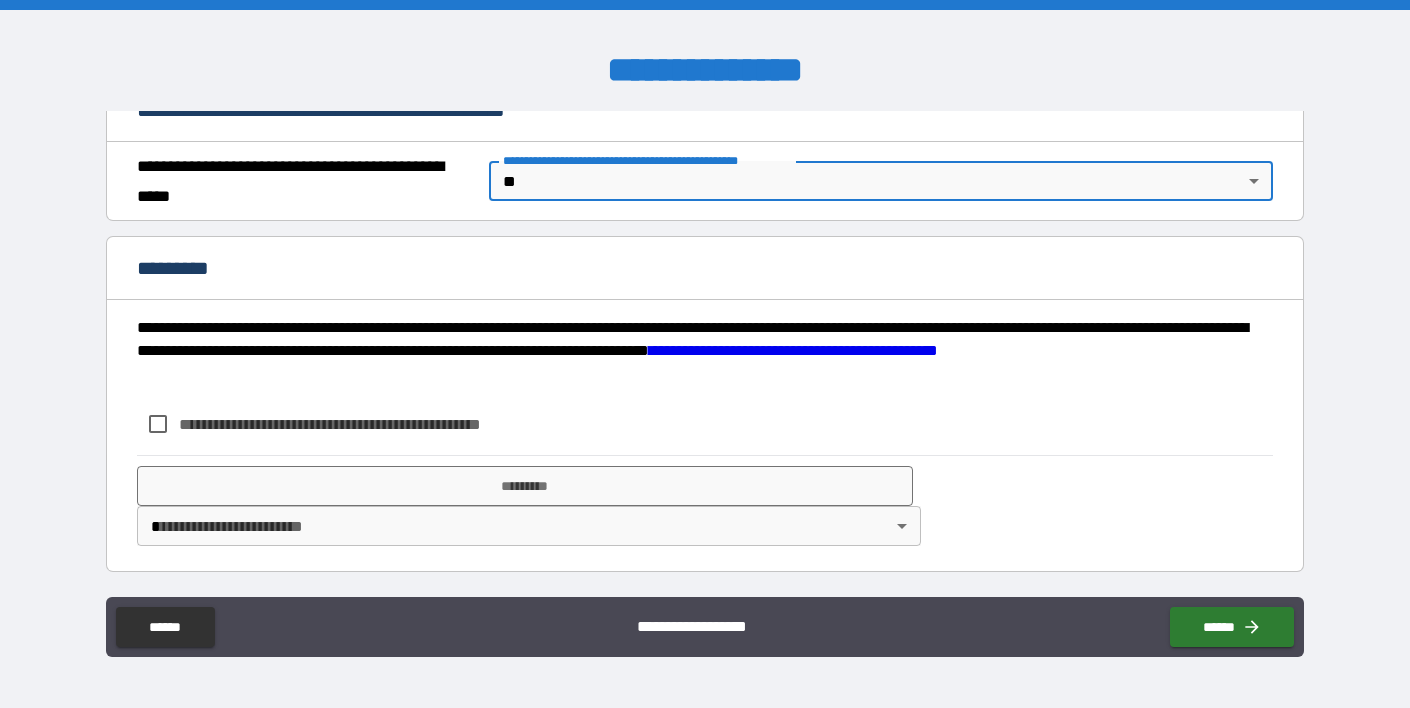 scroll, scrollTop: 1538, scrollLeft: 0, axis: vertical 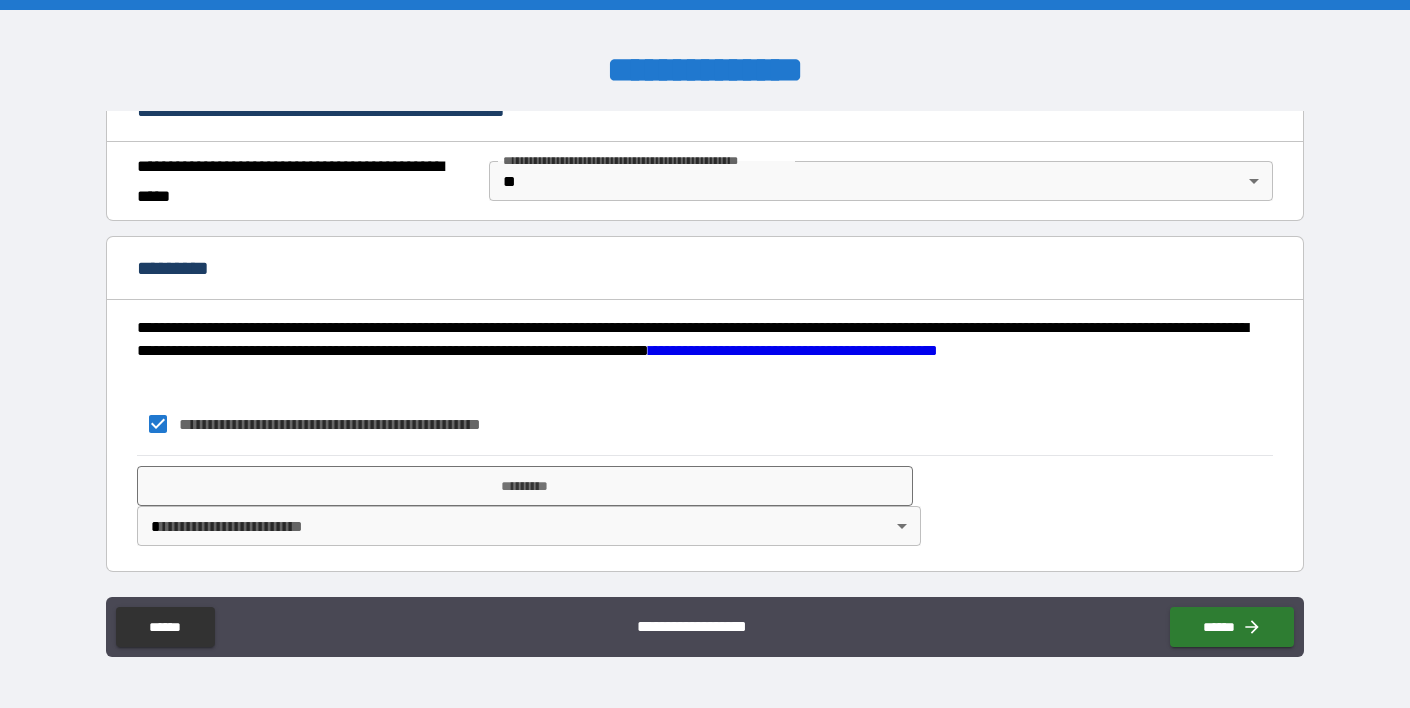 click on "**********" at bounding box center (705, 354) 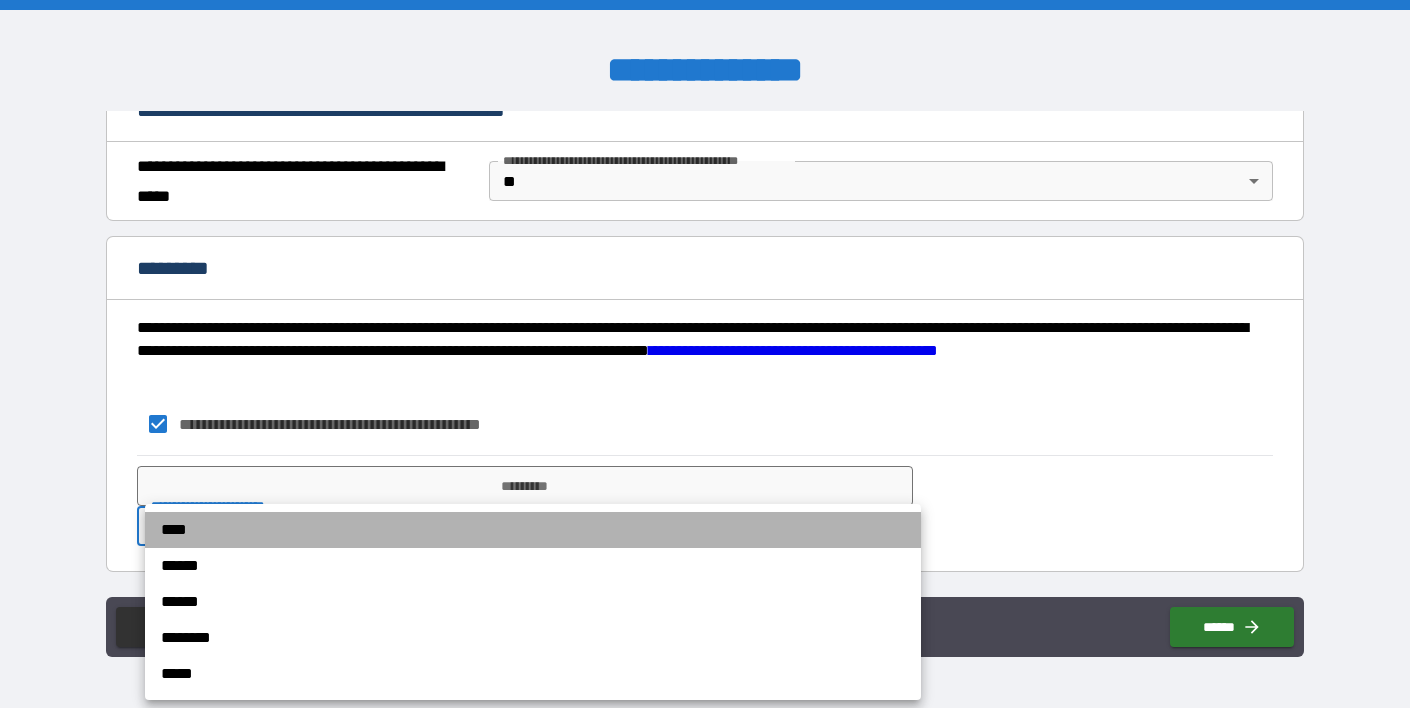 click on "****" at bounding box center [533, 530] 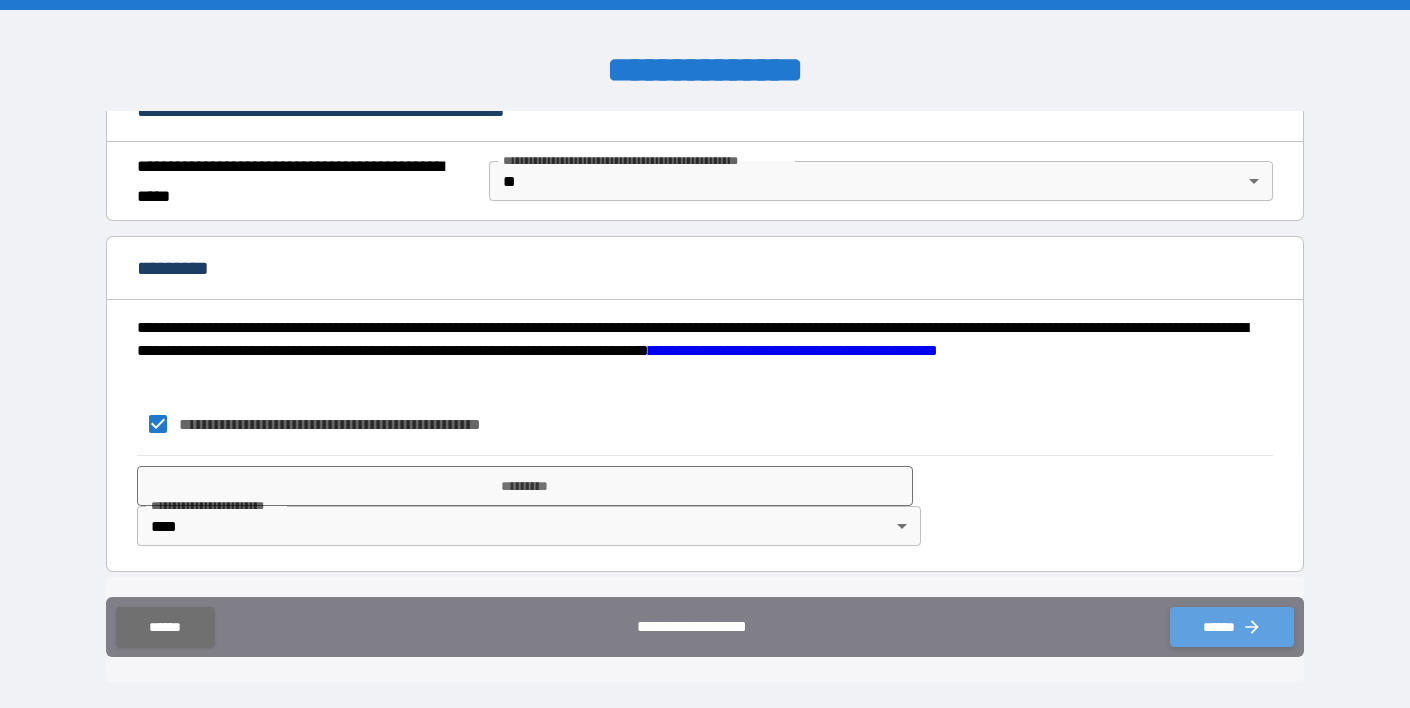 click on "******" at bounding box center (1232, 627) 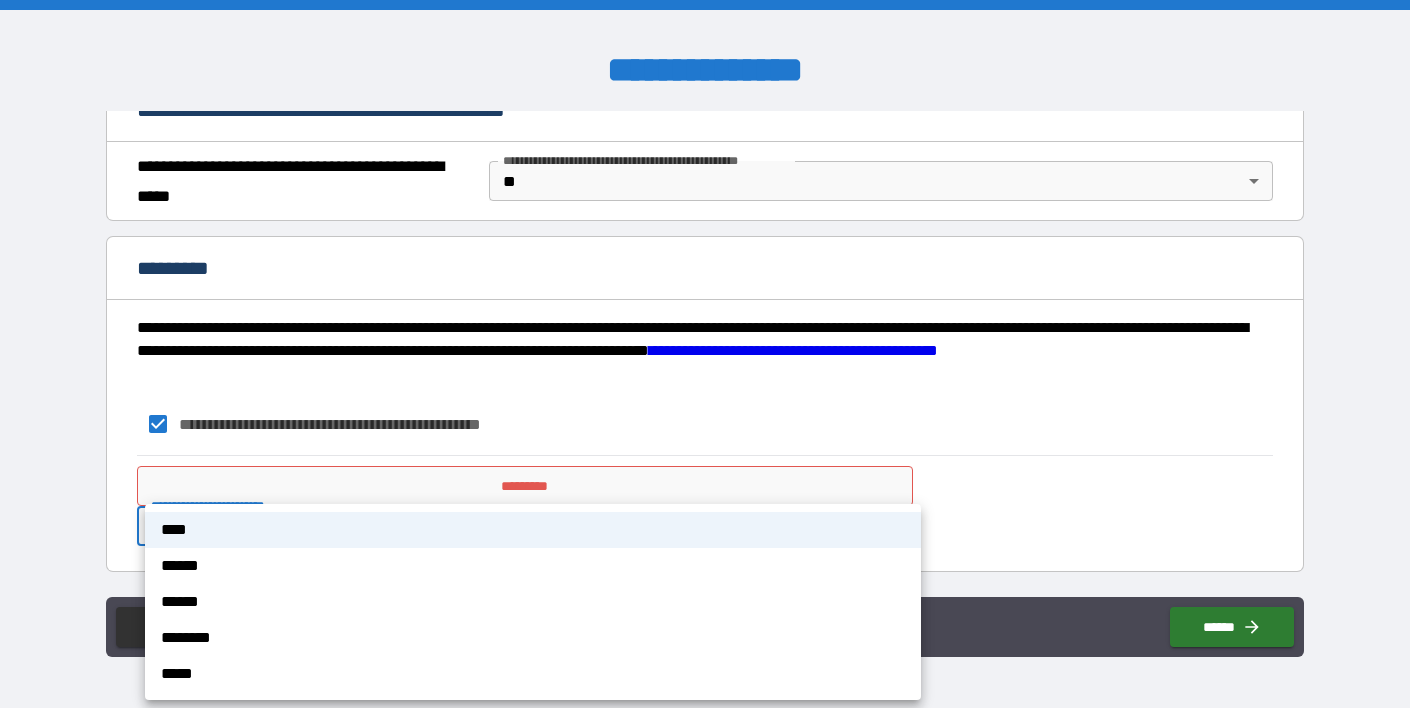 click on "**********" at bounding box center (705, 354) 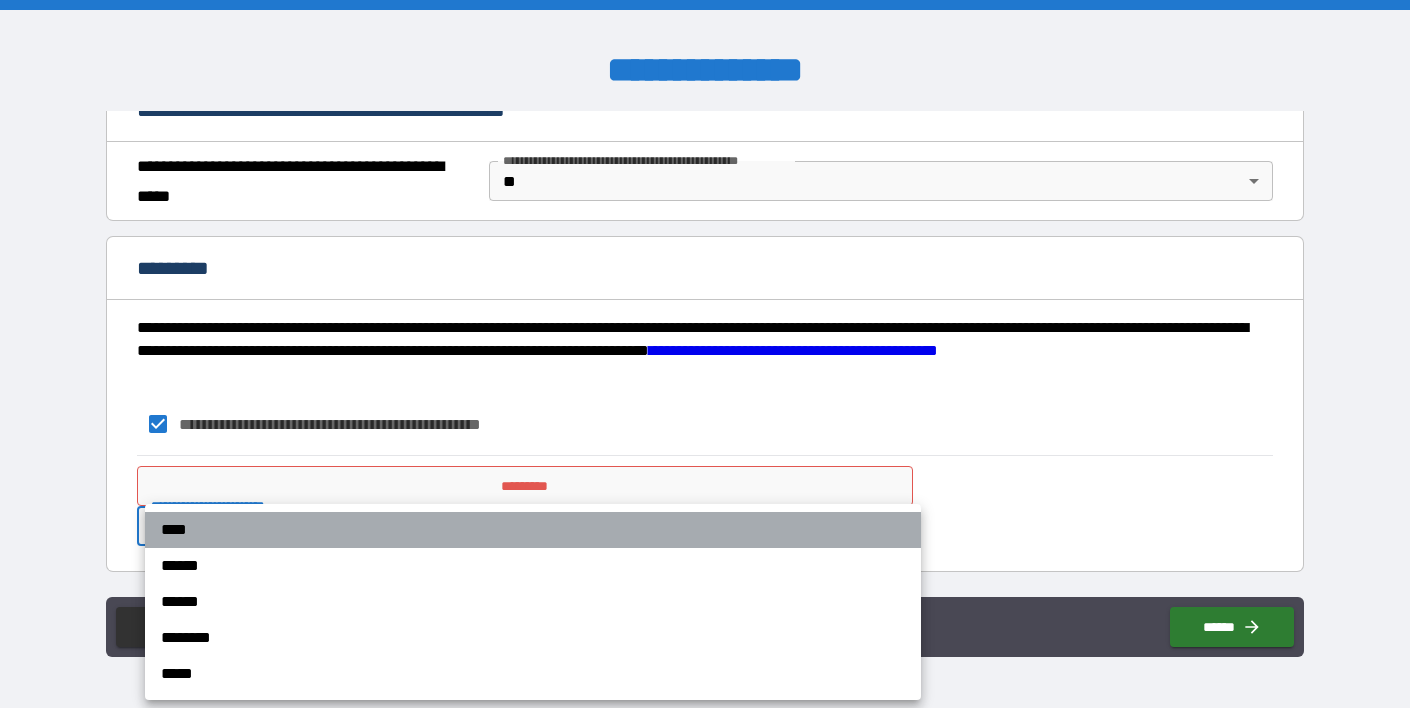 click on "****" at bounding box center (533, 530) 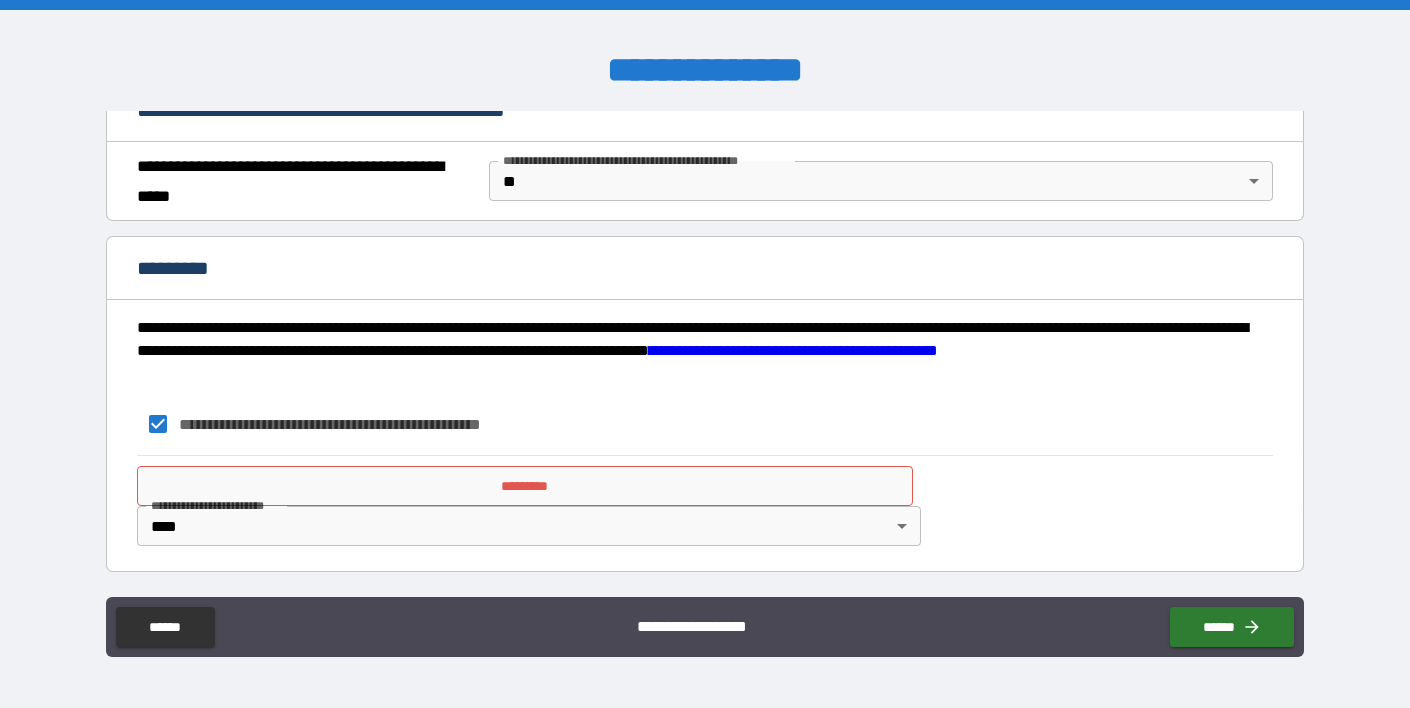 drag, startPoint x: 230, startPoint y: 478, endPoint x: 486, endPoint y: 494, distance: 256.4995 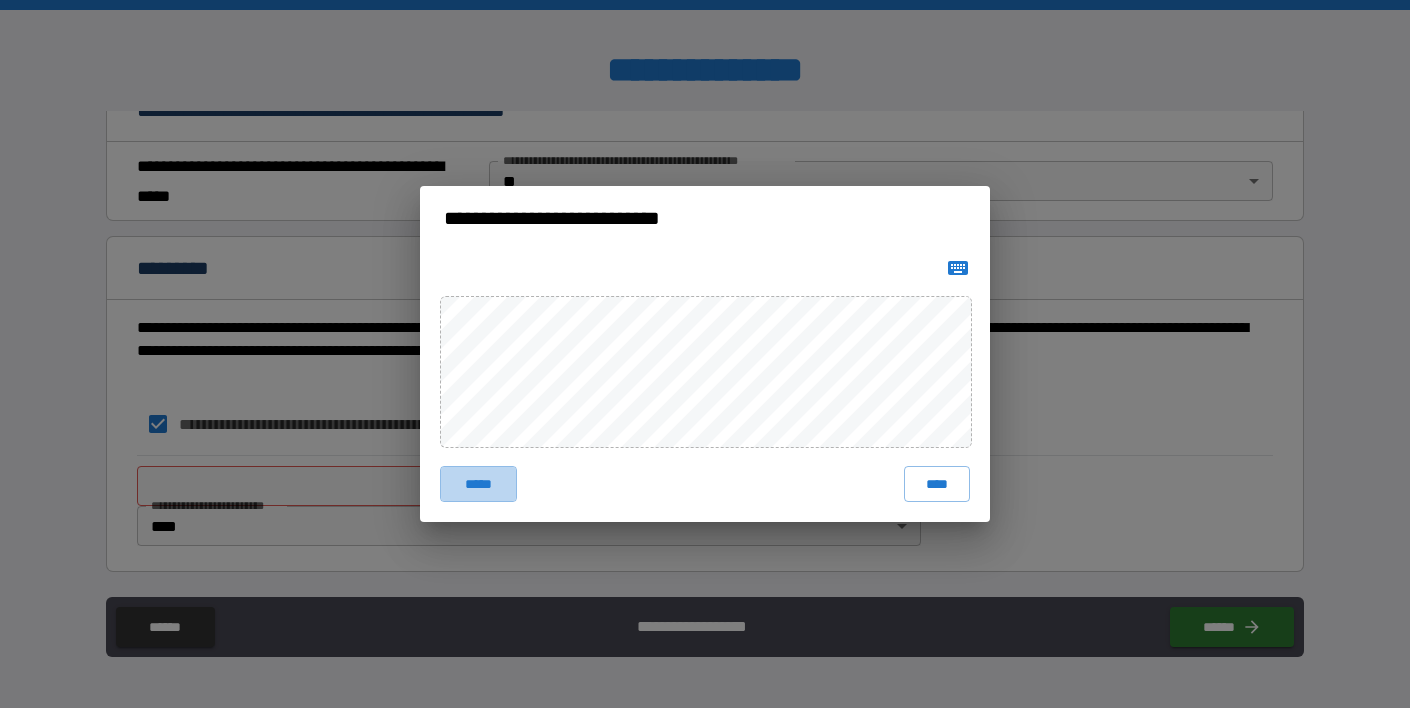 click on "*****" at bounding box center (478, 484) 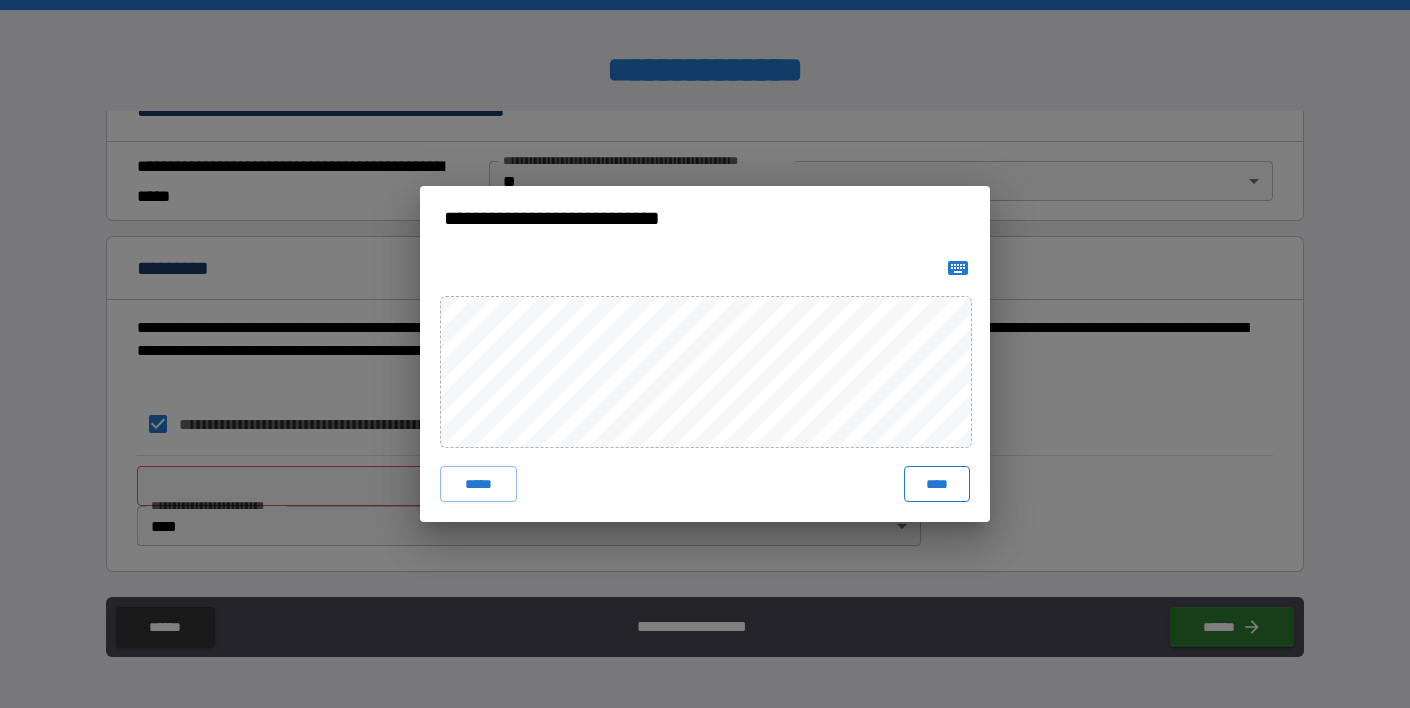 click on "****" at bounding box center [937, 484] 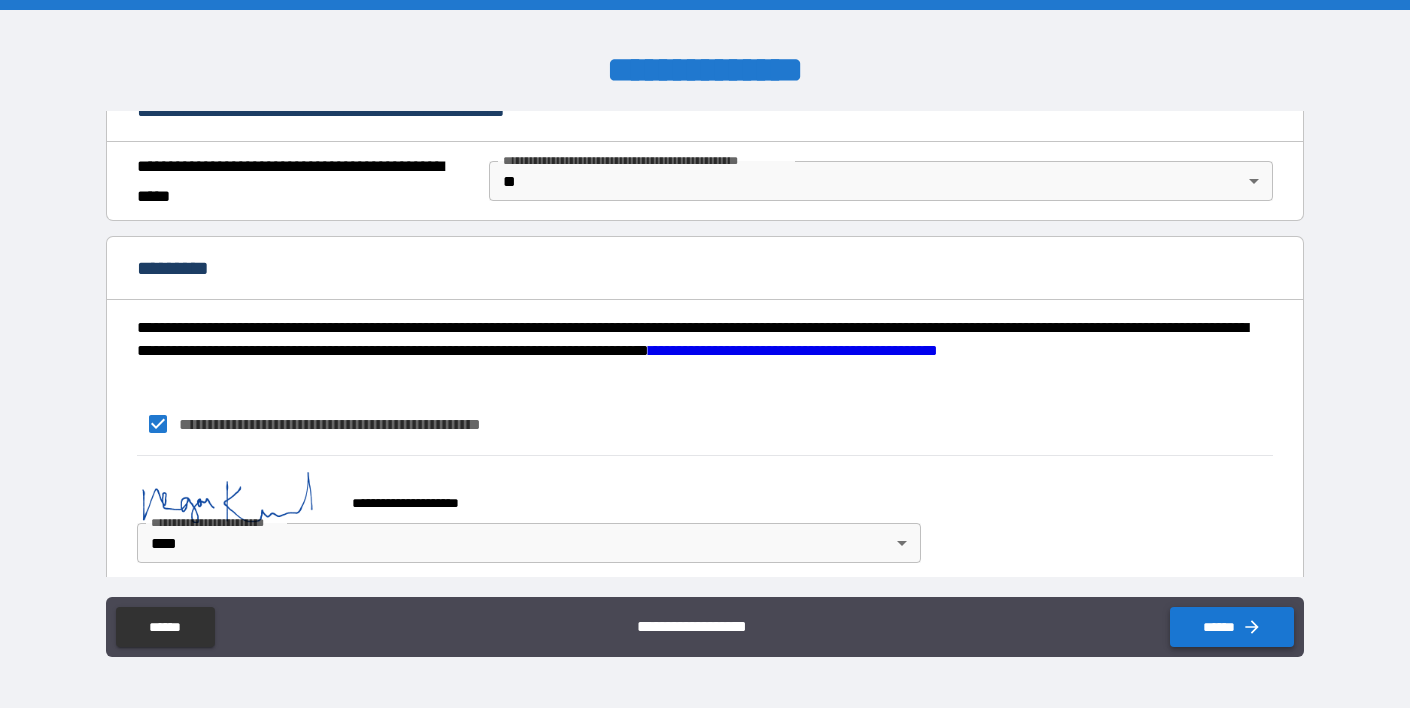 click on "******" at bounding box center (1232, 627) 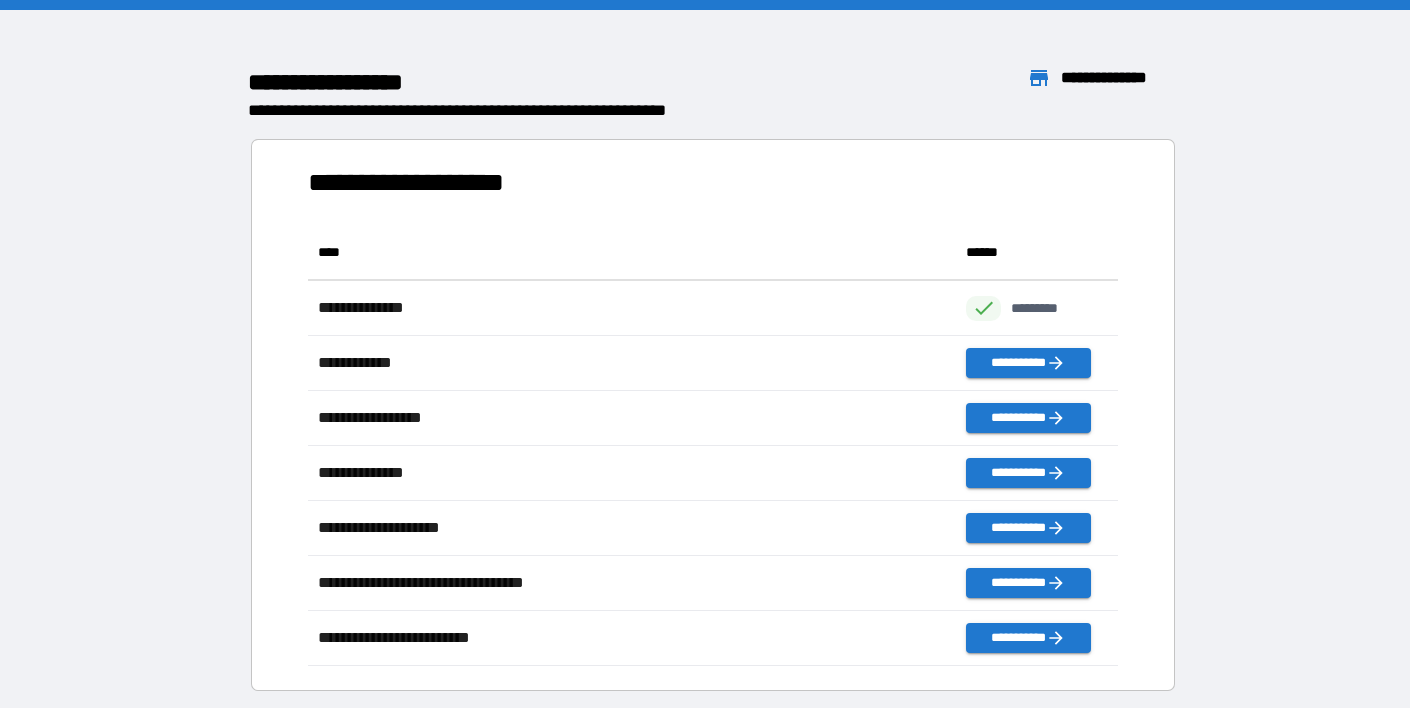 scroll, scrollTop: 441, scrollLeft: 810, axis: both 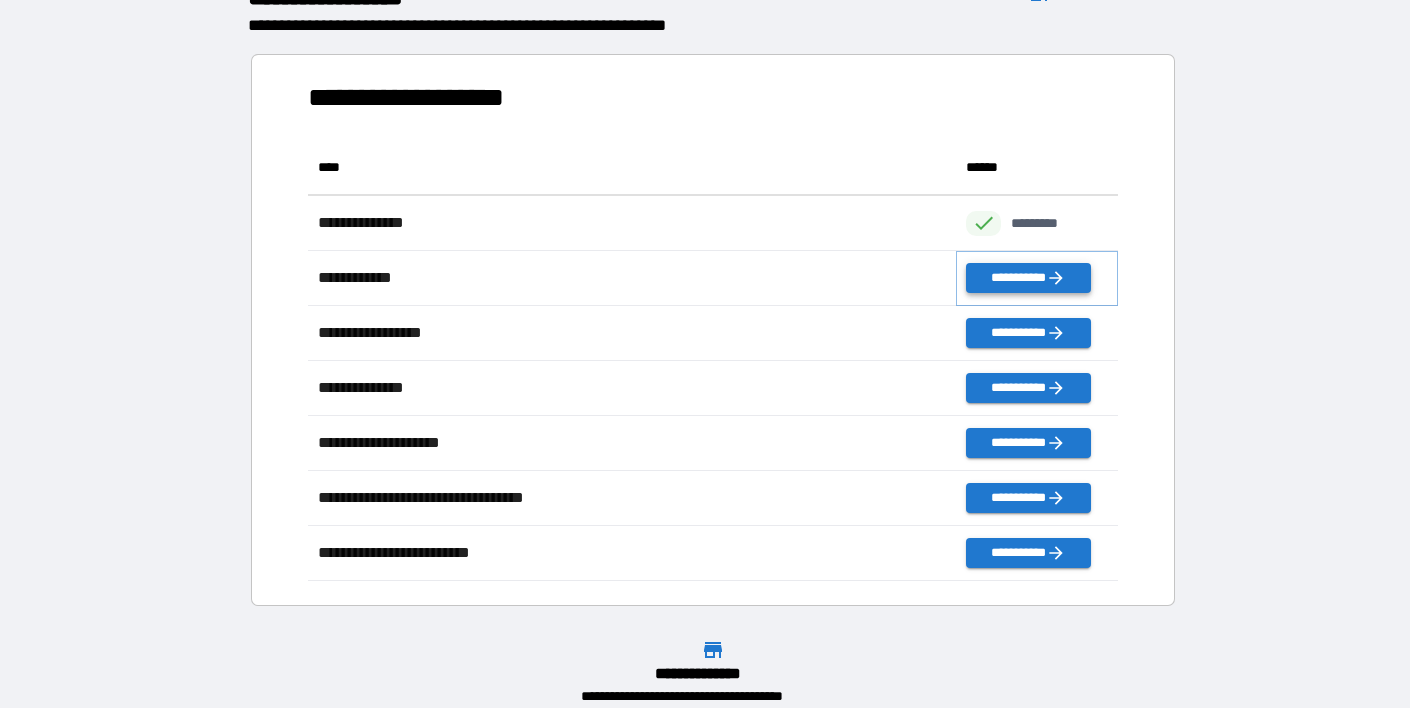 click on "**********" at bounding box center (1028, 278) 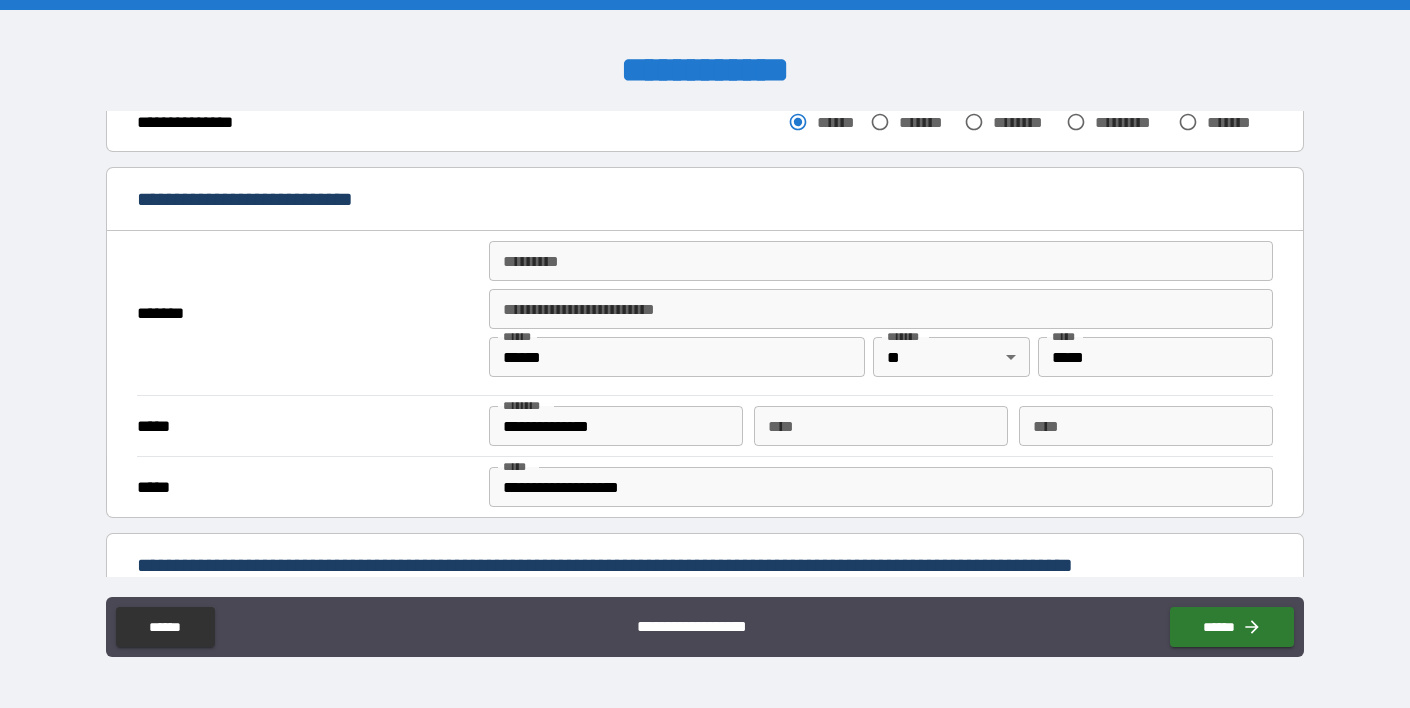 scroll, scrollTop: 347, scrollLeft: 0, axis: vertical 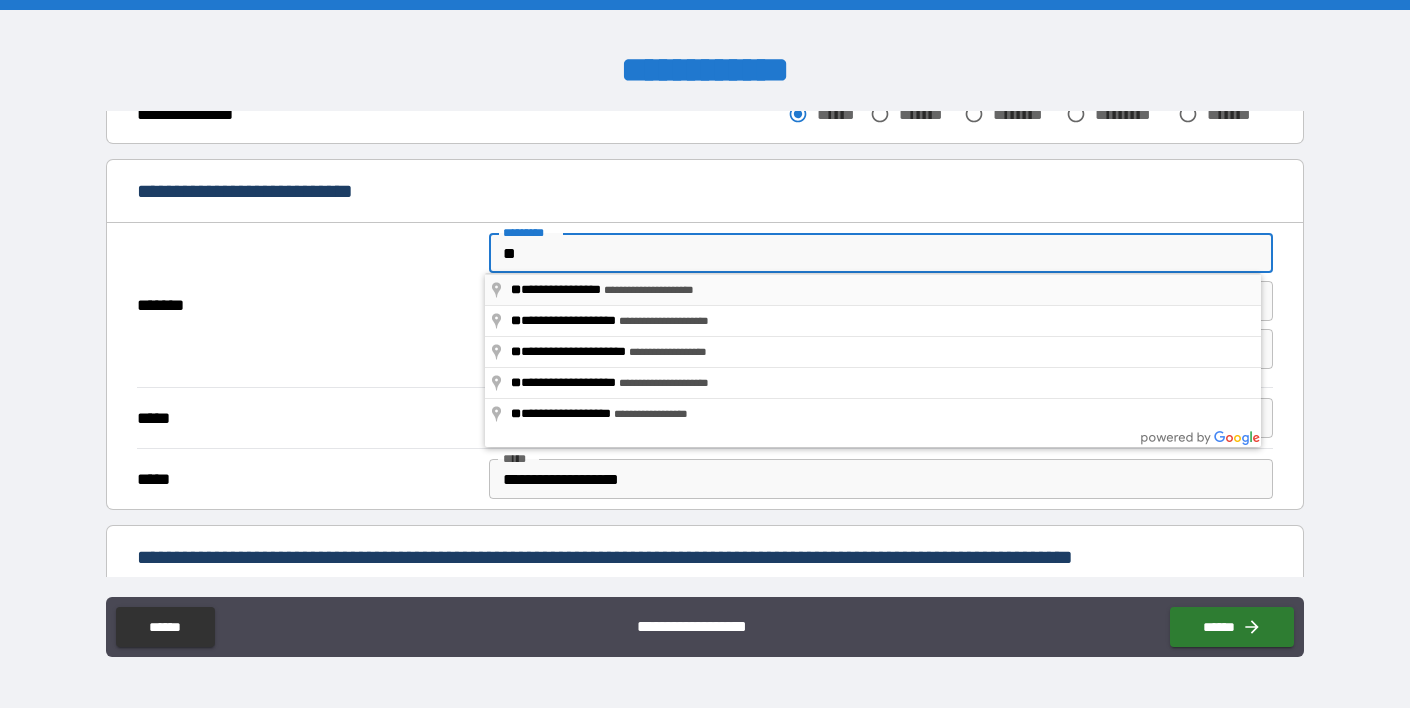 type on "**********" 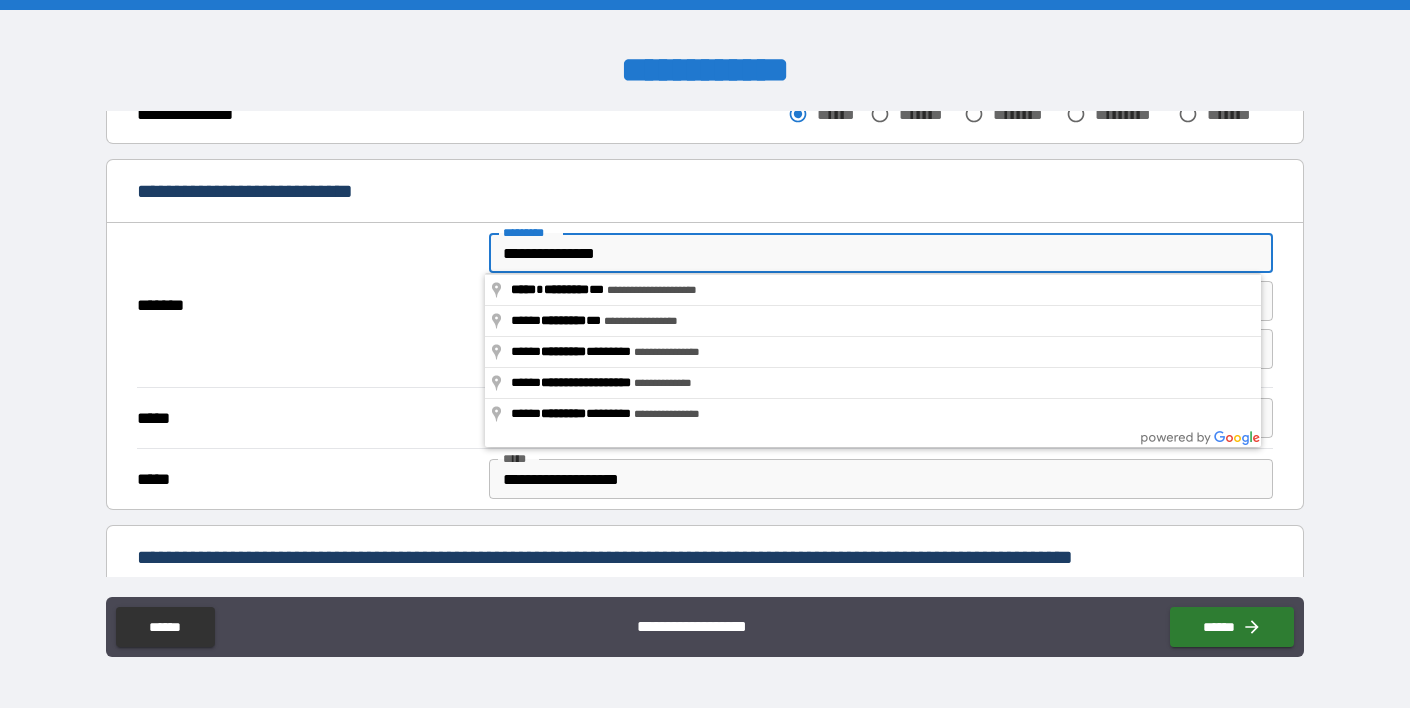 drag, startPoint x: 684, startPoint y: 242, endPoint x: 392, endPoint y: 225, distance: 292.49445 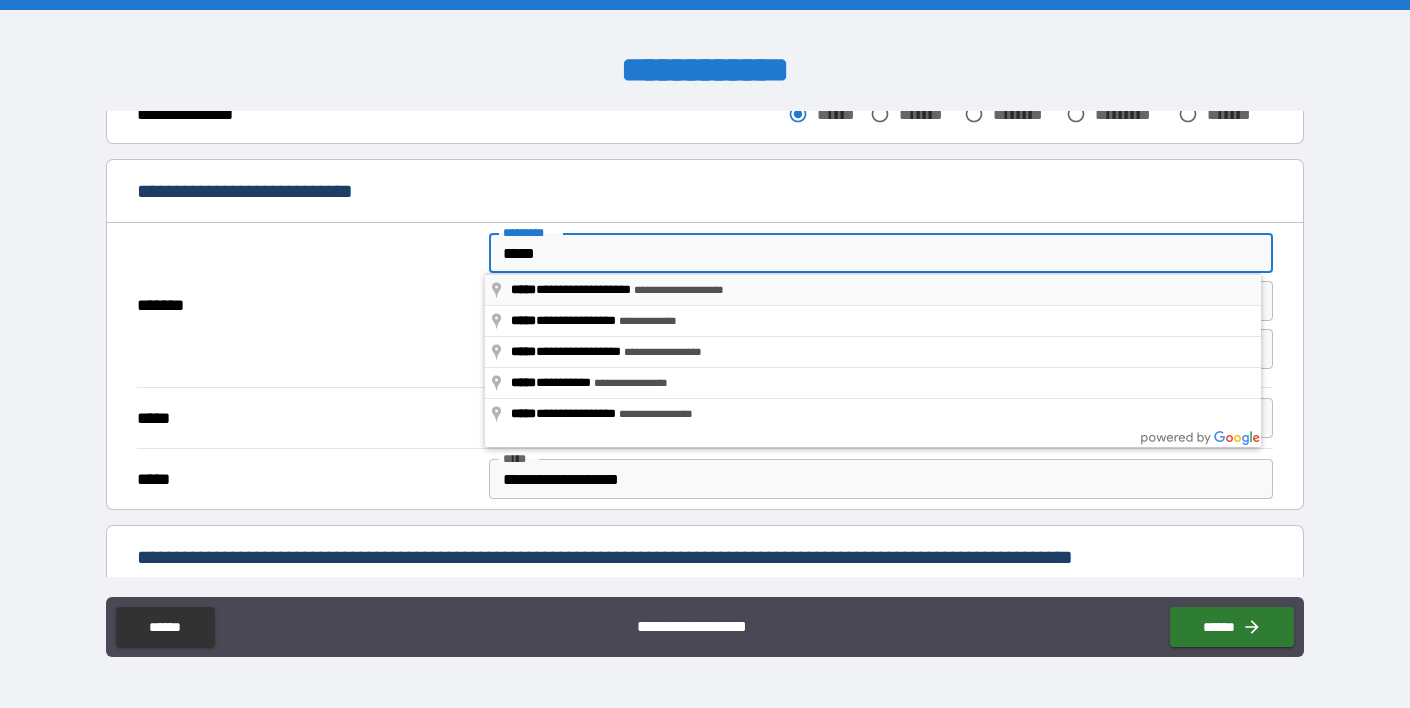 type on "**********" 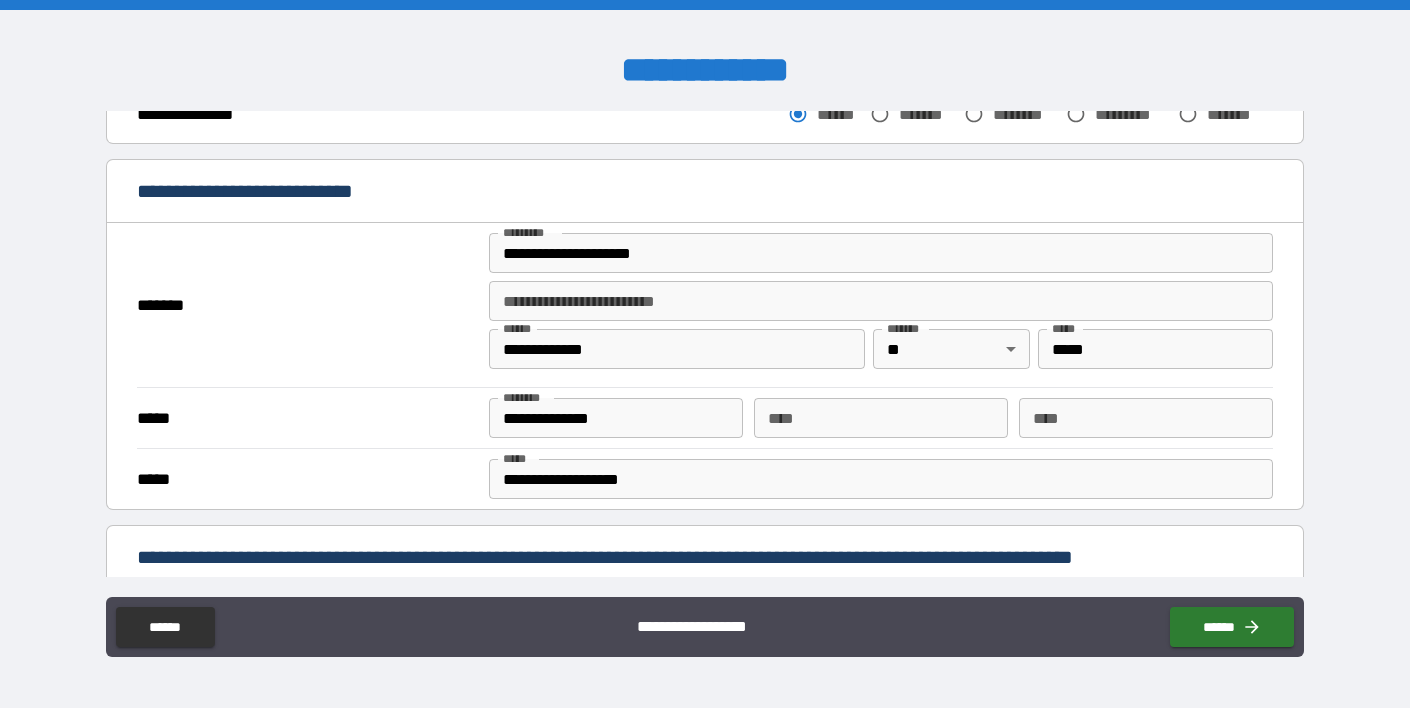 click on "**********" at bounding box center [705, 193] 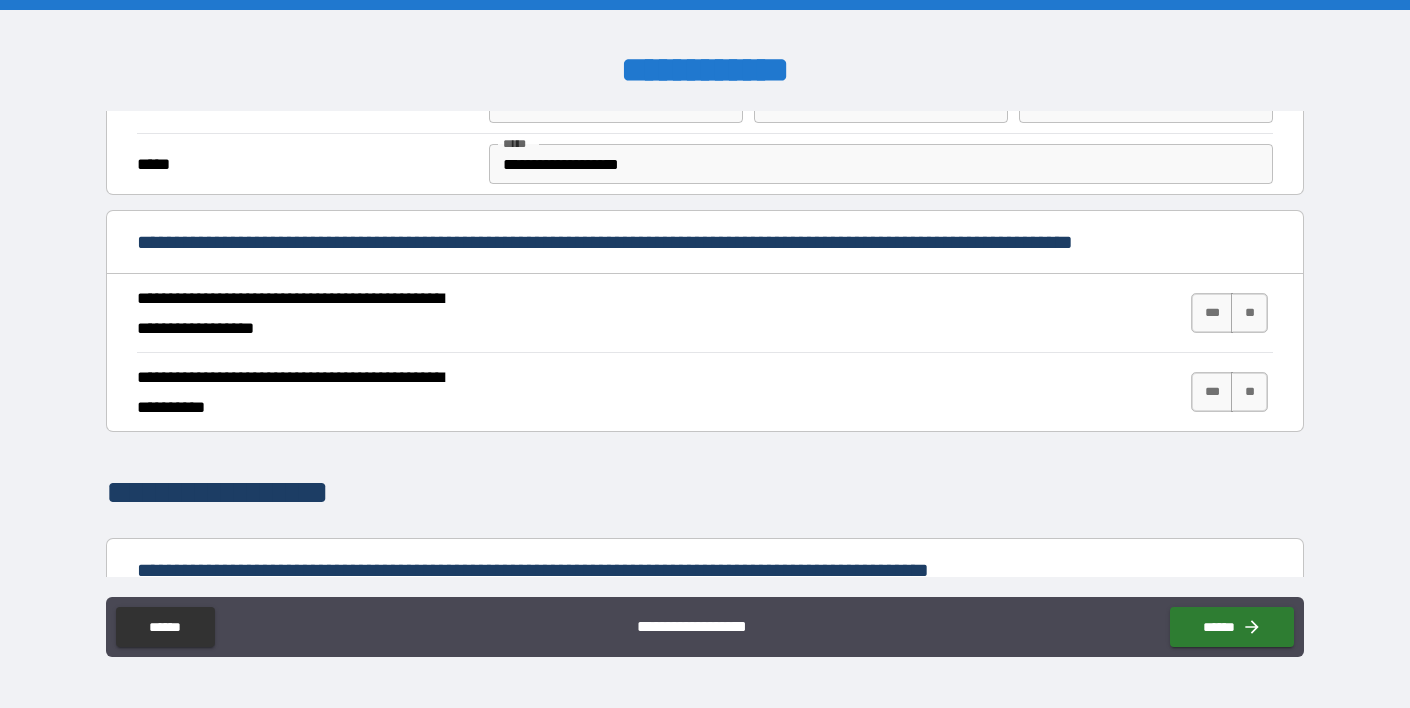 scroll, scrollTop: 672, scrollLeft: 0, axis: vertical 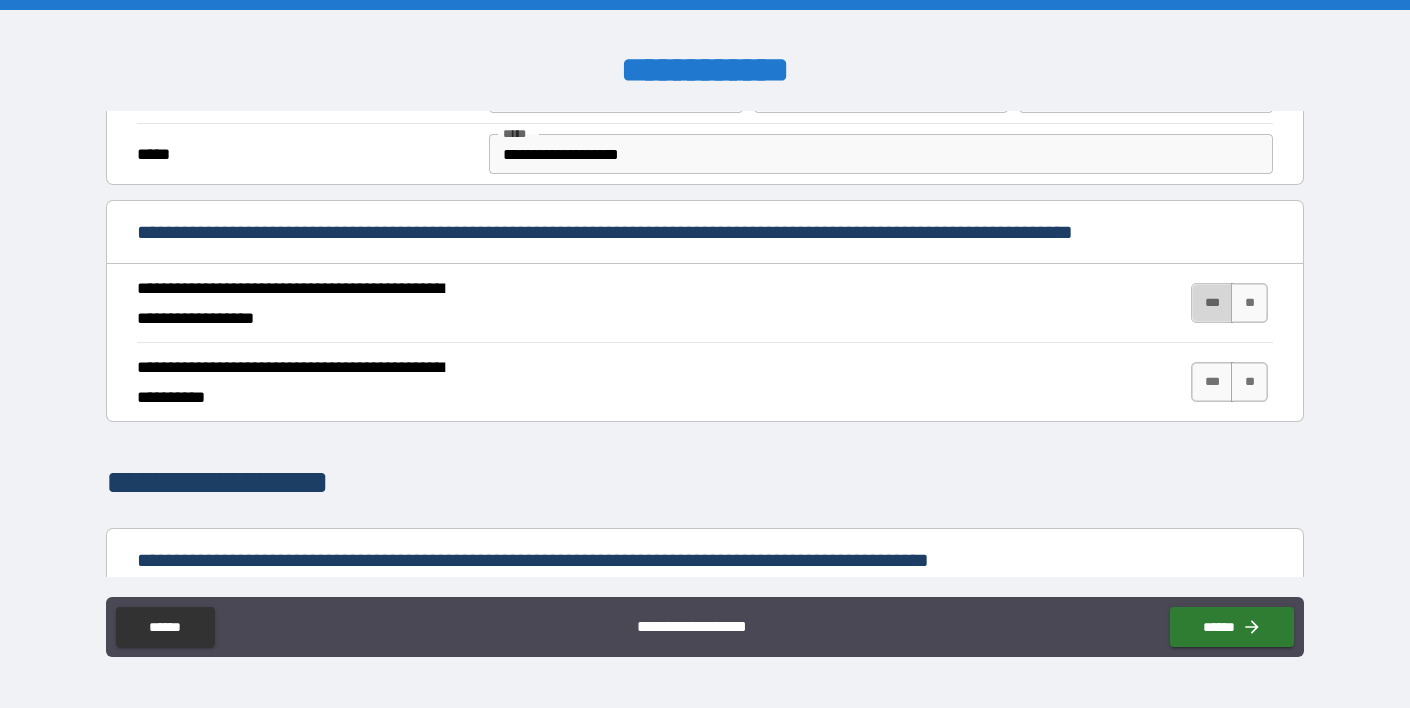 click on "***" at bounding box center (1212, 303) 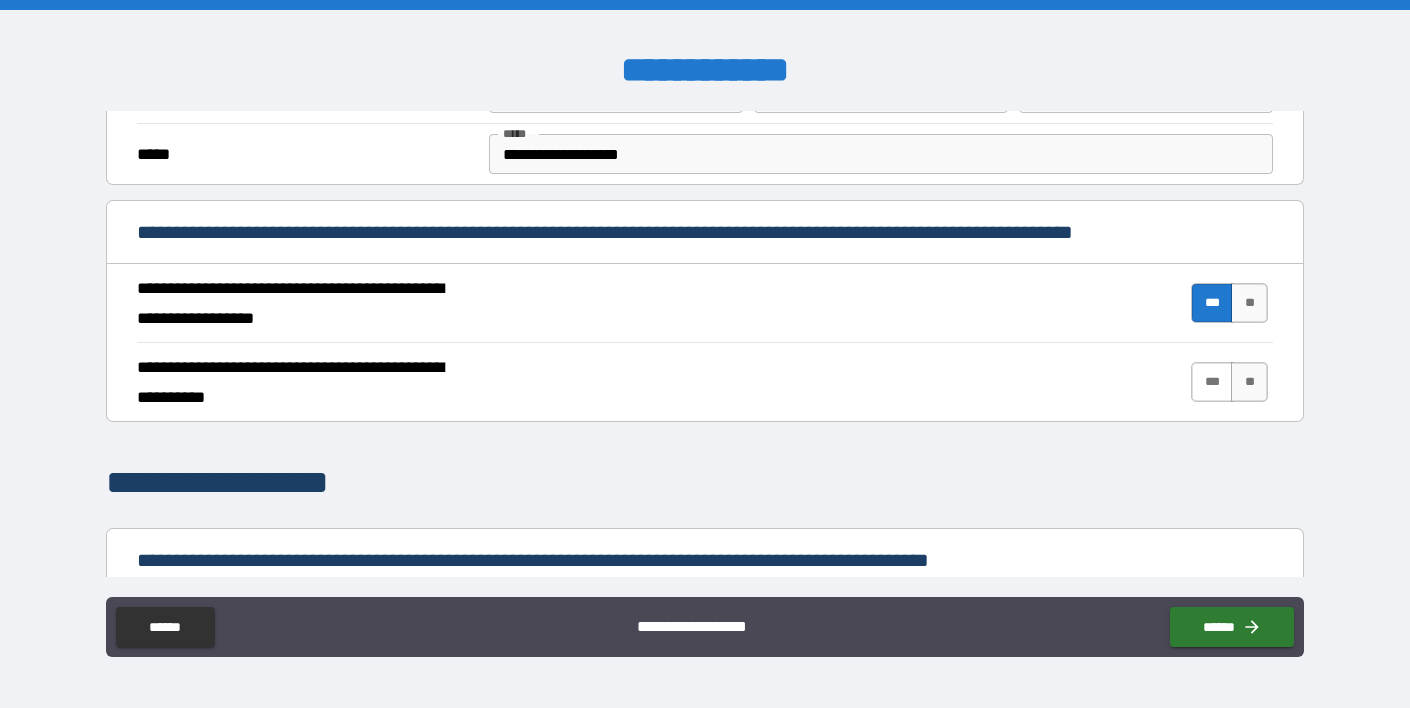 click on "***" at bounding box center (1212, 382) 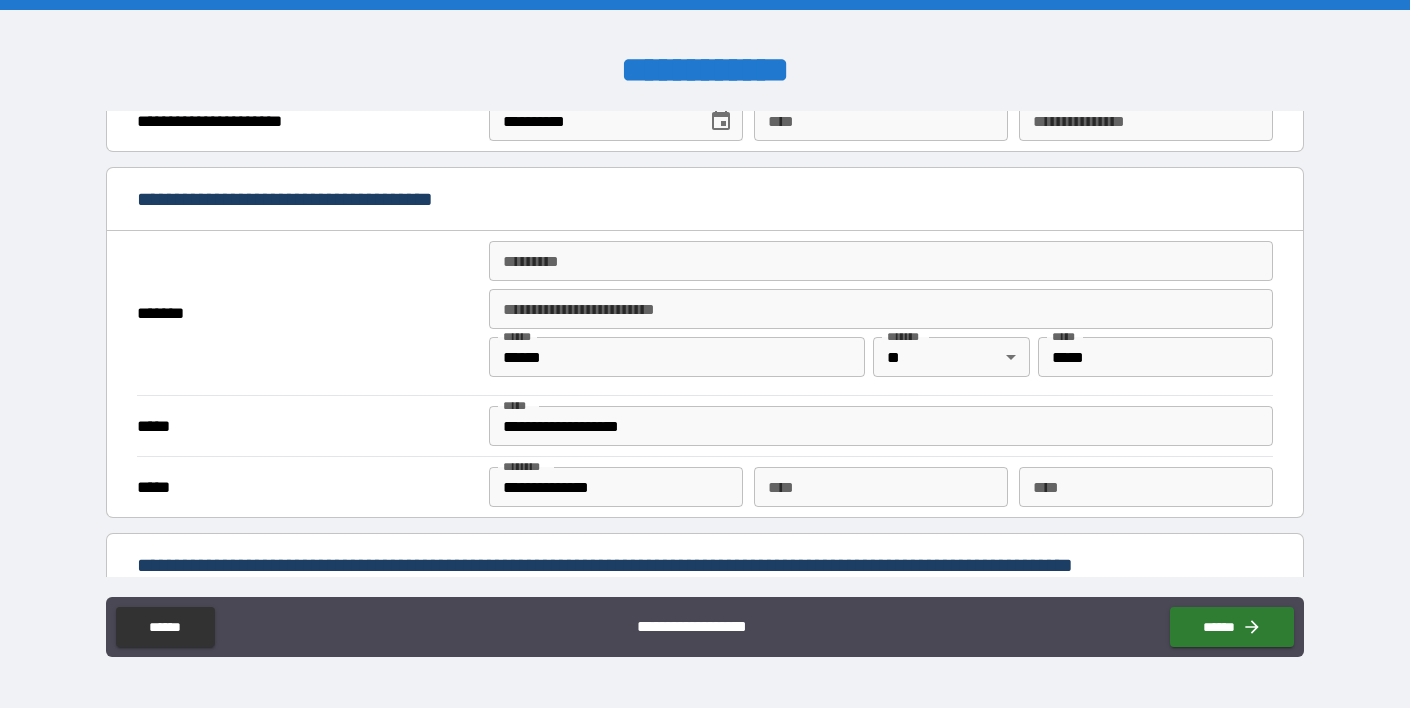 scroll, scrollTop: 1373, scrollLeft: 0, axis: vertical 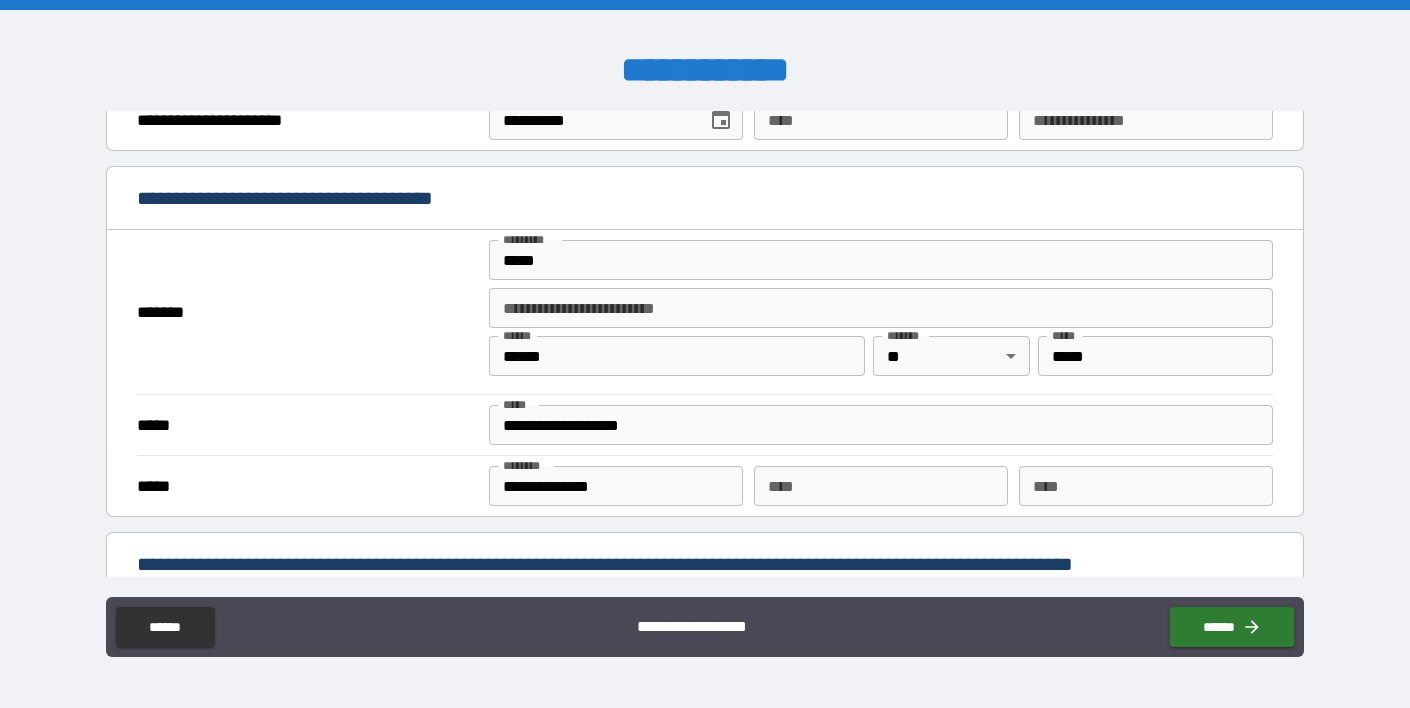 type on "**********" 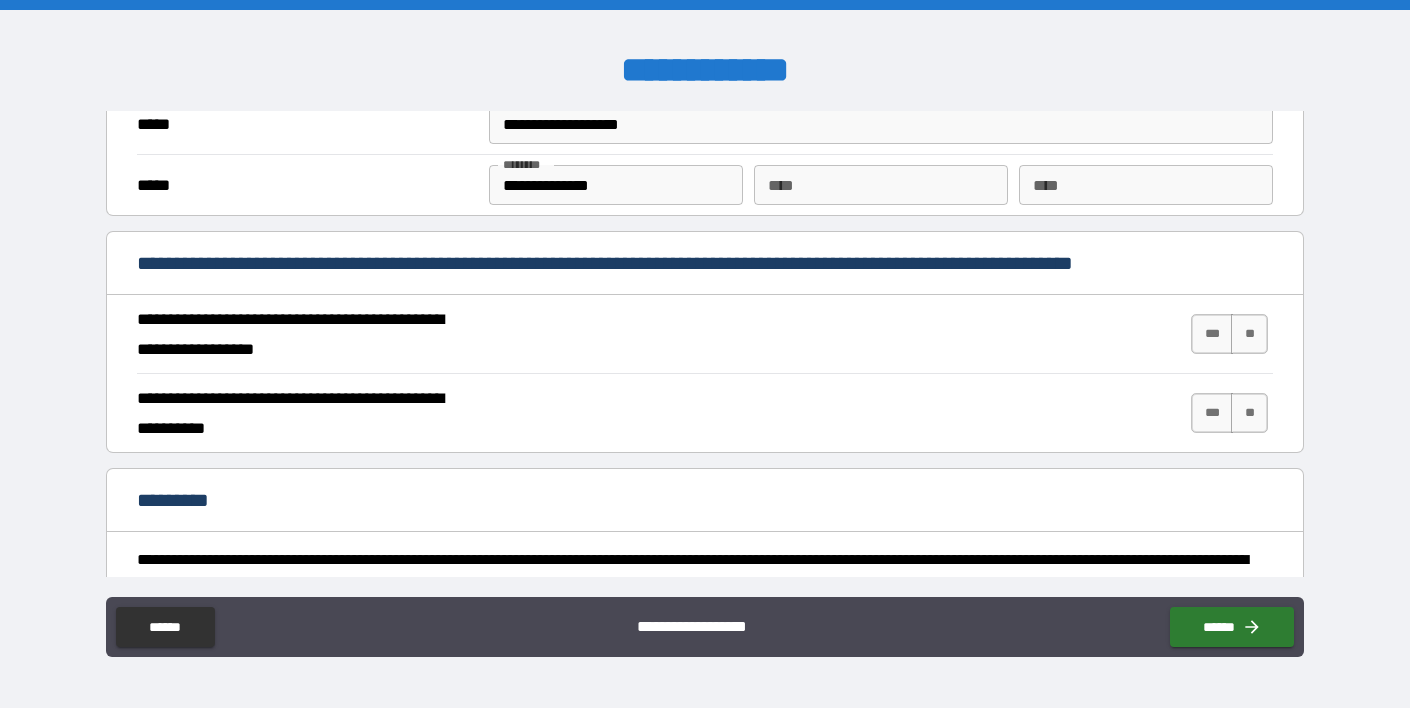 scroll, scrollTop: 1681, scrollLeft: 0, axis: vertical 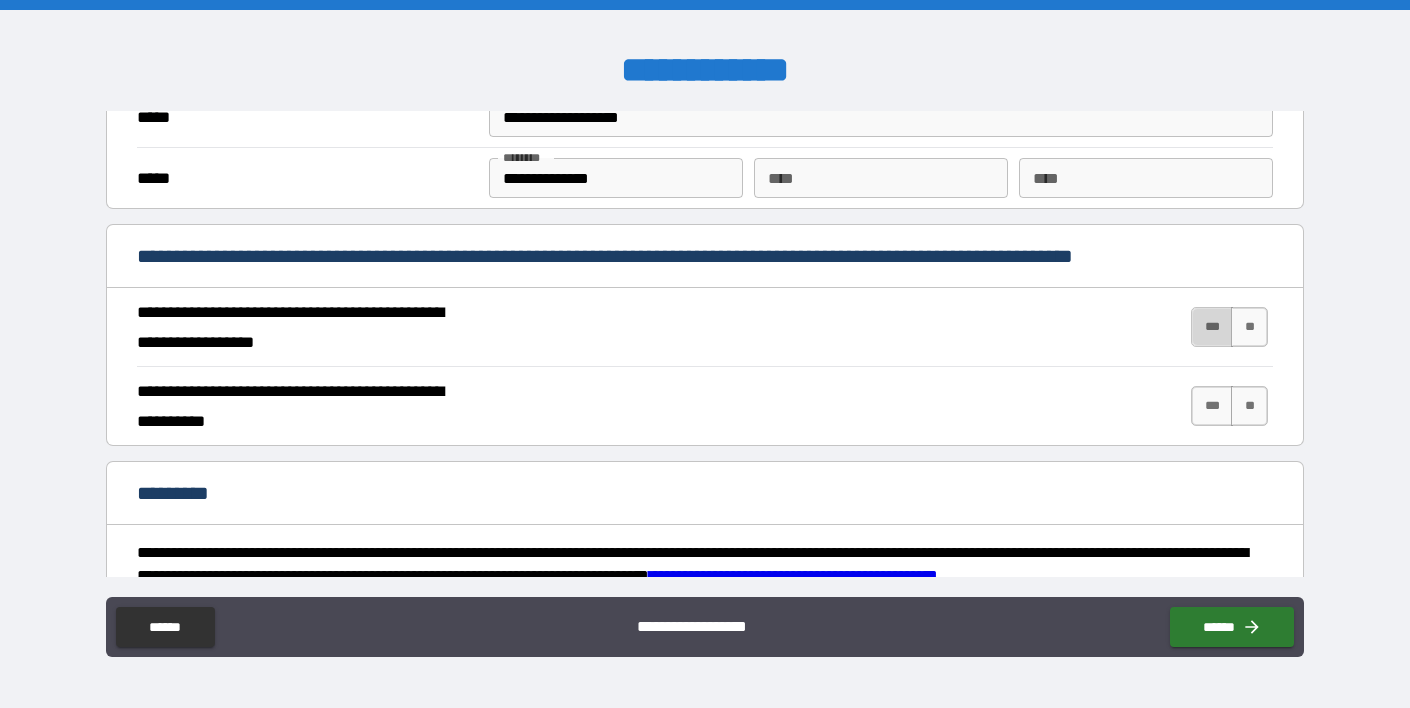 click on "***" at bounding box center [1212, 327] 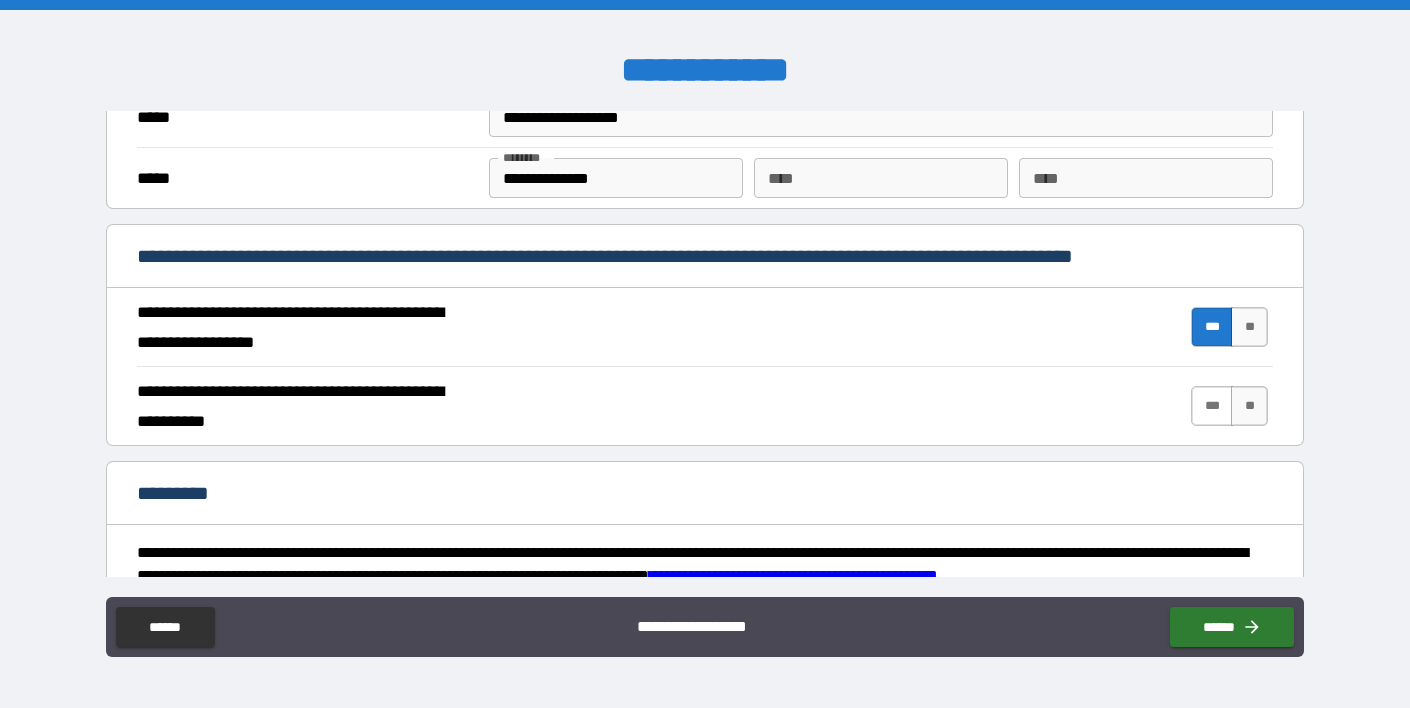 click on "***" at bounding box center [1212, 406] 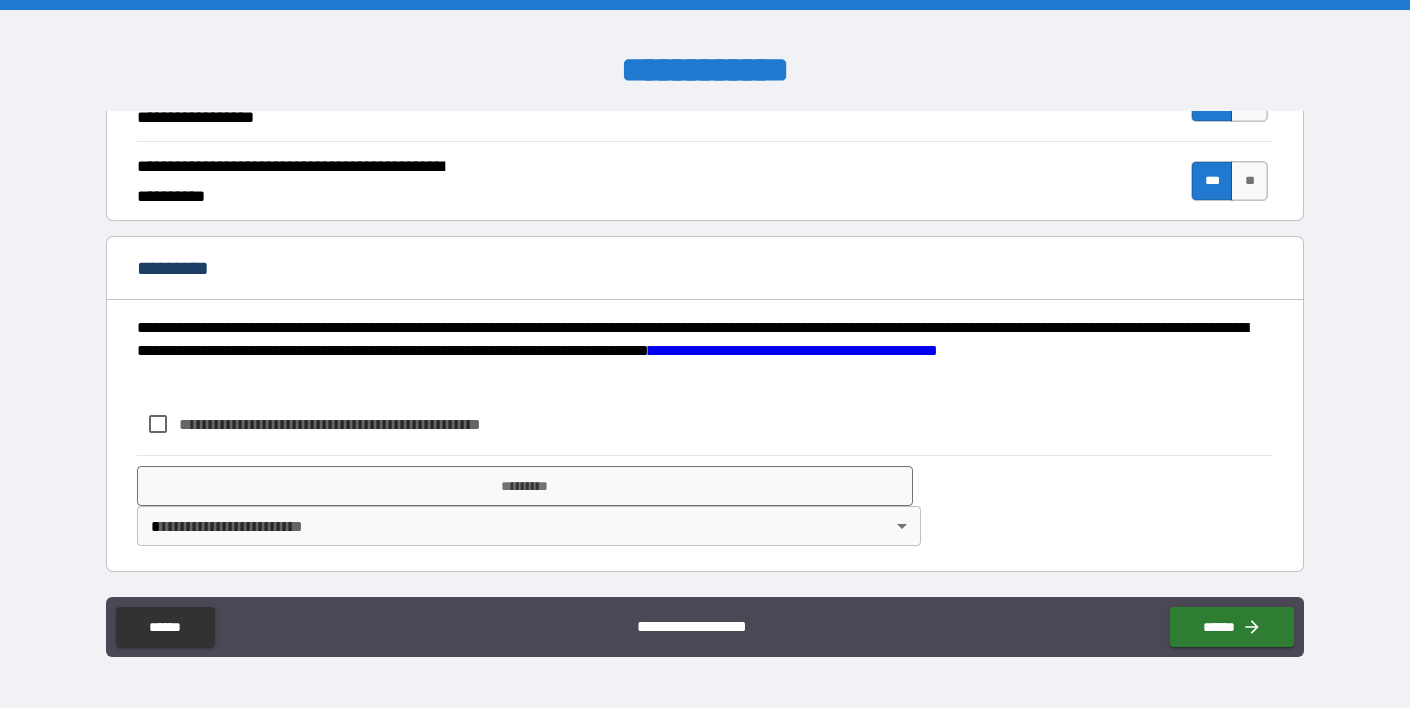 scroll, scrollTop: 1906, scrollLeft: 0, axis: vertical 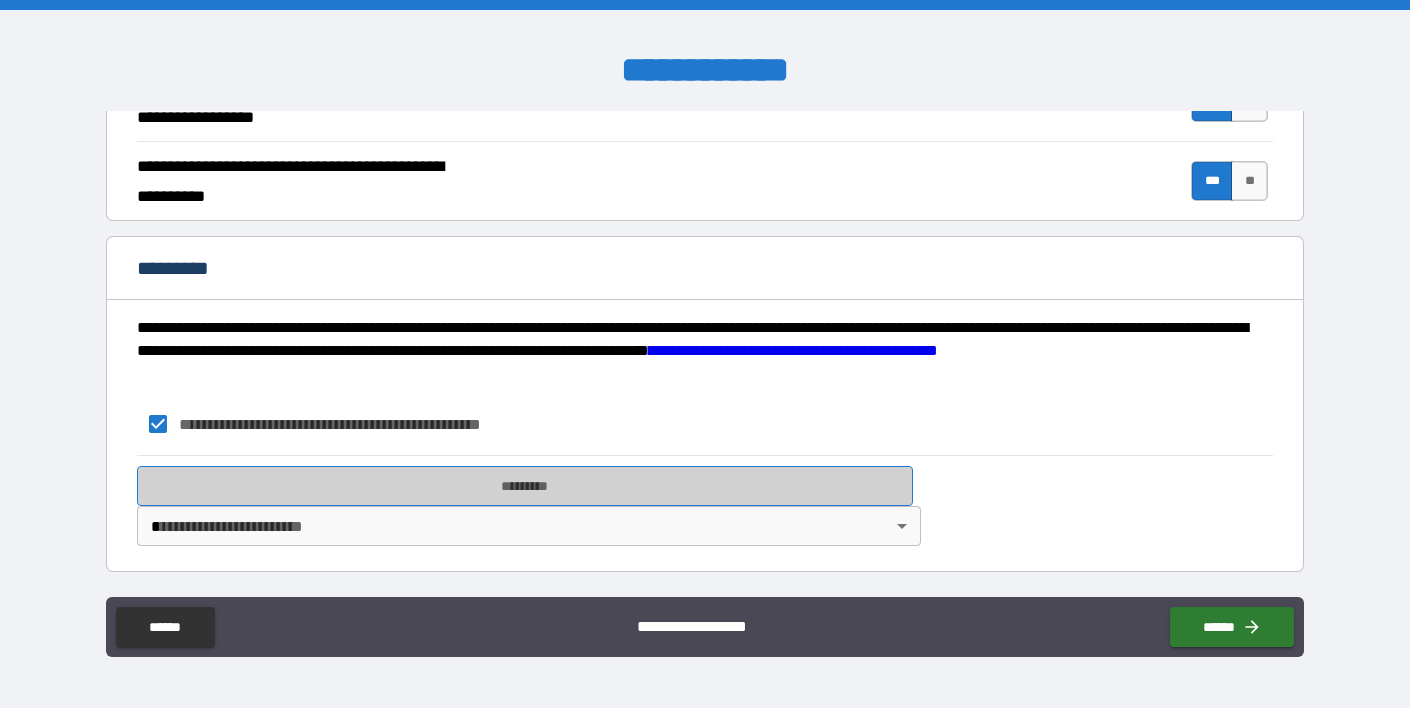 click on "*********" at bounding box center (525, 486) 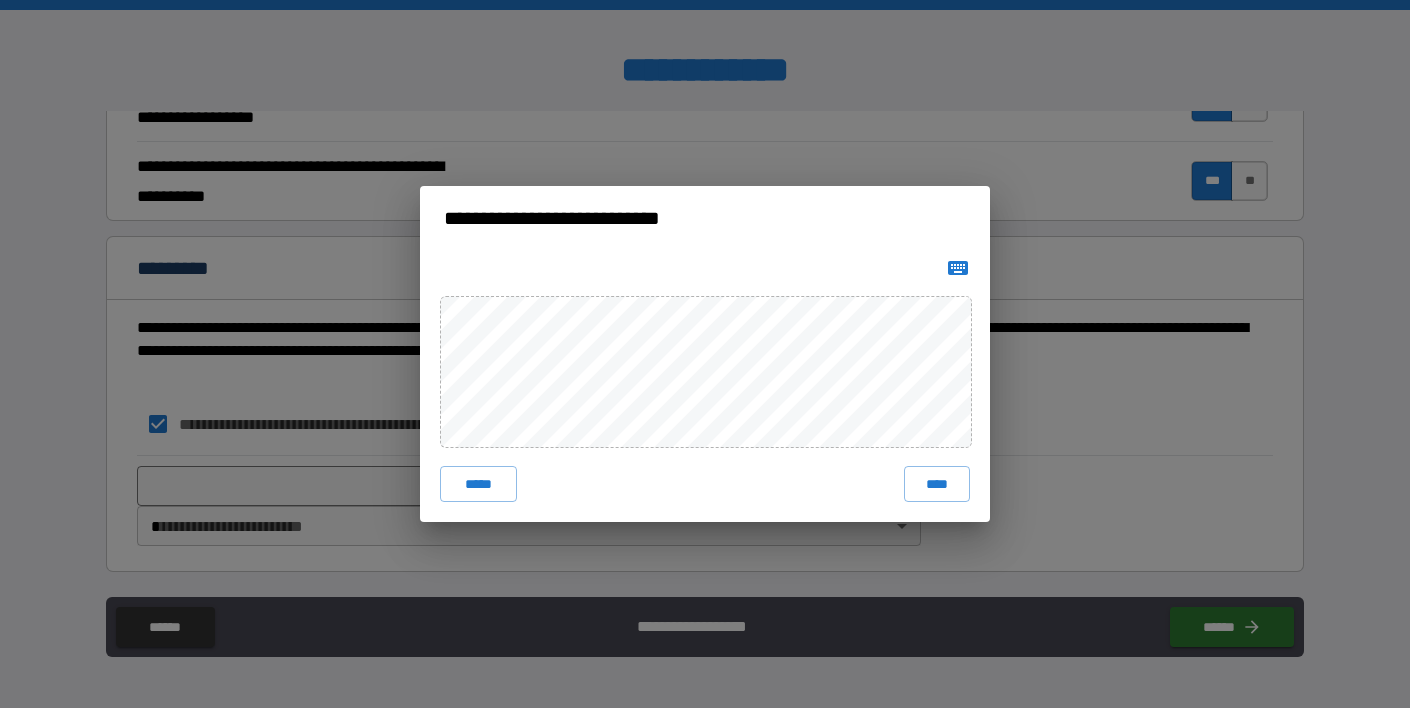 click on "***** ****" at bounding box center [705, 386] 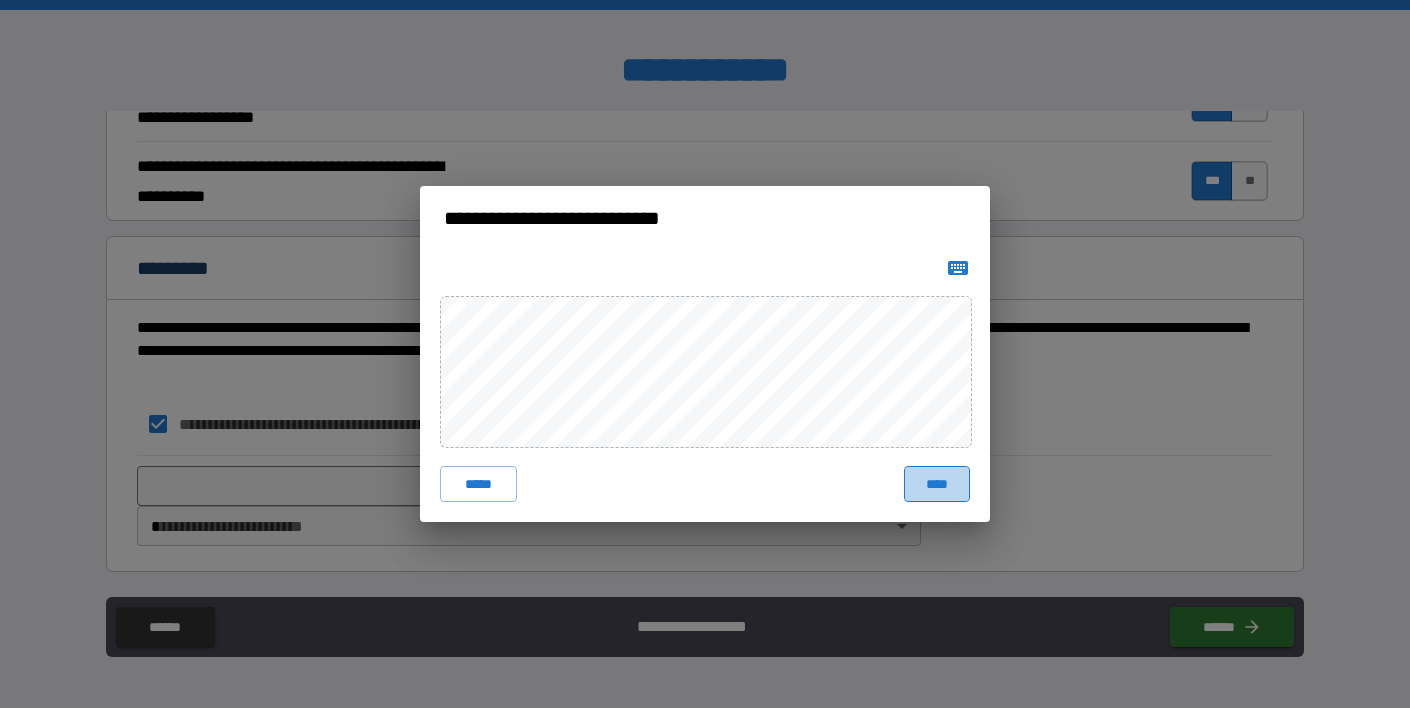click on "****" at bounding box center [937, 484] 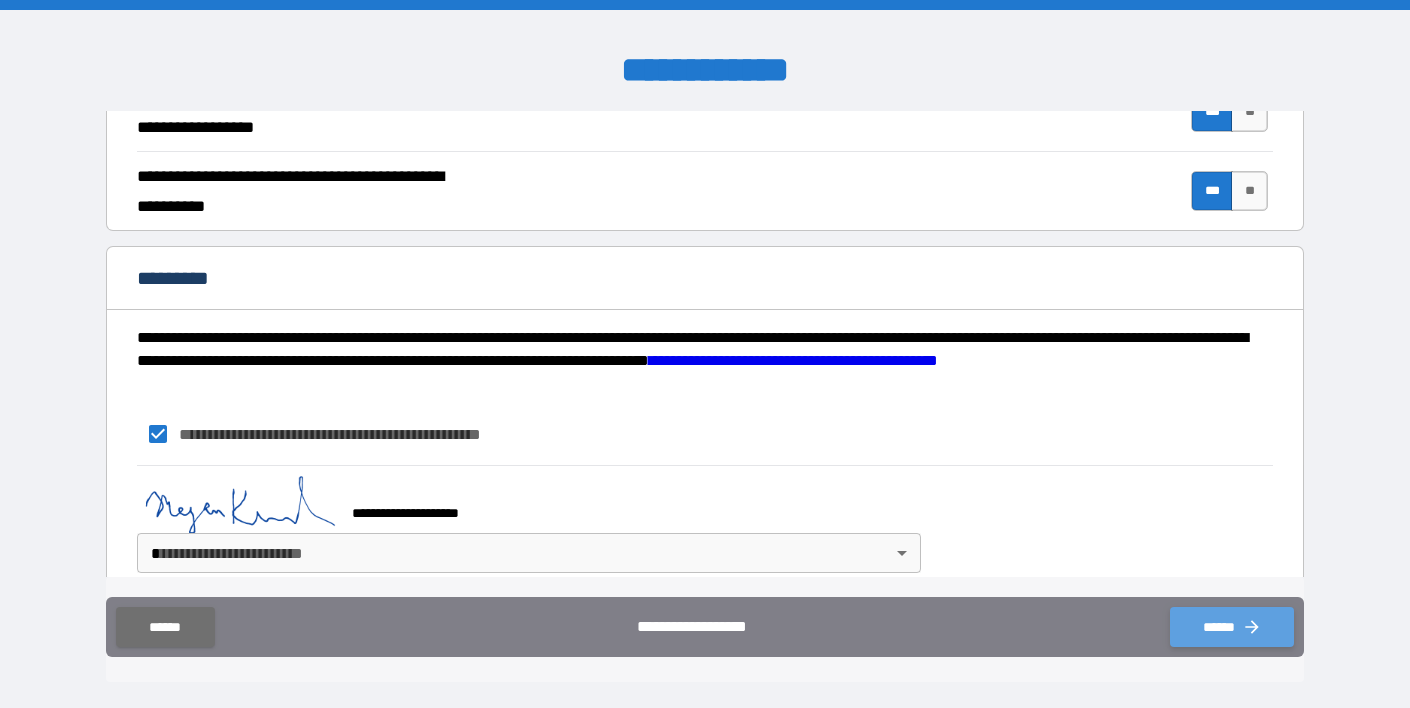 click on "******" at bounding box center (1232, 627) 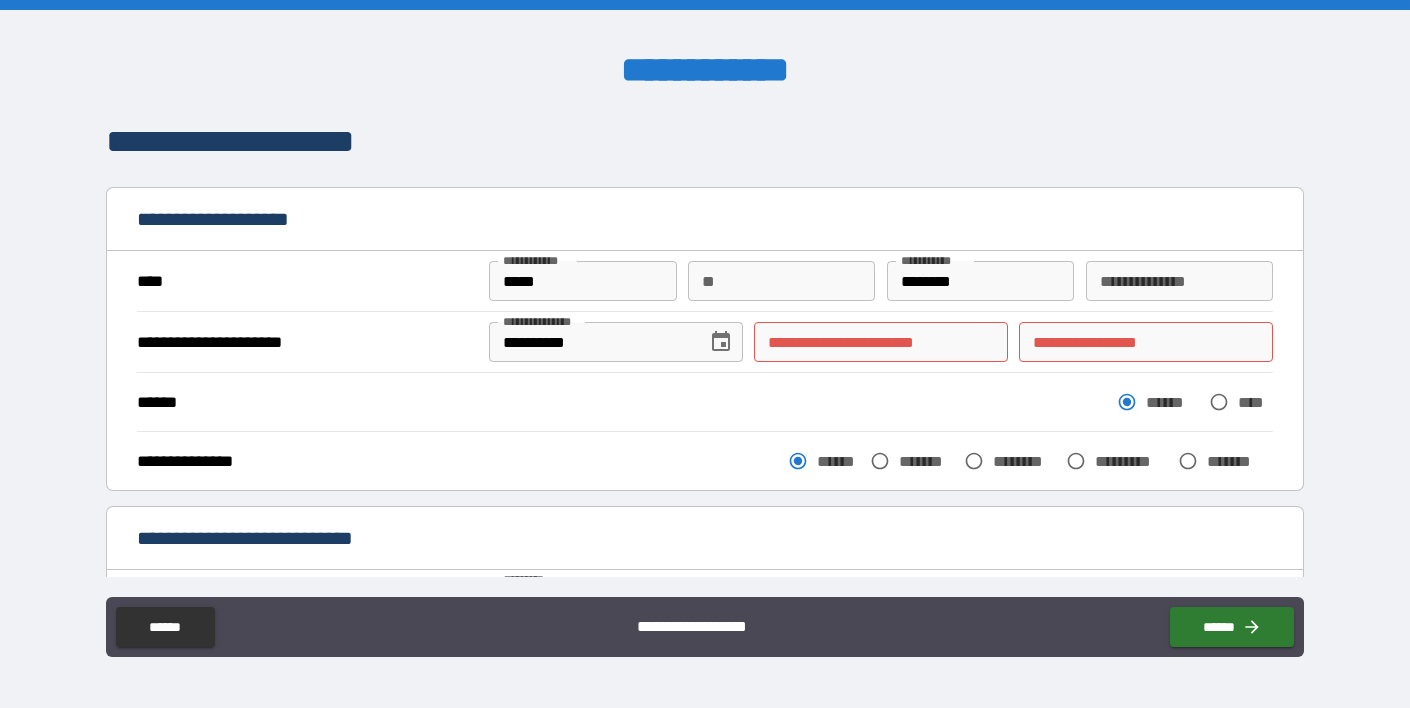 scroll, scrollTop: 0, scrollLeft: 0, axis: both 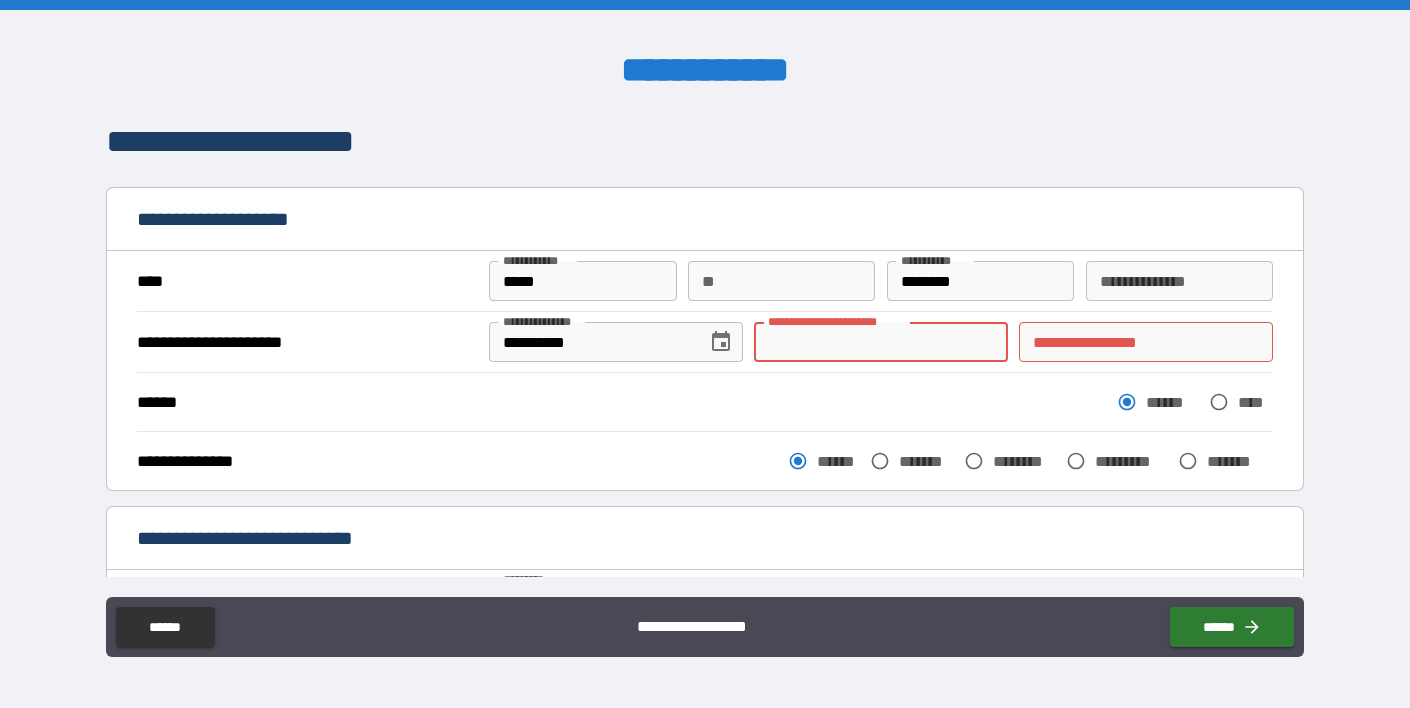 click on "**********" at bounding box center [881, 342] 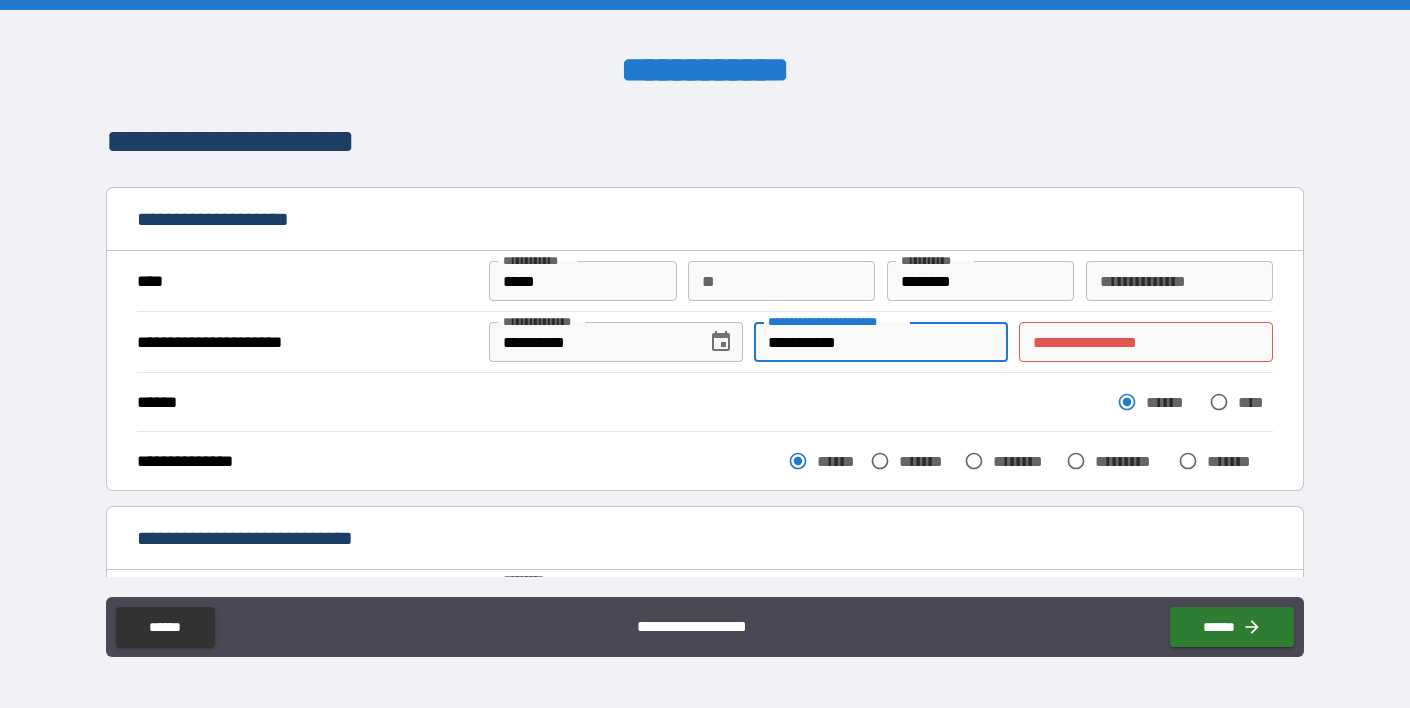 type on "**********" 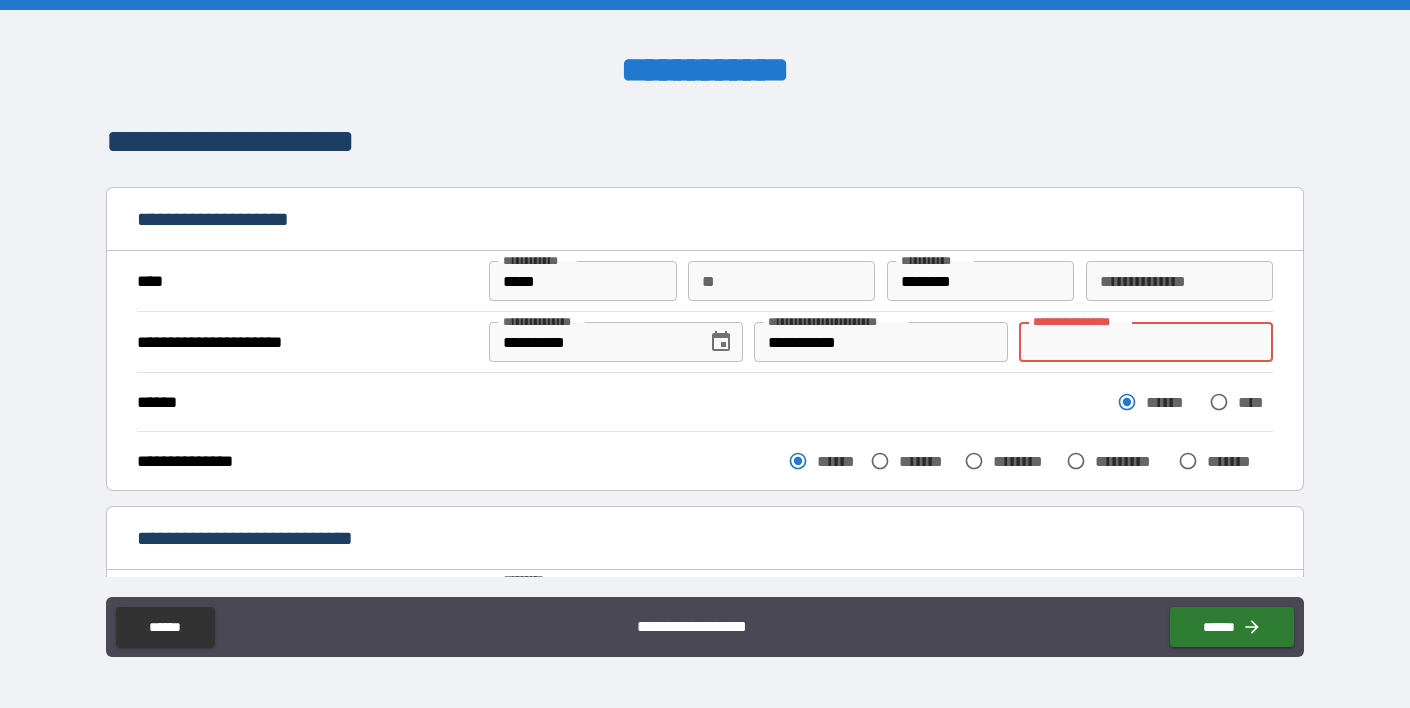 click on "**********" at bounding box center [1146, 342] 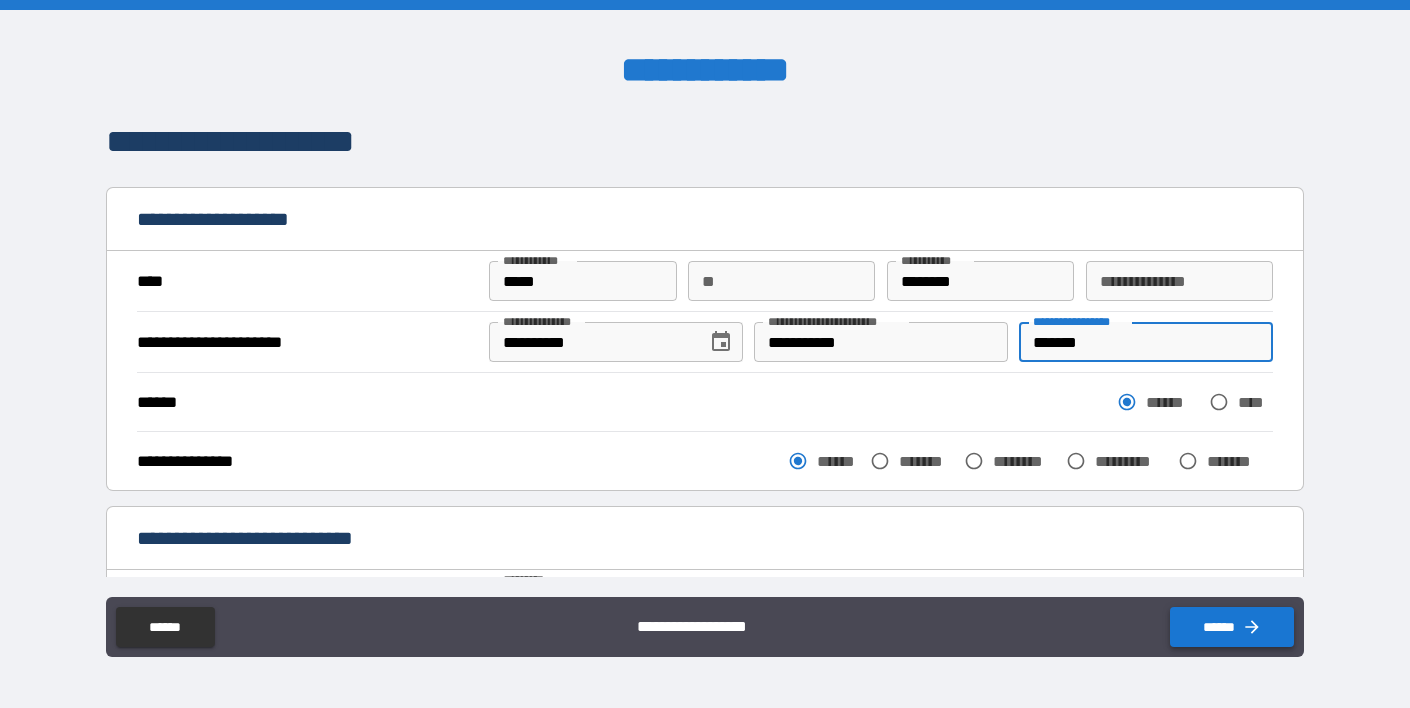 type on "*******" 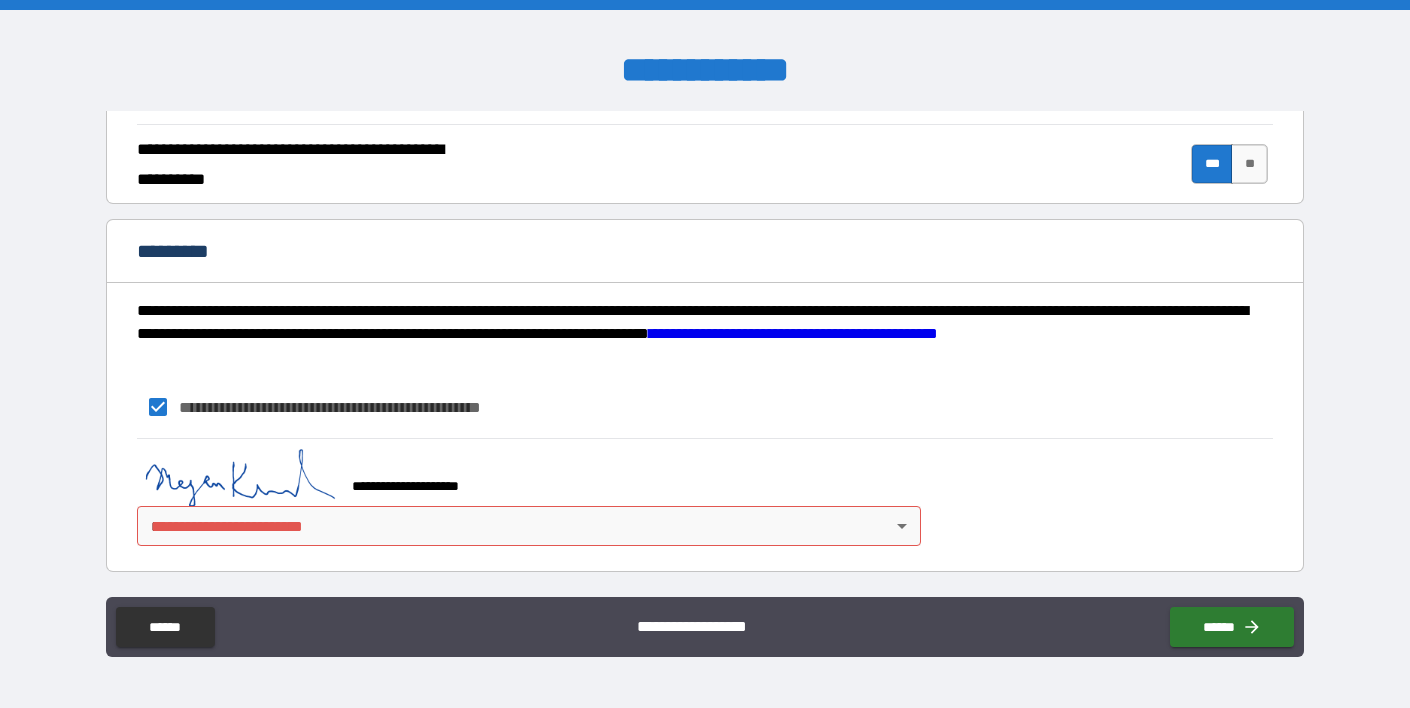 scroll, scrollTop: 1923, scrollLeft: 0, axis: vertical 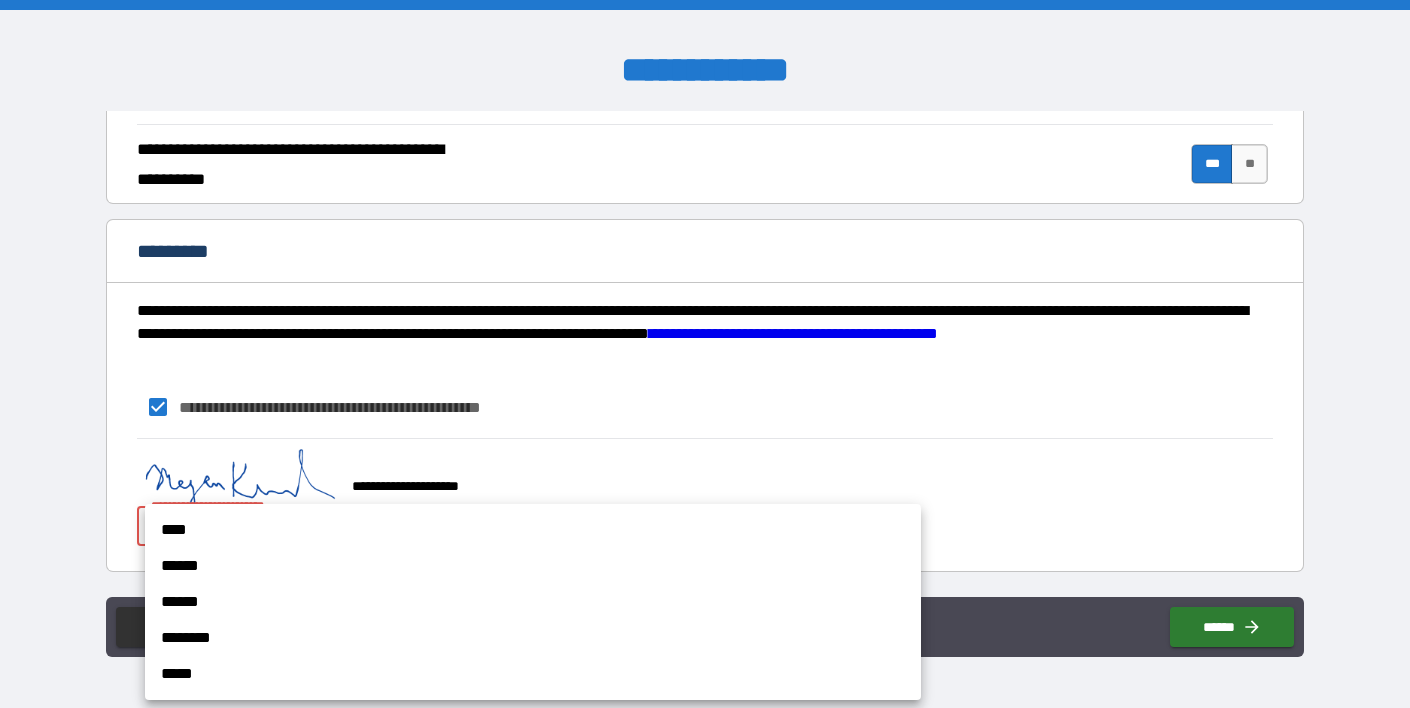 click on "**********" at bounding box center [705, 354] 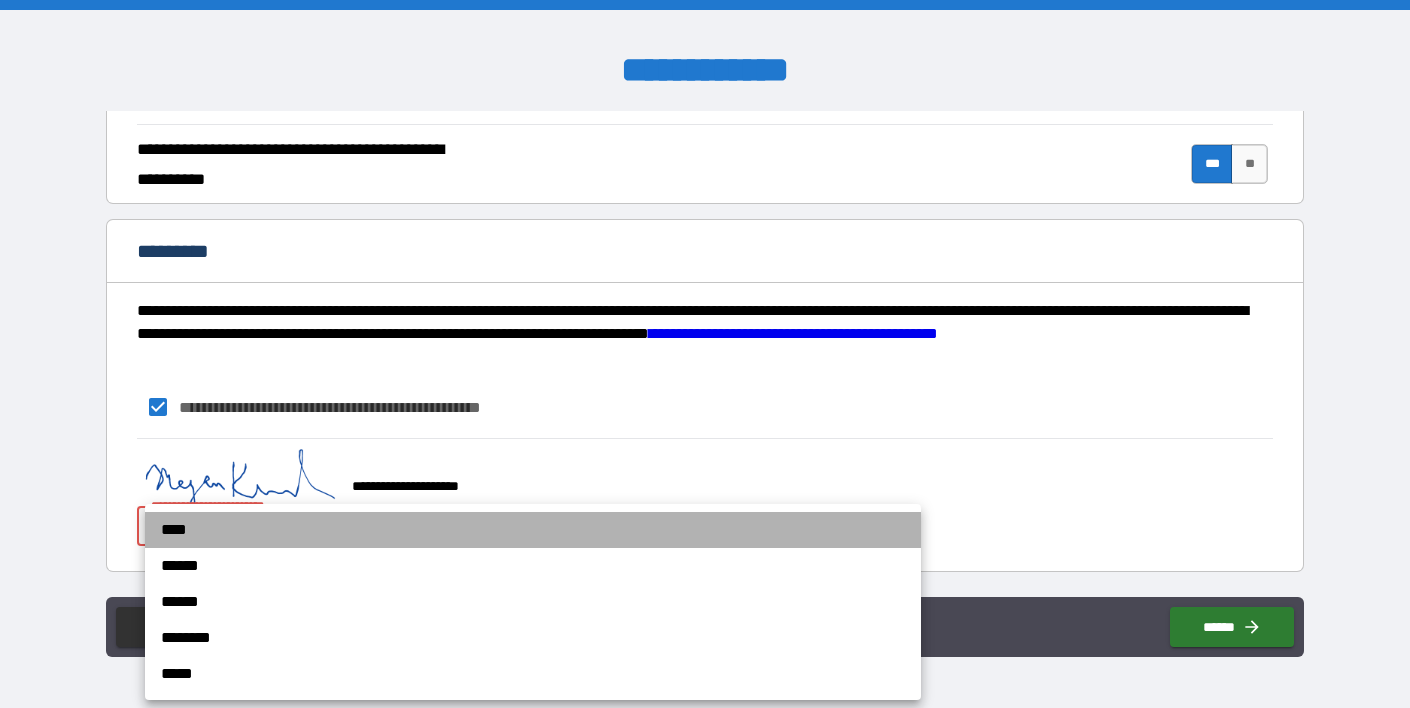 click on "****" at bounding box center (533, 530) 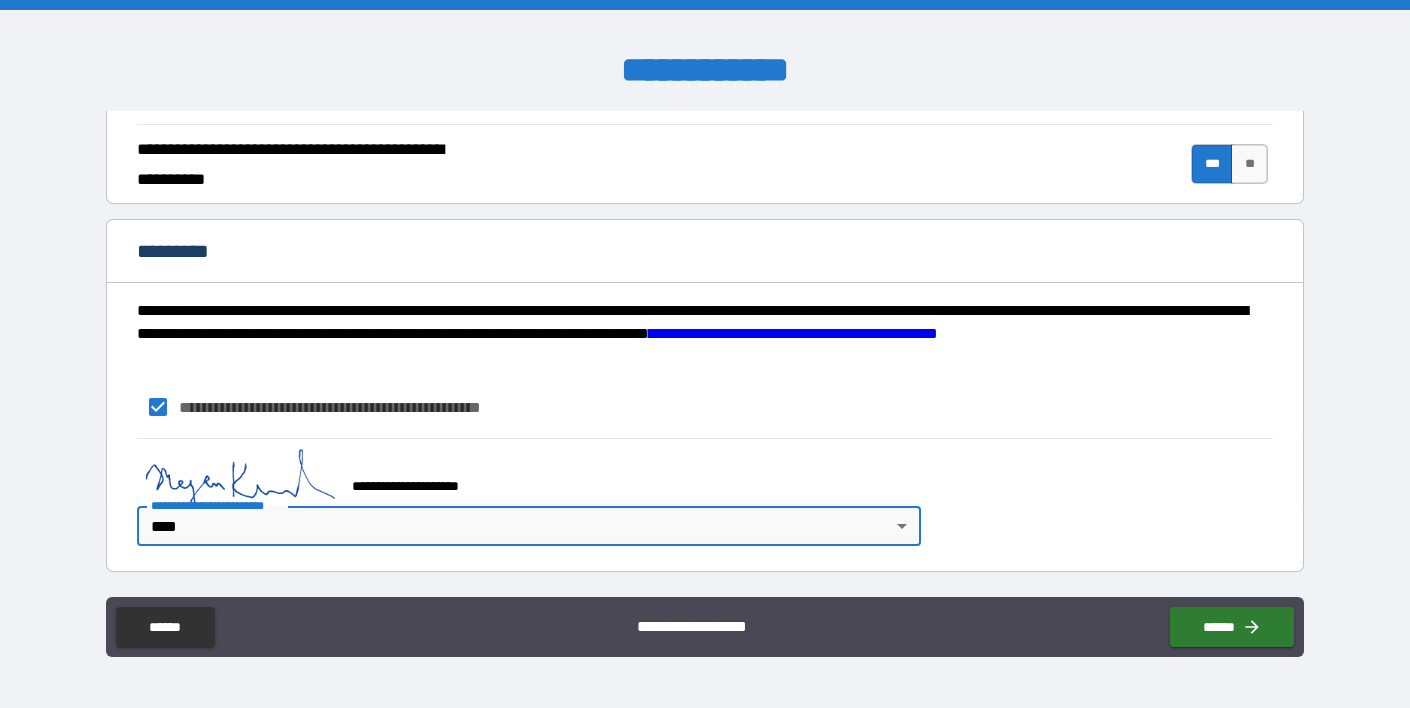 type on "*" 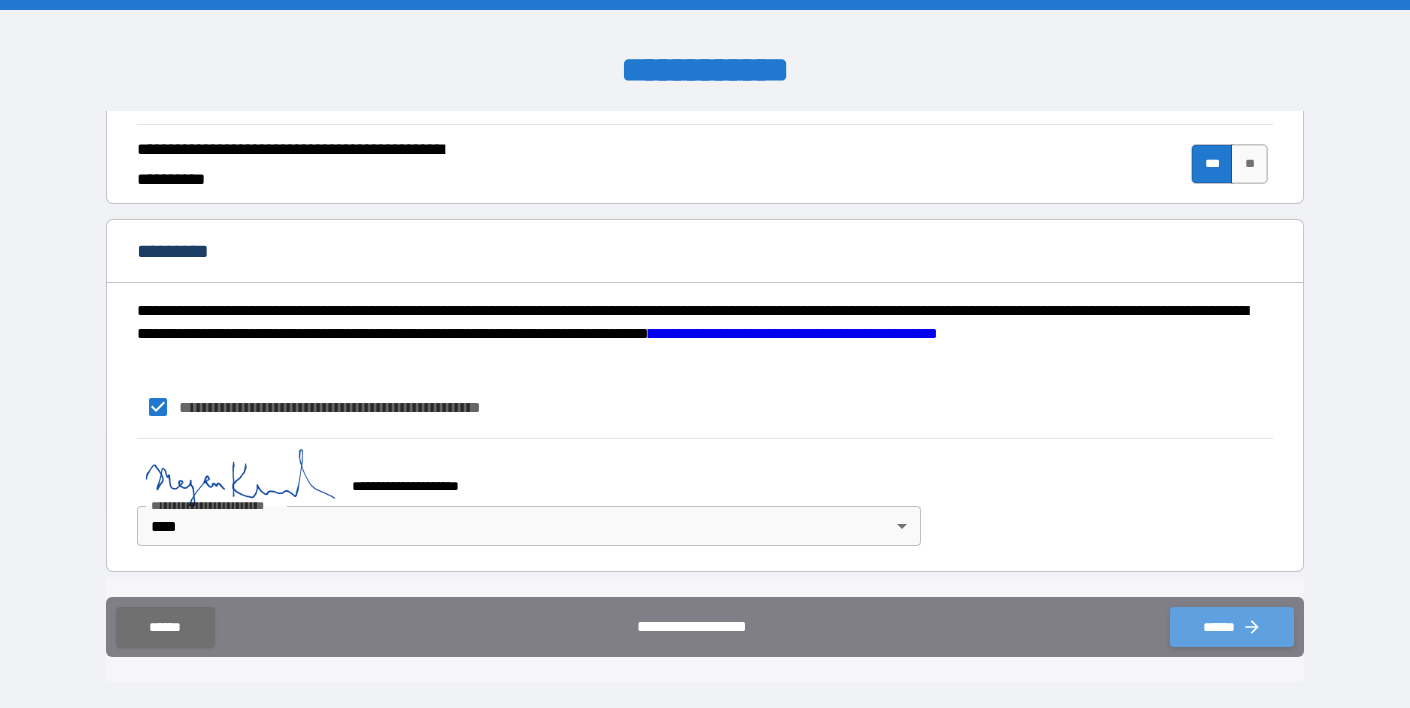 click on "******" at bounding box center (1232, 627) 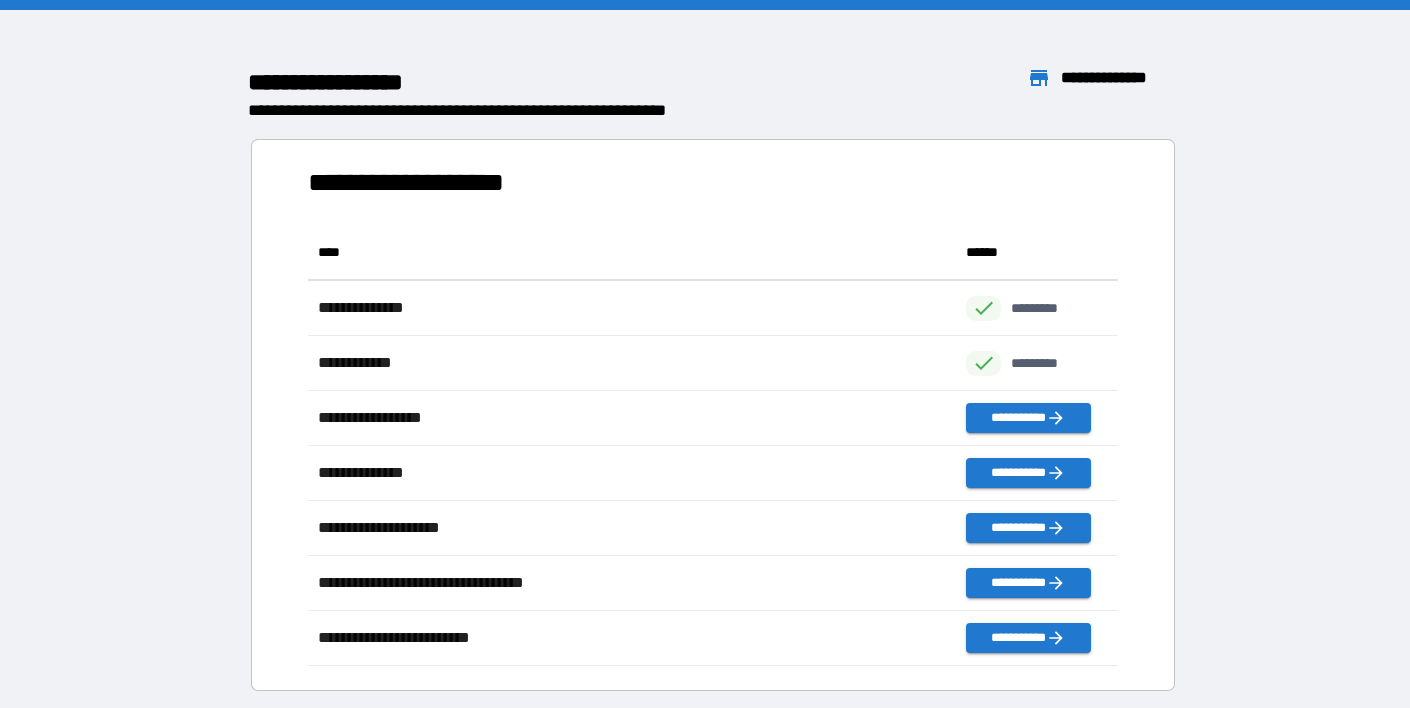 scroll, scrollTop: 1, scrollLeft: 1, axis: both 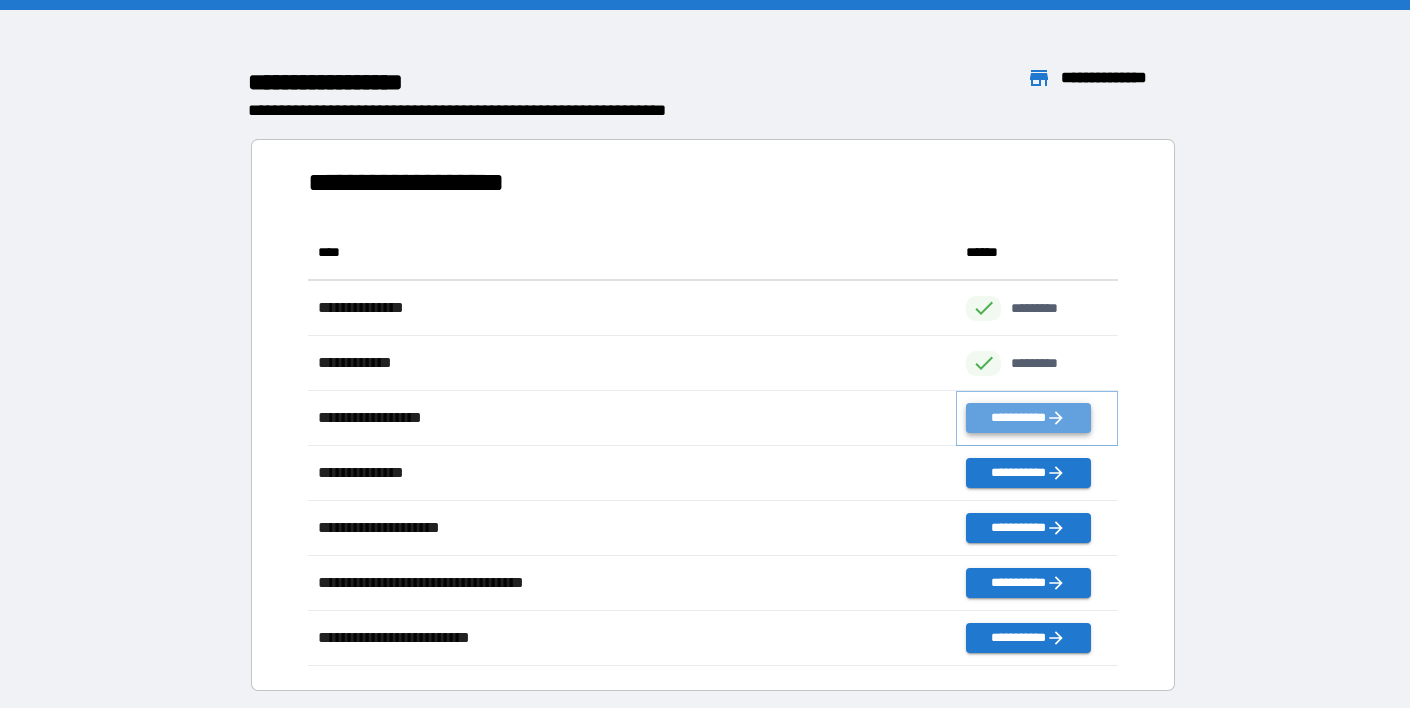 click on "**********" at bounding box center (1028, 418) 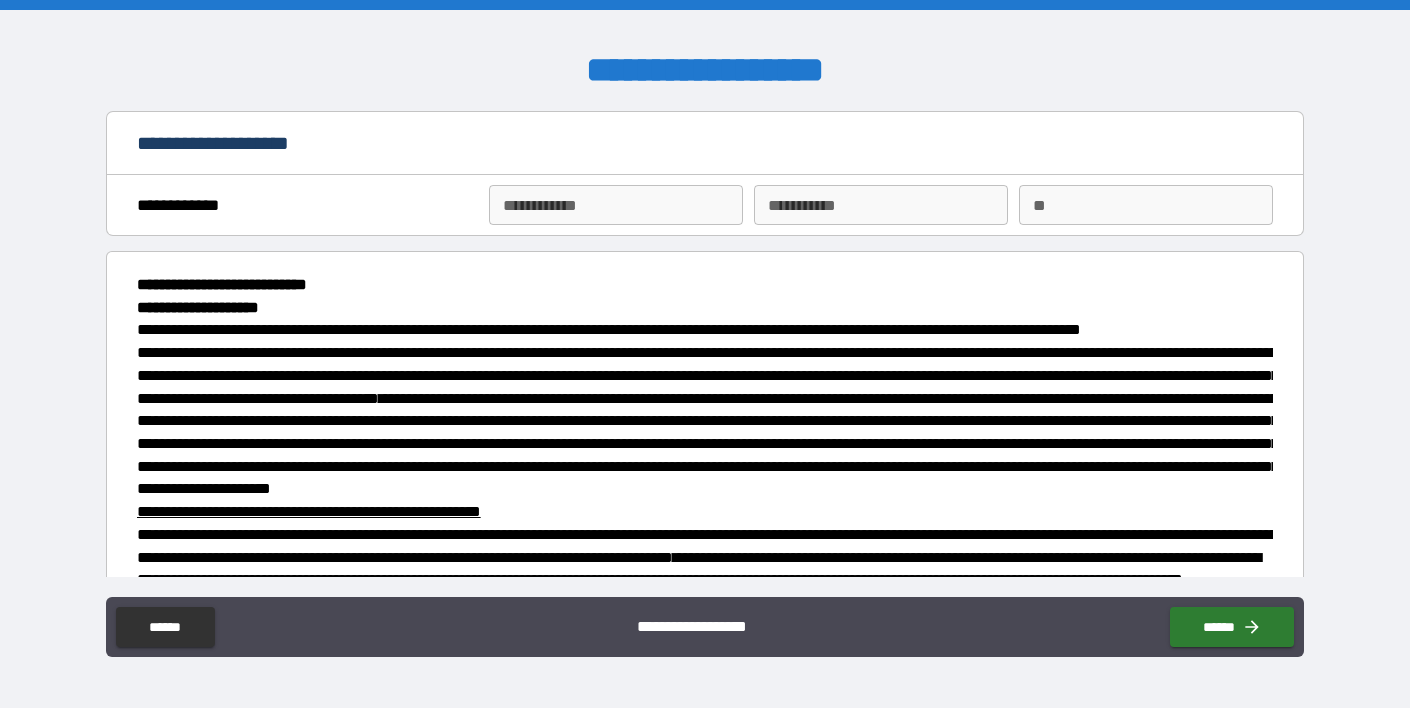 type on "*" 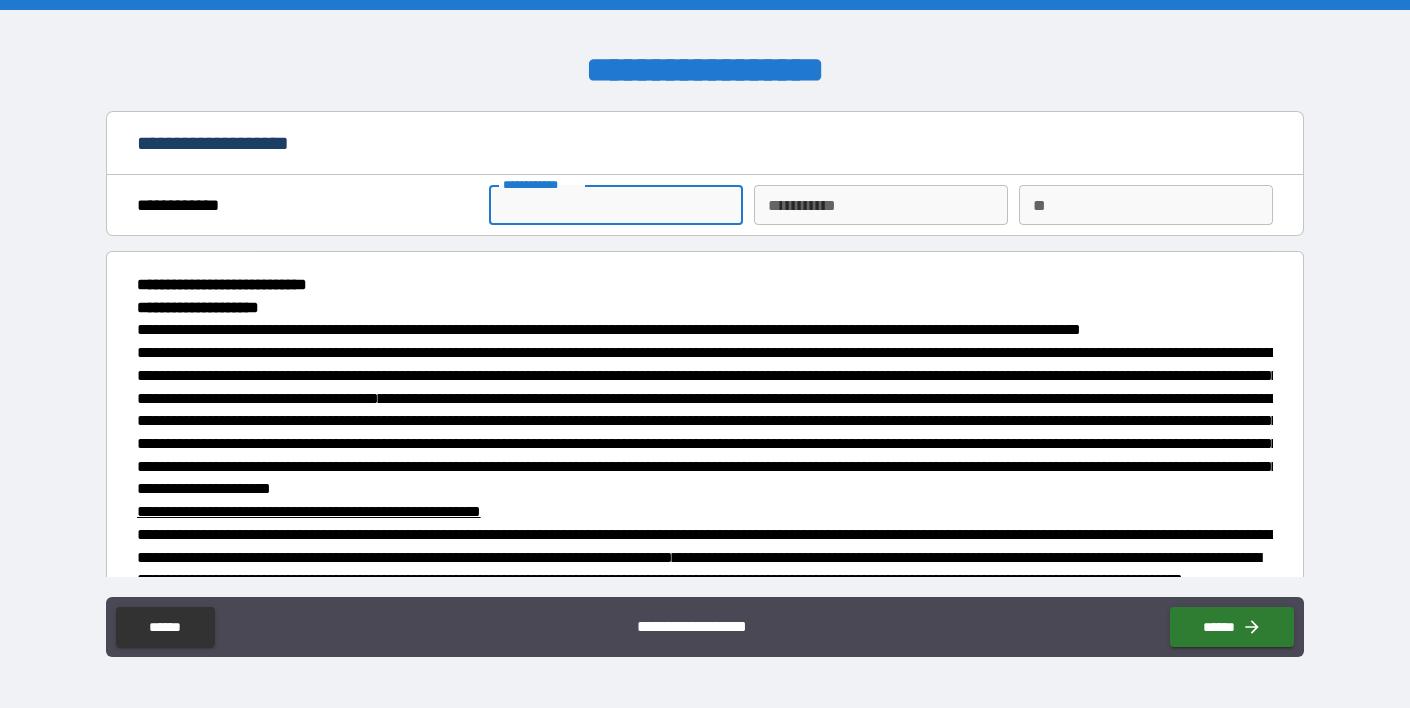 click on "**********" at bounding box center (616, 205) 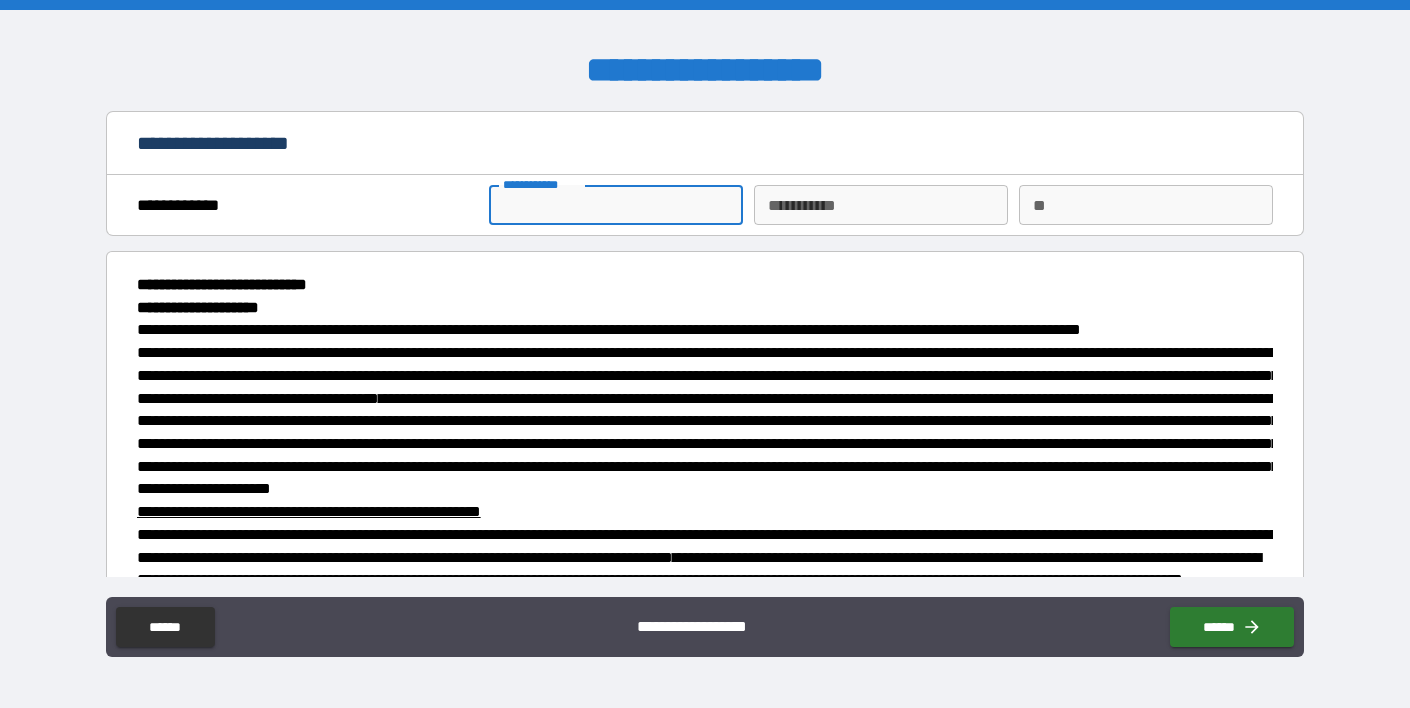 type on "*" 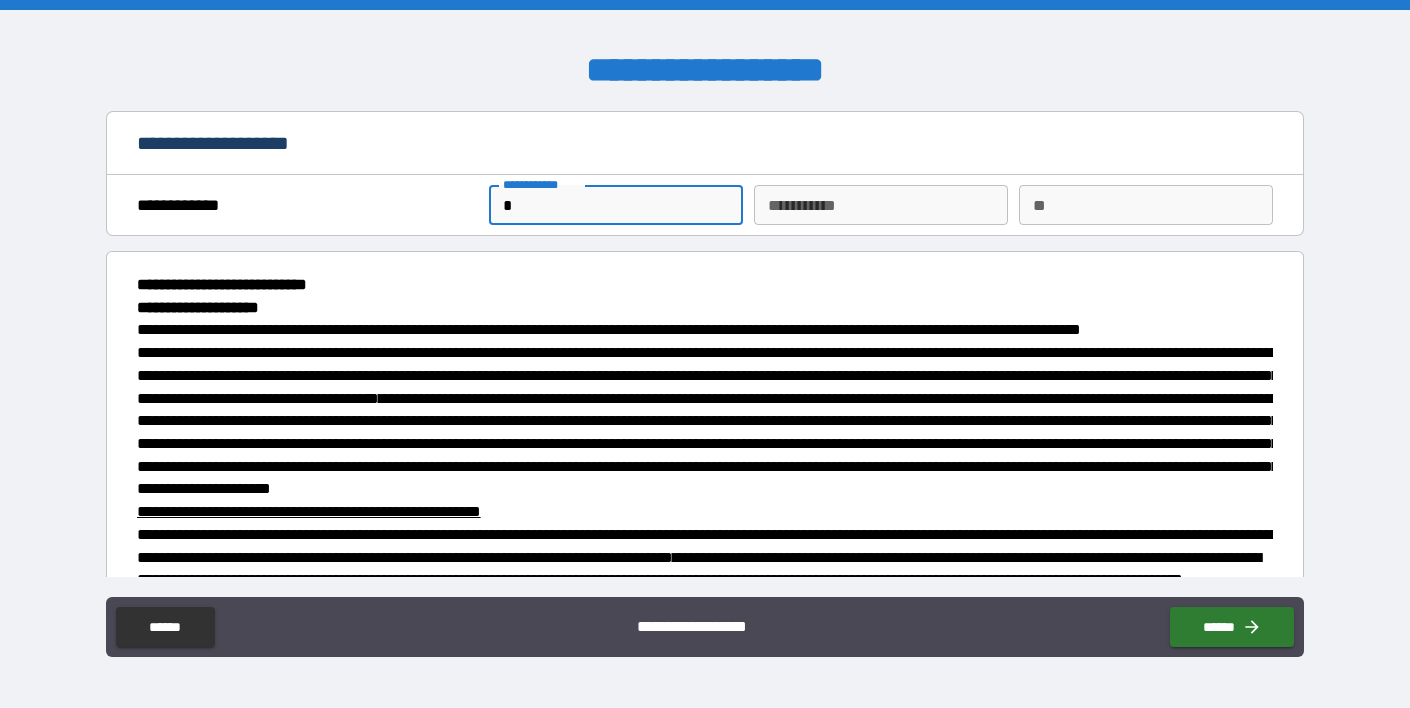 type on "**" 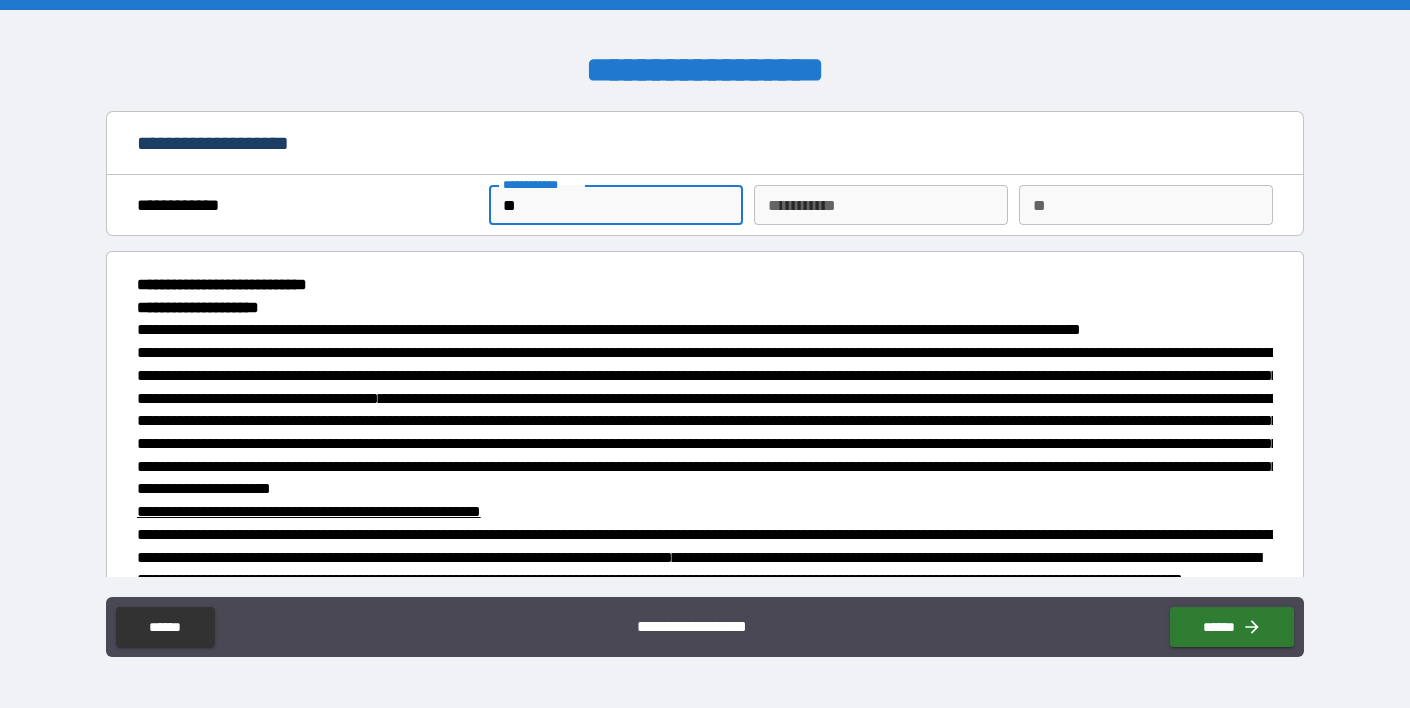 type on "***" 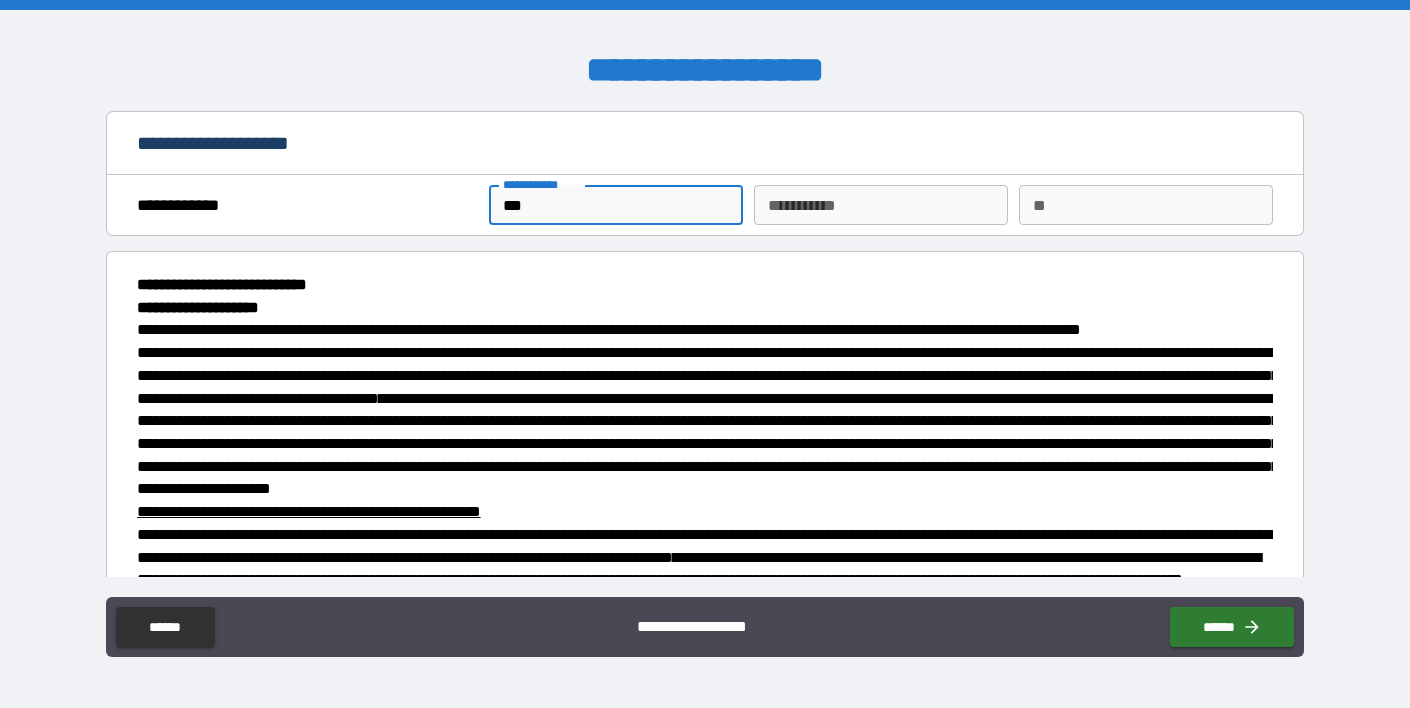 type on "****" 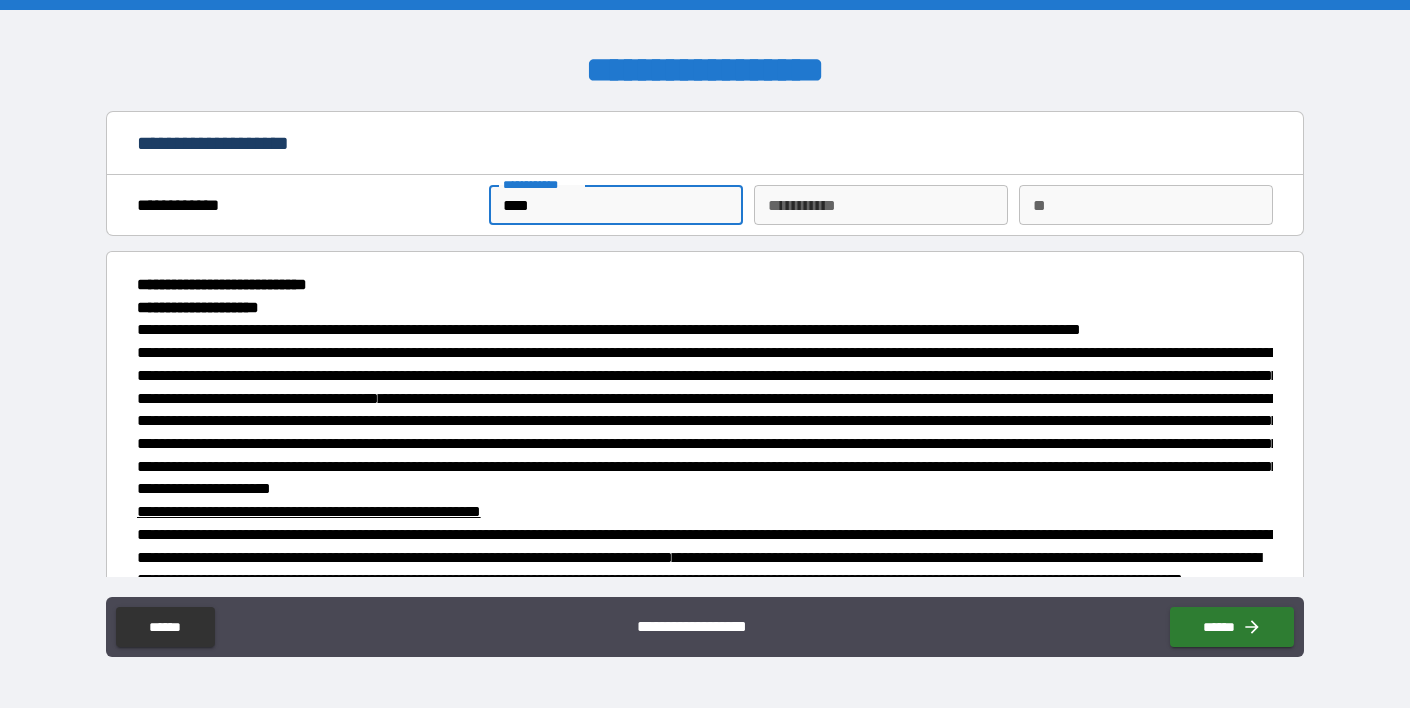 type on "*****" 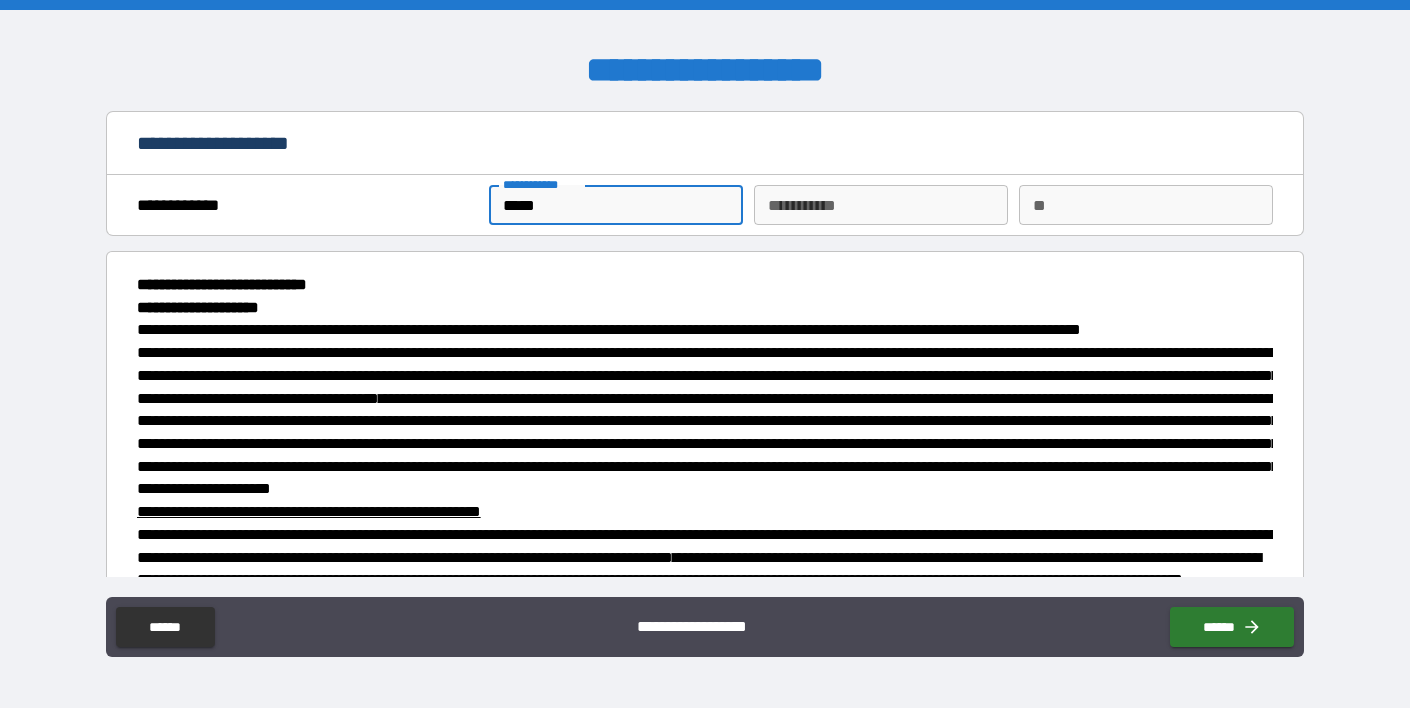 type on "*****" 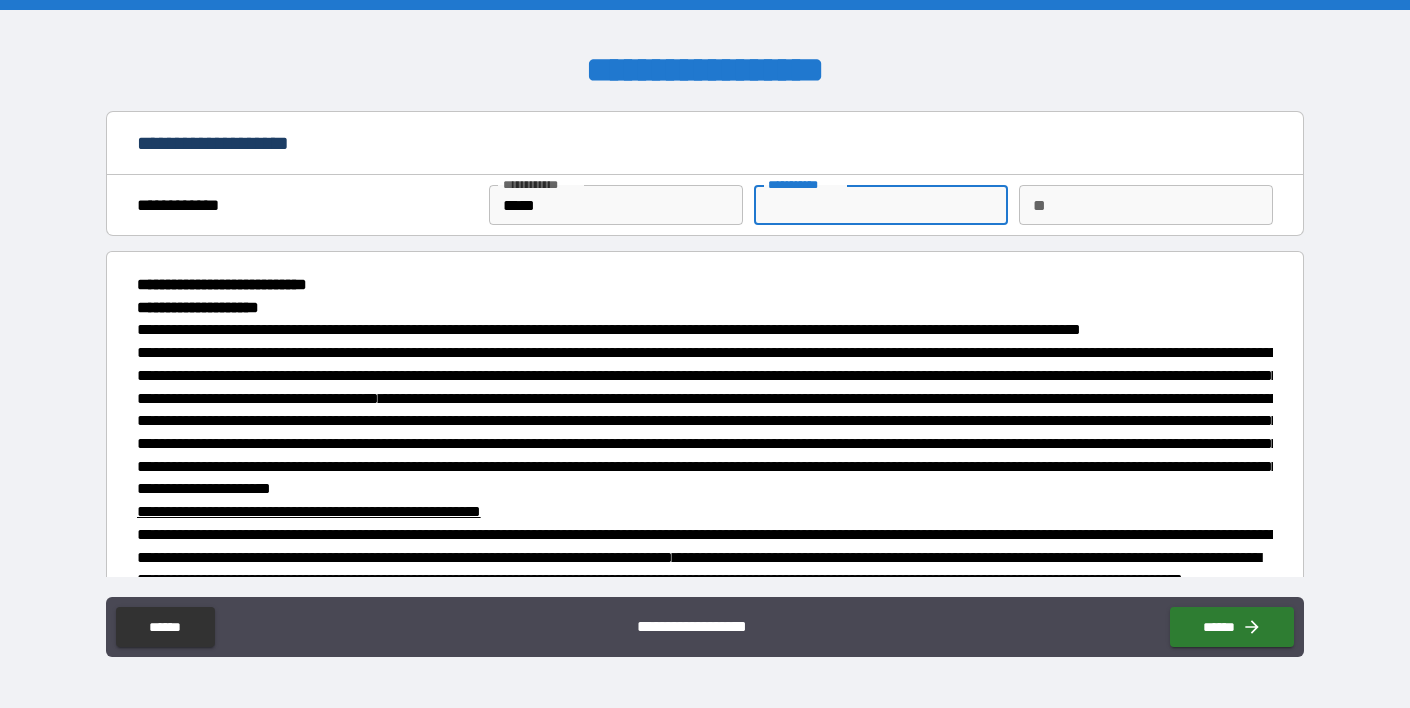type on "*" 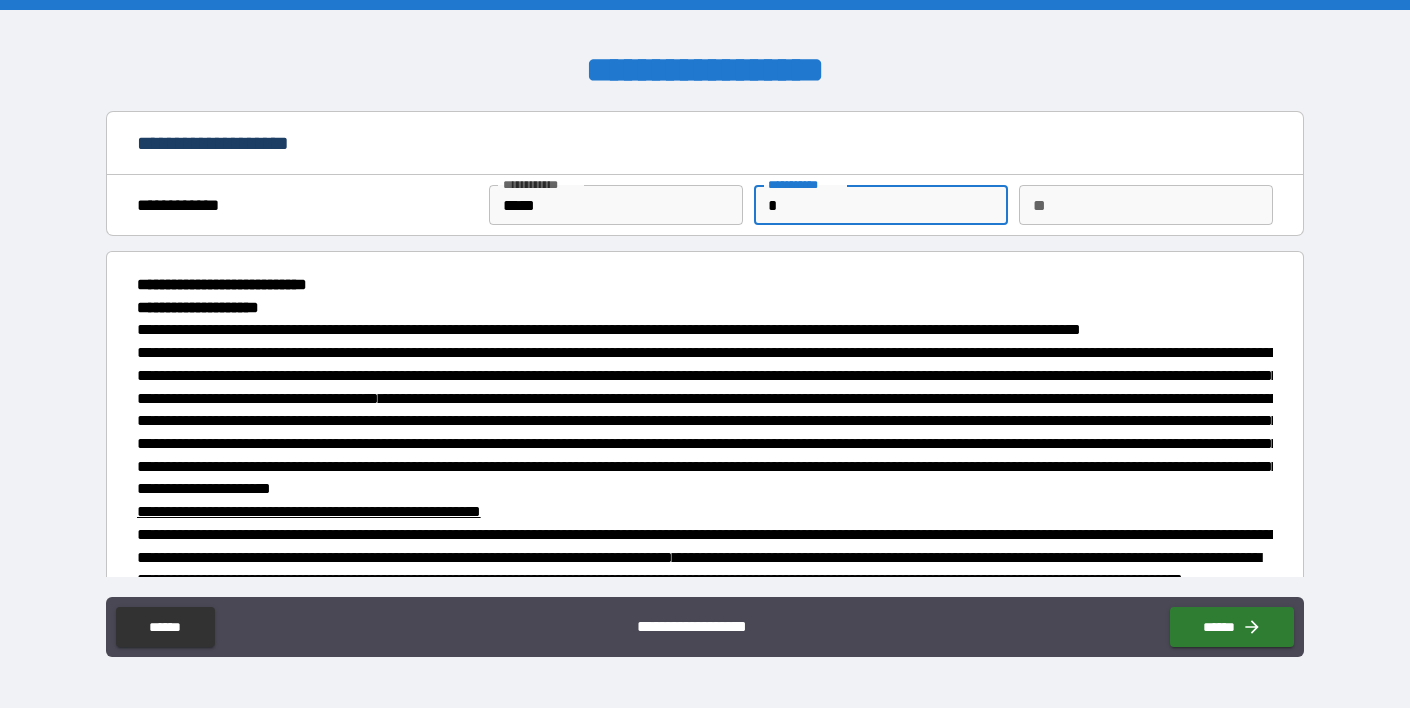 type on "**" 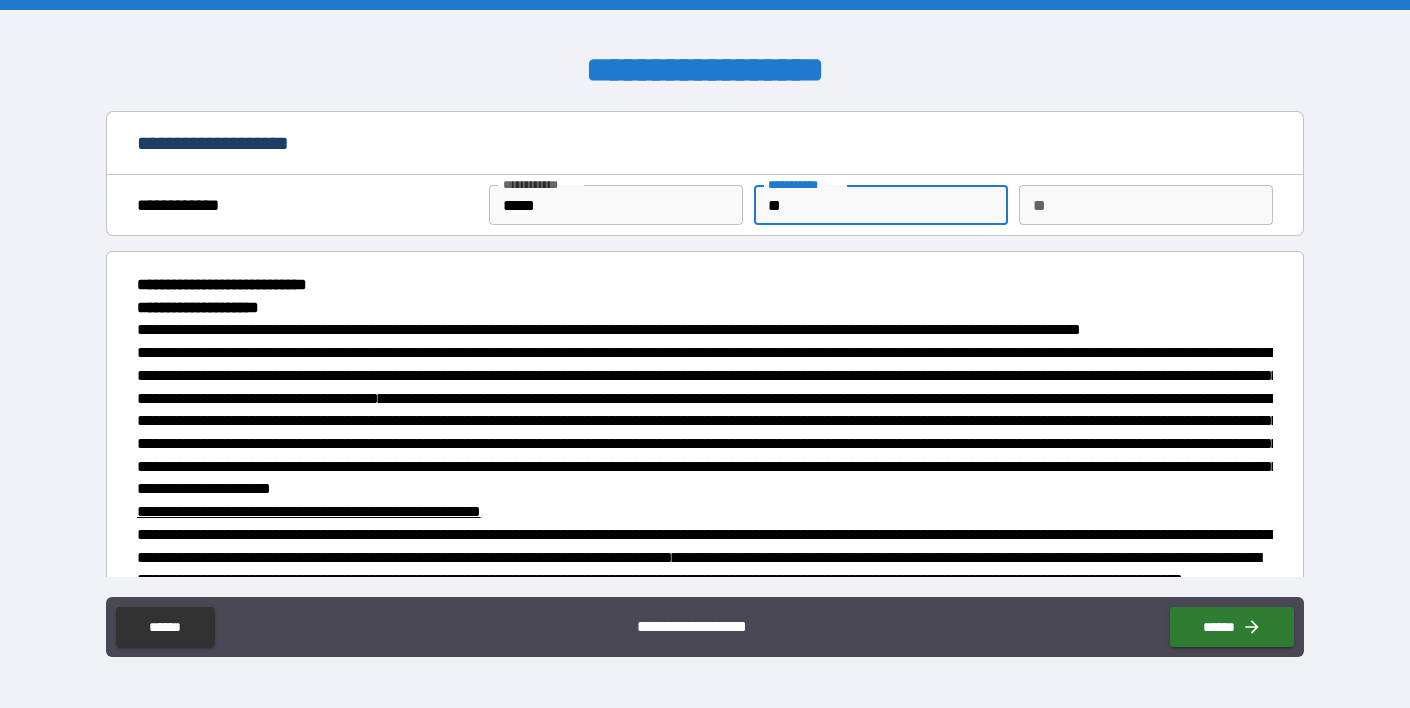 type on "***" 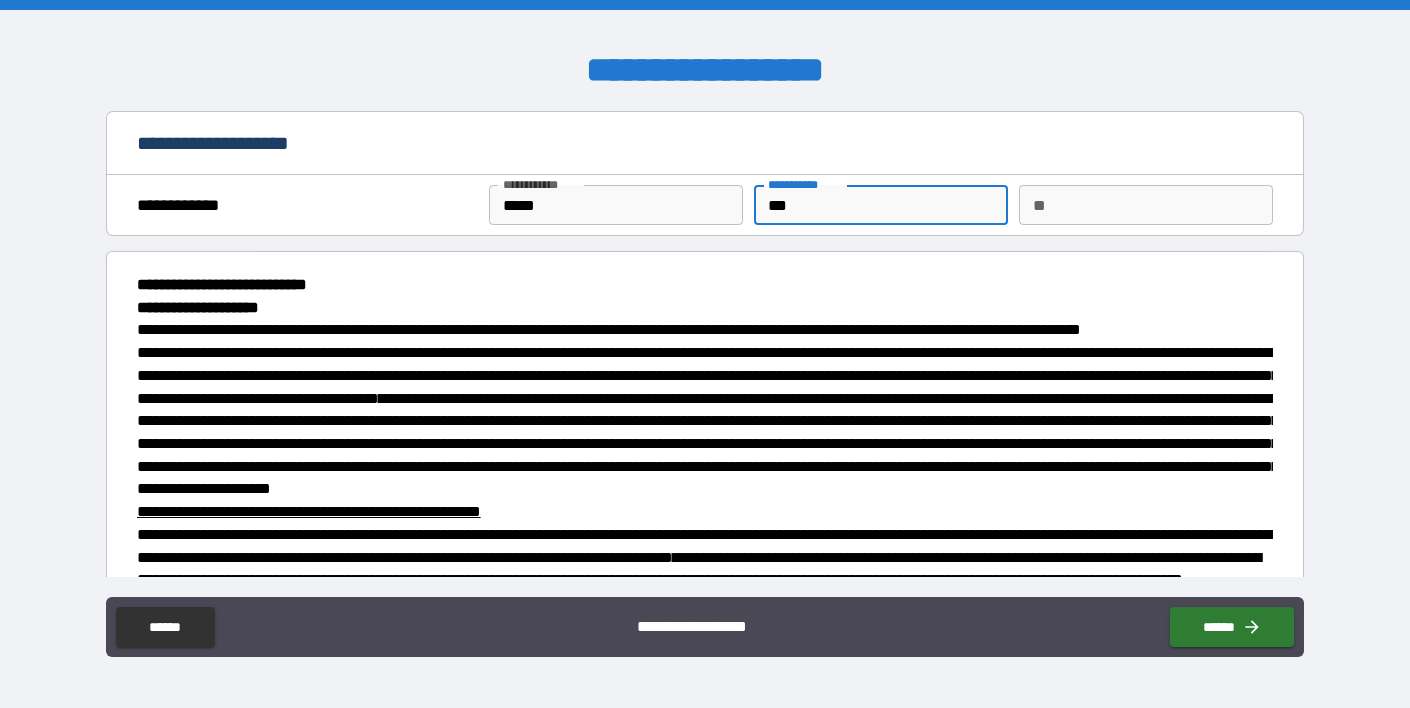 type on "****" 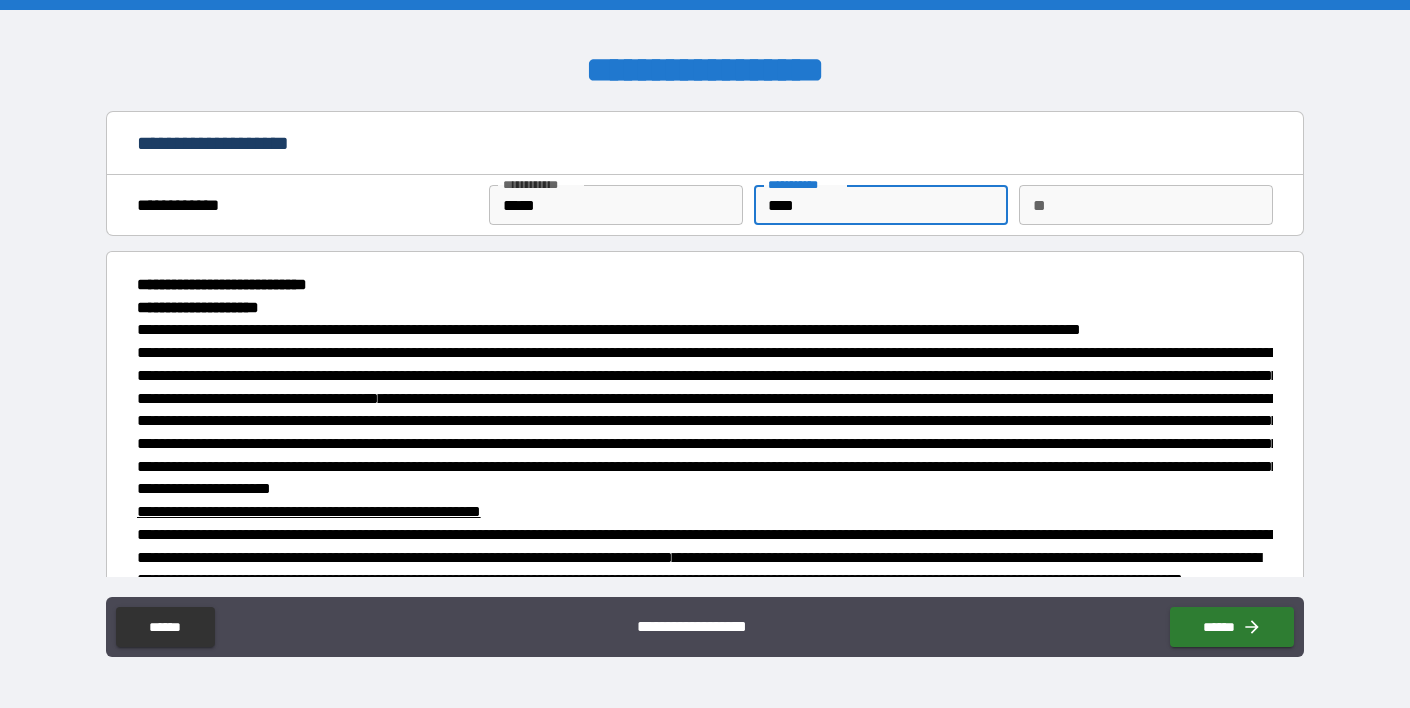 type on "*****" 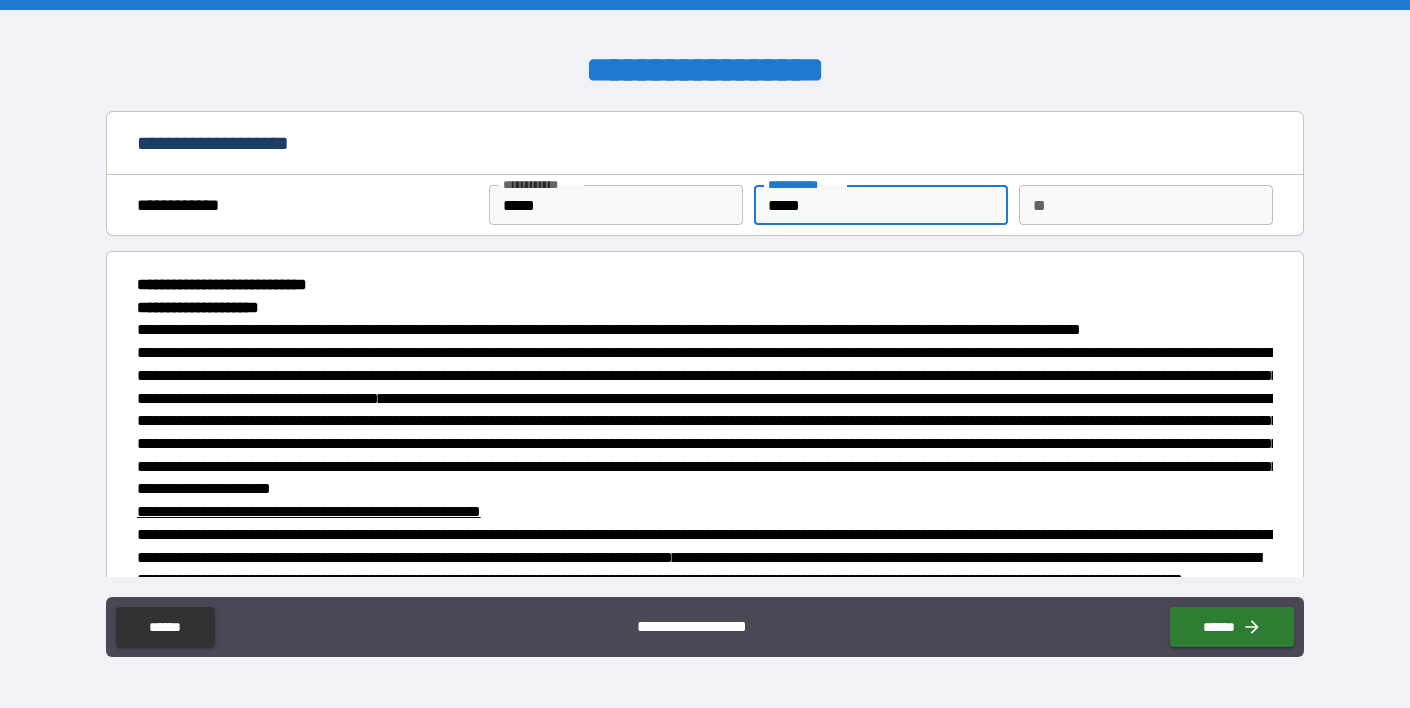 type on "******" 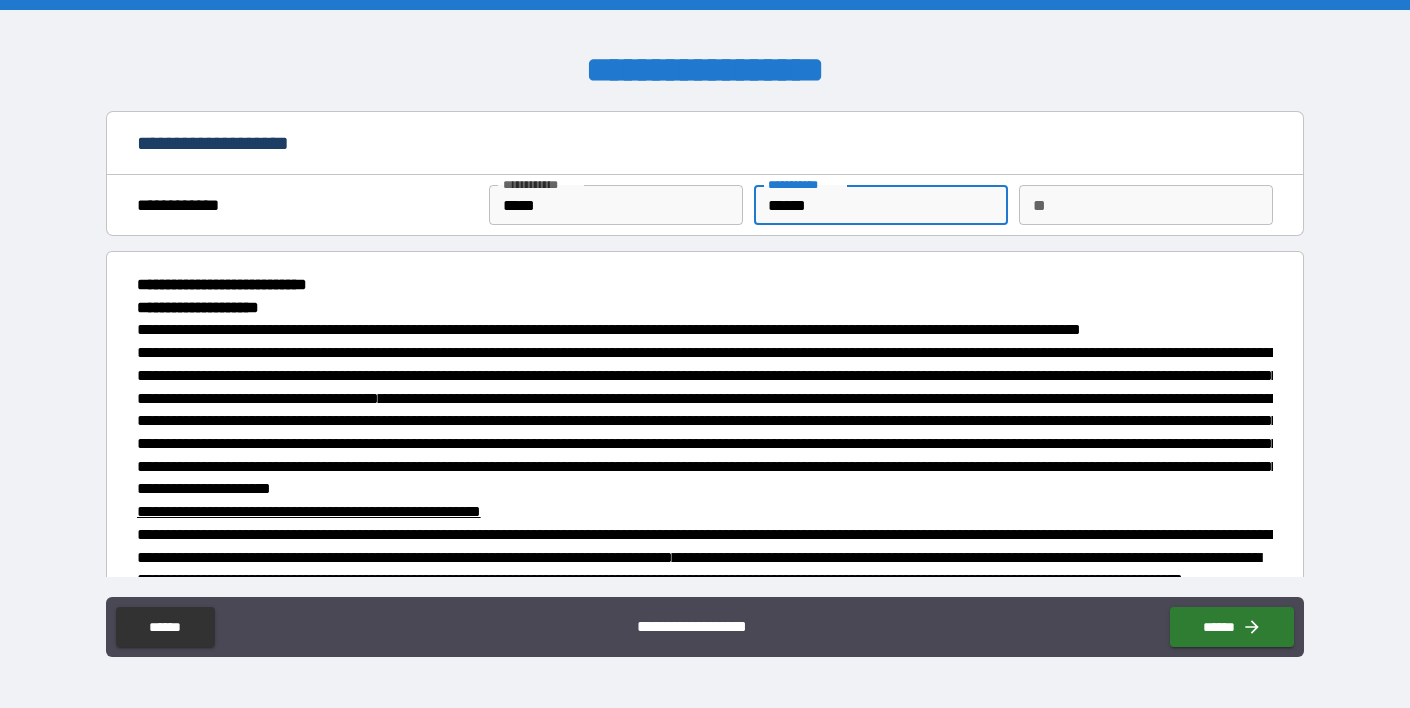 type on "*******" 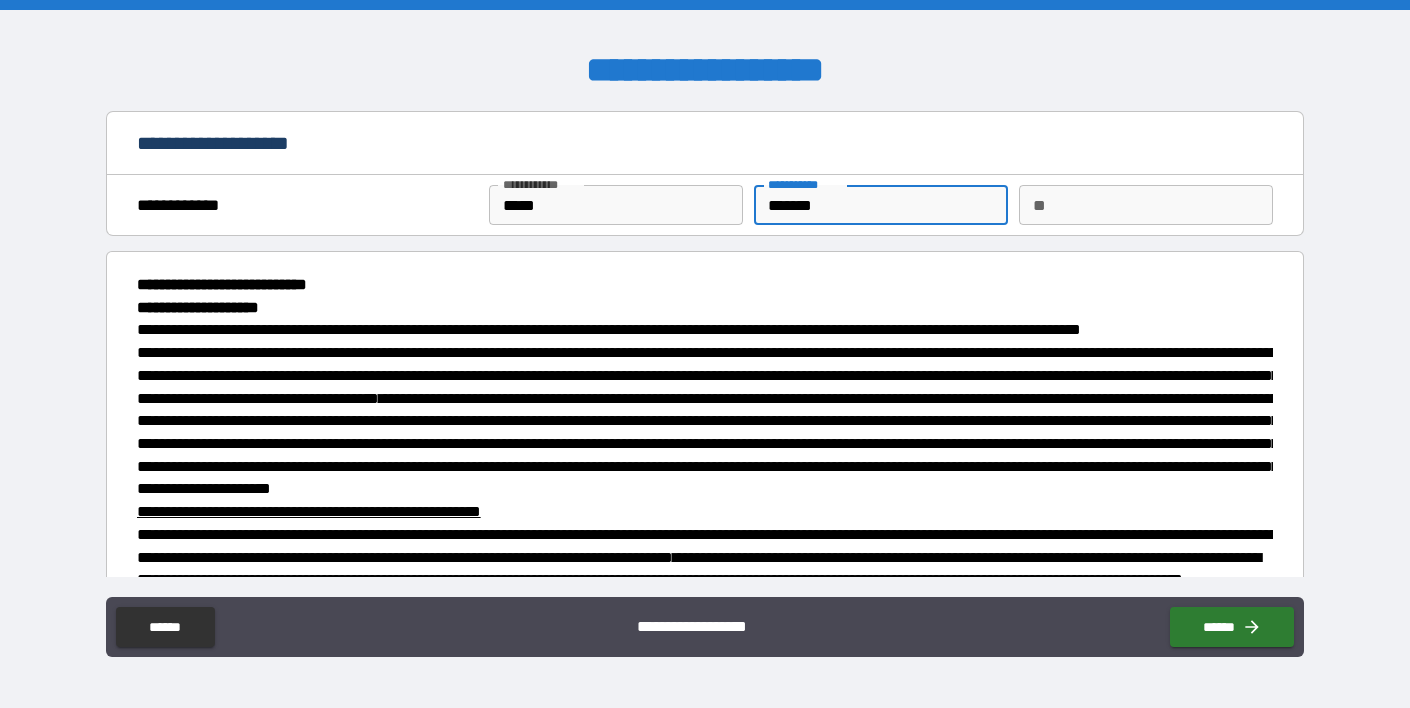 type on "********" 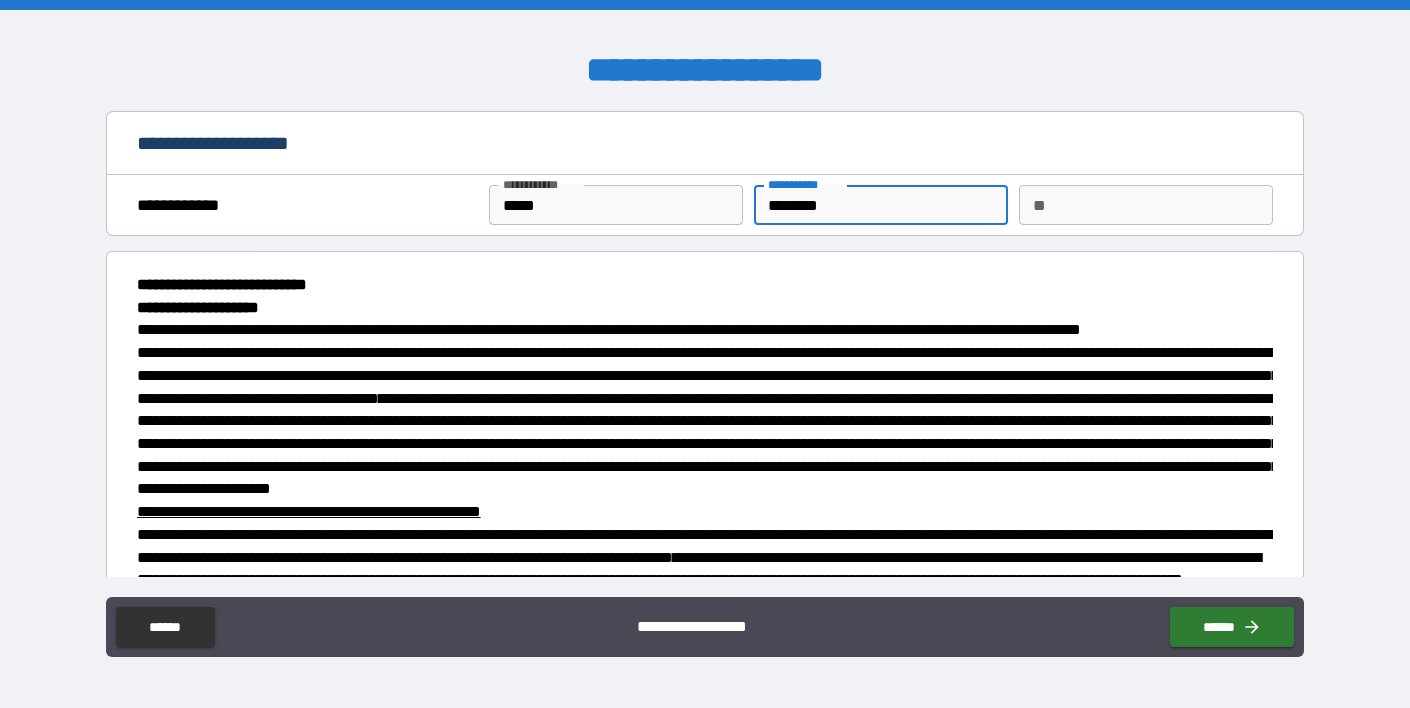 type on "********" 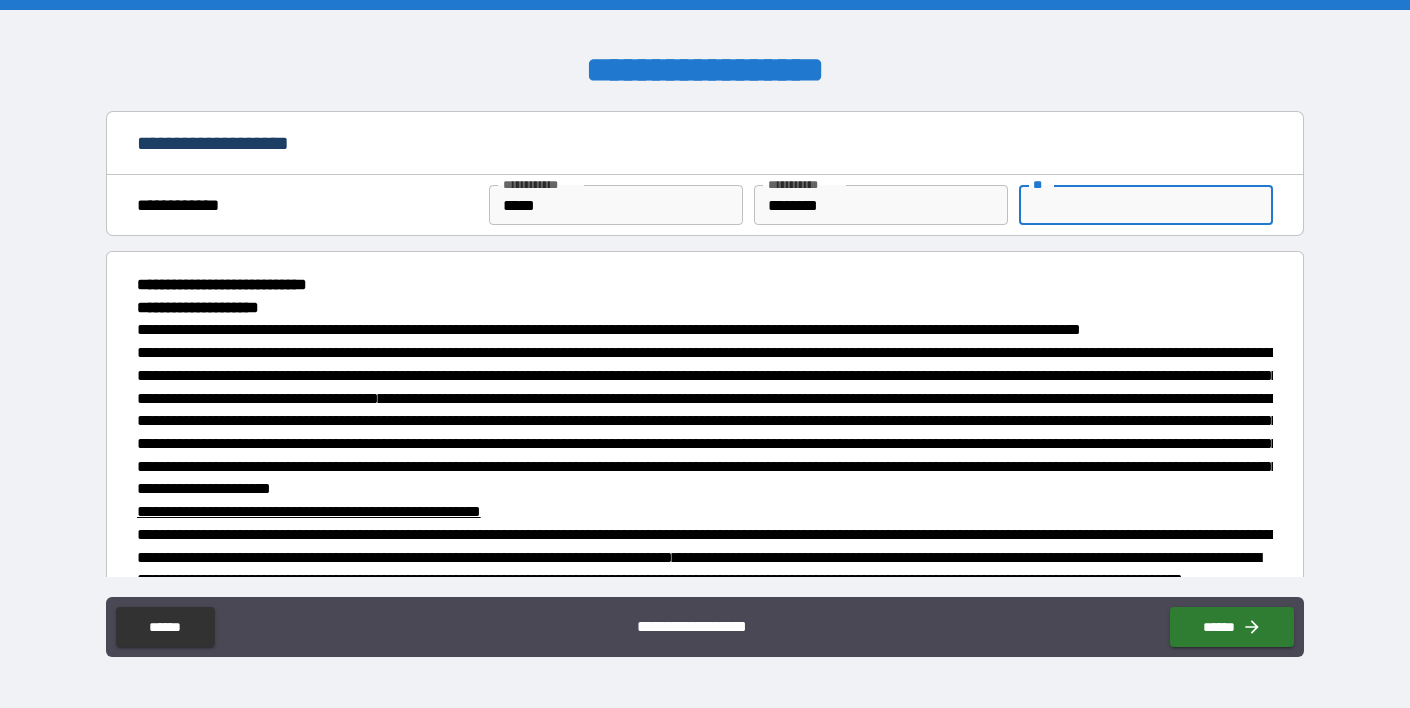 type on "*" 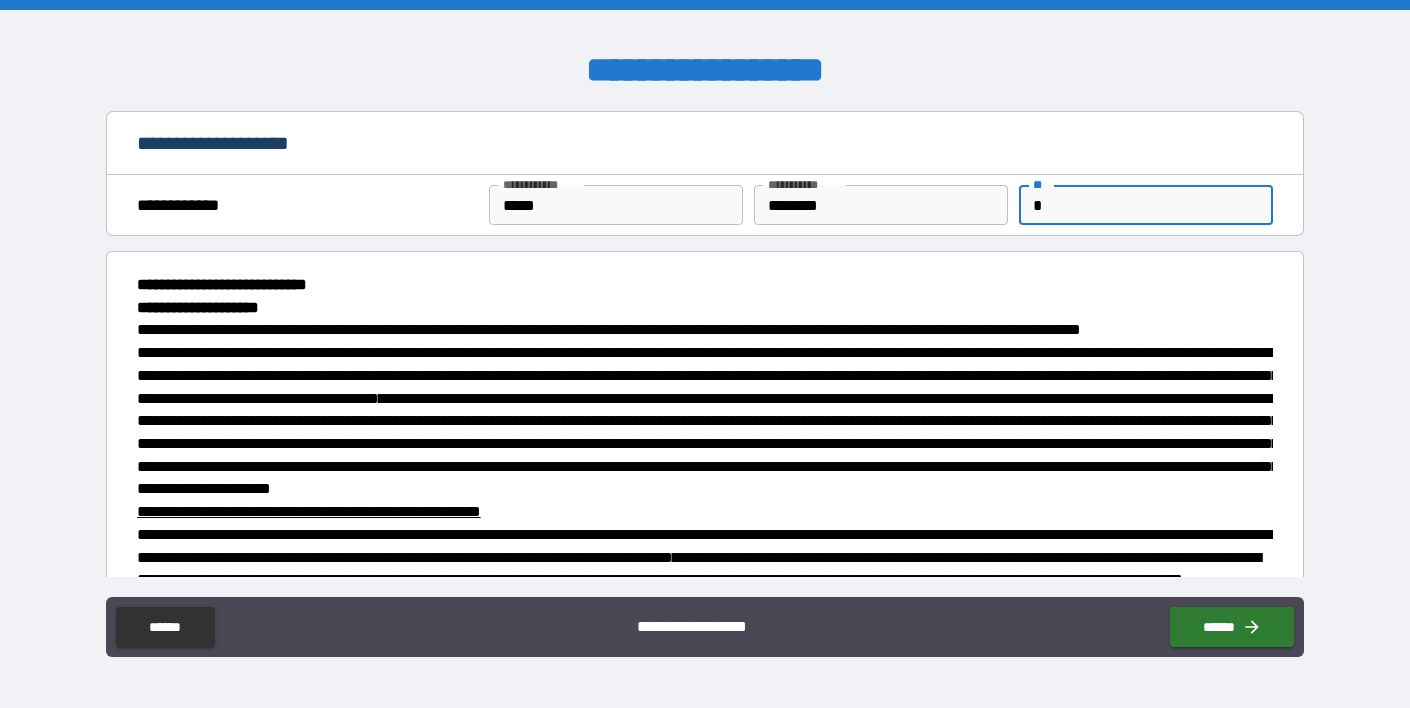 type on "*" 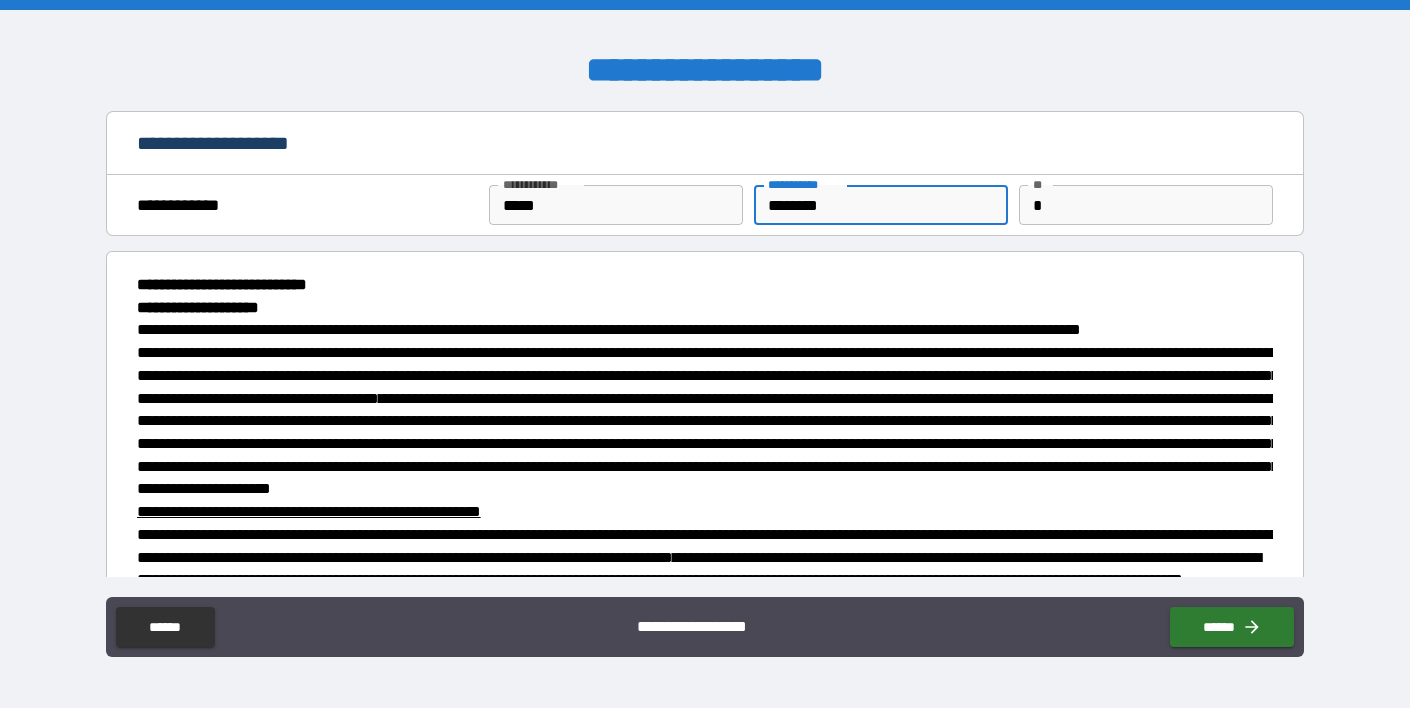 click on "********" at bounding box center [881, 205] 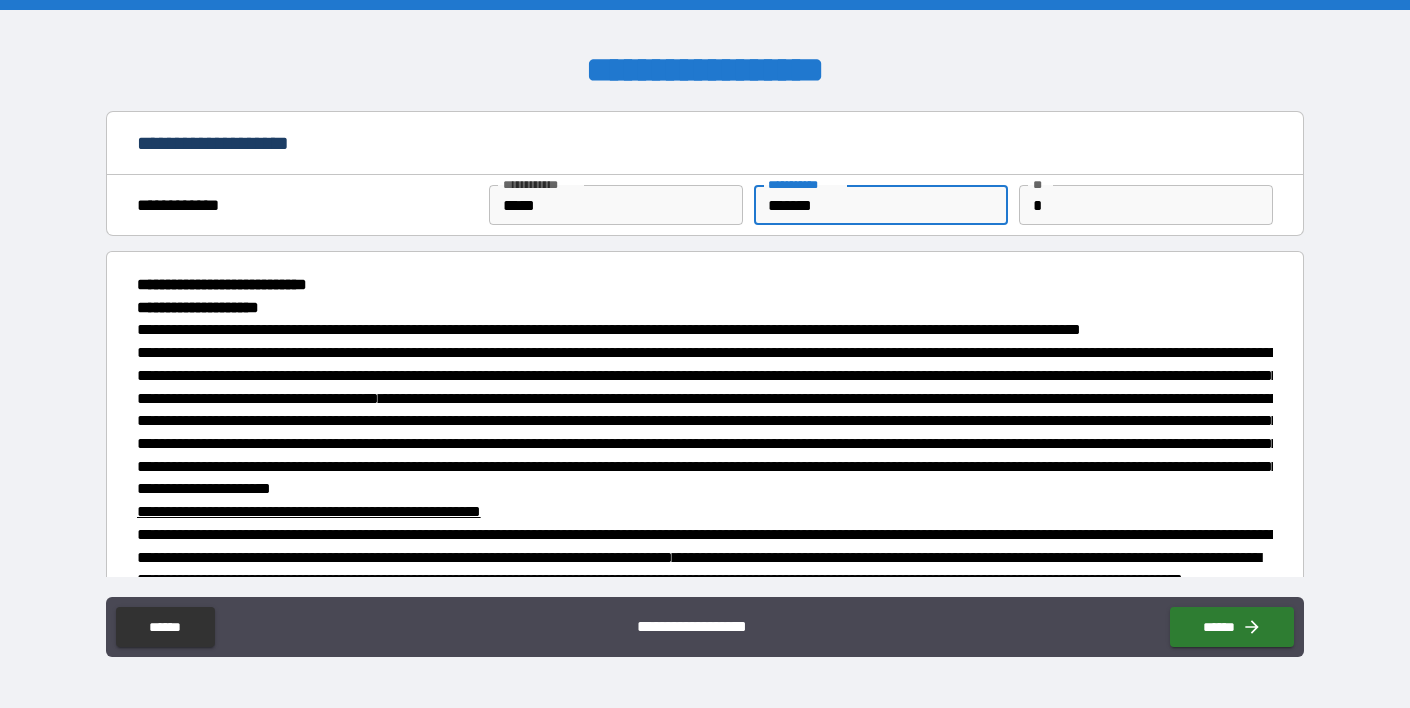 type on "*" 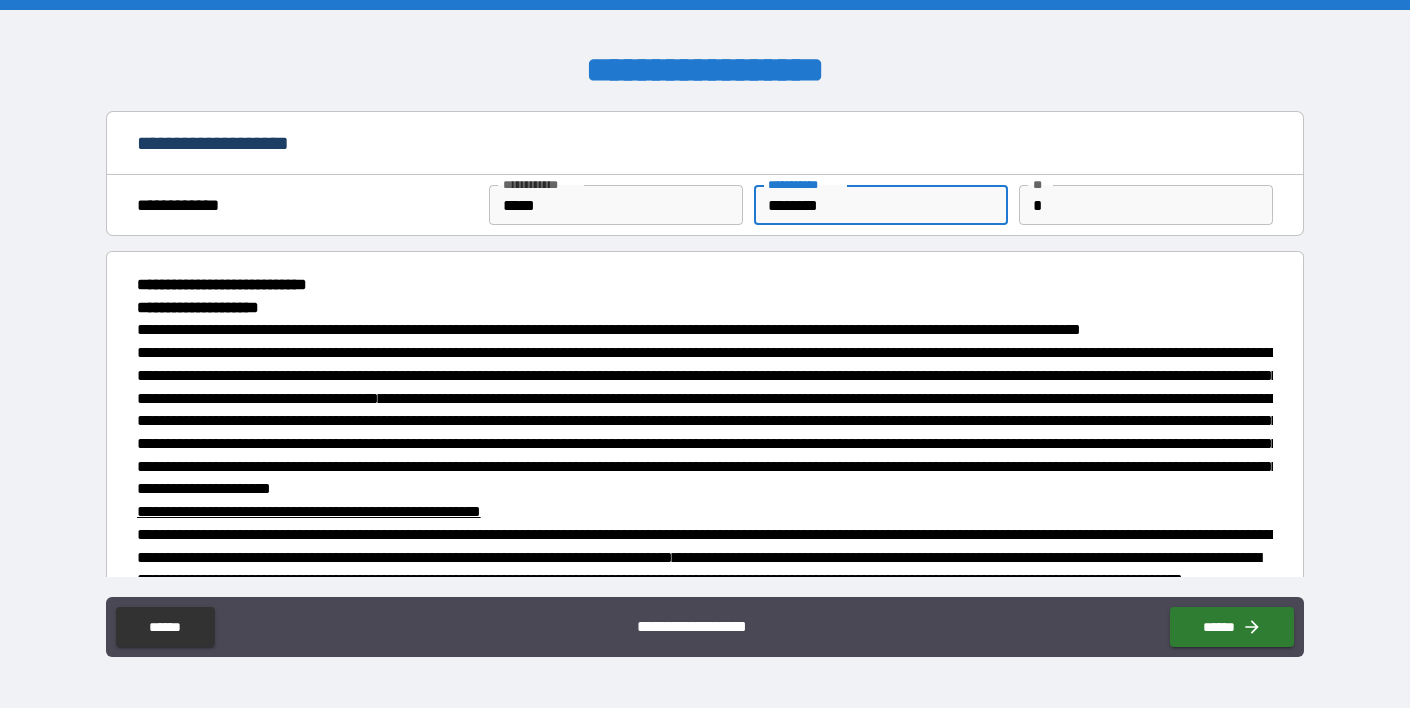 type on "*" 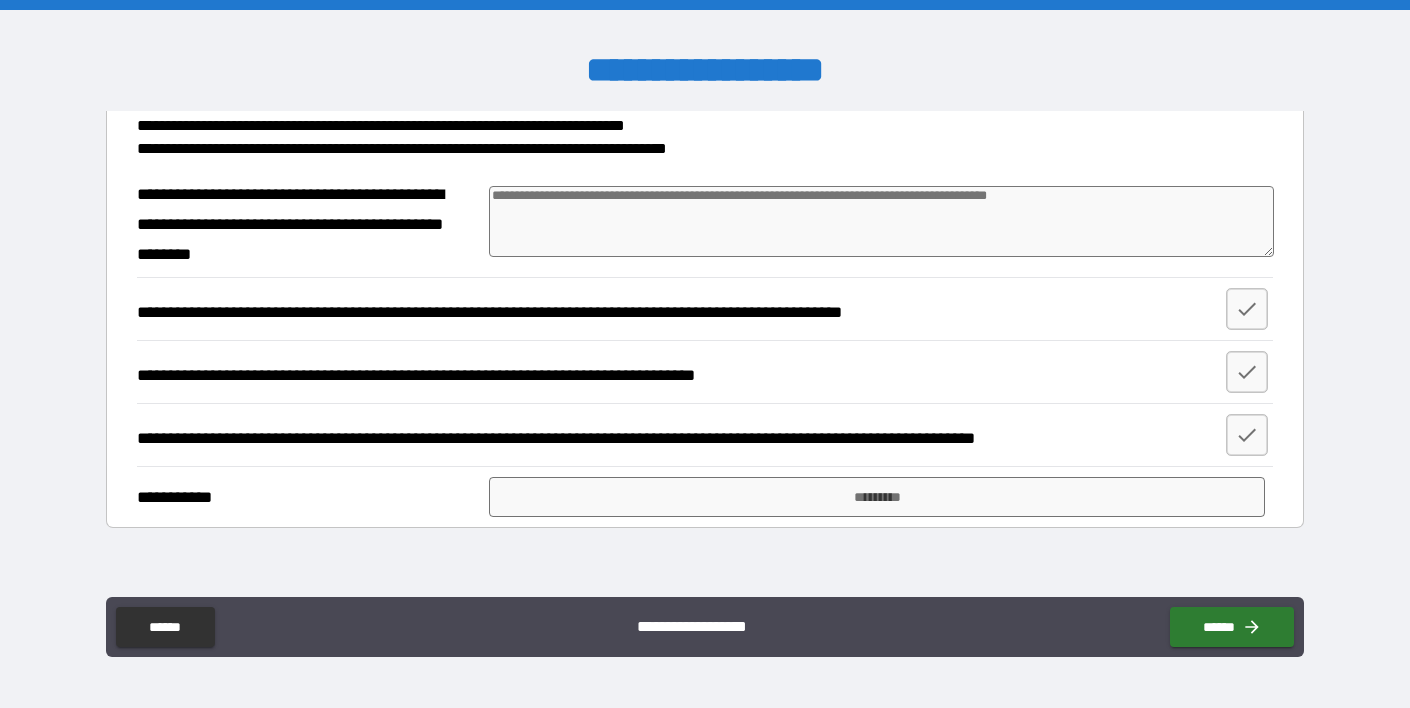 scroll, scrollTop: 2003, scrollLeft: 0, axis: vertical 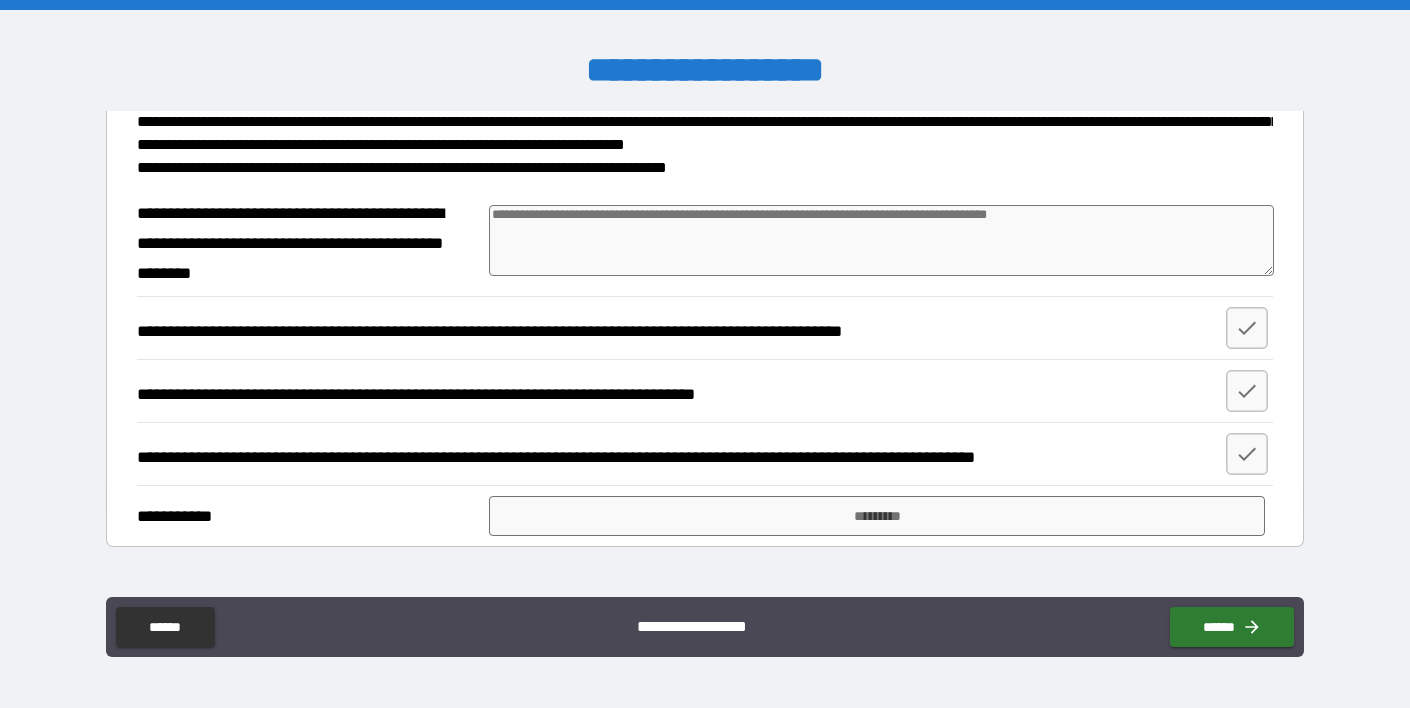 type on "********" 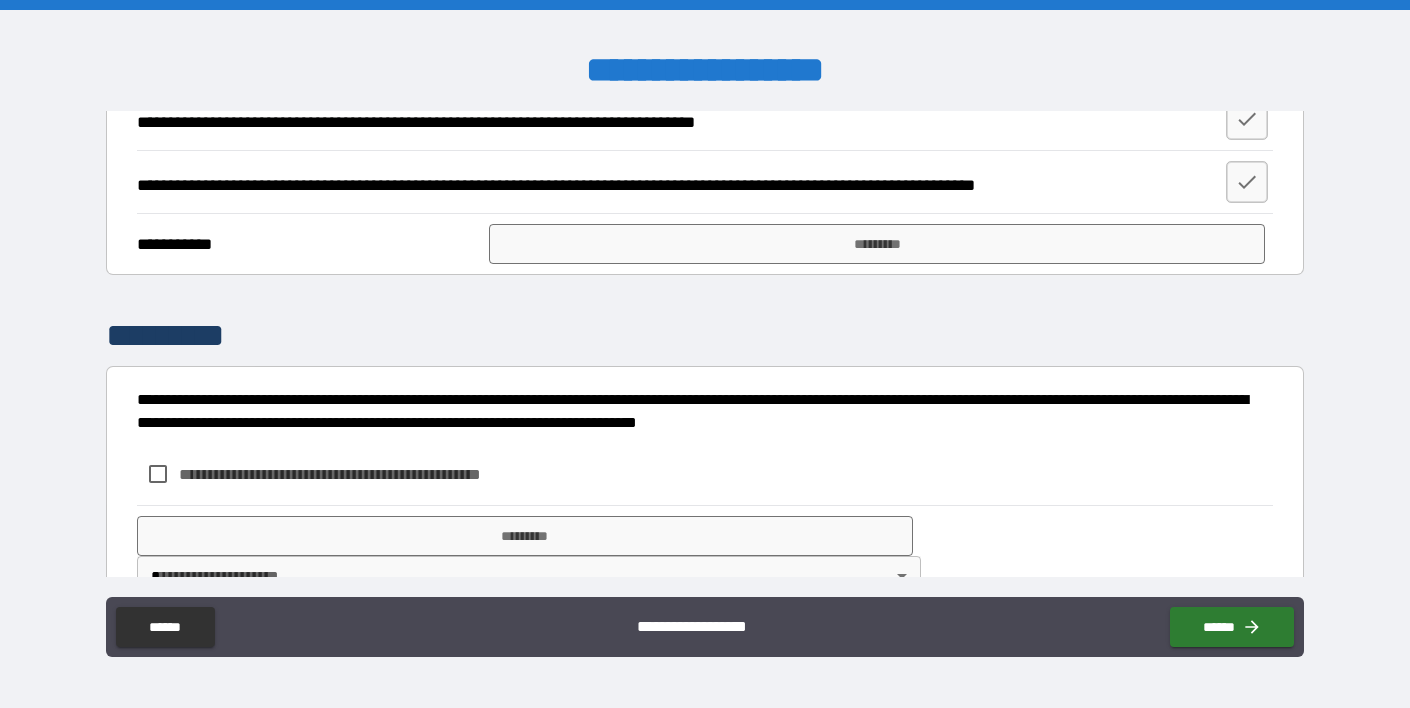 scroll, scrollTop: 2278, scrollLeft: 0, axis: vertical 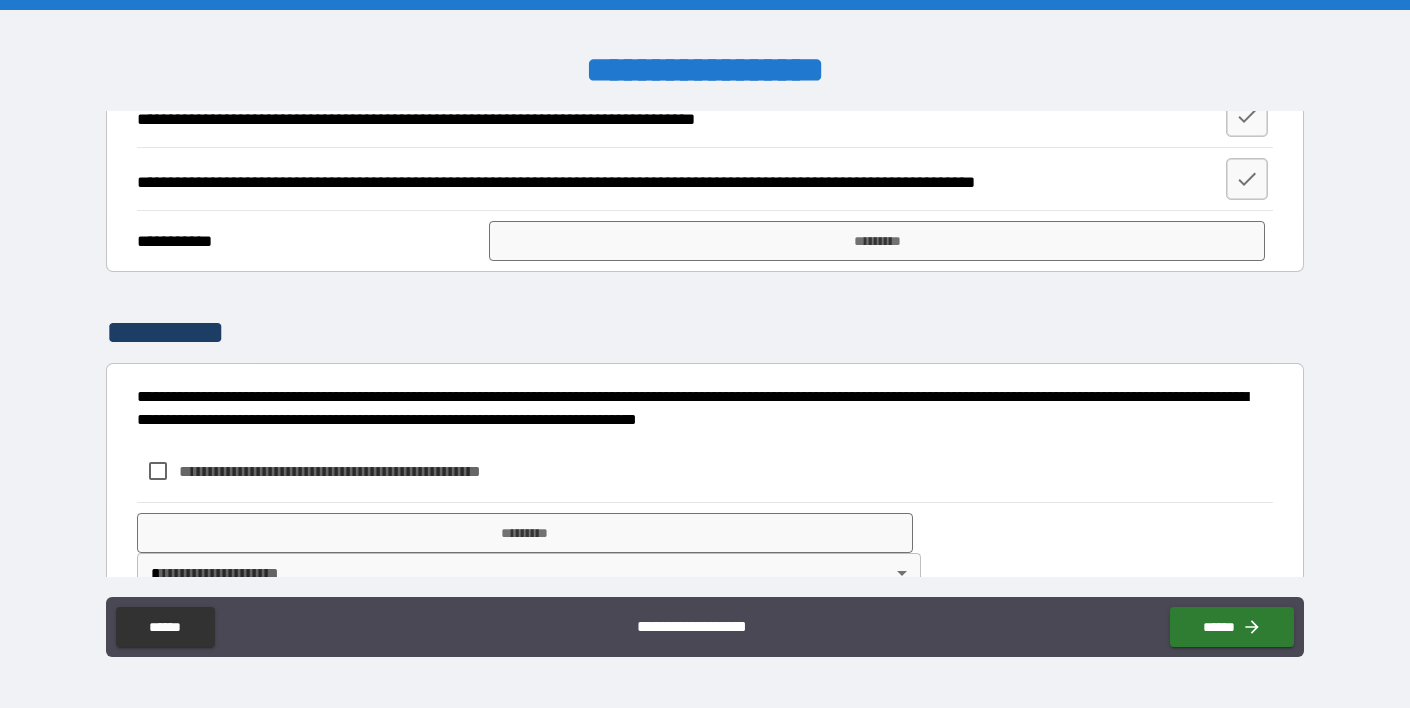 click 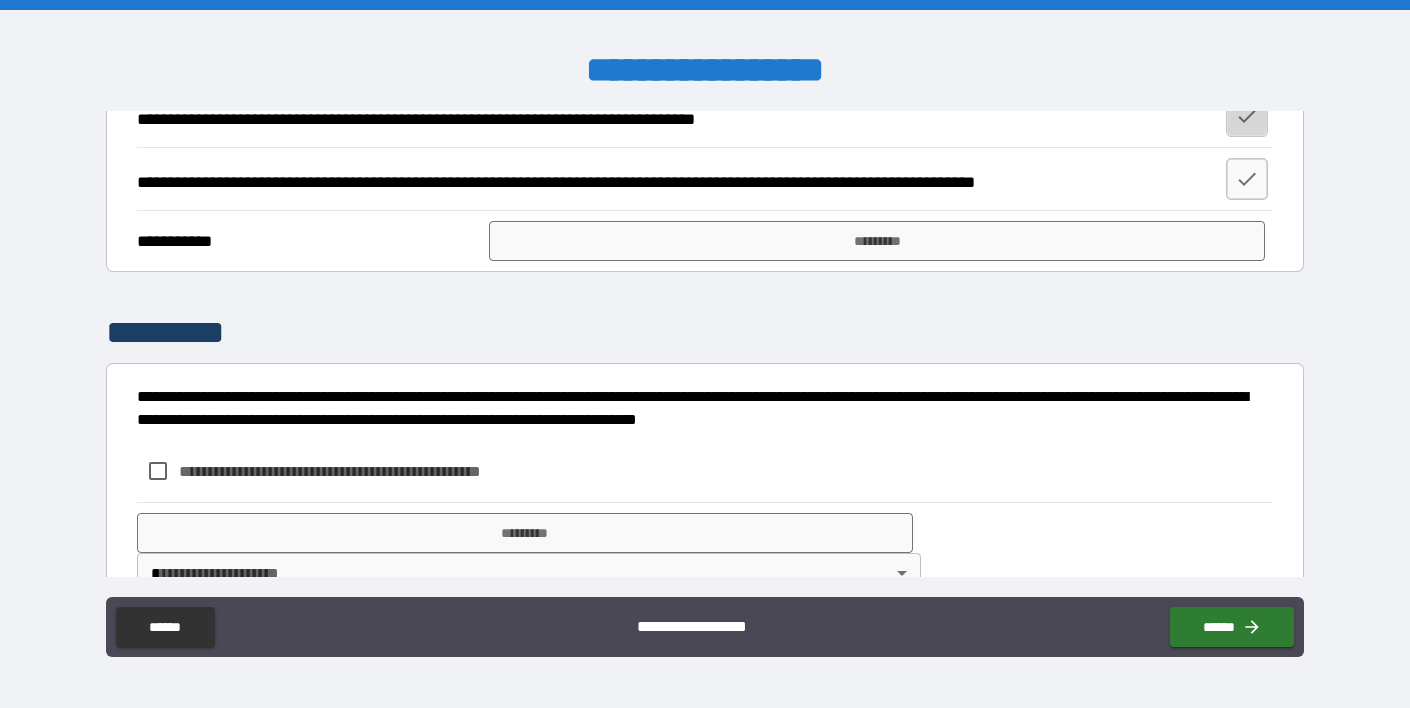 click 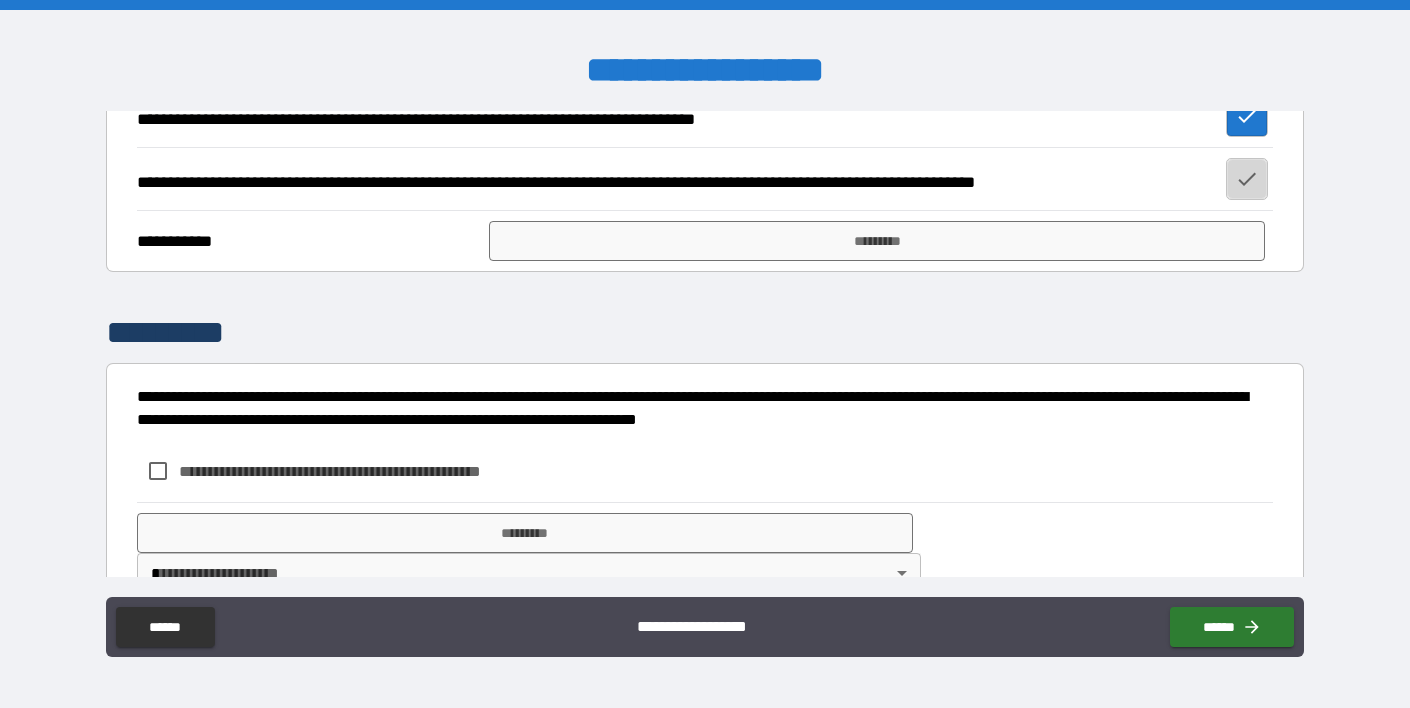 click 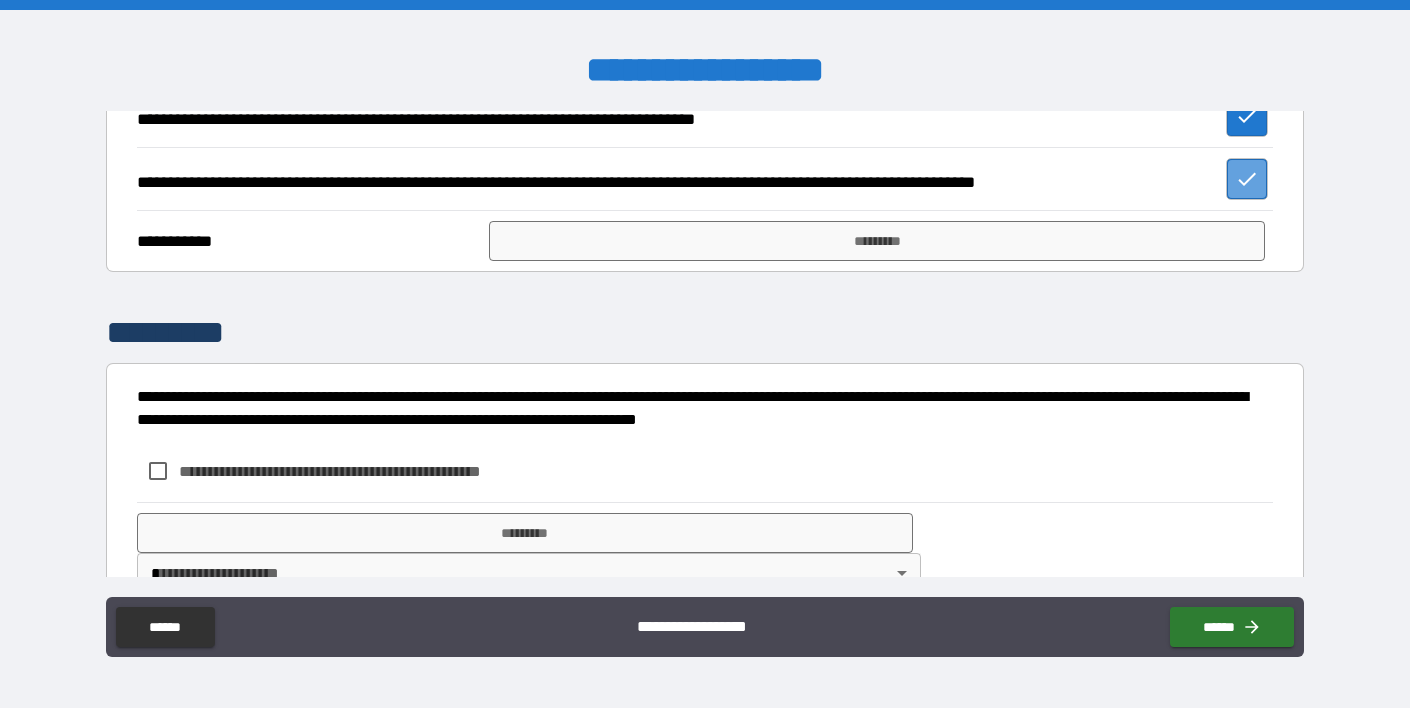 click 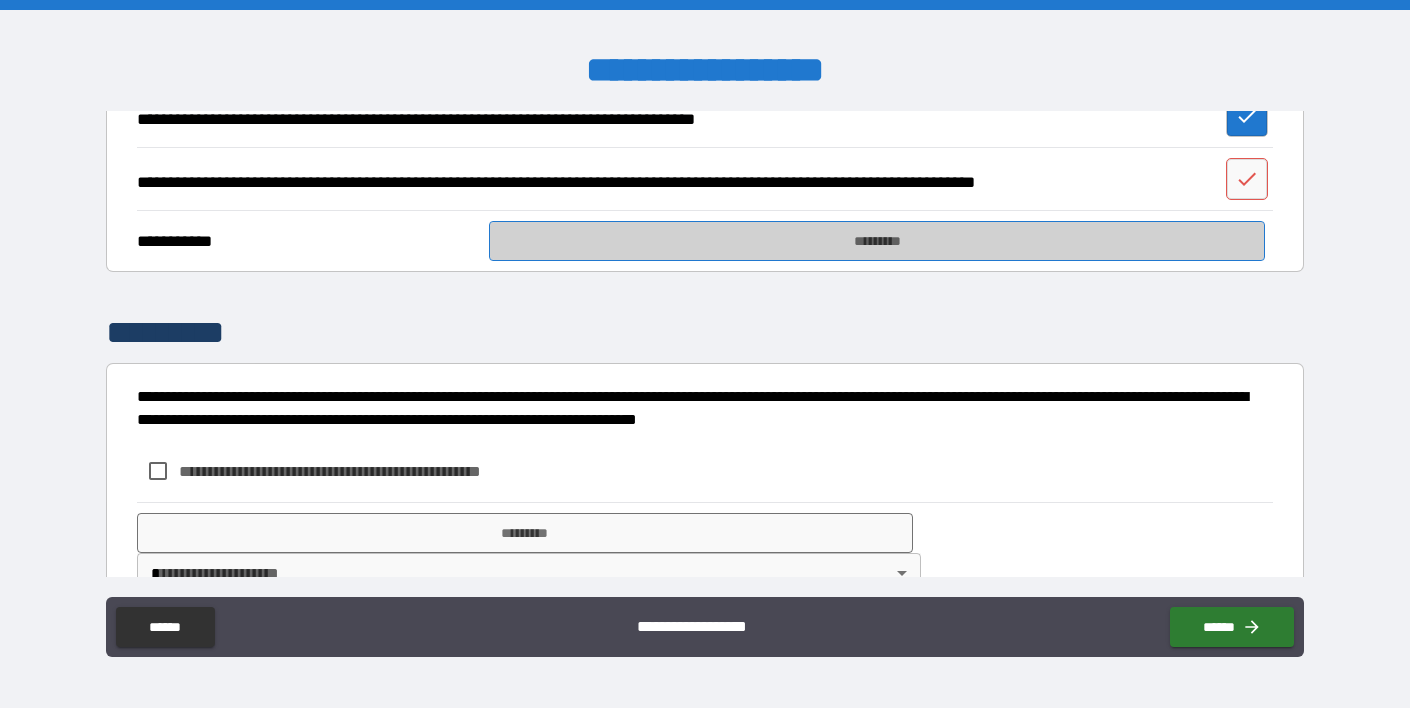 click on "*********" at bounding box center [877, 241] 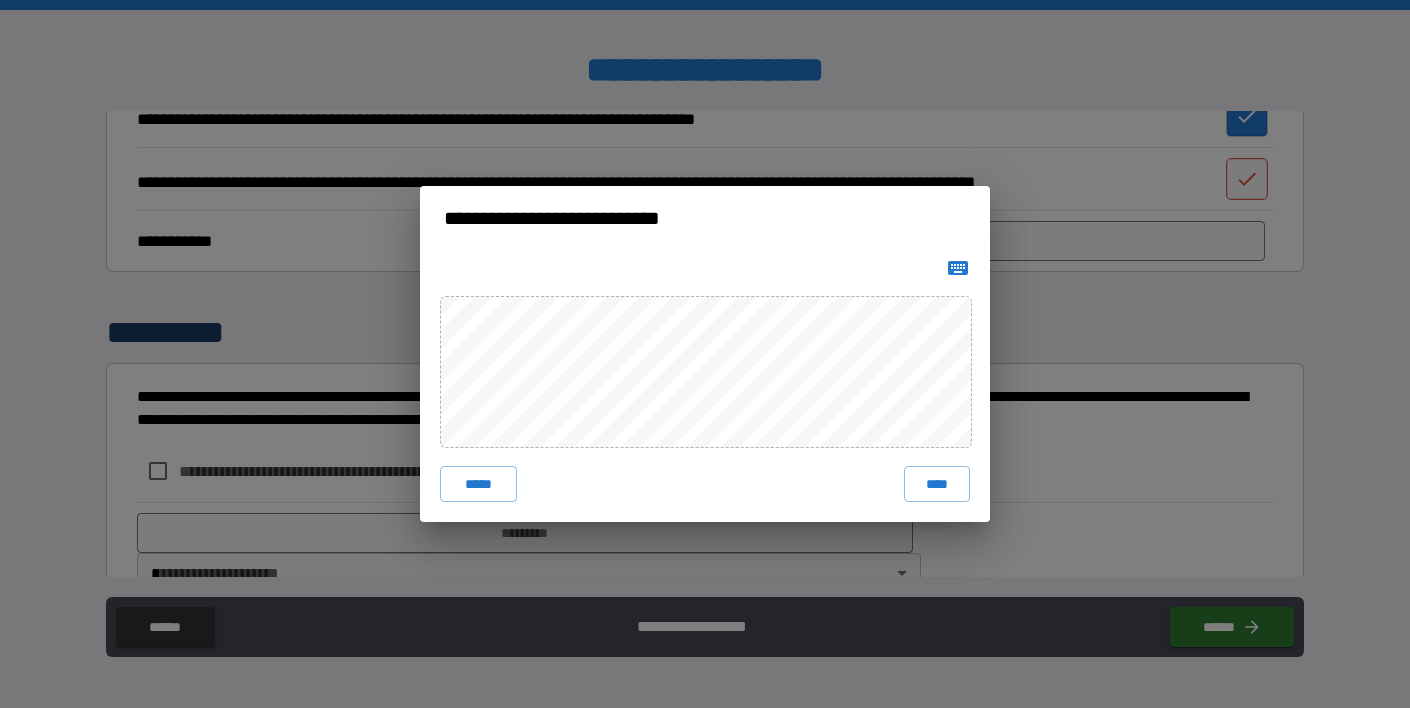 click on "***** ****" at bounding box center [705, 386] 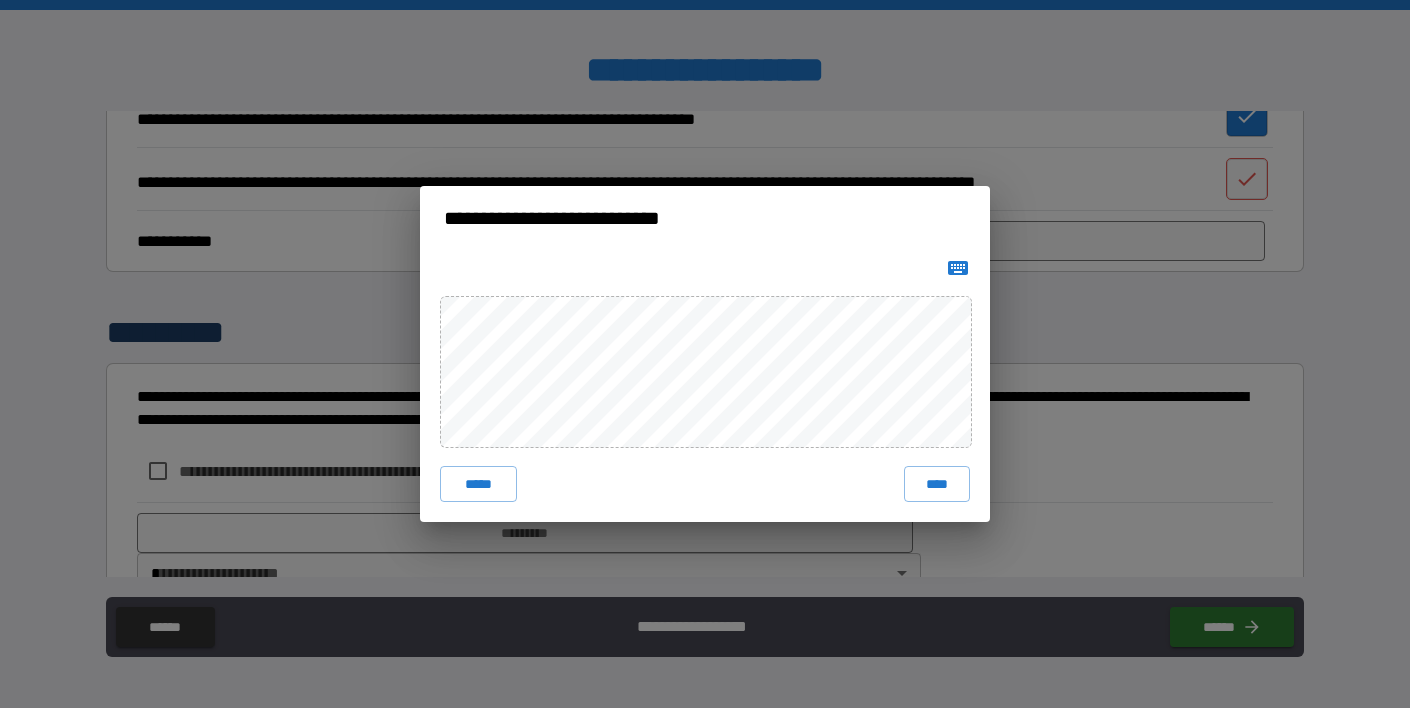 click at bounding box center (705, 268) 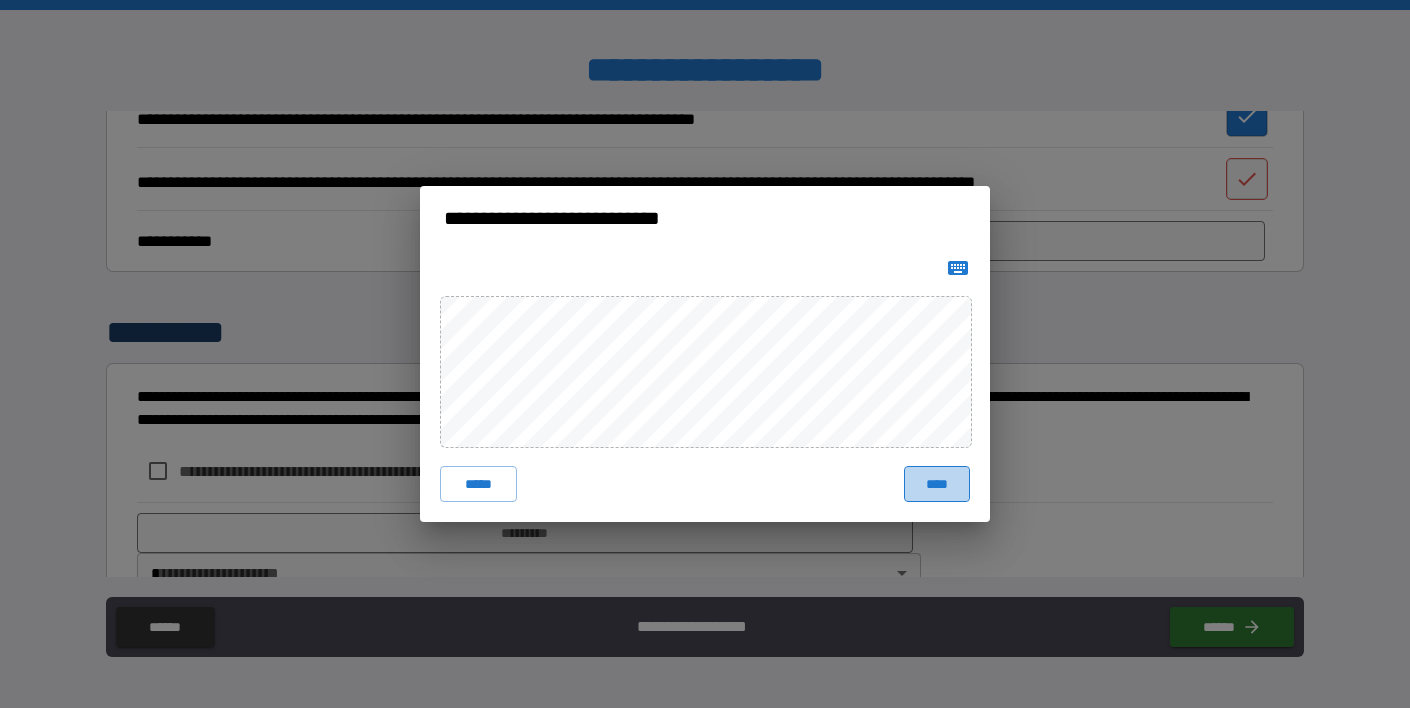 click on "****" at bounding box center (937, 484) 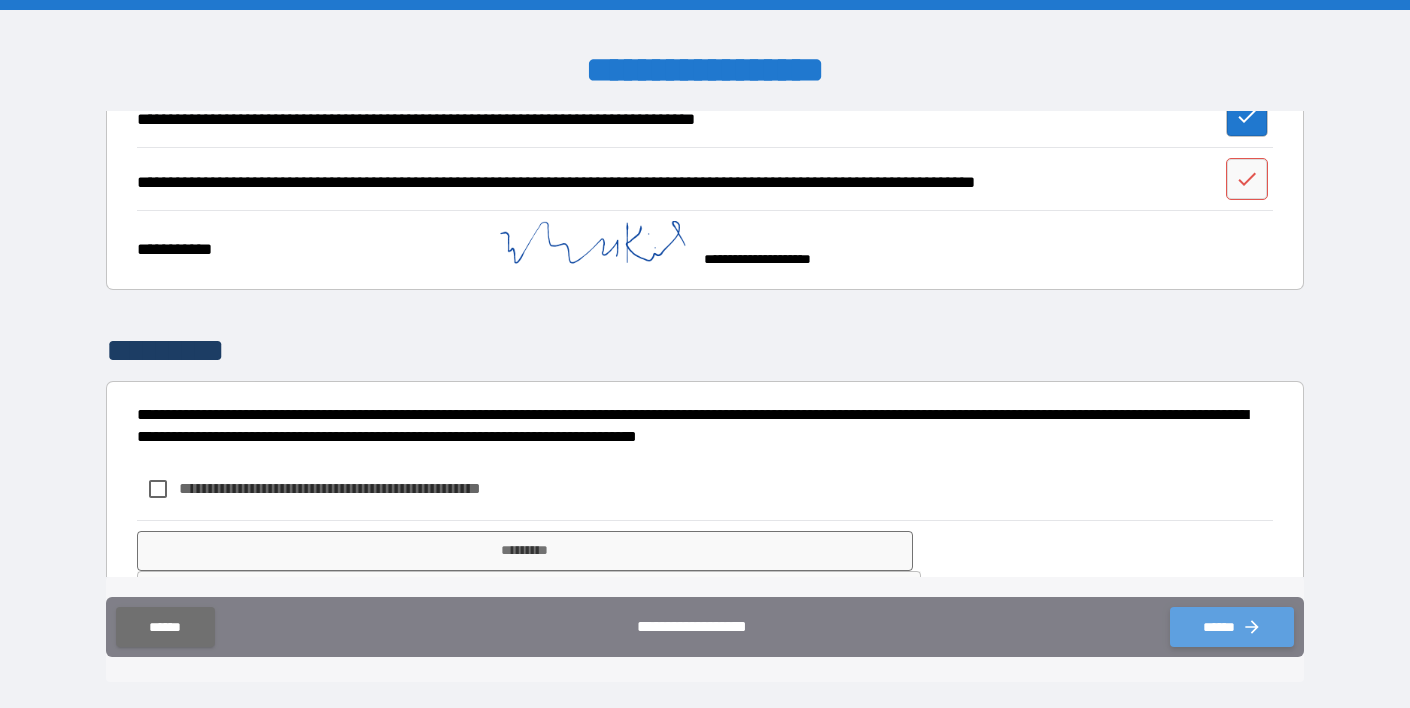 click on "******" at bounding box center [1232, 627] 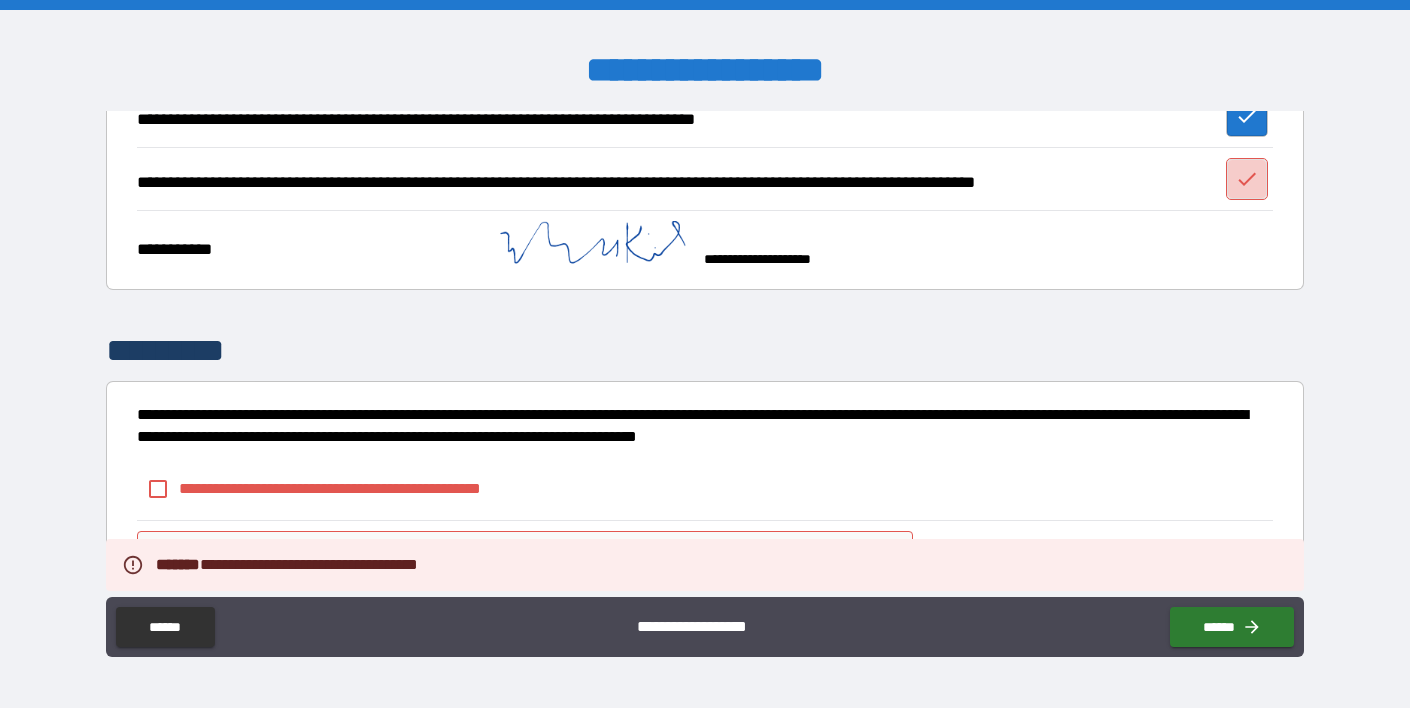 click 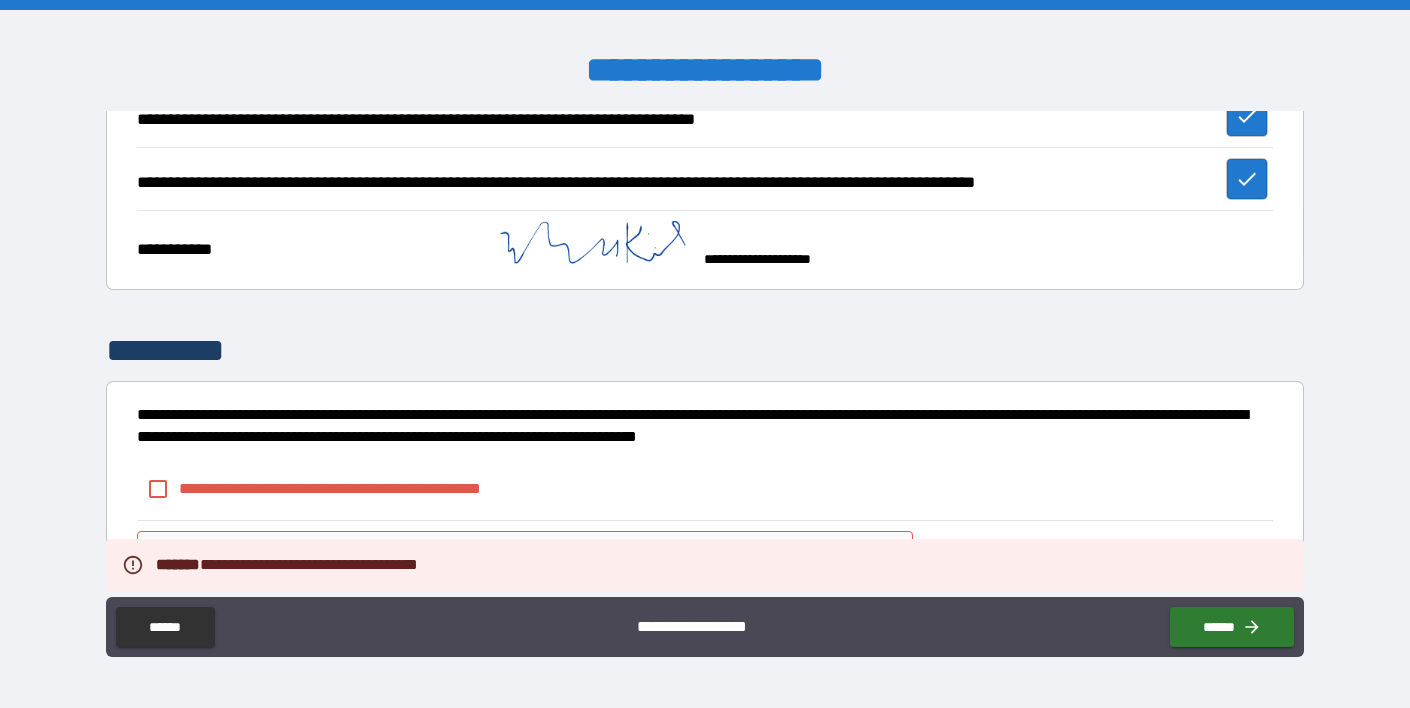 click on "**********" at bounding box center (705, 627) 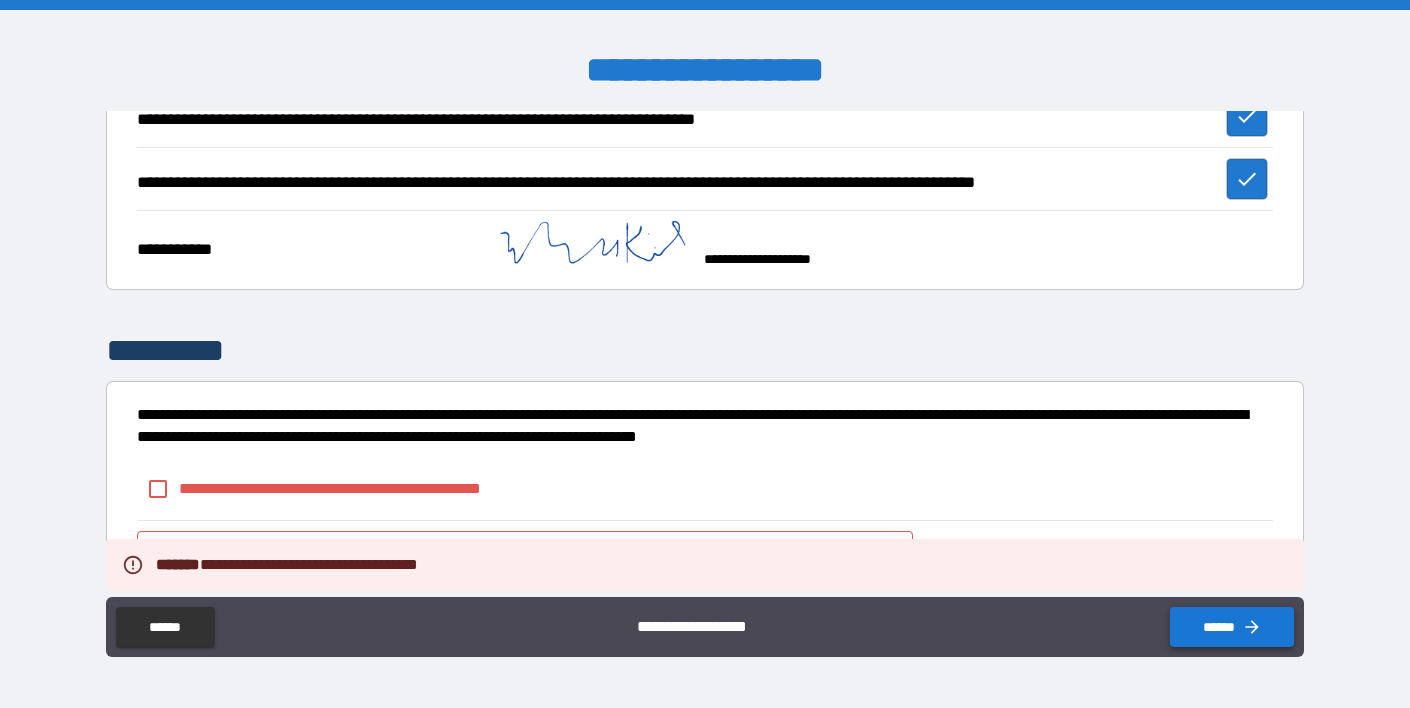 click on "******" at bounding box center (1232, 627) 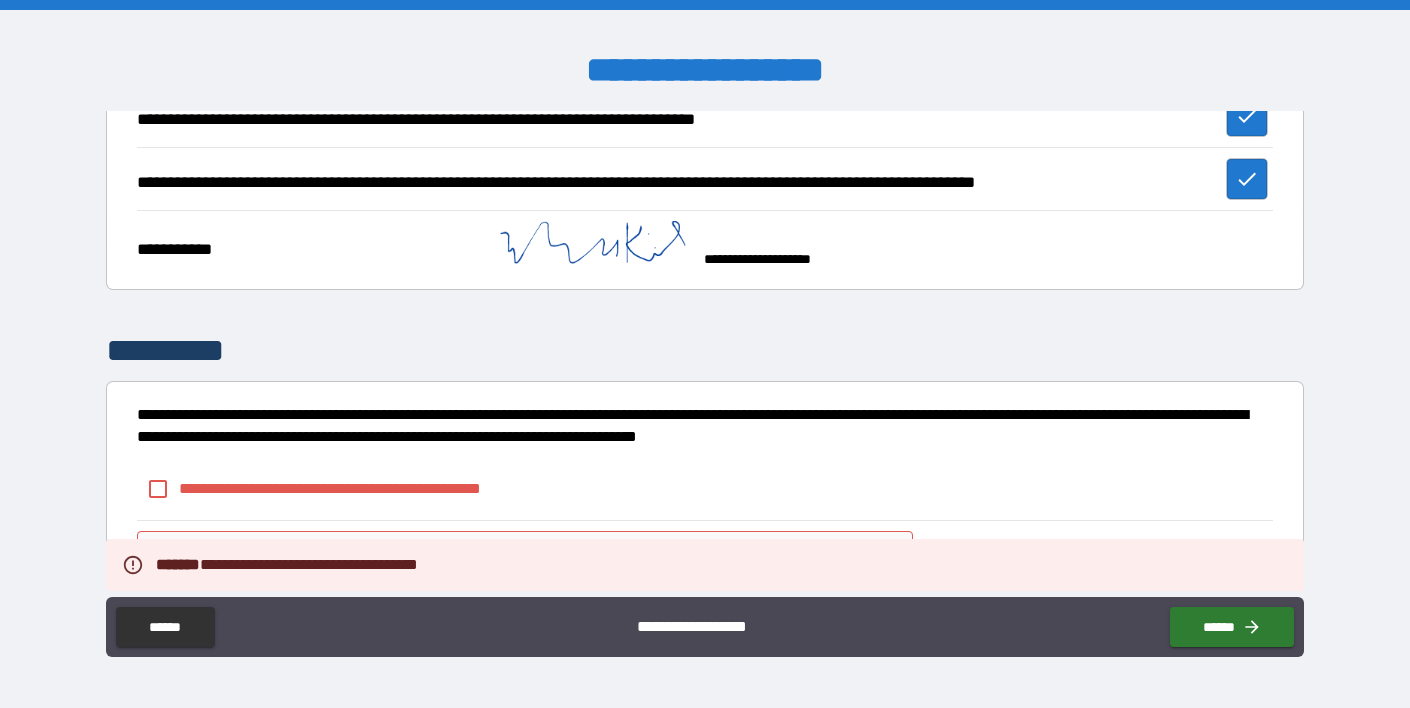 click at bounding box center [881, -35] 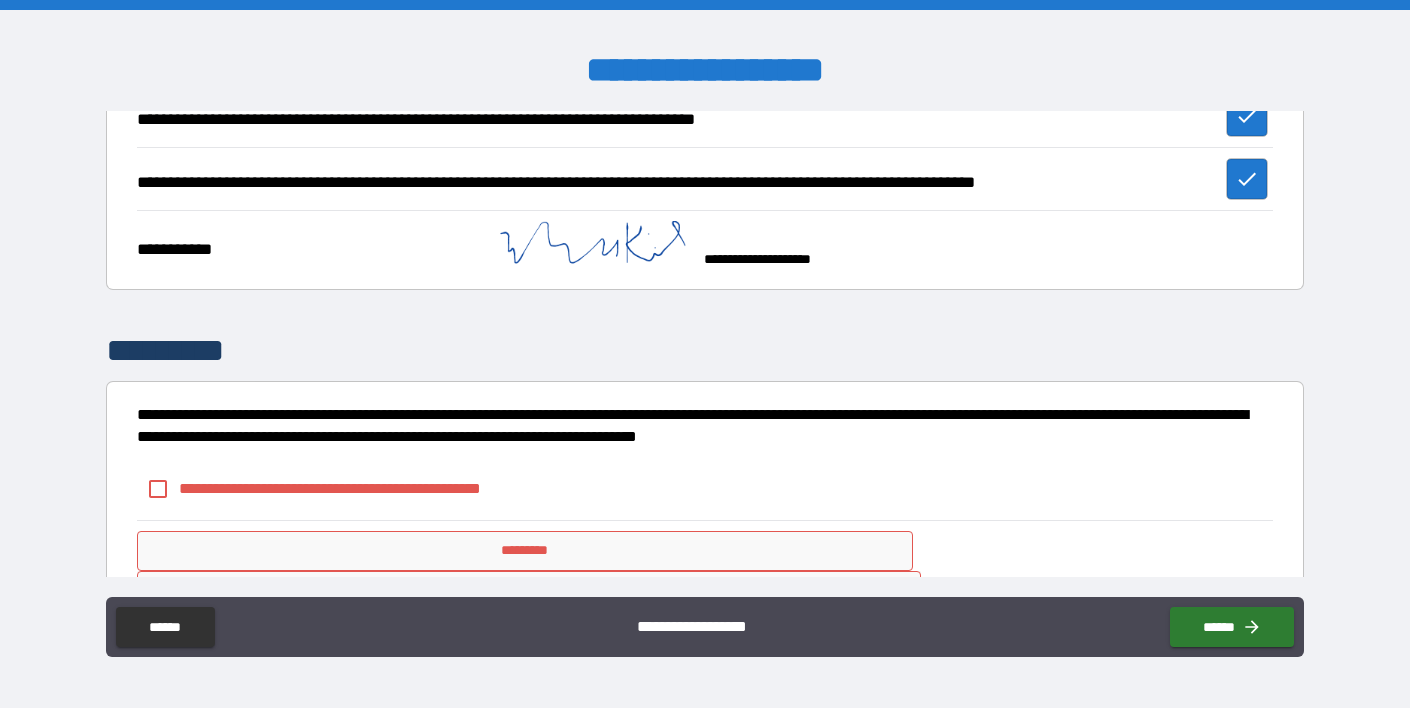 type on "**" 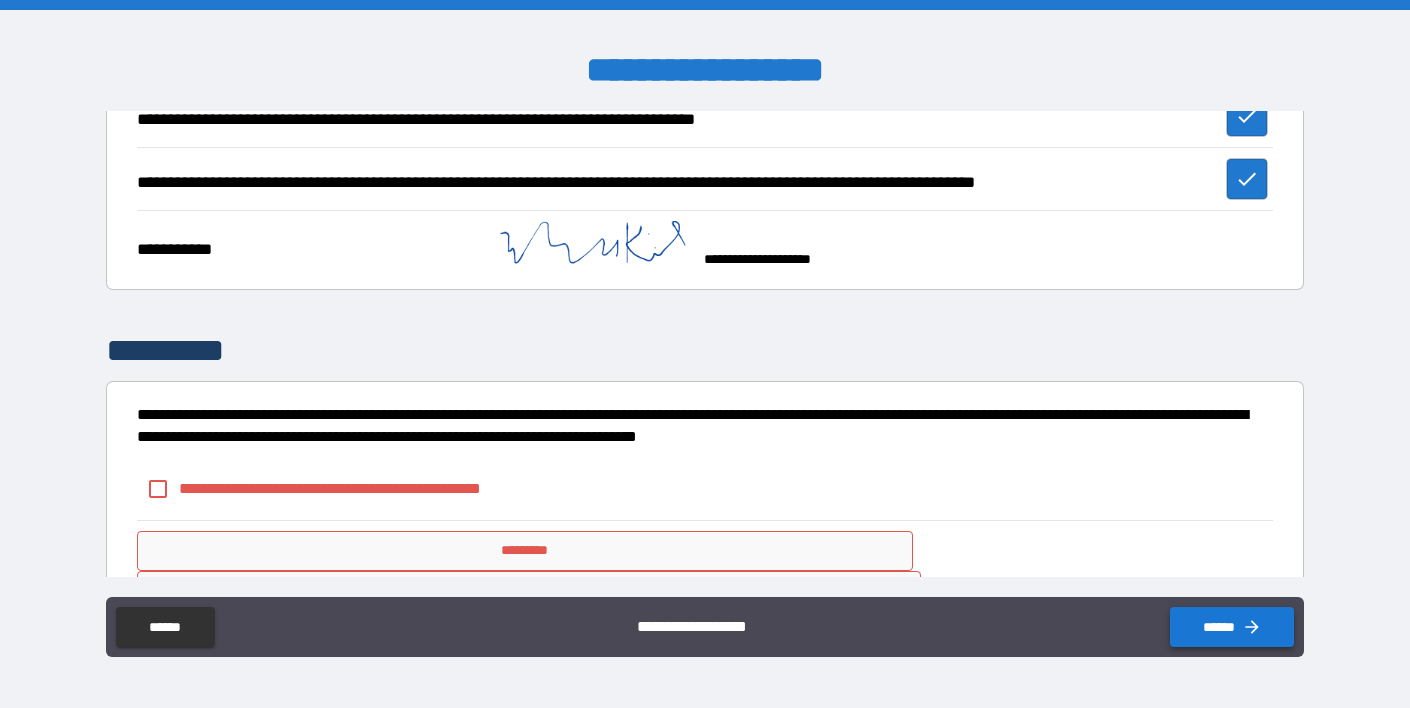 type on "***" 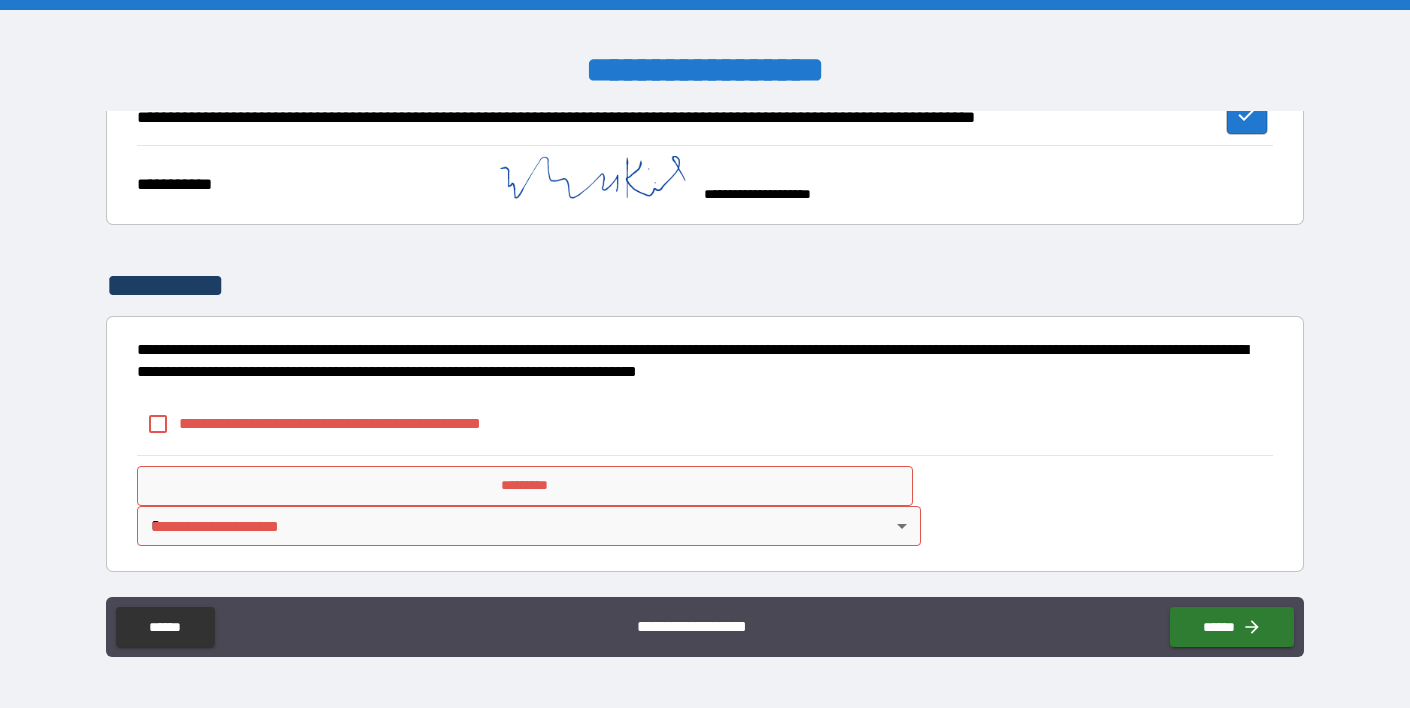 scroll, scrollTop: 2590, scrollLeft: 0, axis: vertical 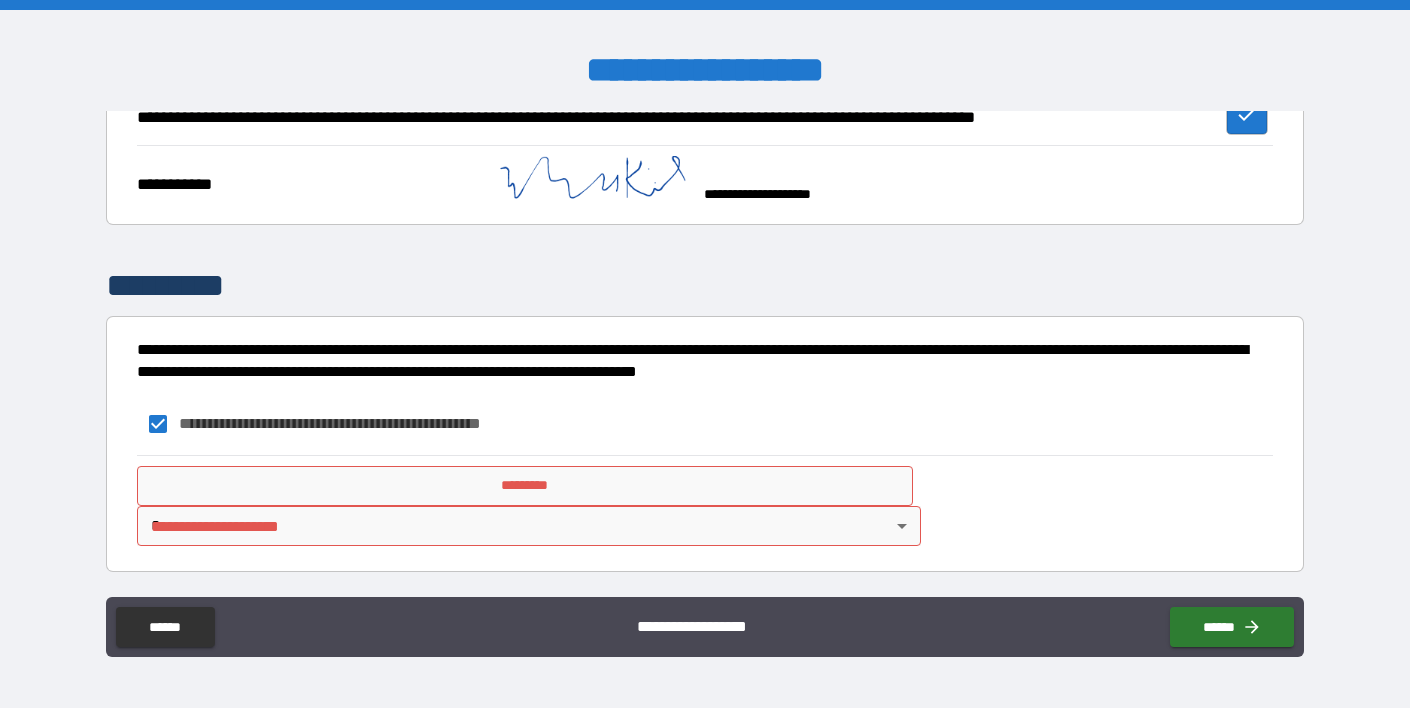 click on "*********" at bounding box center (525, 486) 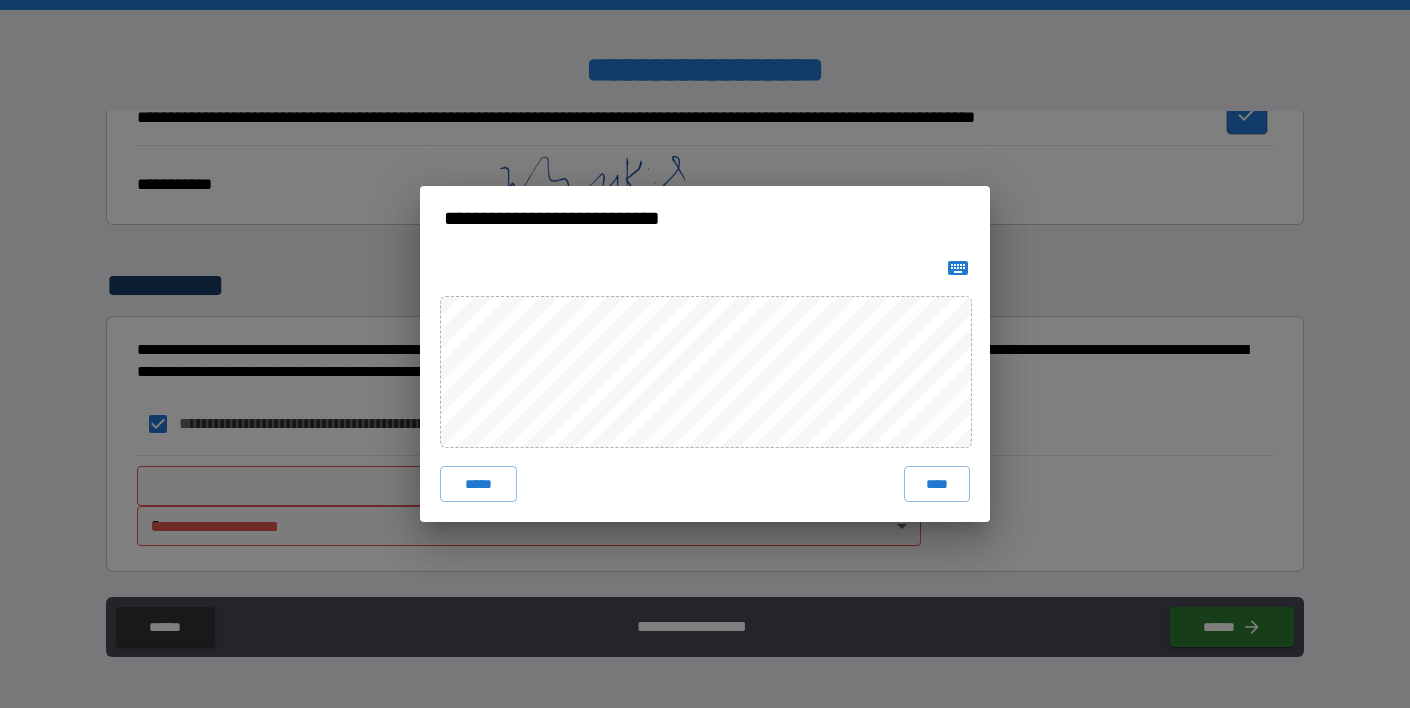 click on "***** ****" at bounding box center [705, 386] 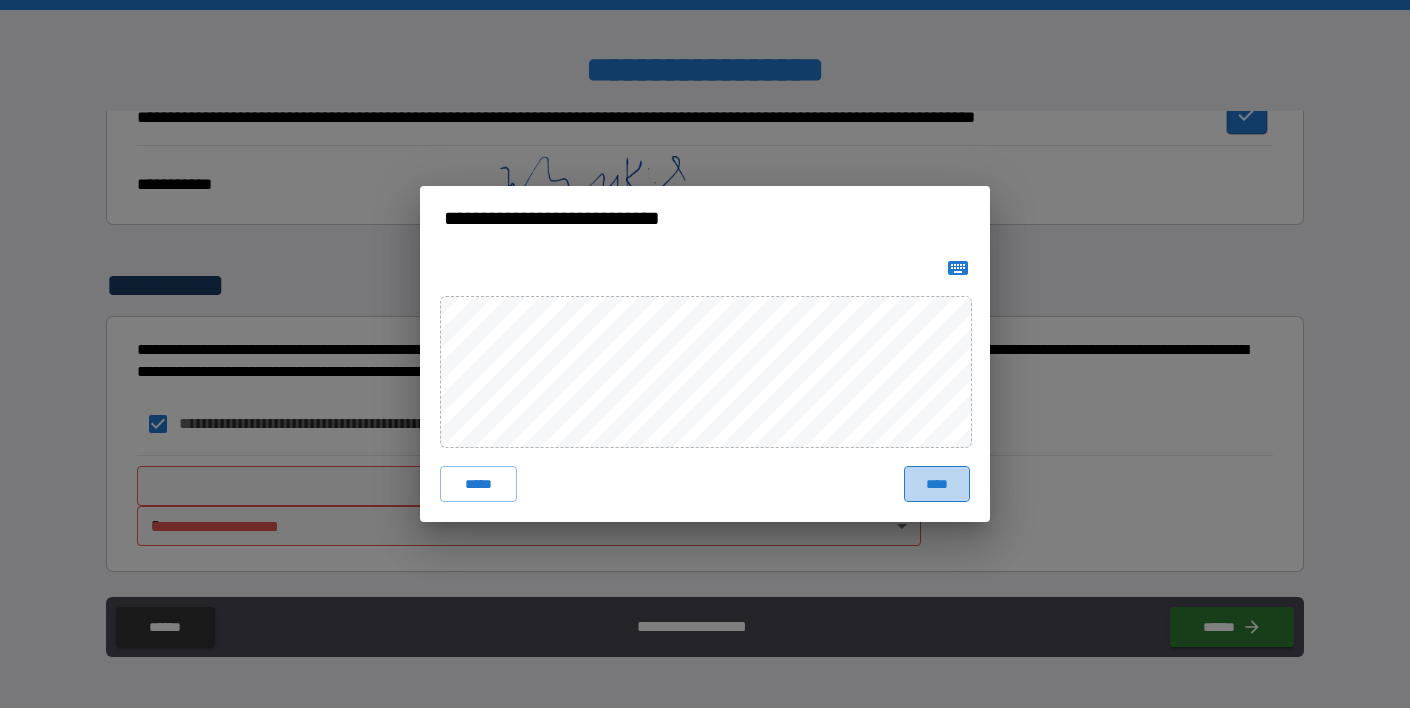 click on "****" at bounding box center (937, 484) 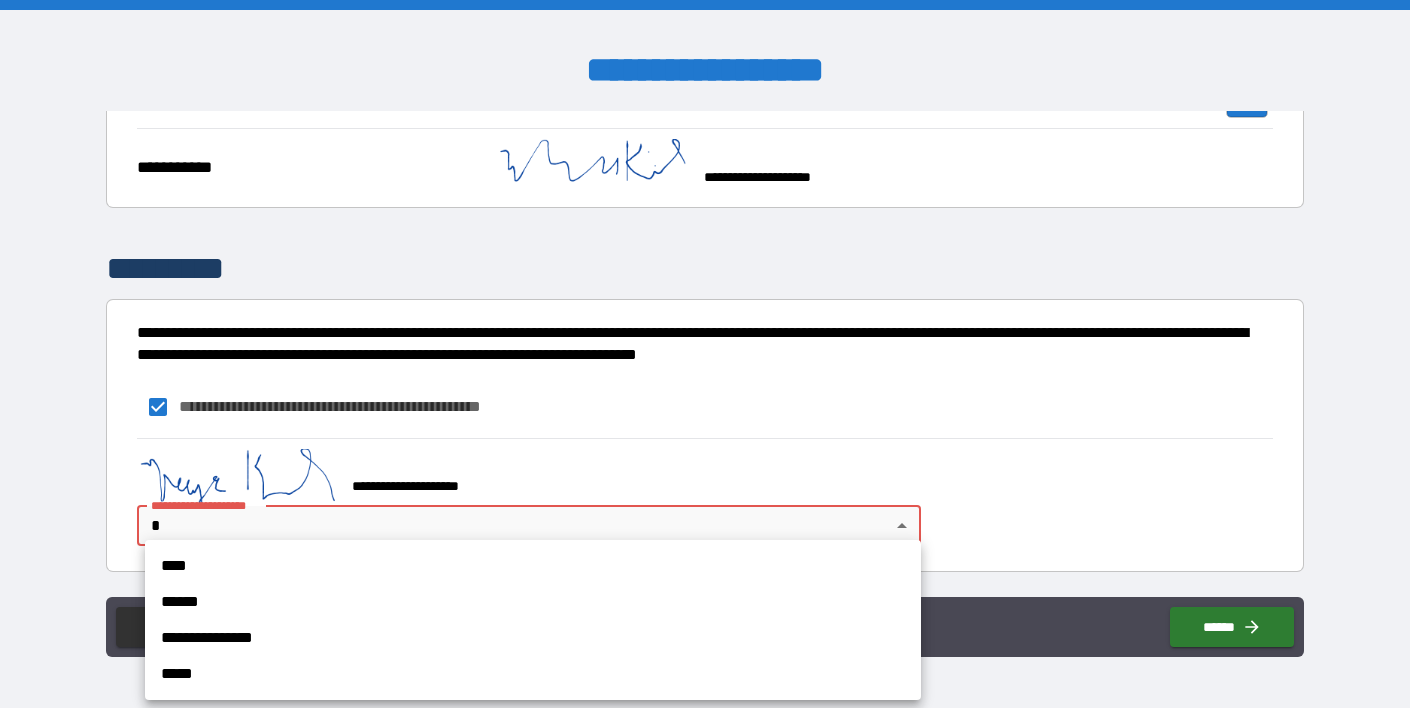click on "**********" at bounding box center [705, 354] 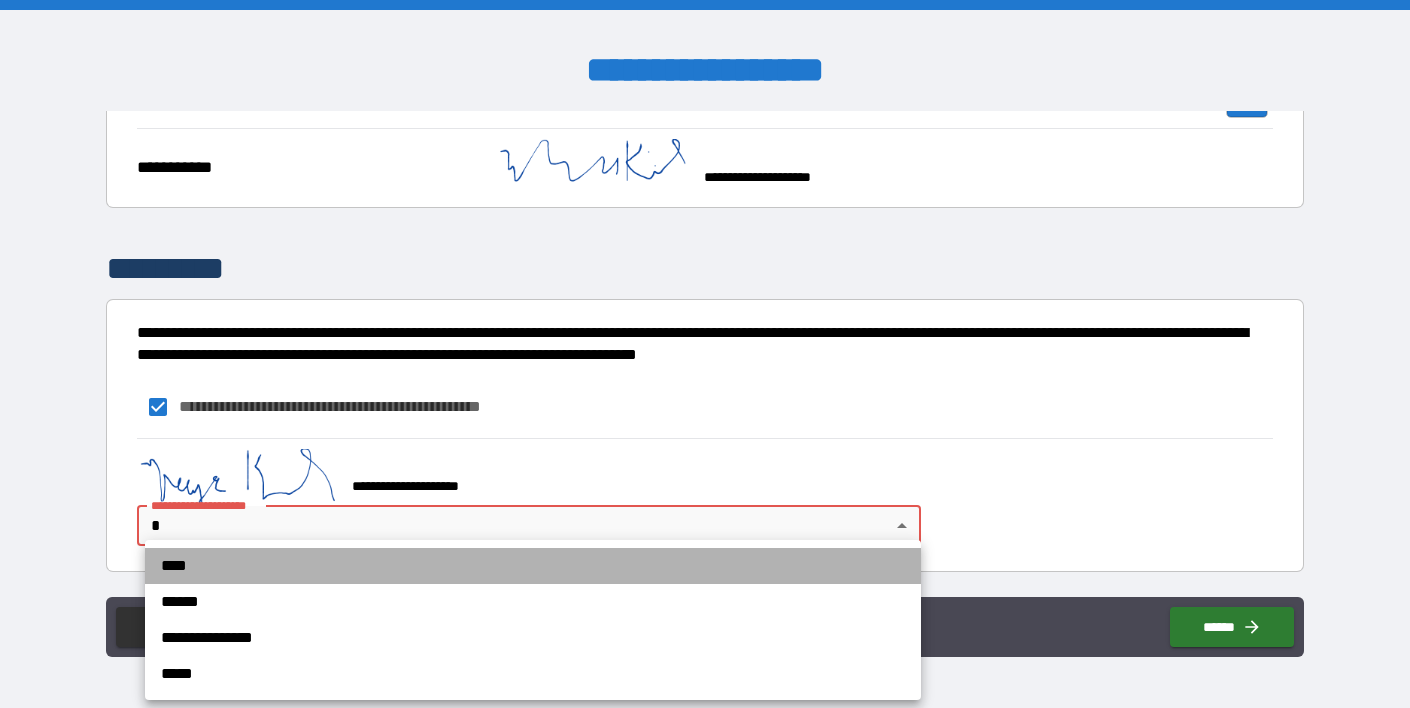 click on "****" at bounding box center [533, 566] 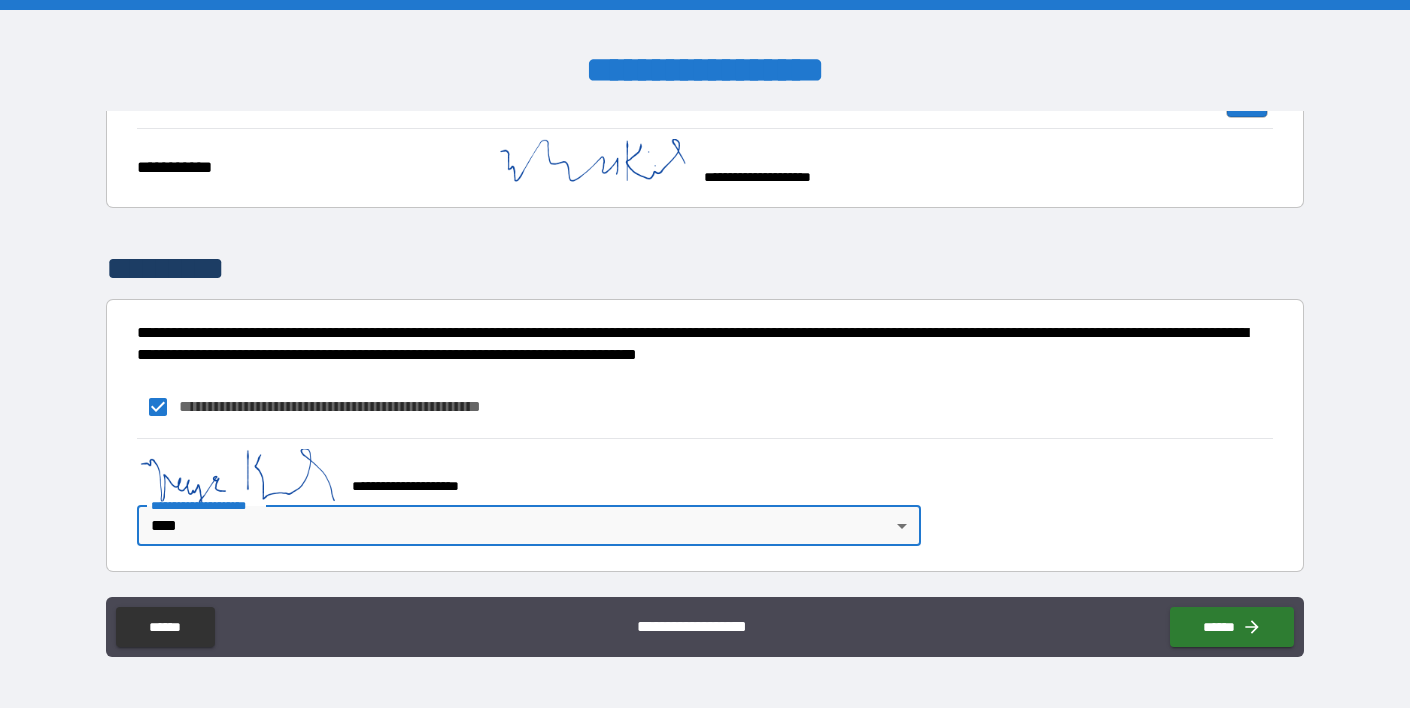 type on "*" 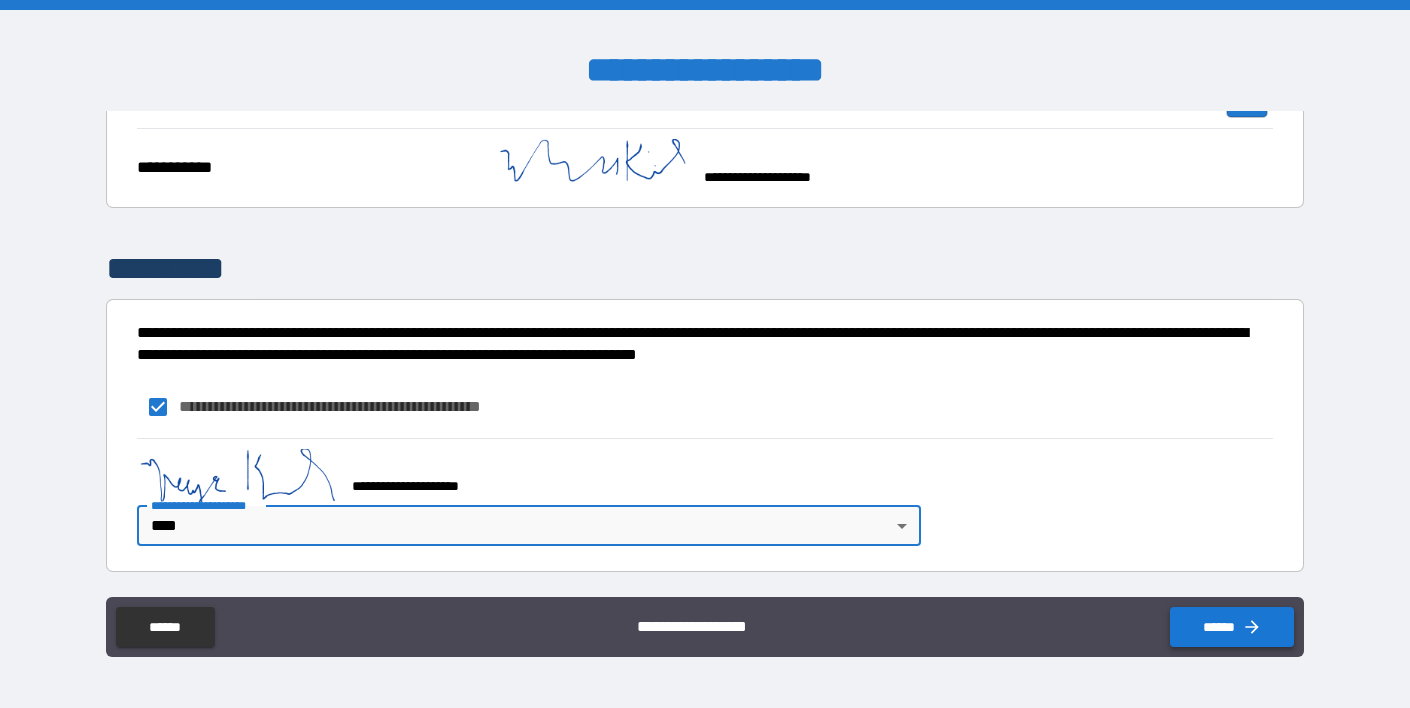 click on "******" at bounding box center (1232, 627) 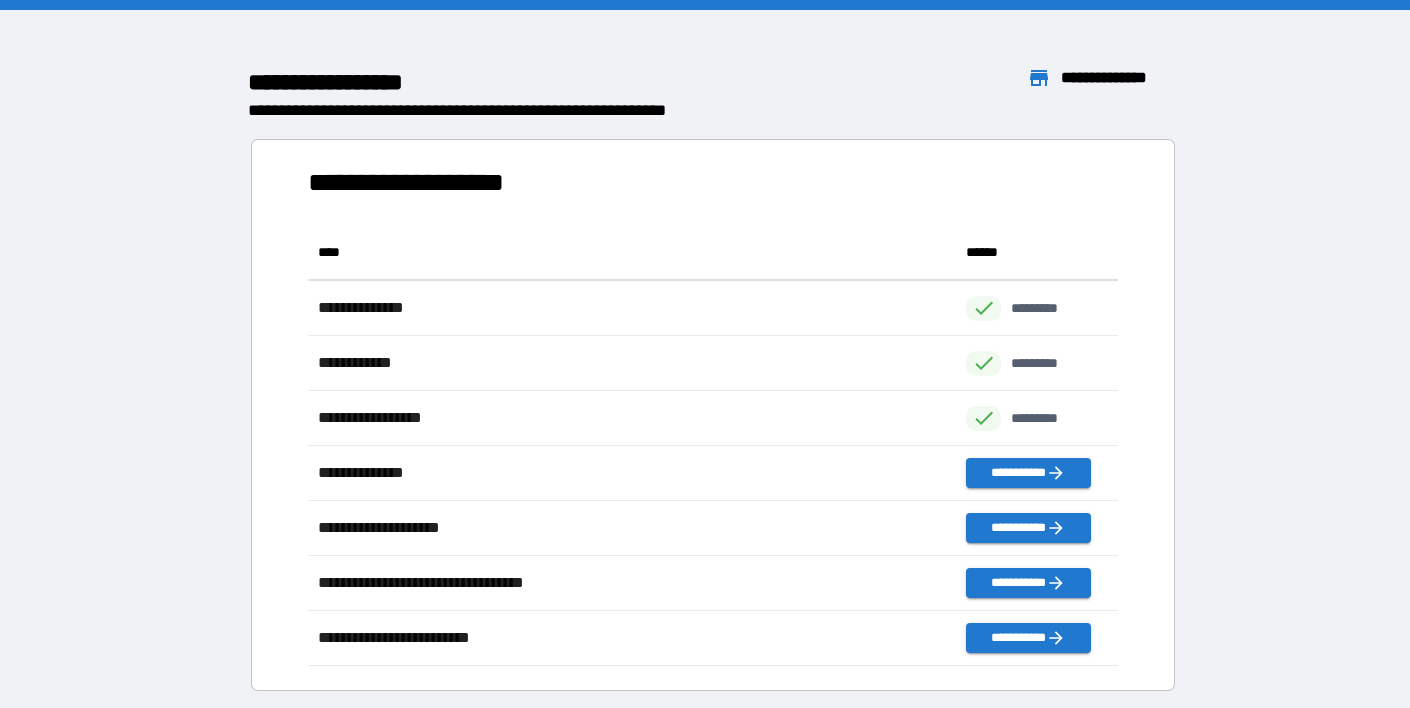 scroll, scrollTop: 1, scrollLeft: 1, axis: both 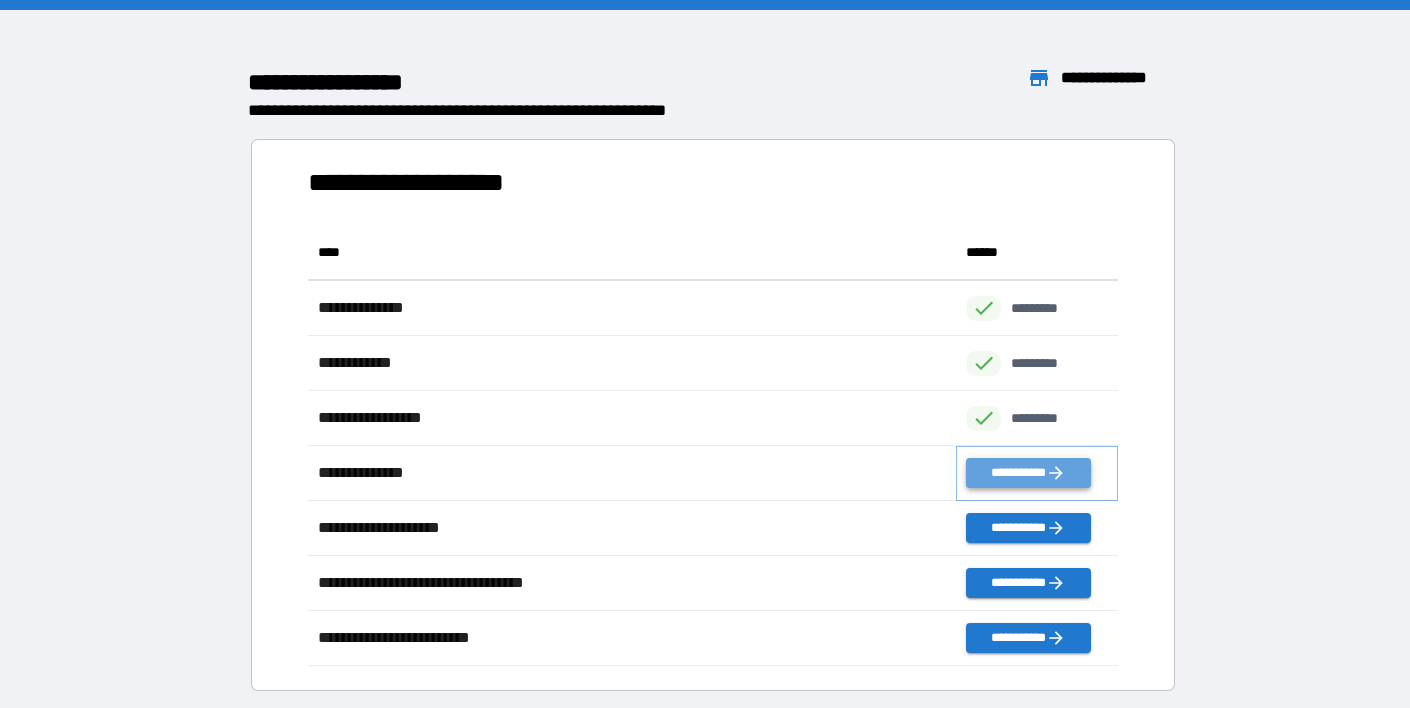click on "**********" at bounding box center (1028, 473) 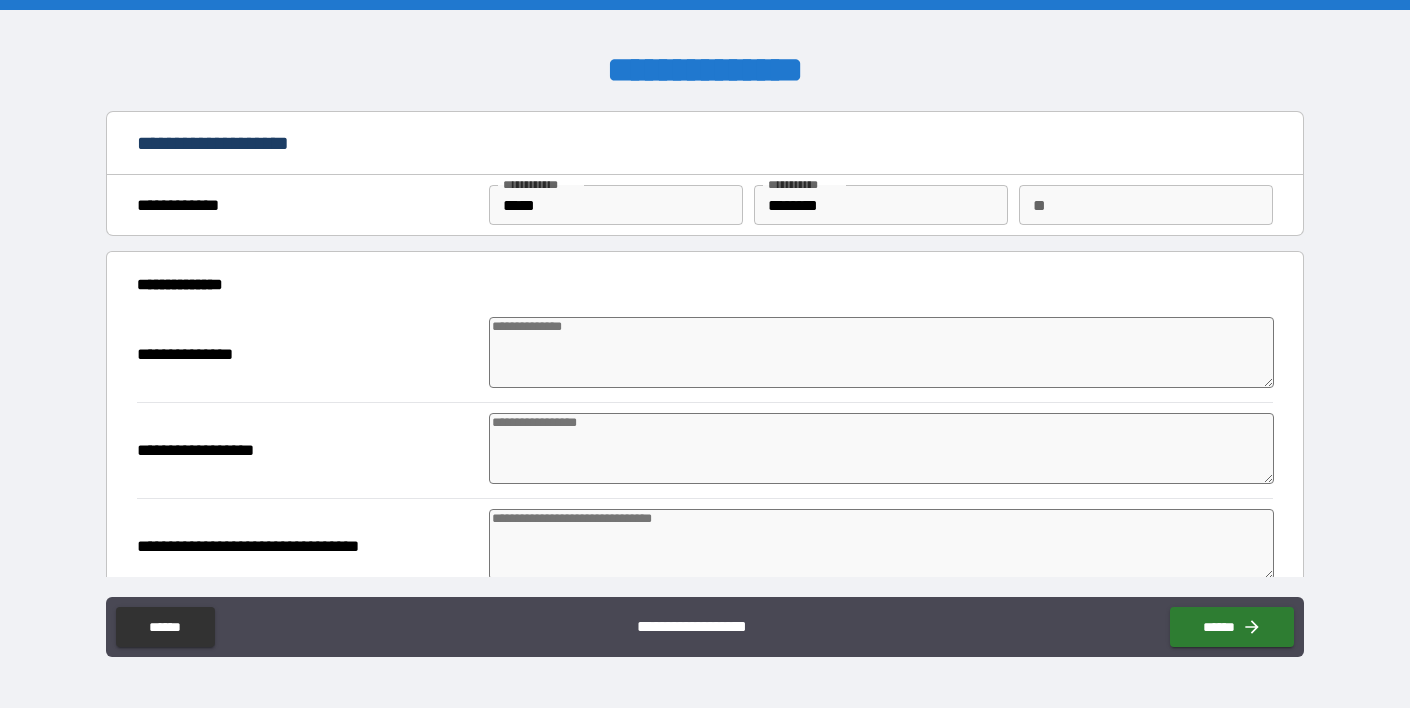 type on "*" 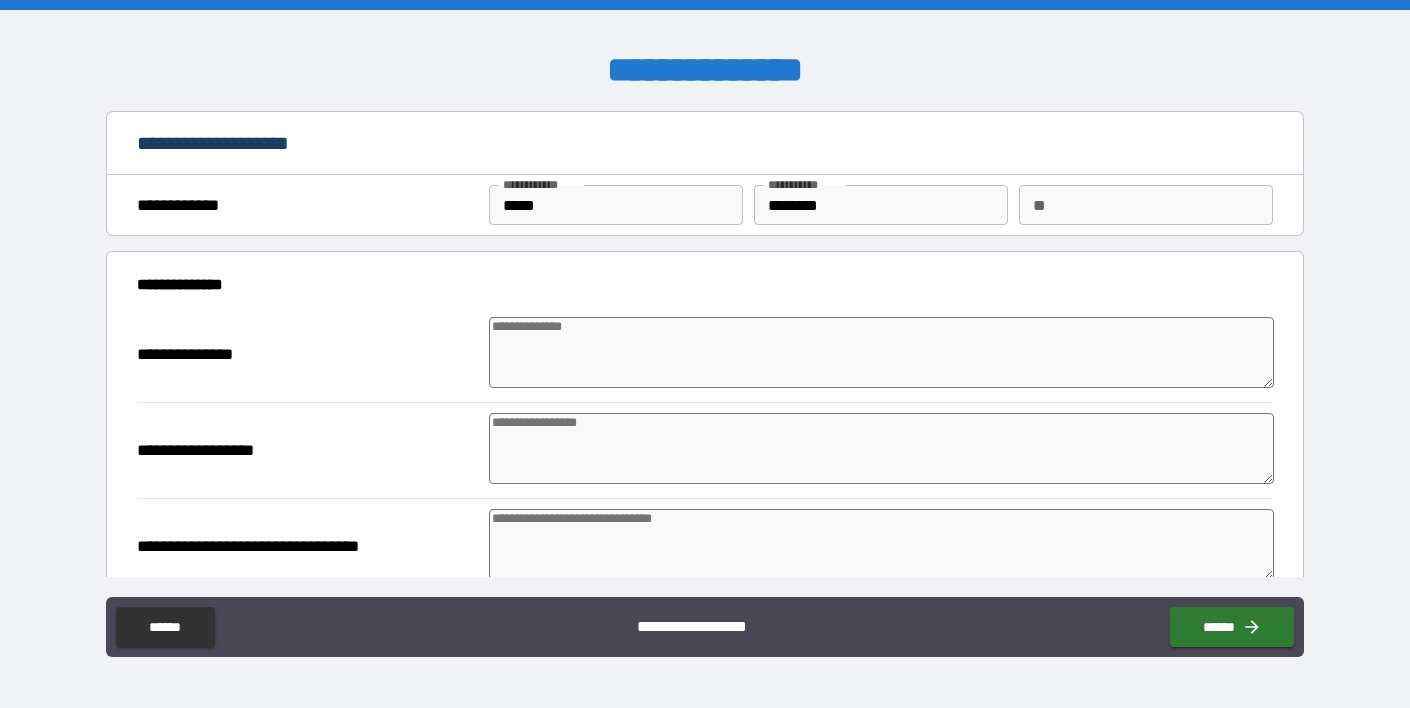 type on "*" 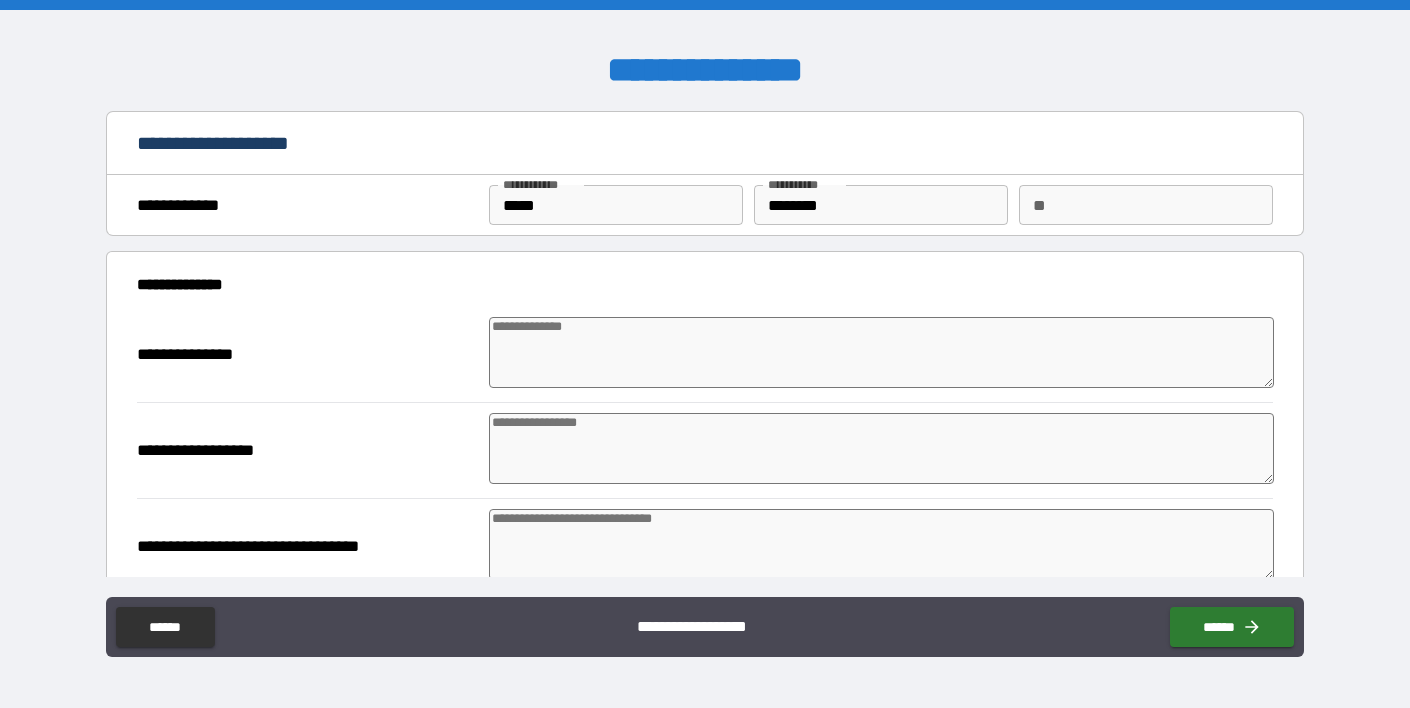 type on "*" 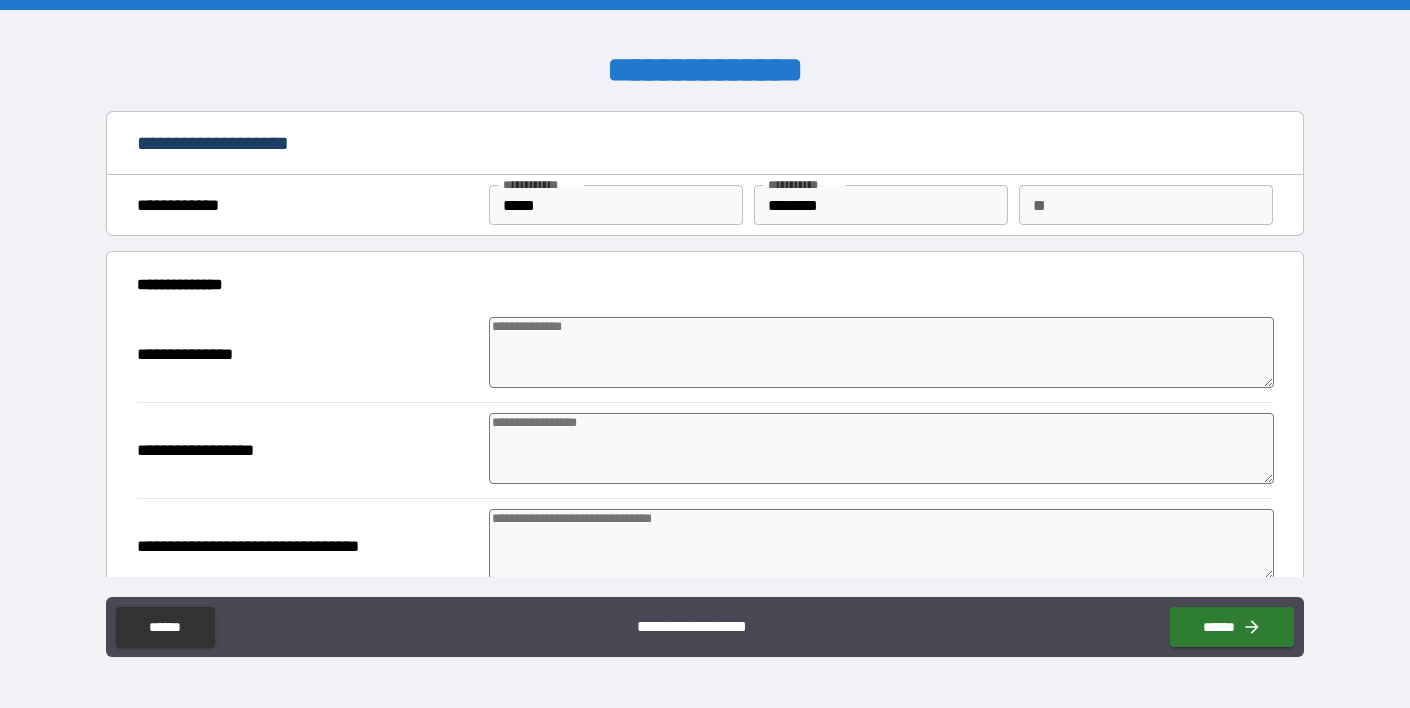 type on "*" 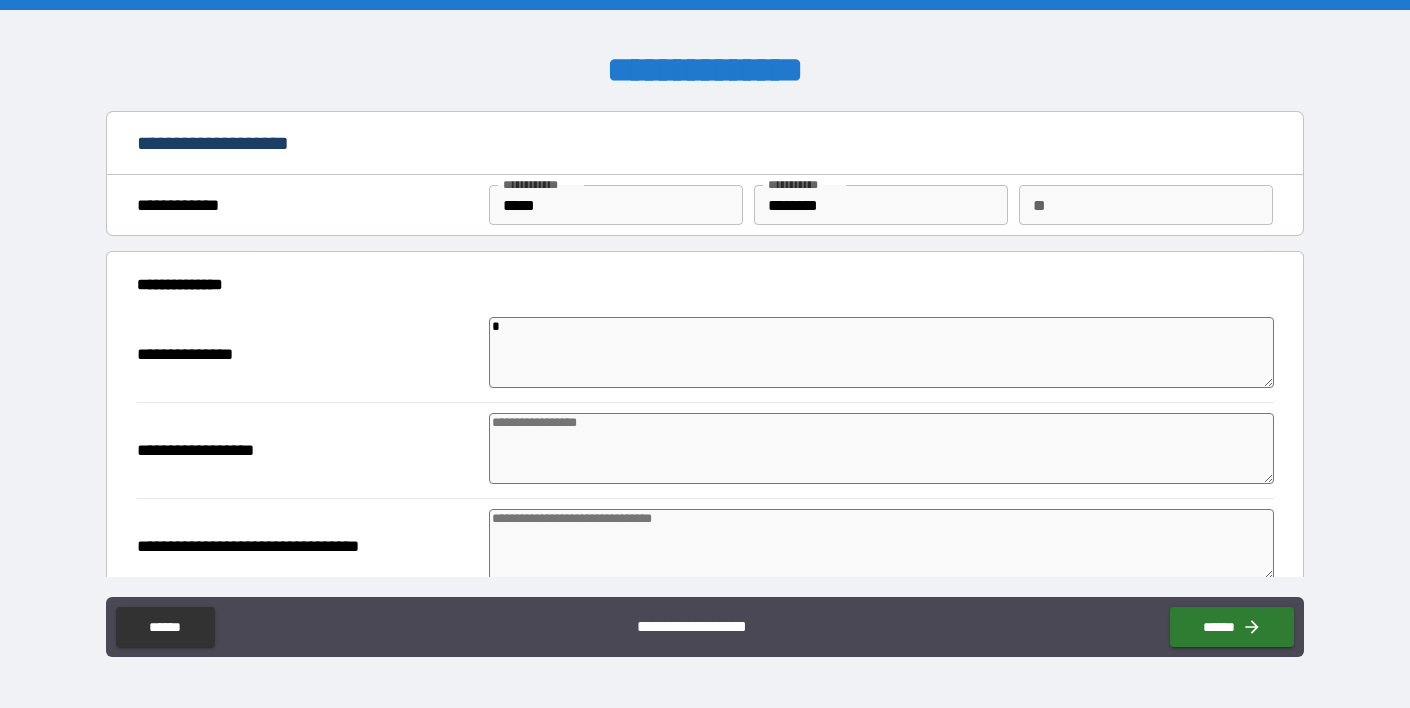 type on "**" 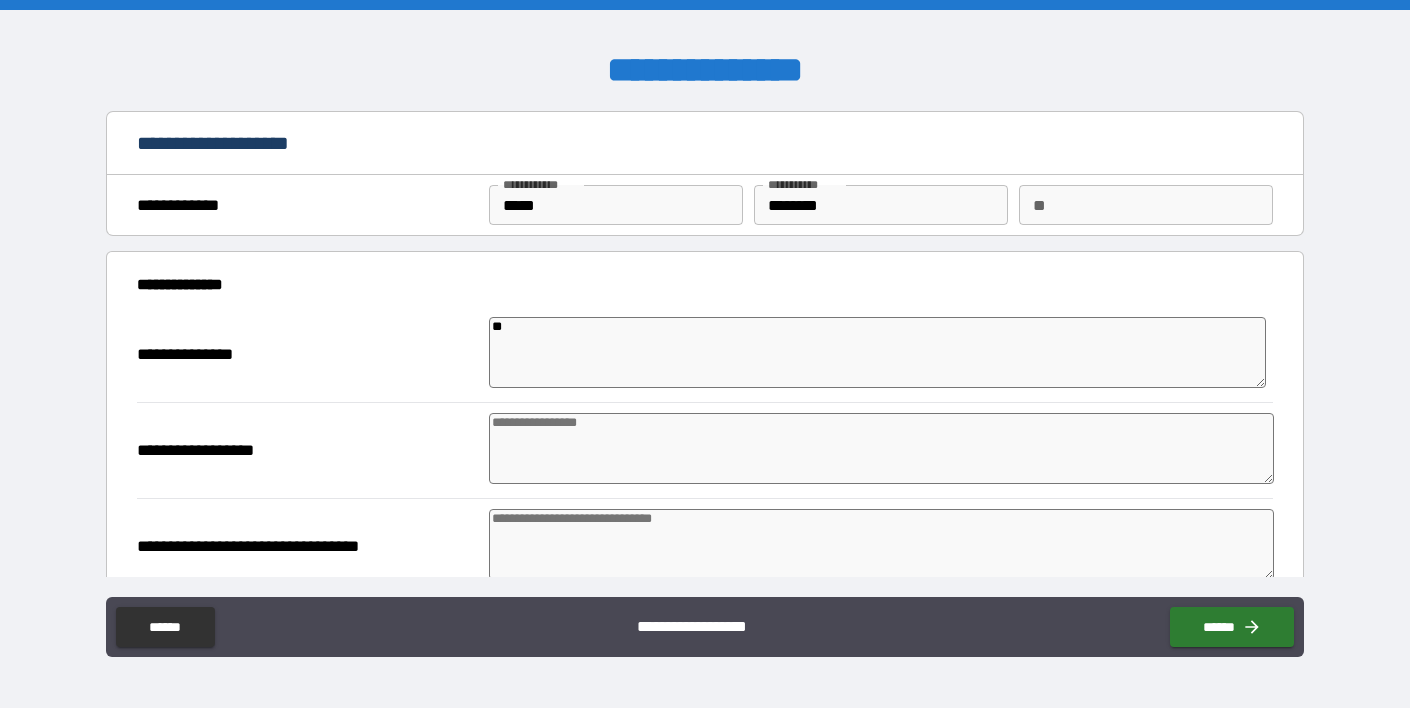 type on "*" 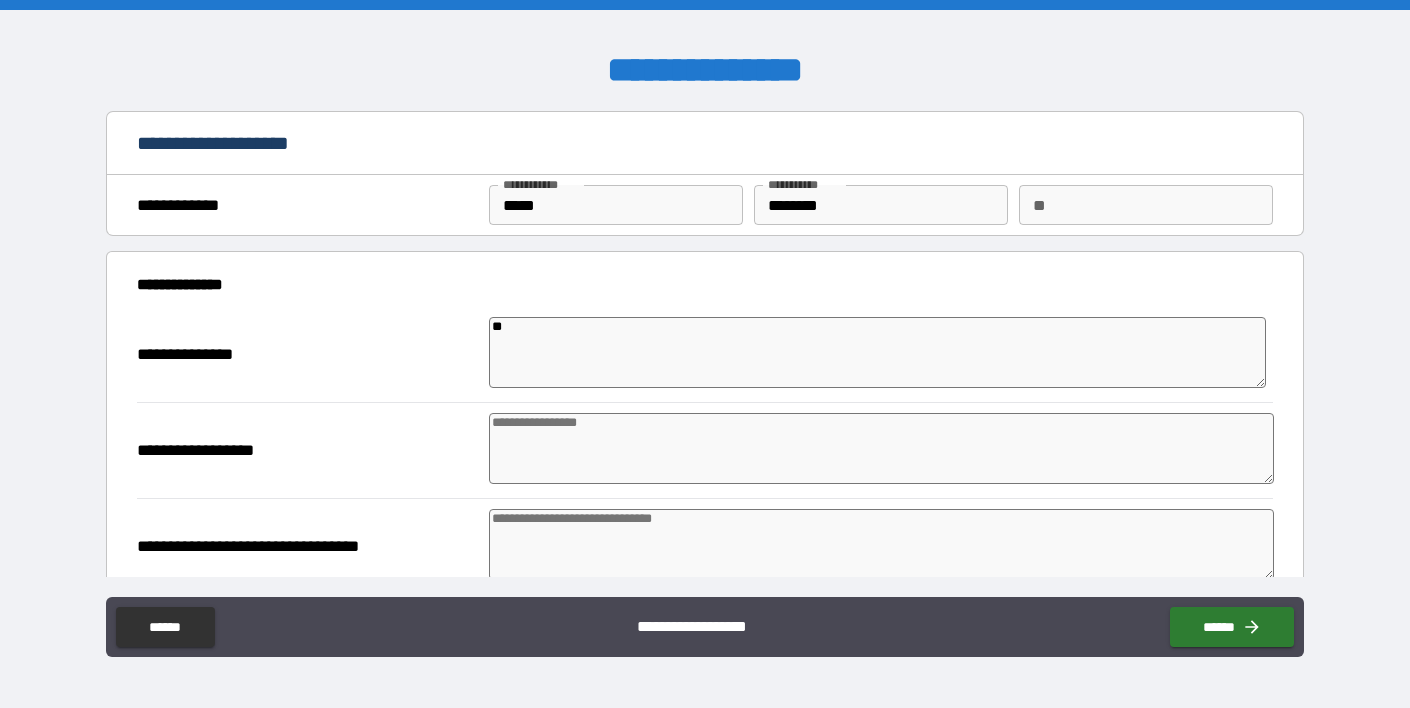 type on "*" 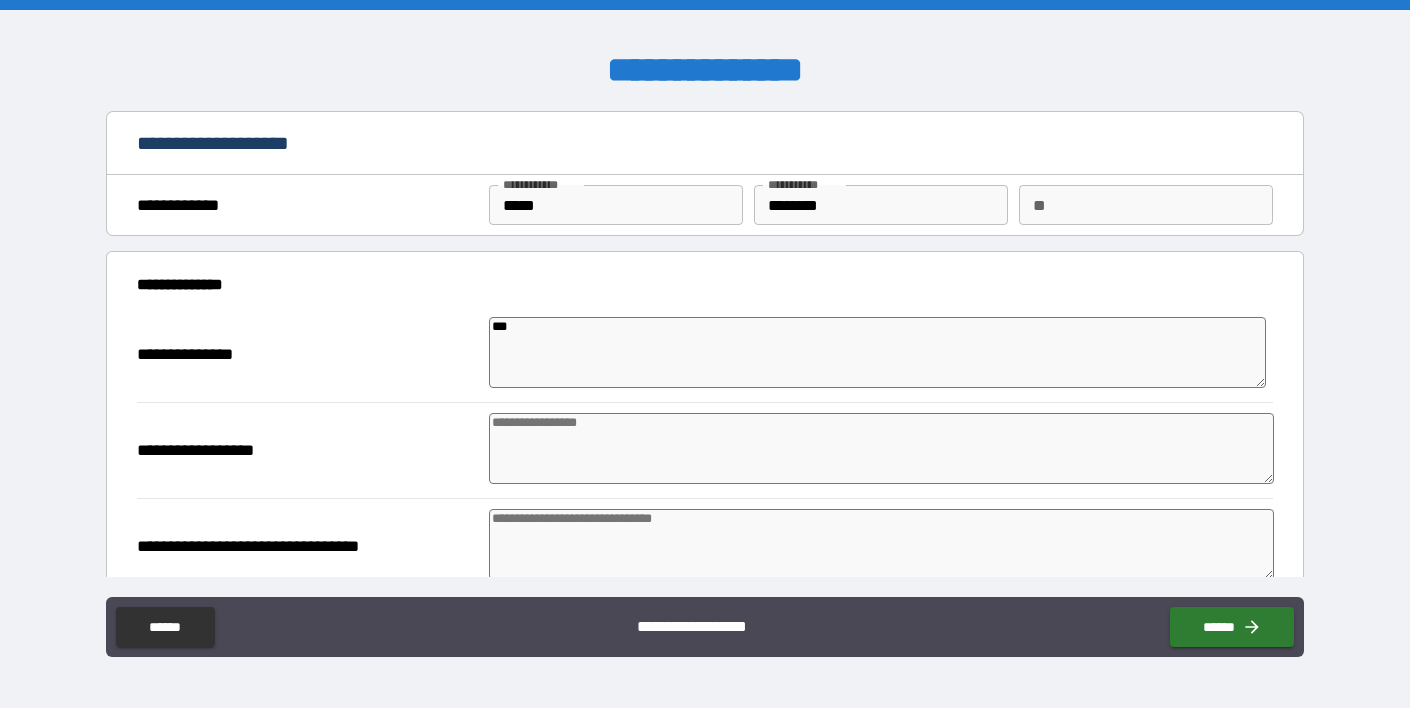 type on "*" 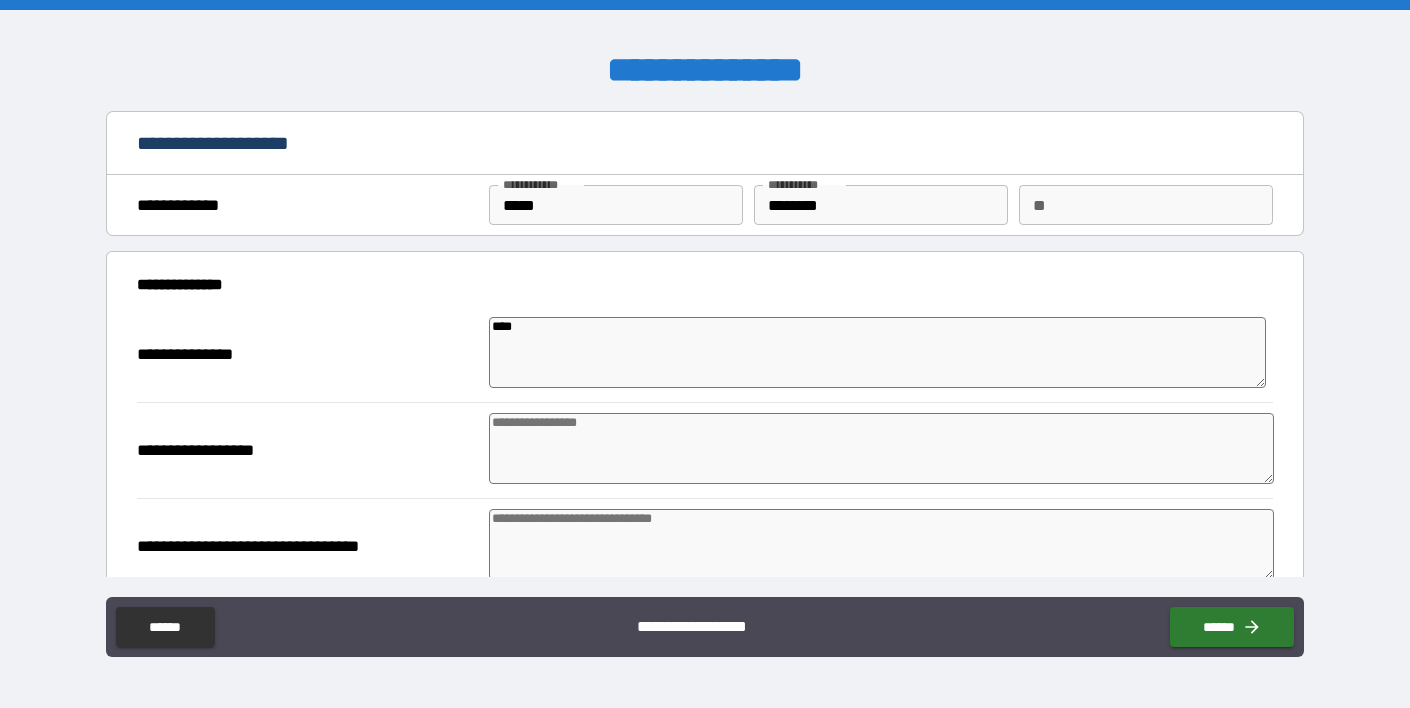 type on "*" 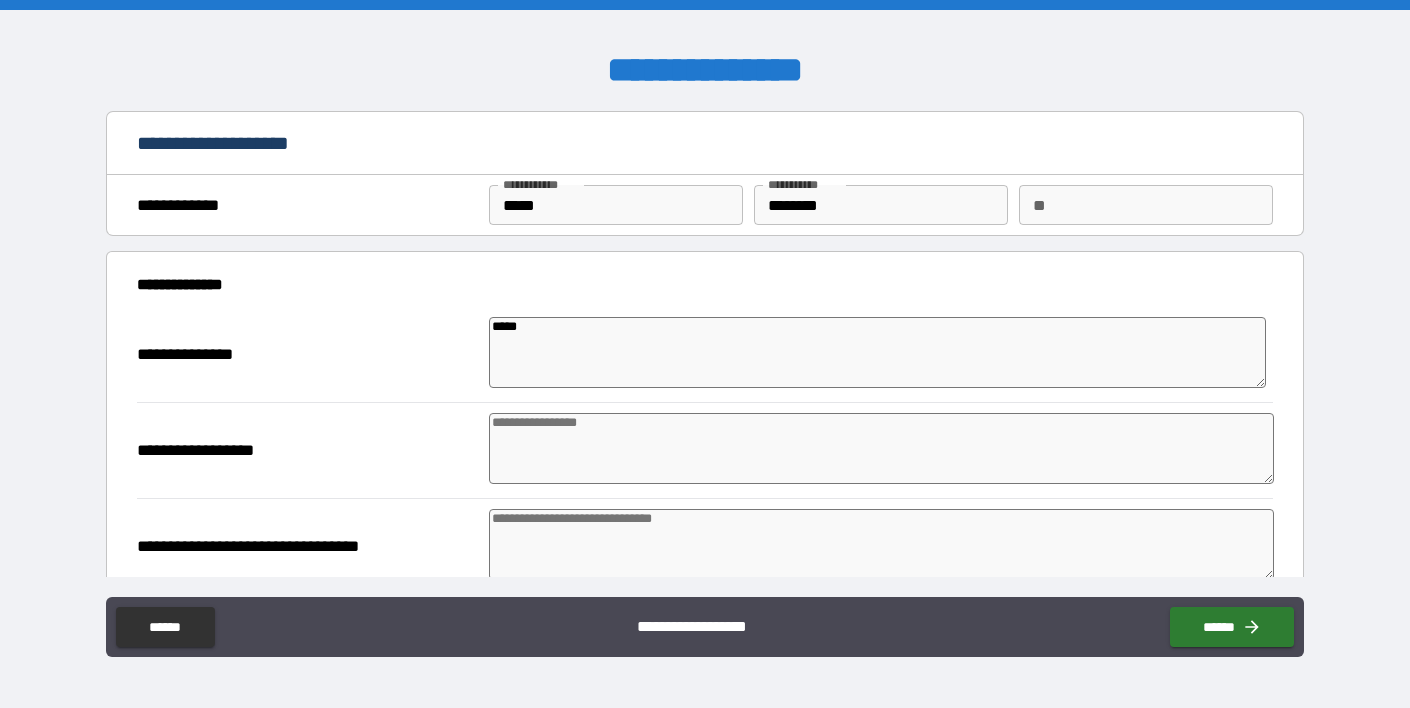 type on "*" 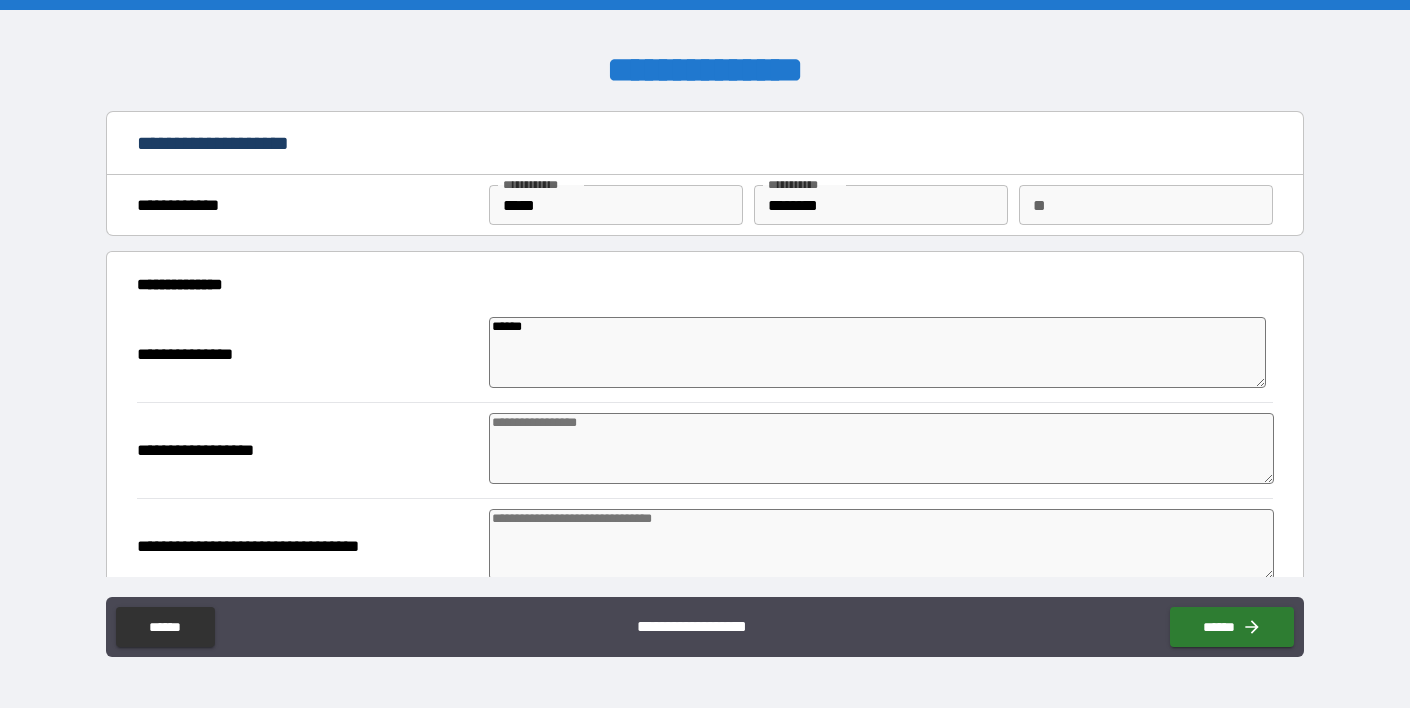 type on "*******" 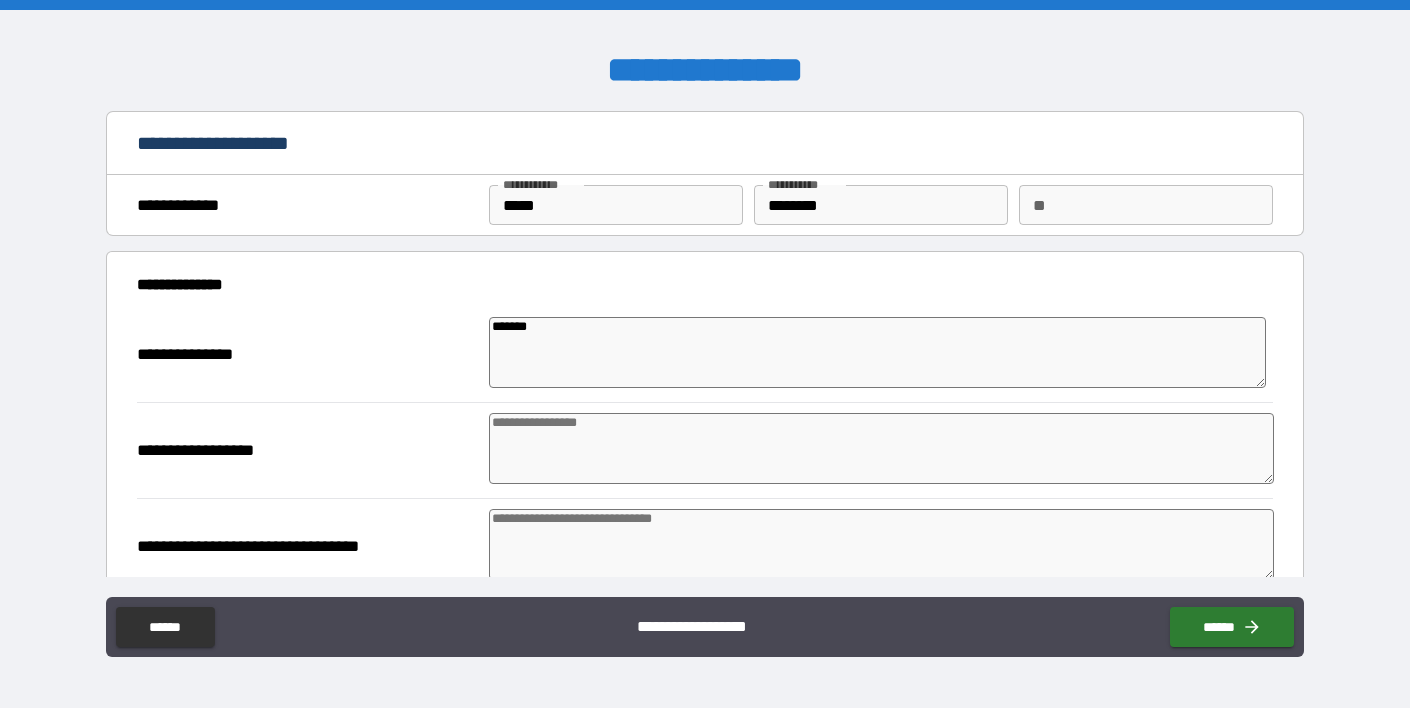 type on "********" 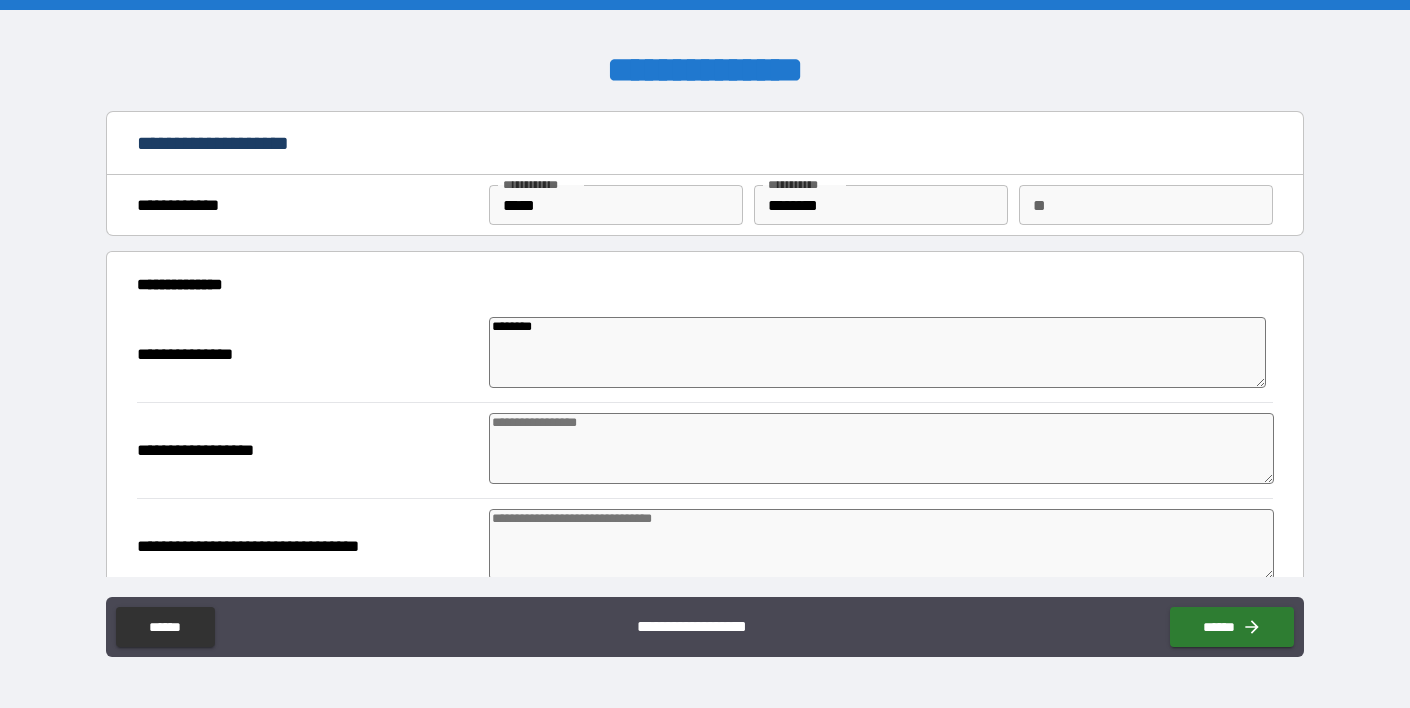 type on "*" 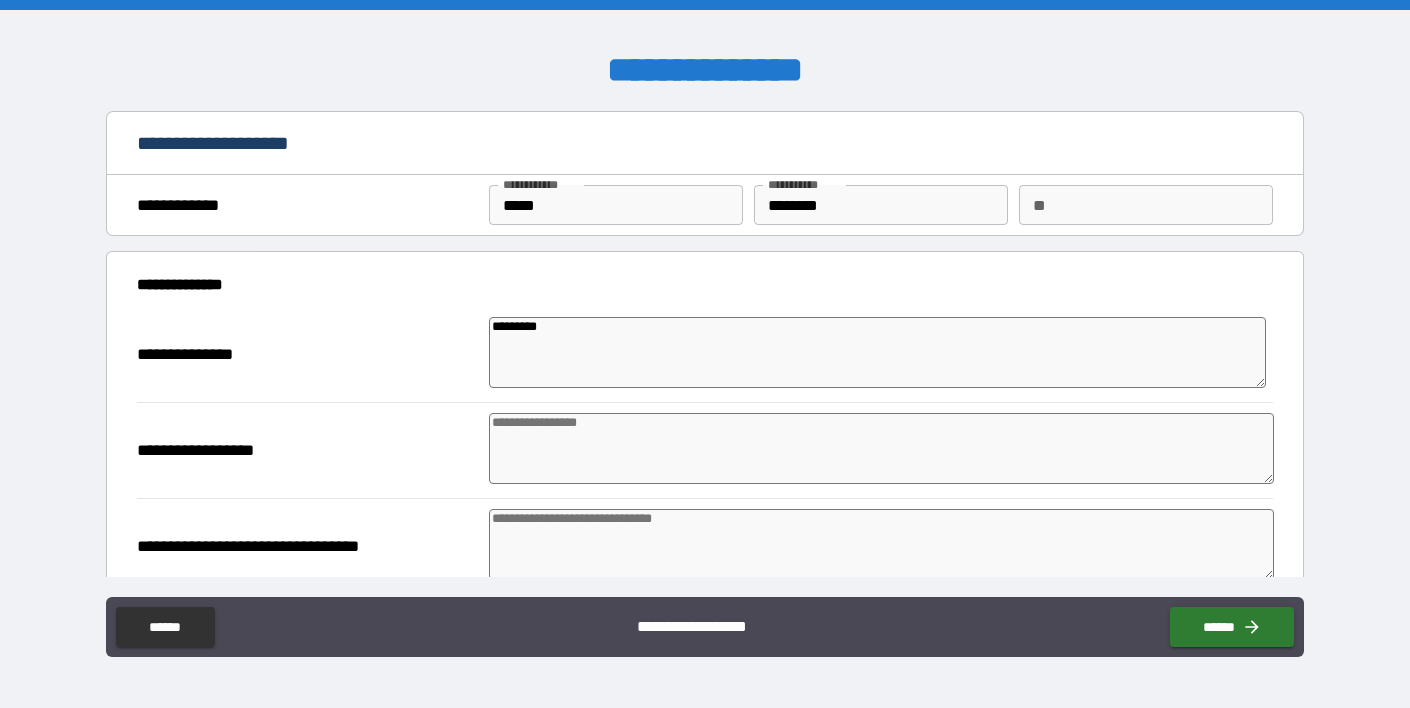 type on "**********" 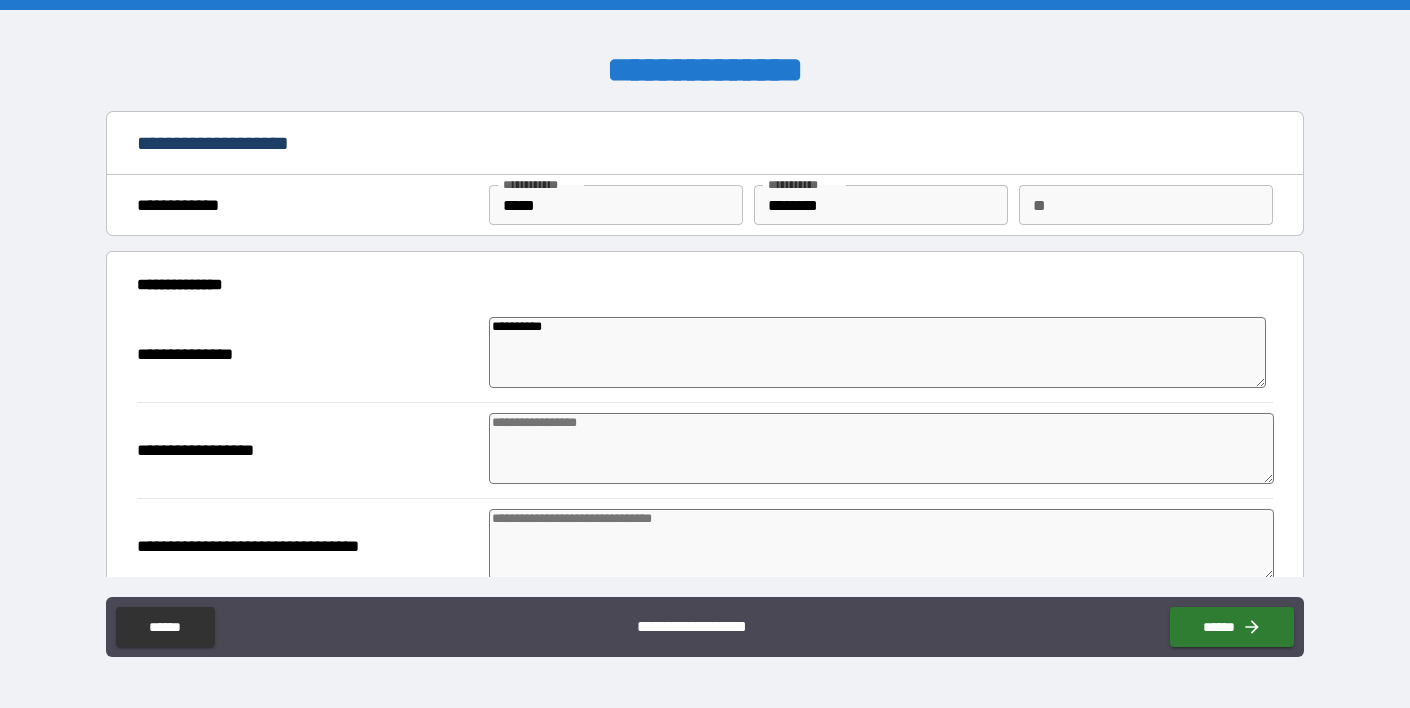 type on "*" 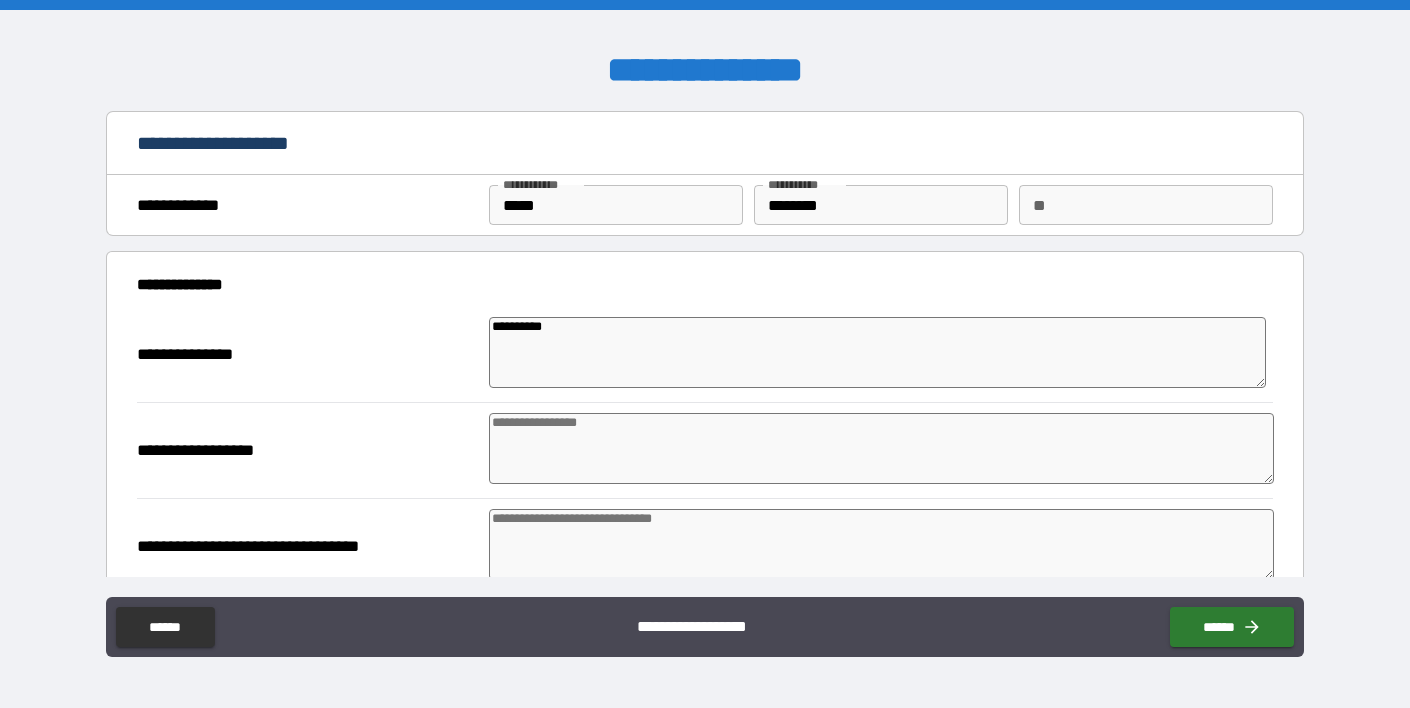 type on "*" 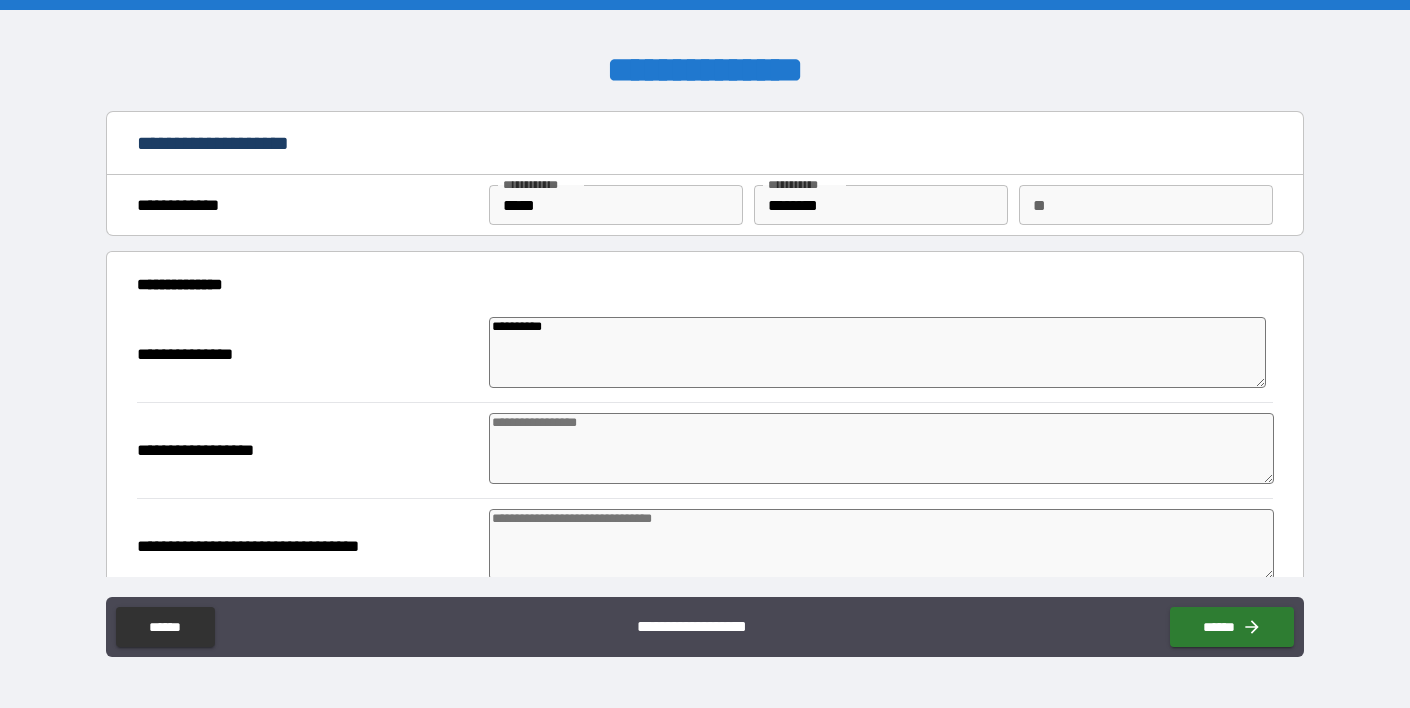 type on "*" 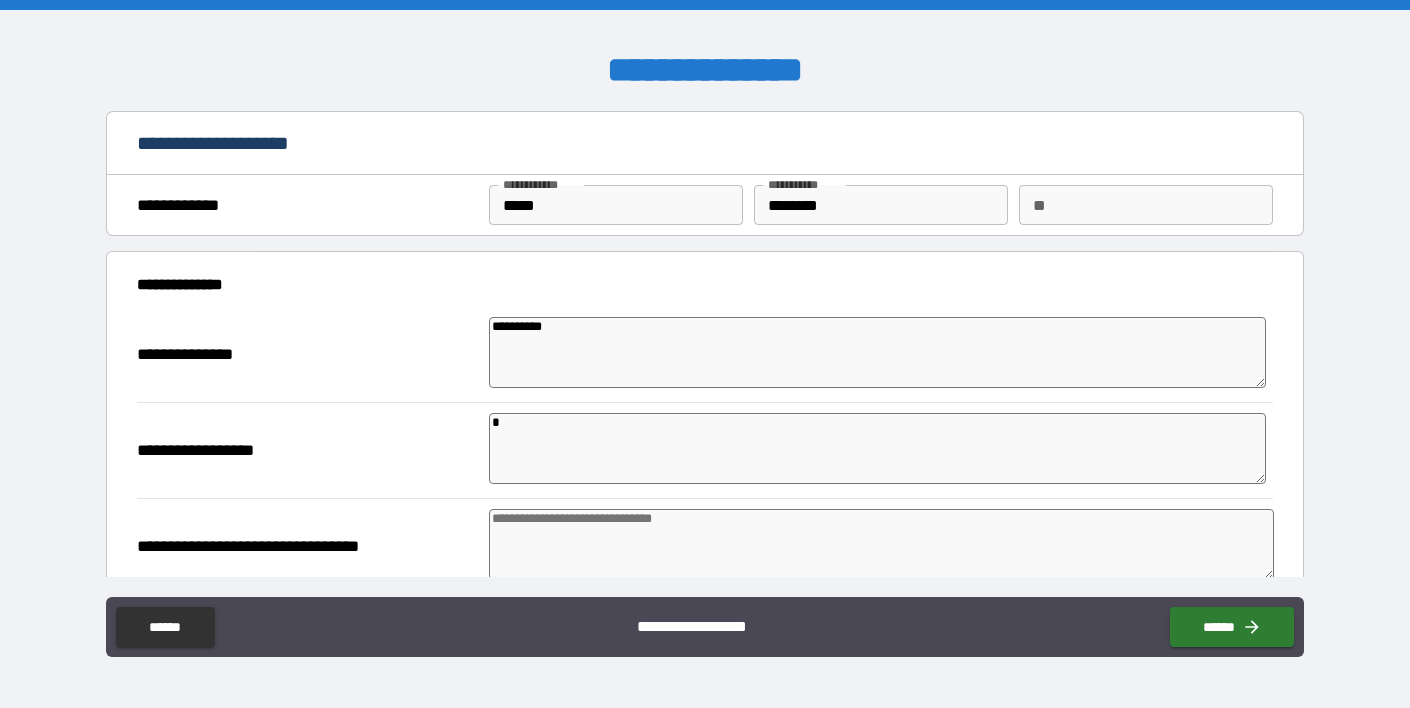 type on "*" 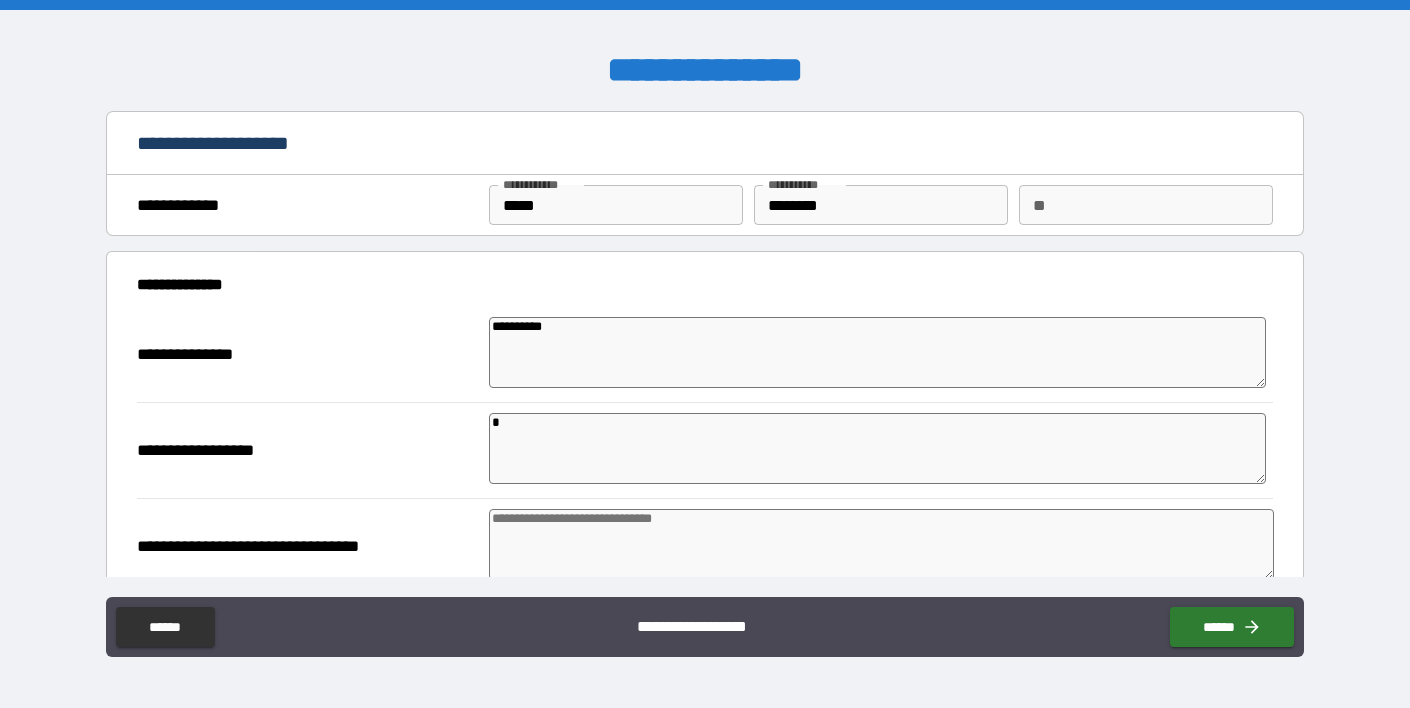 type on "**" 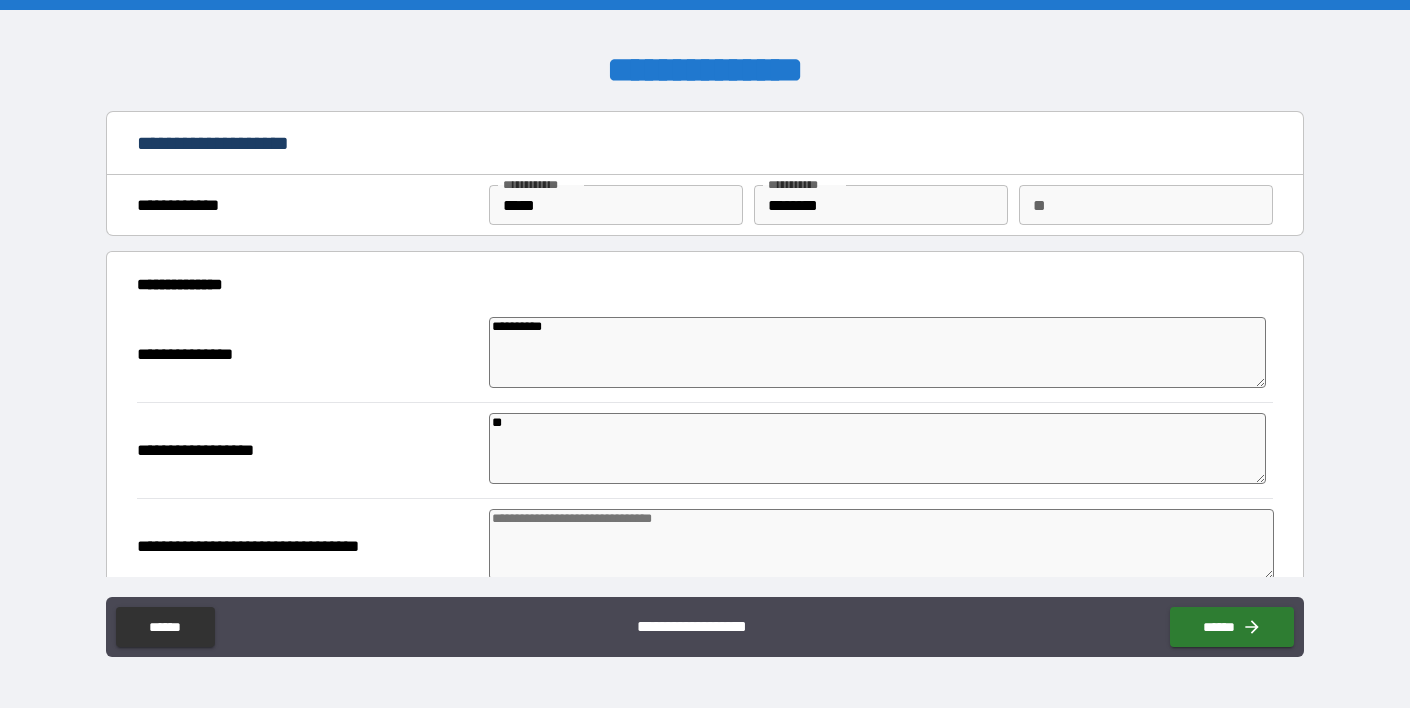 type on "*" 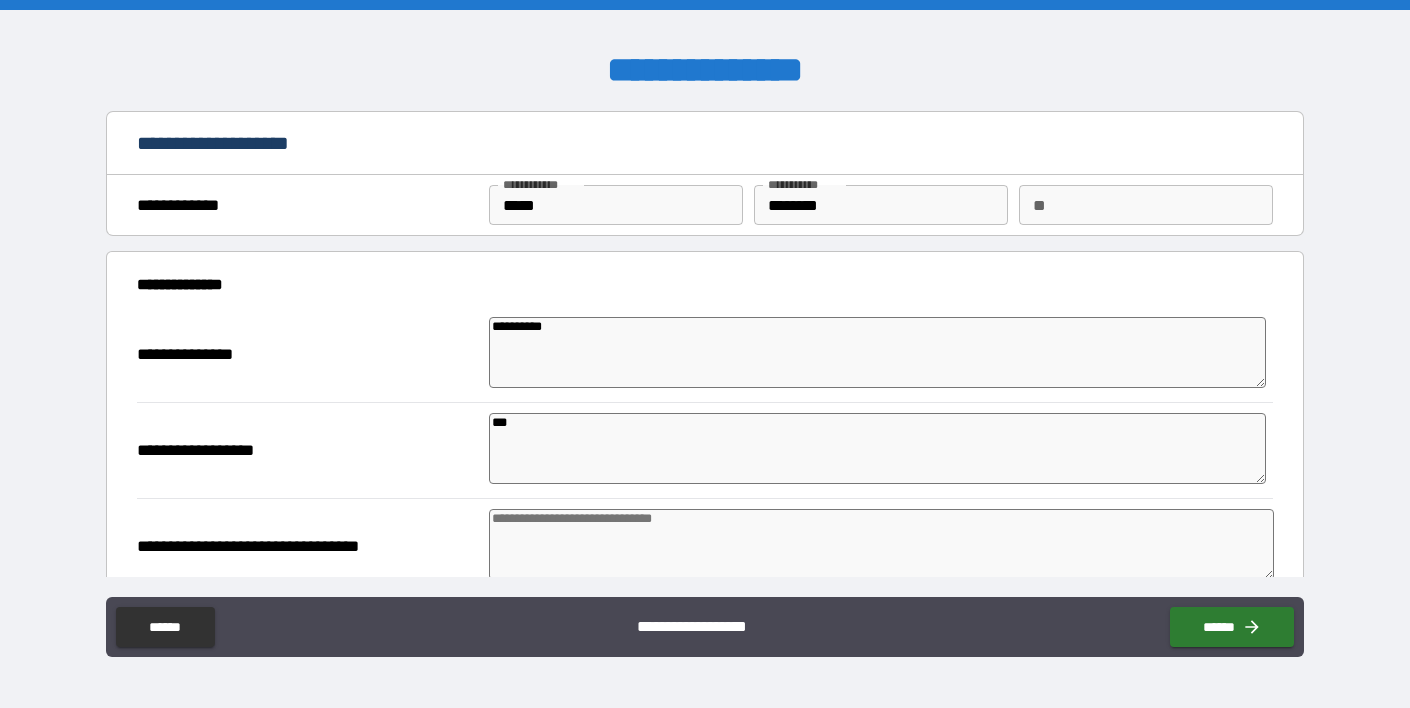 type on "*" 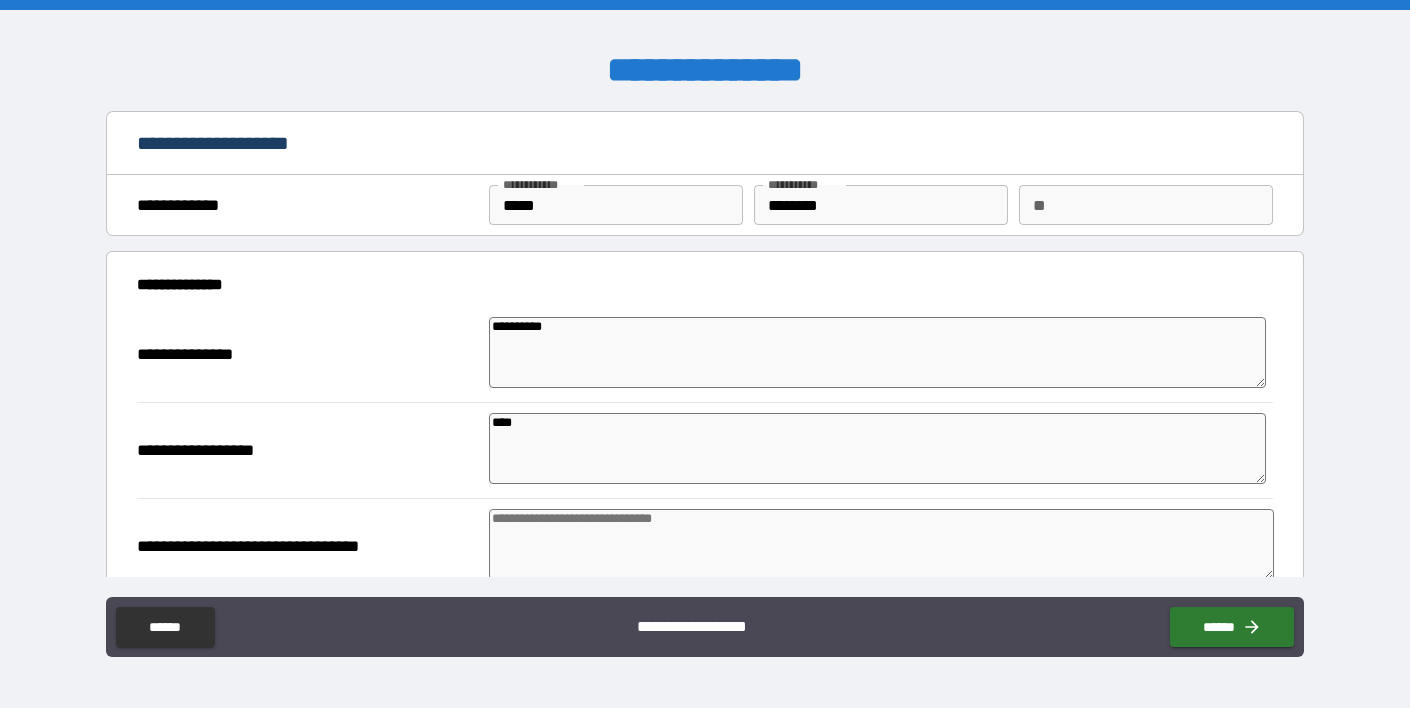 type on "*" 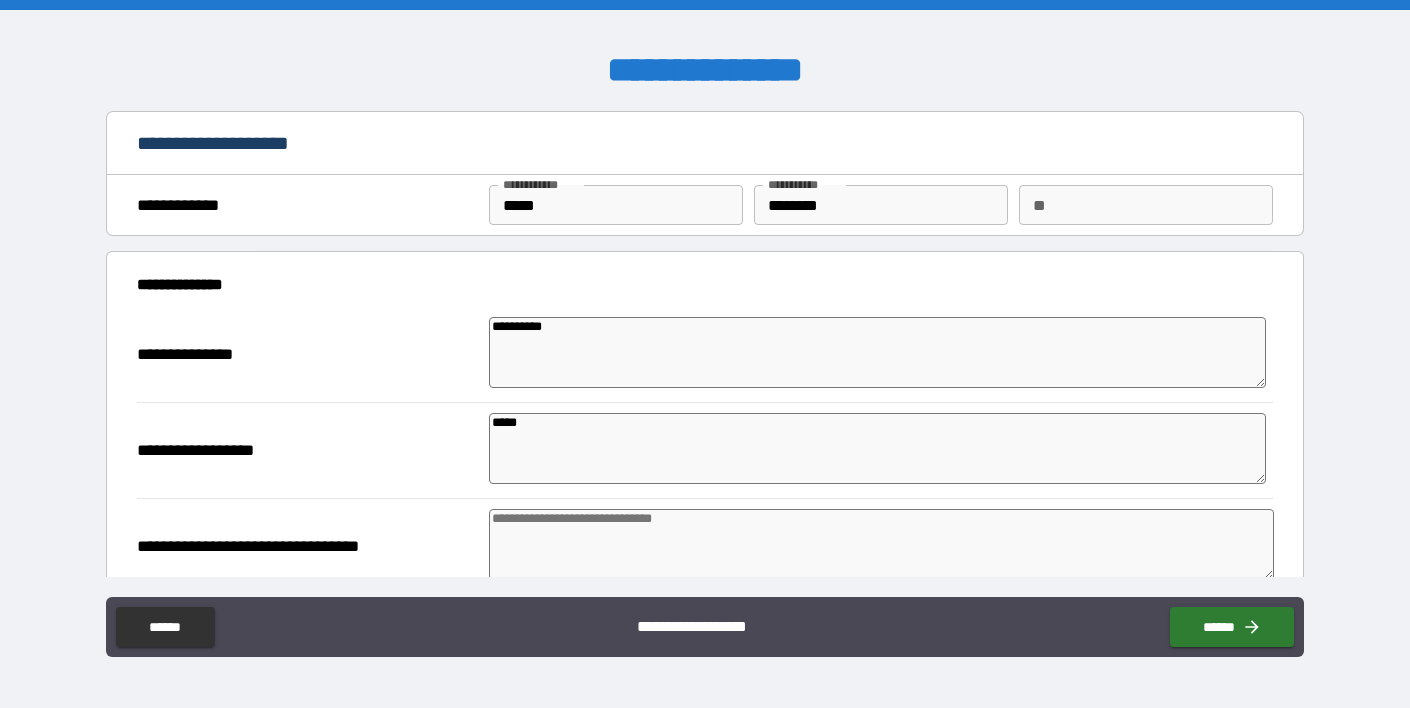 type on "*" 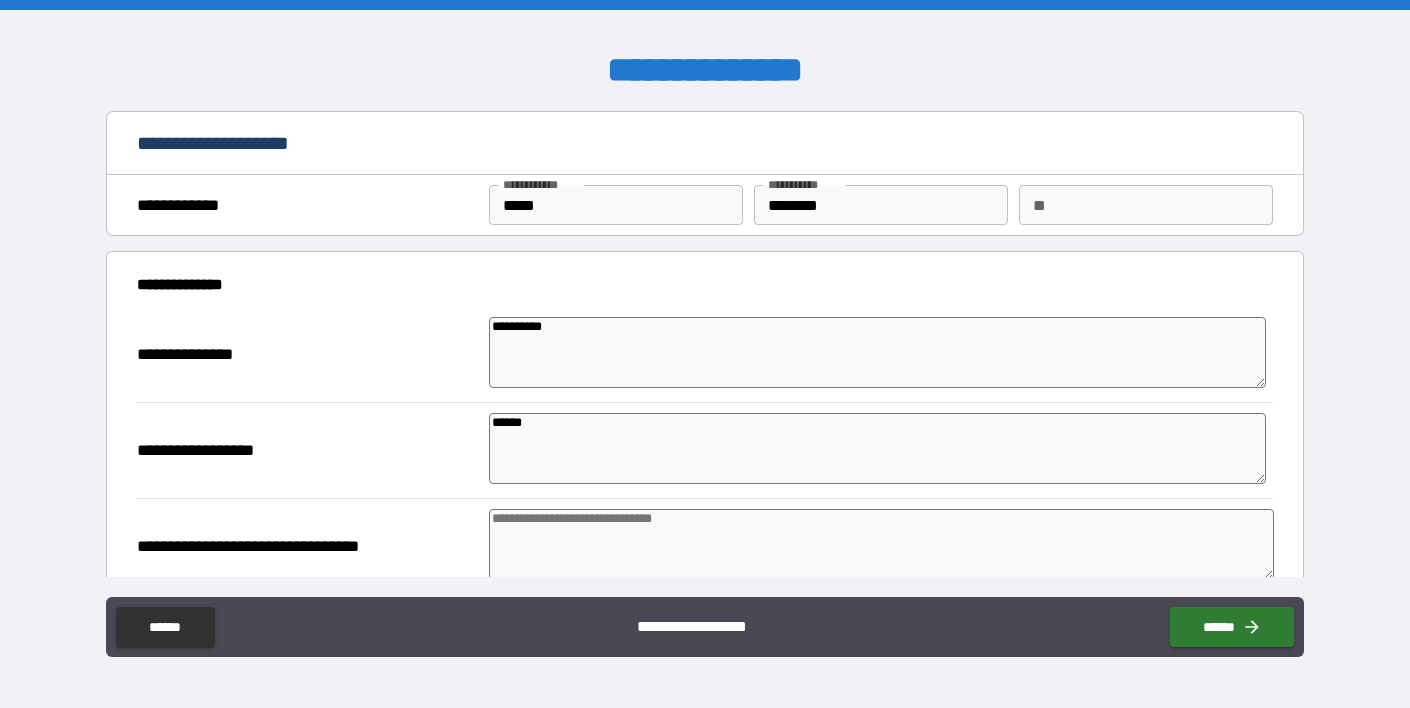 type on "*" 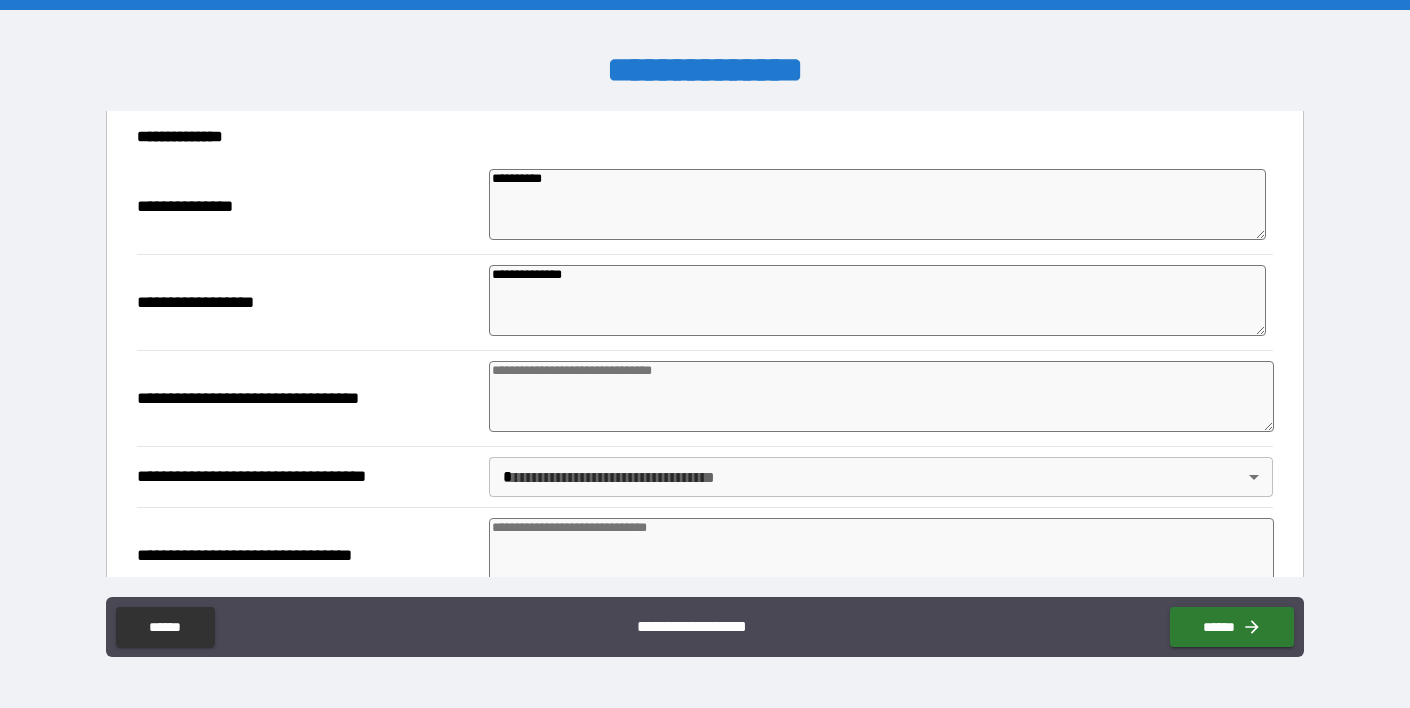 scroll, scrollTop: 151, scrollLeft: 0, axis: vertical 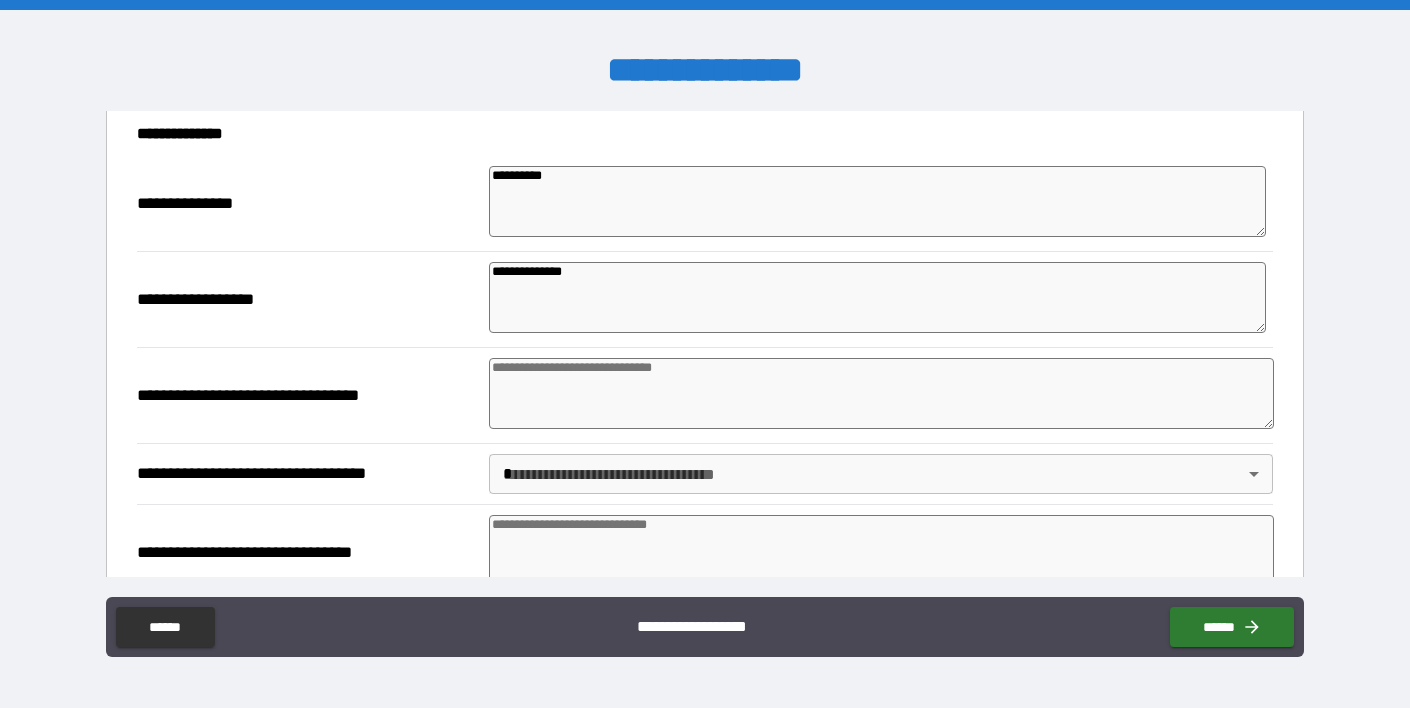 drag, startPoint x: 571, startPoint y: 270, endPoint x: 417, endPoint y: 257, distance: 154.54773 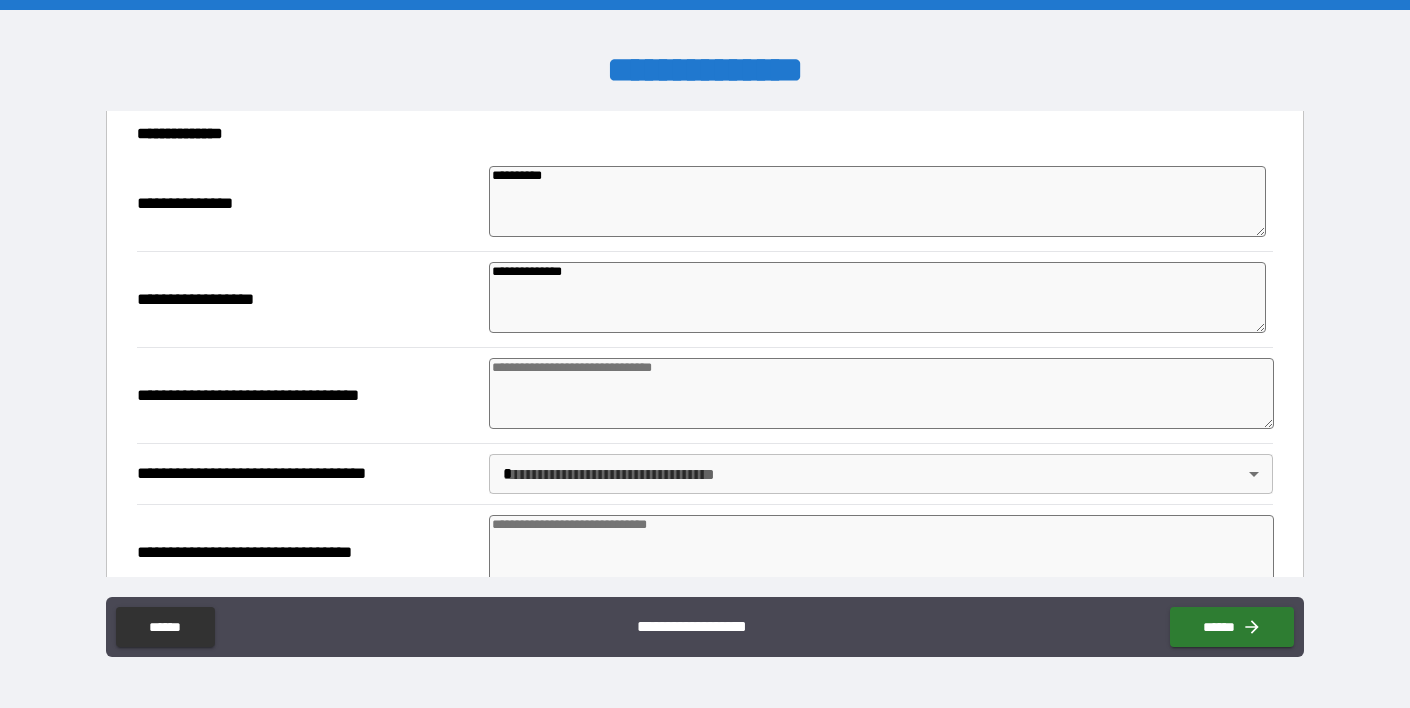 click on "**********" at bounding box center (705, 299) 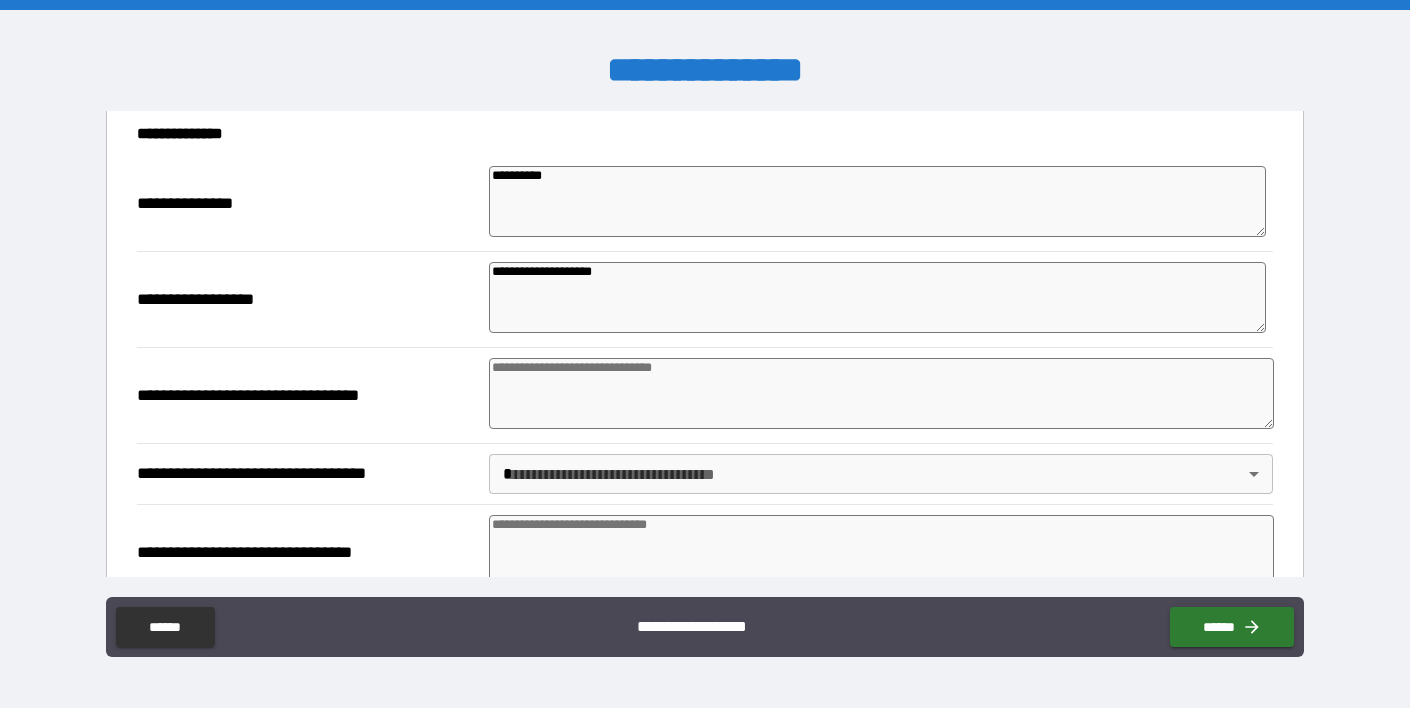 click at bounding box center (881, 393) 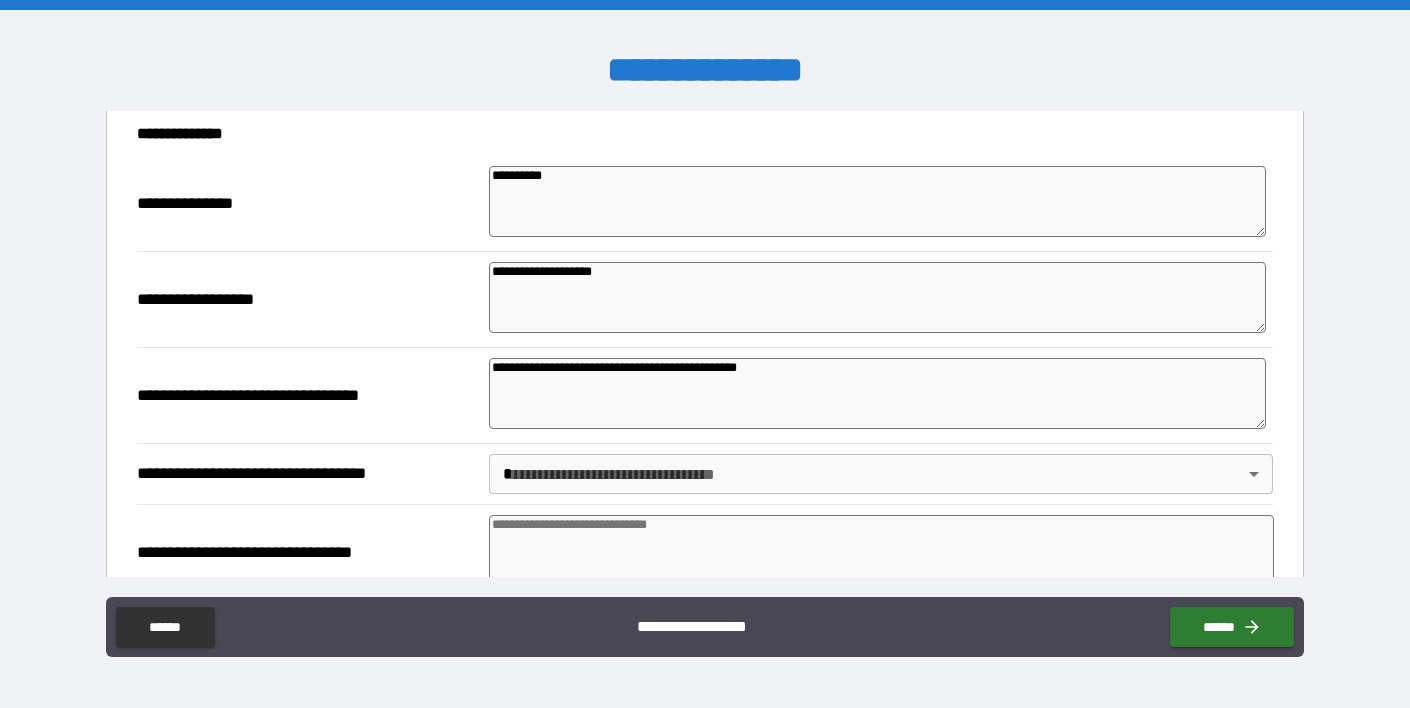 click on "**********" at bounding box center [877, 393] 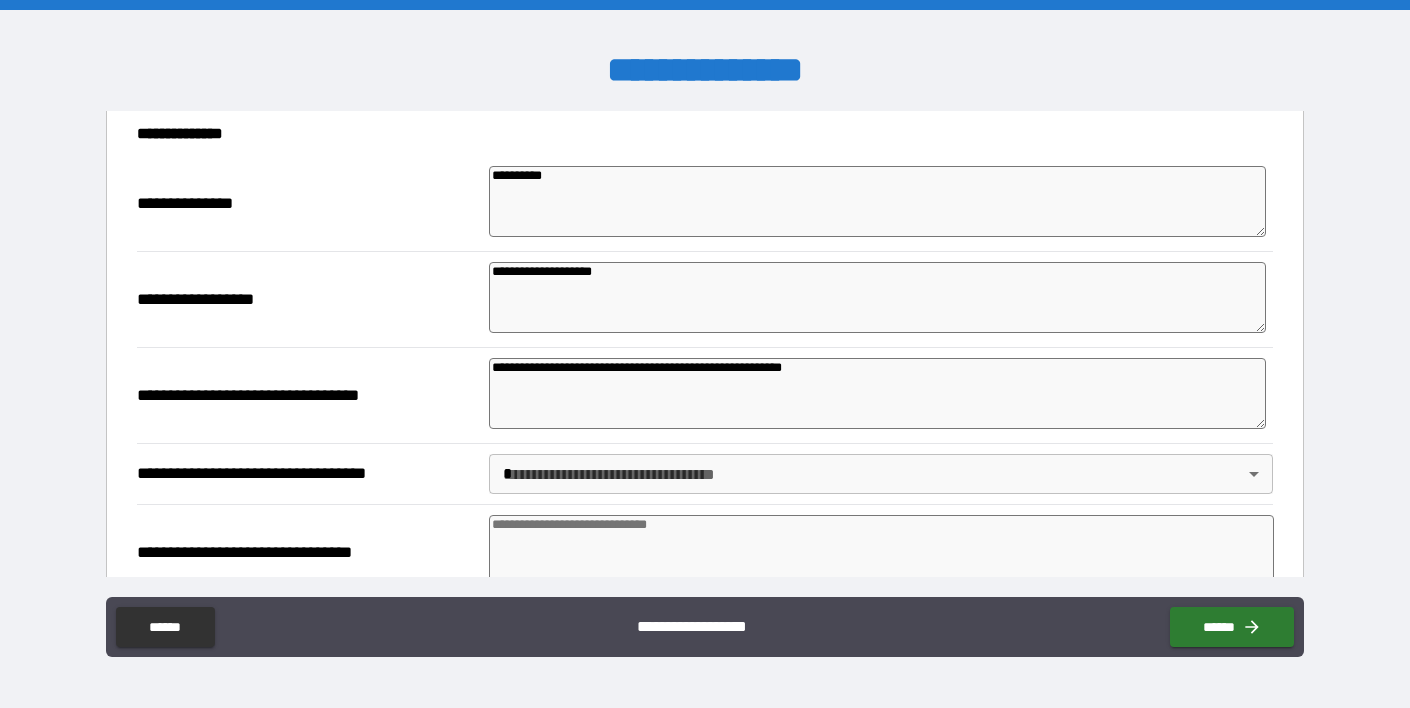 click on "**********" at bounding box center (877, 393) 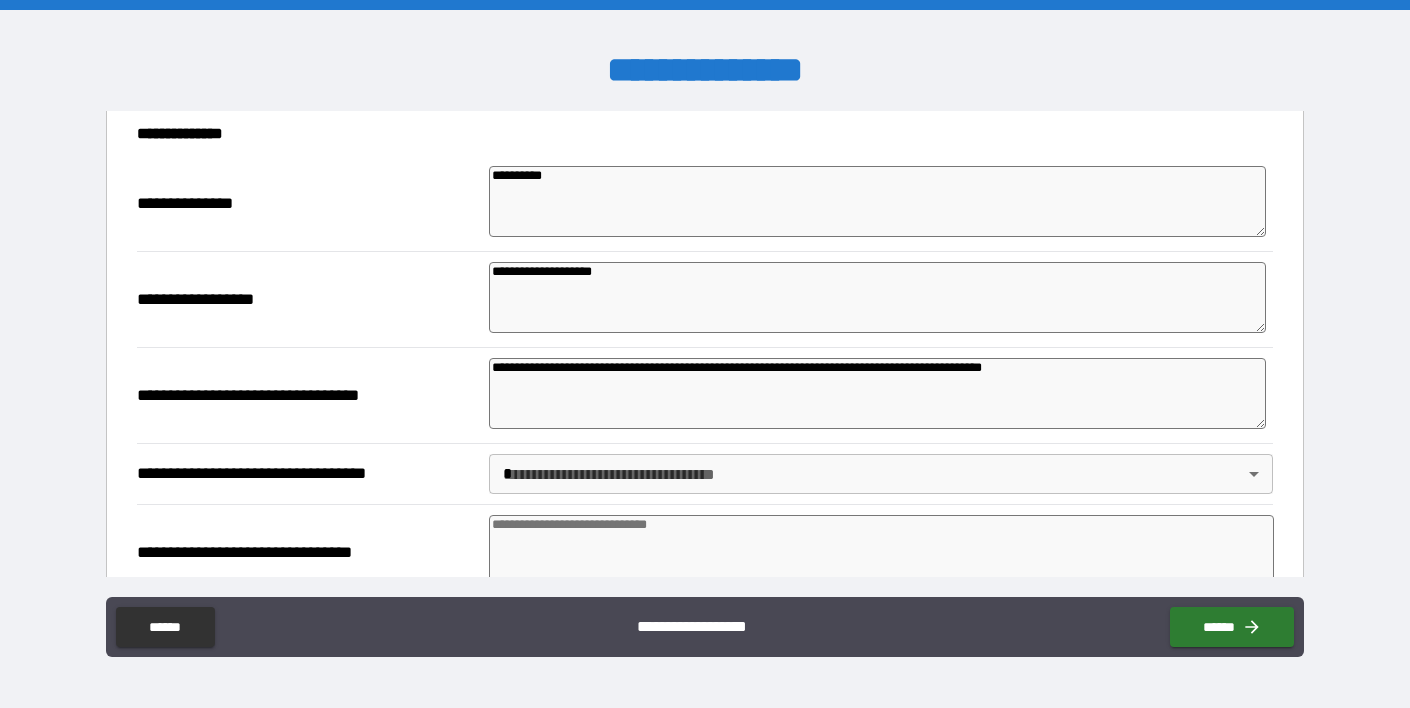 click on "**********" at bounding box center (705, 354) 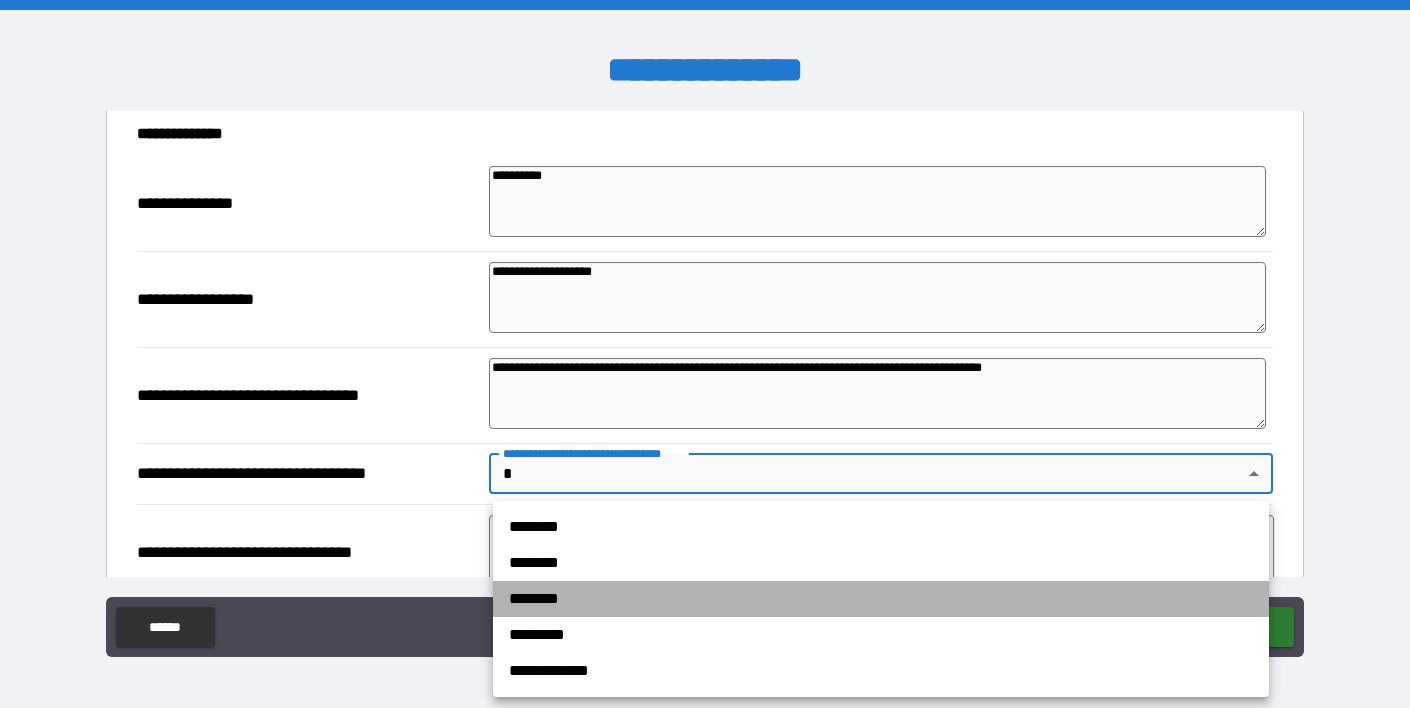 click on "********" at bounding box center (881, 599) 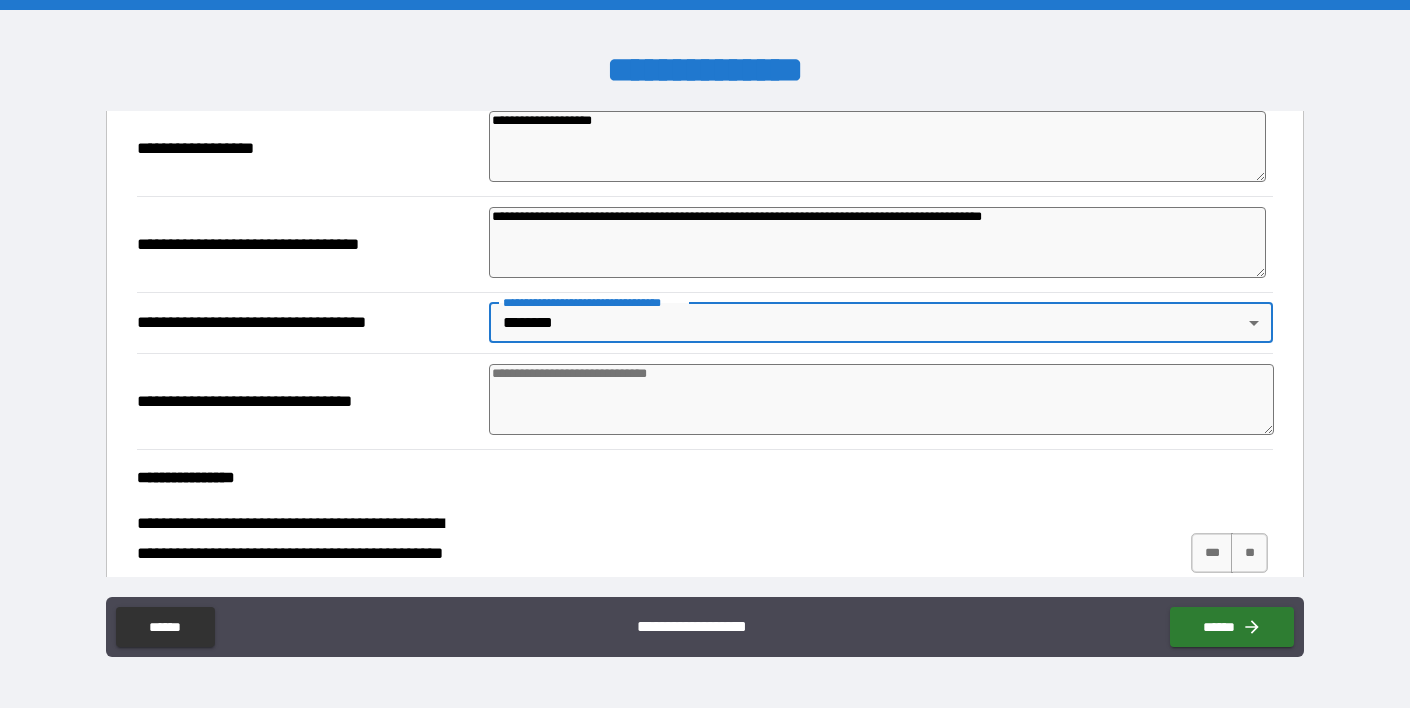 scroll, scrollTop: 348, scrollLeft: 0, axis: vertical 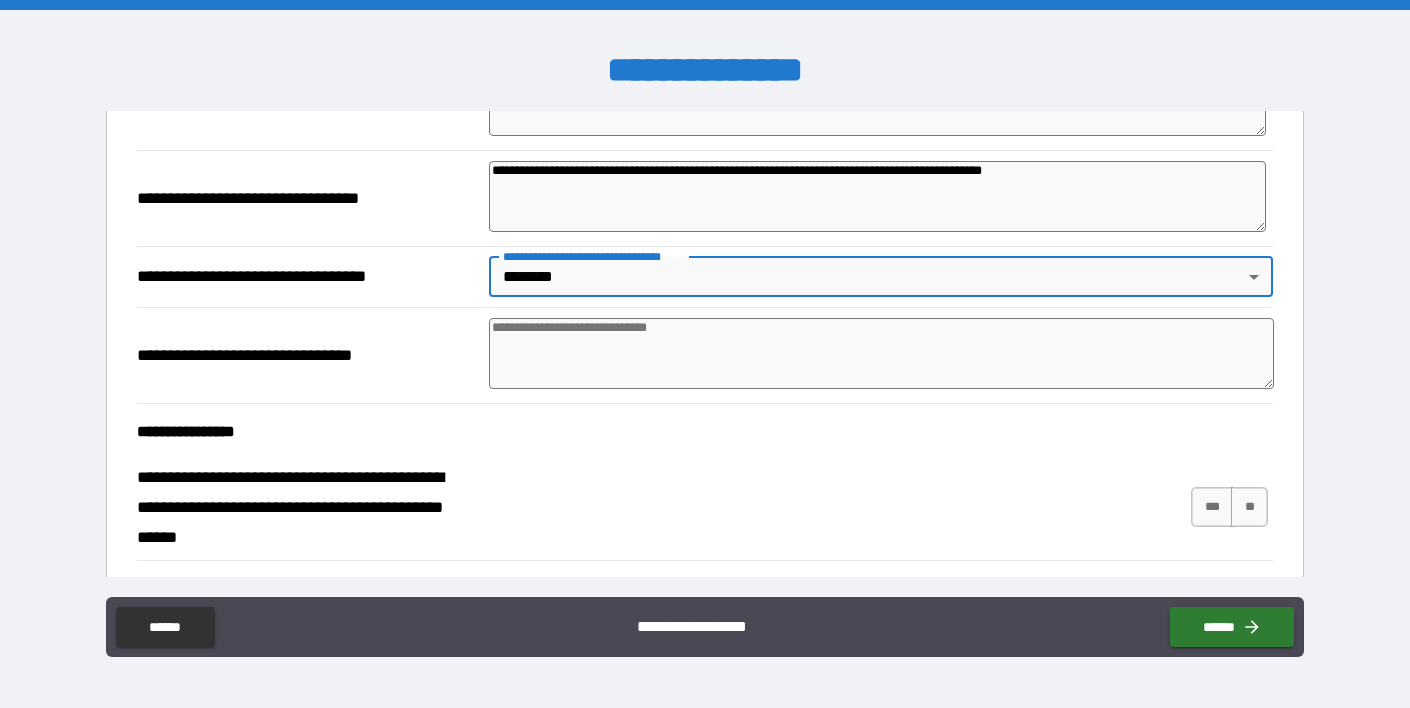 click at bounding box center (881, 353) 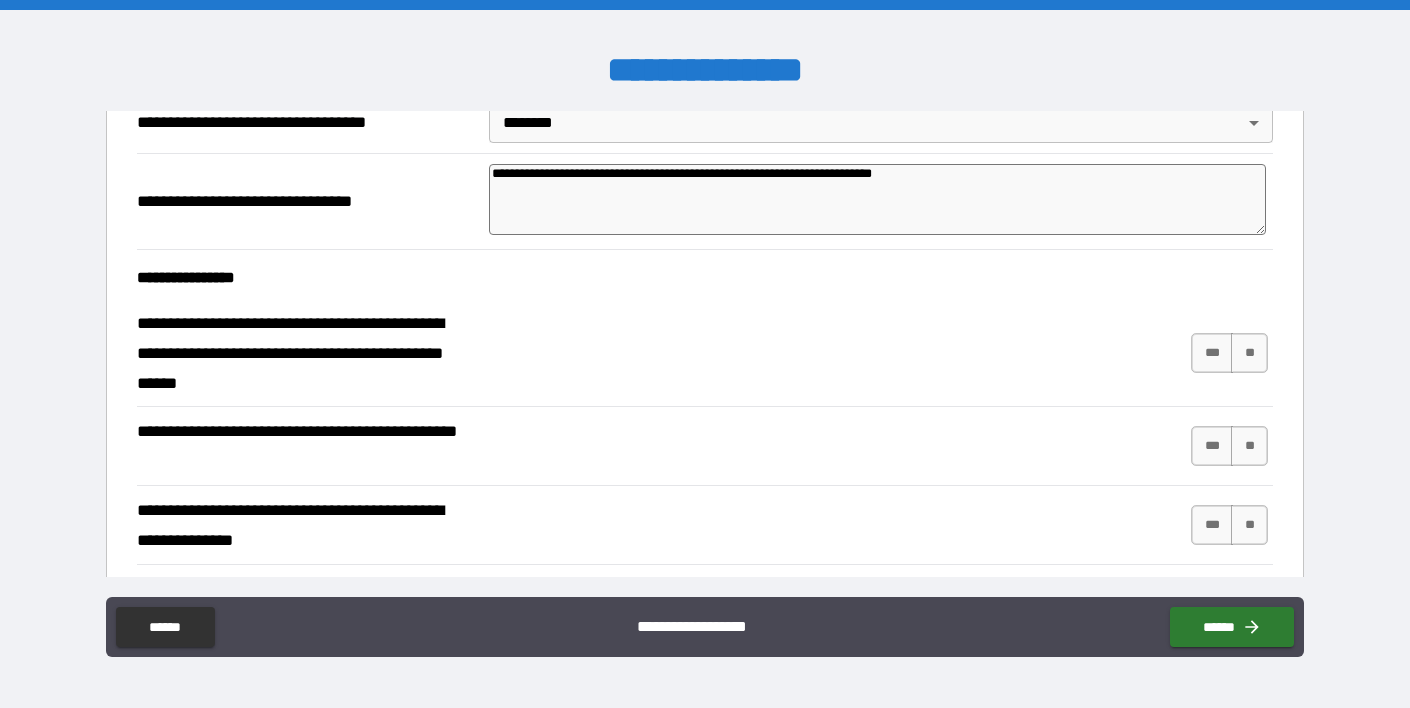scroll, scrollTop: 504, scrollLeft: 0, axis: vertical 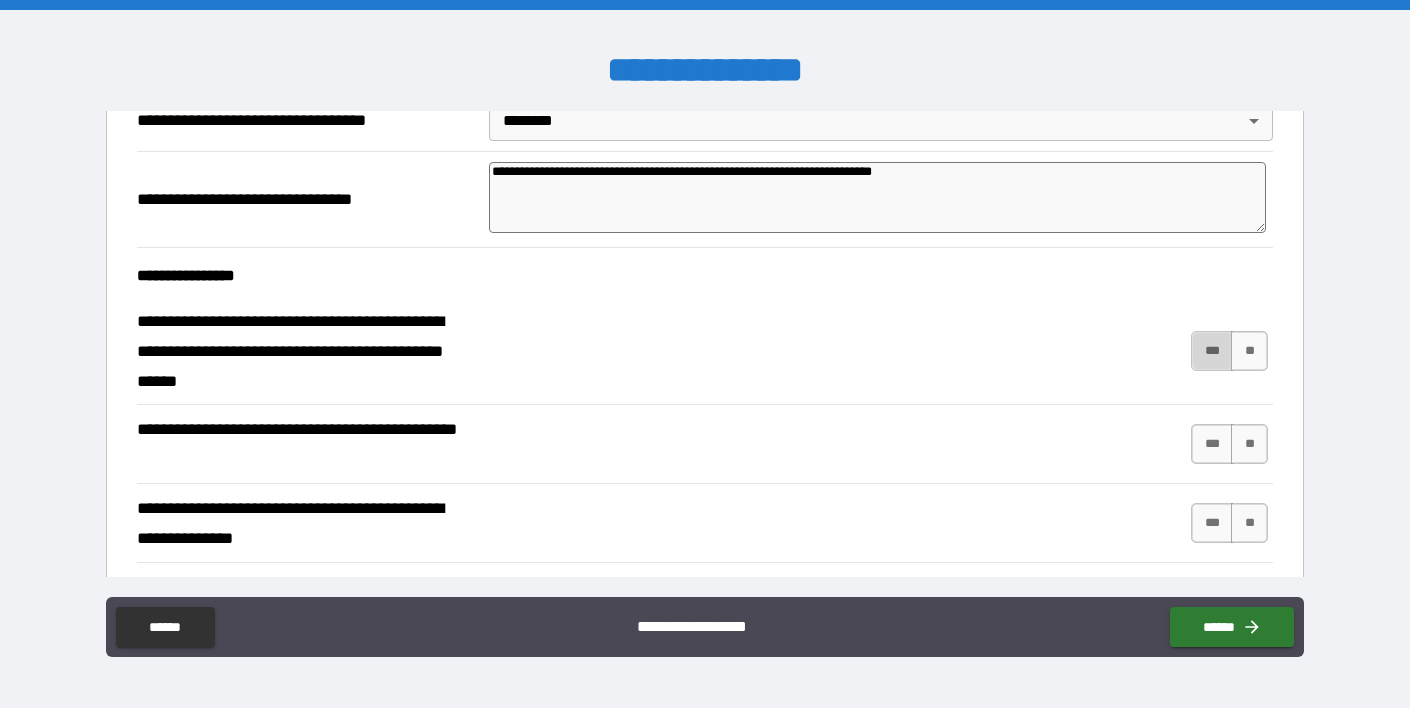 click on "***" at bounding box center [1212, 351] 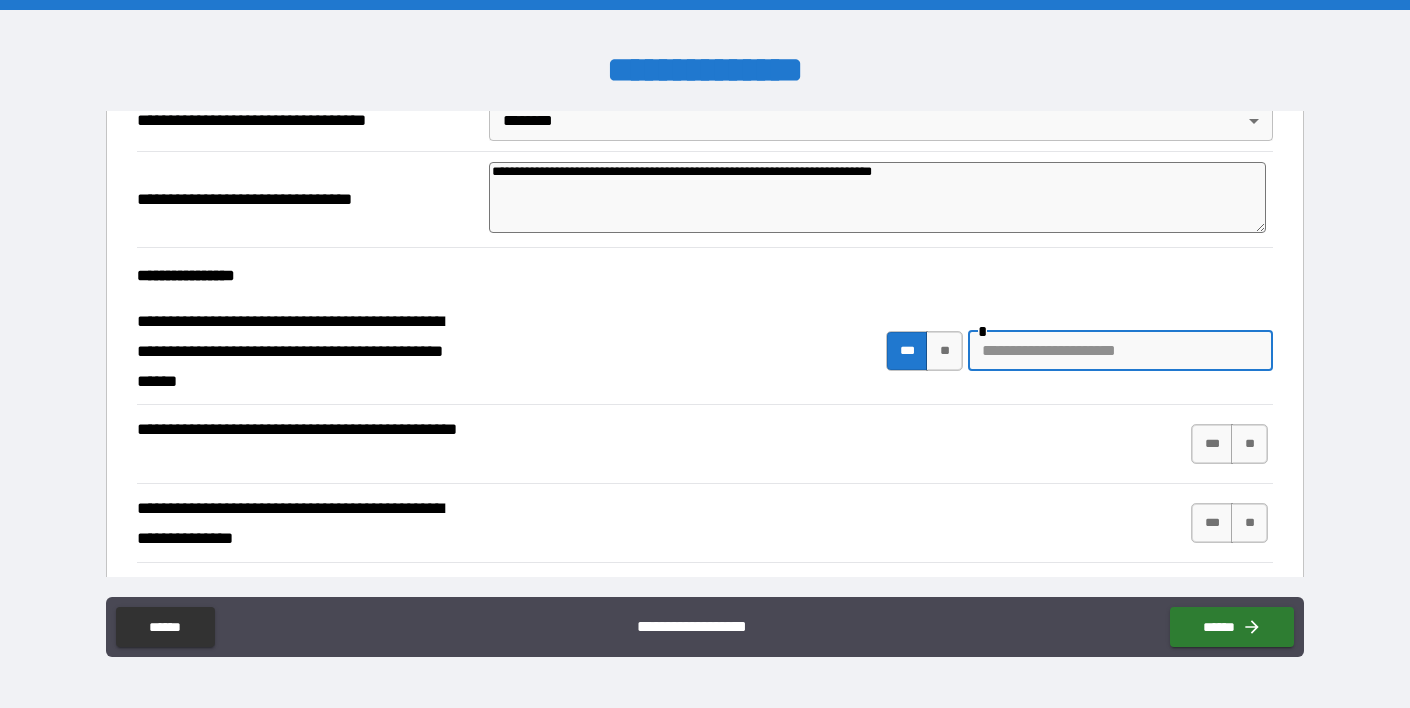 click at bounding box center (1120, 351) 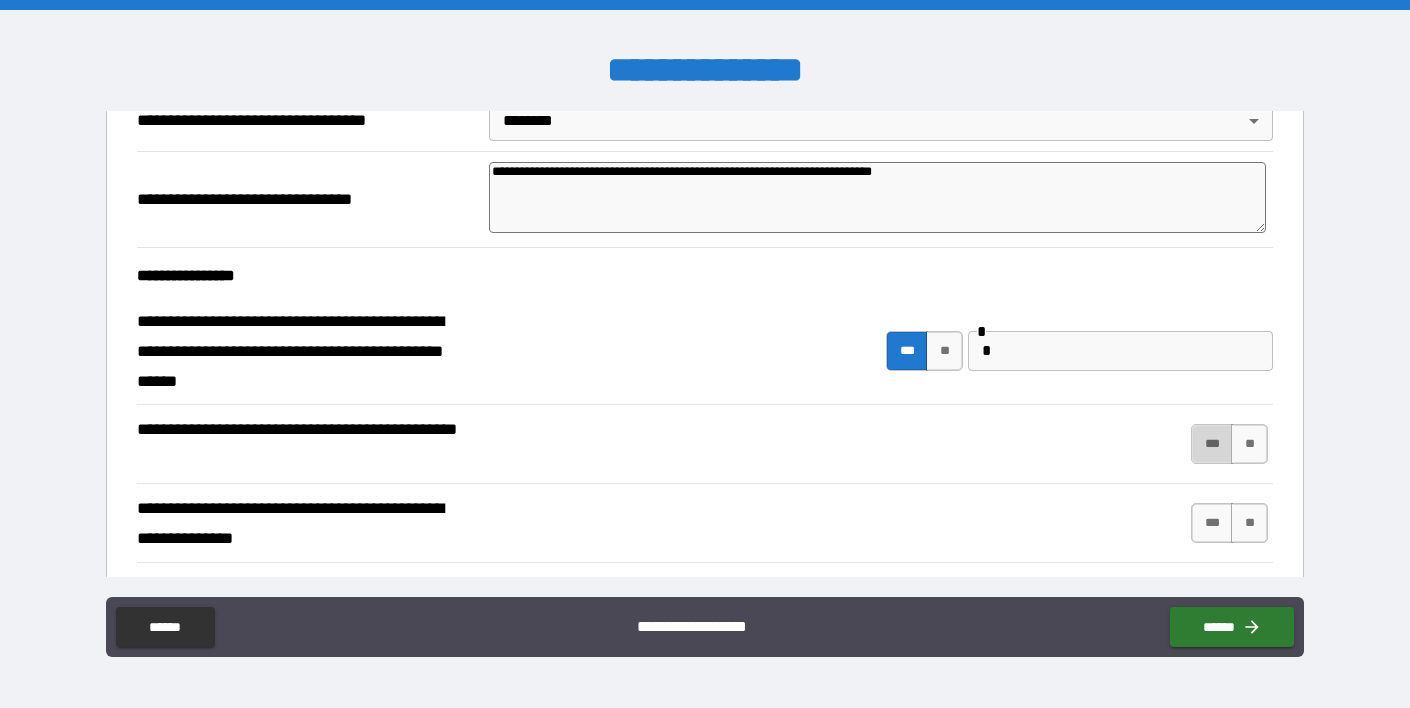 click on "***" at bounding box center [1212, 444] 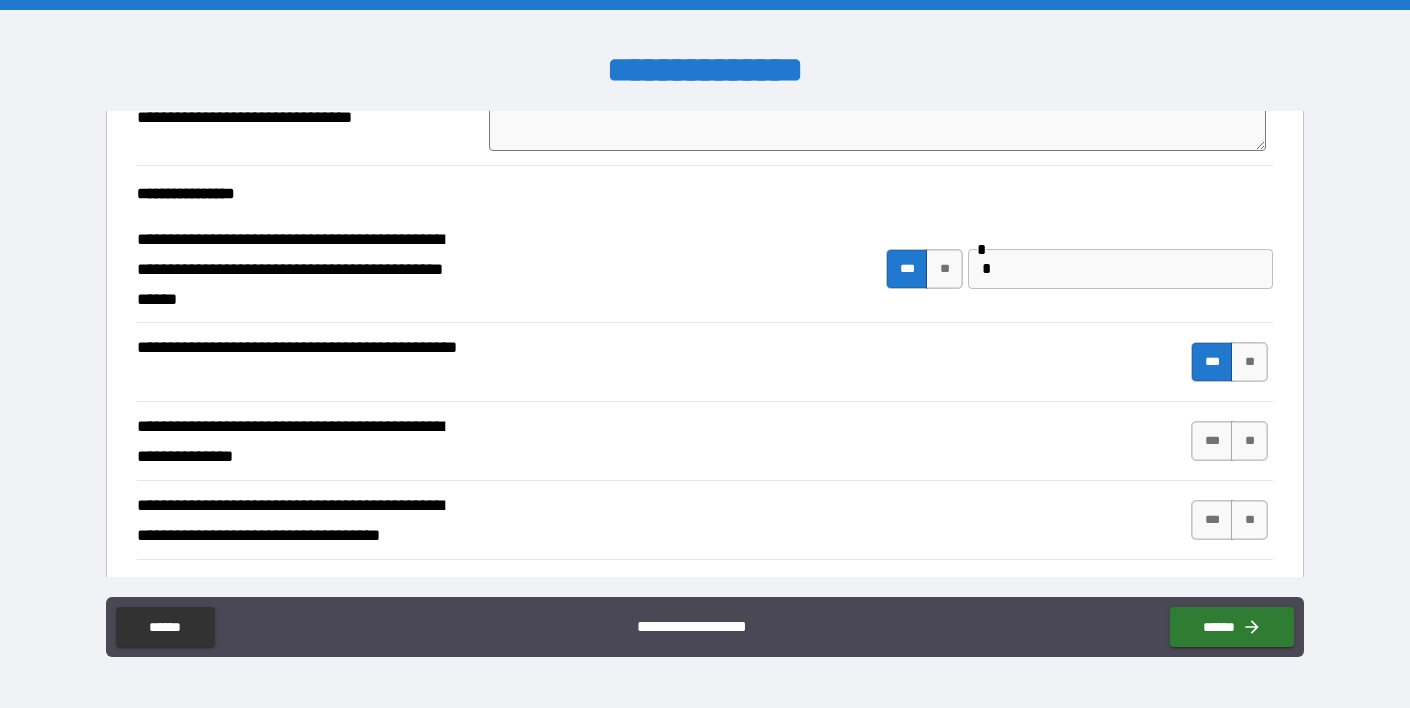 scroll, scrollTop: 589, scrollLeft: 0, axis: vertical 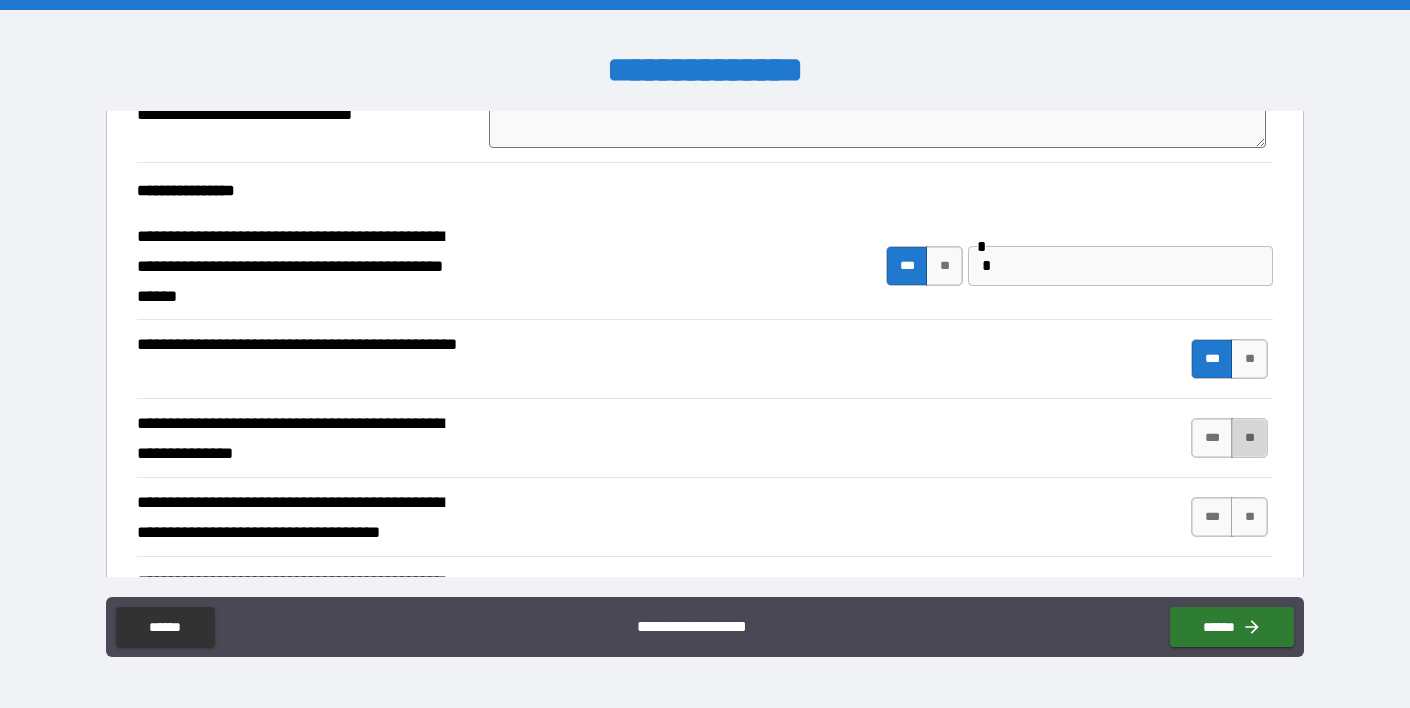 click on "**" at bounding box center (1249, 438) 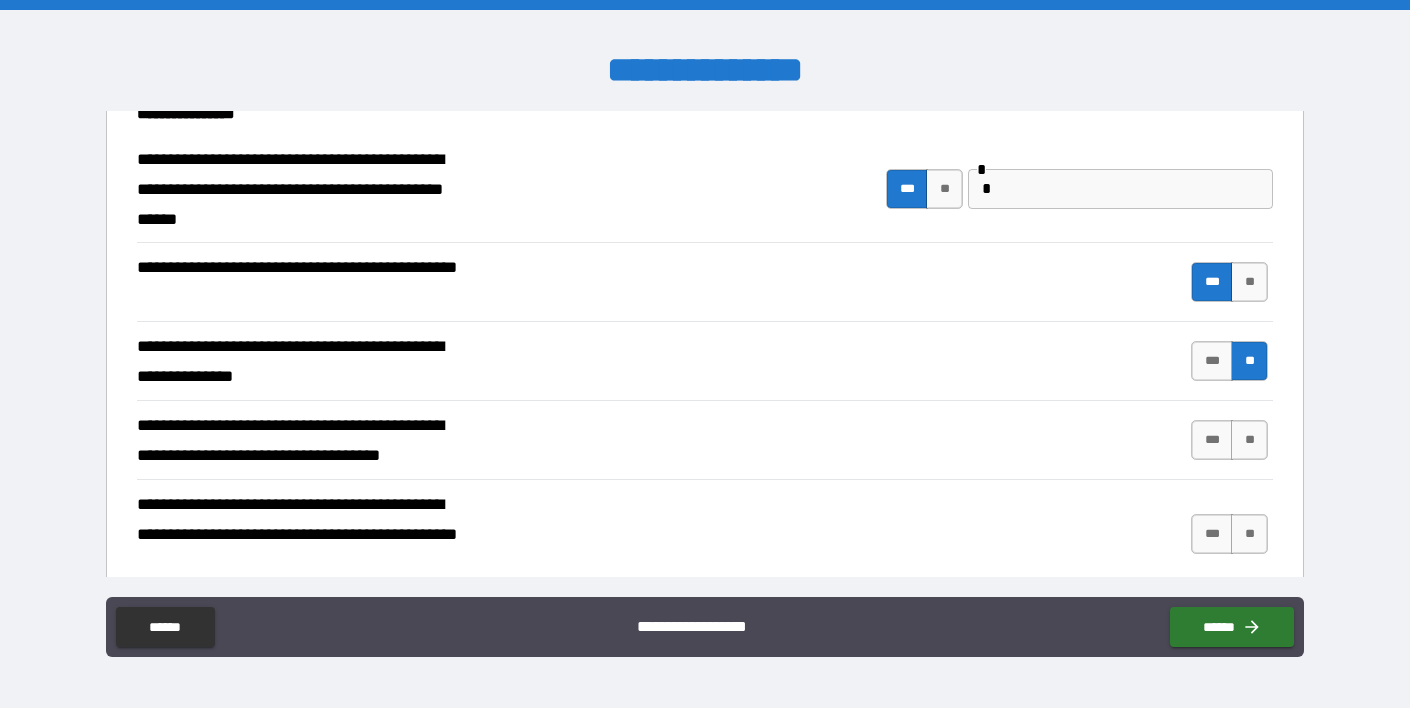 scroll, scrollTop: 675, scrollLeft: 0, axis: vertical 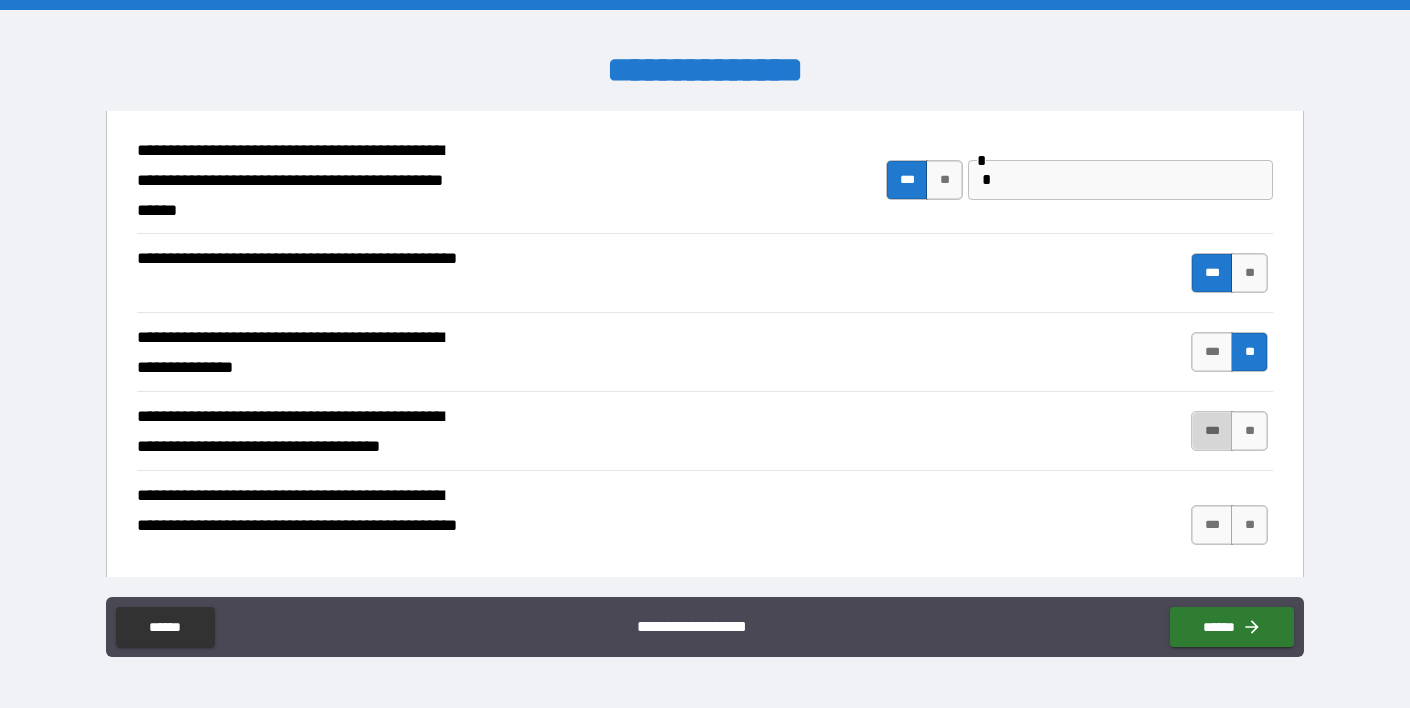 click on "***" at bounding box center [1212, 431] 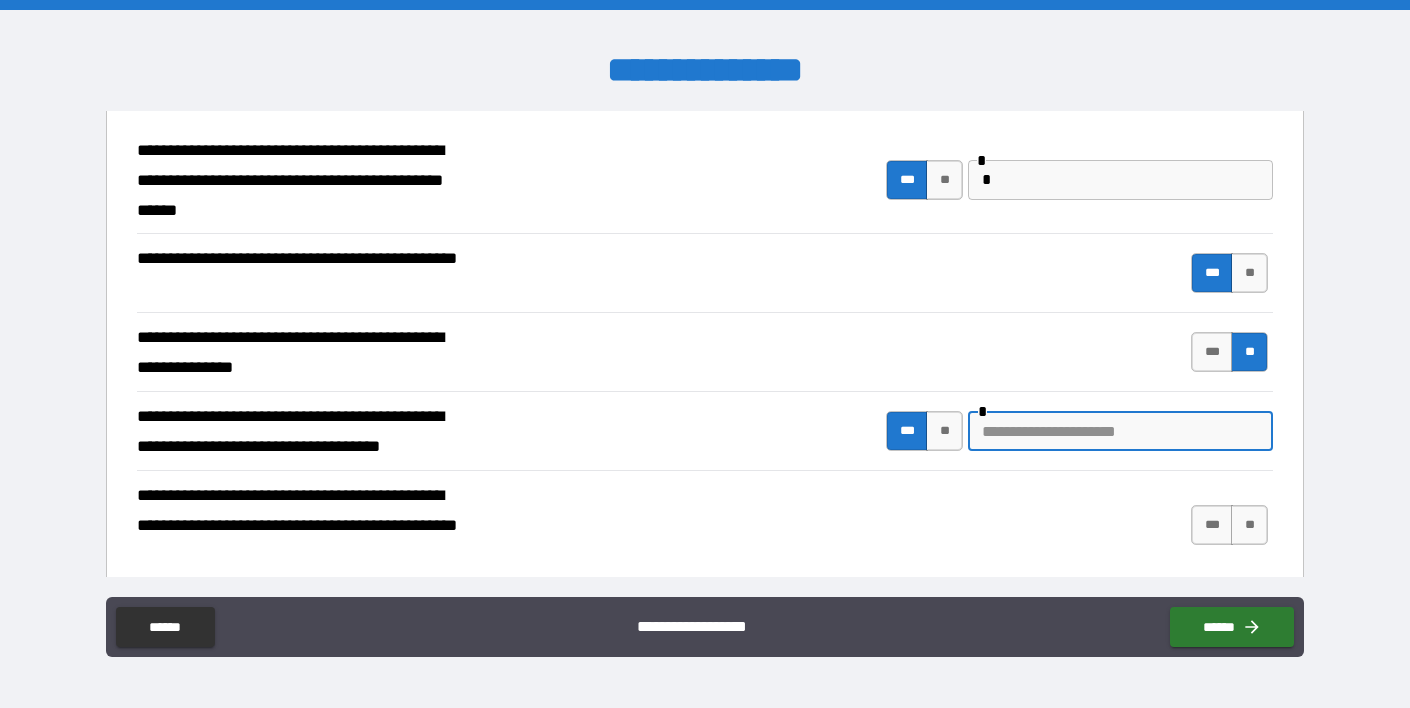 click at bounding box center [1120, 431] 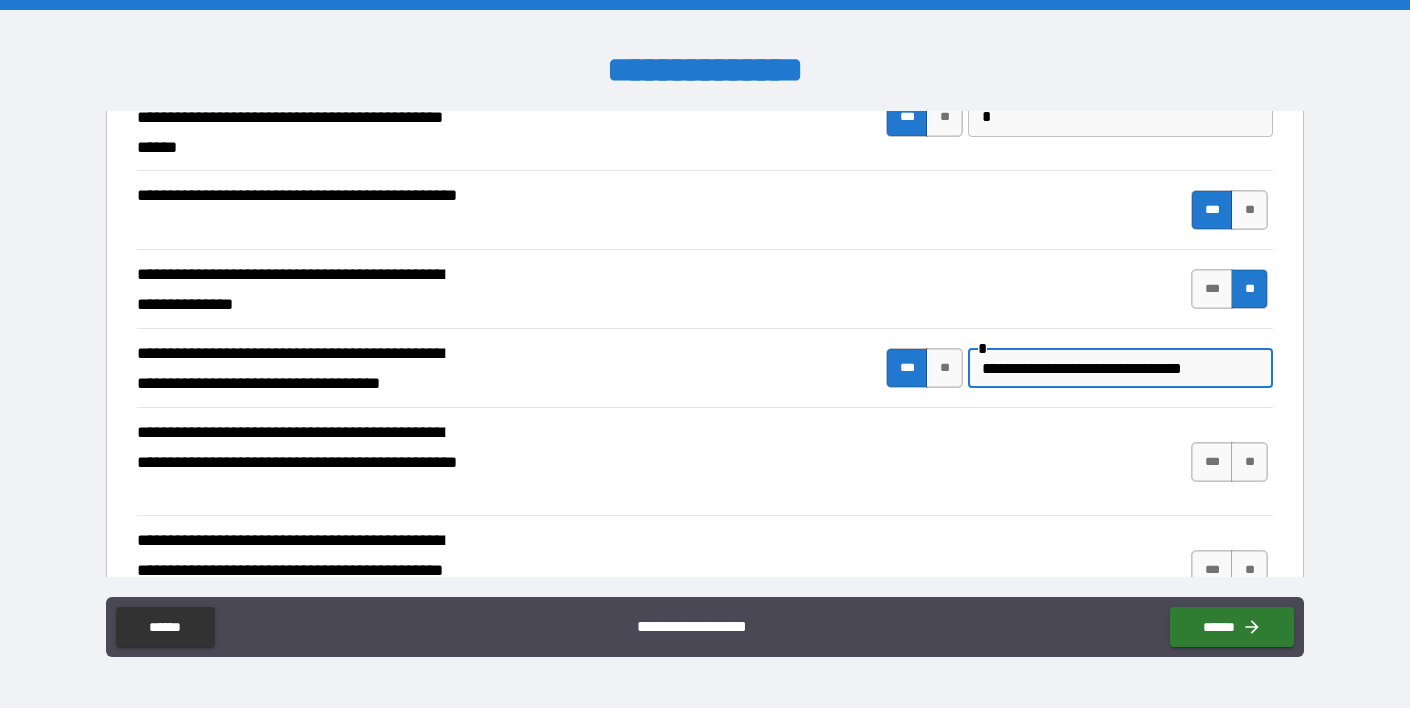 scroll, scrollTop: 803, scrollLeft: 0, axis: vertical 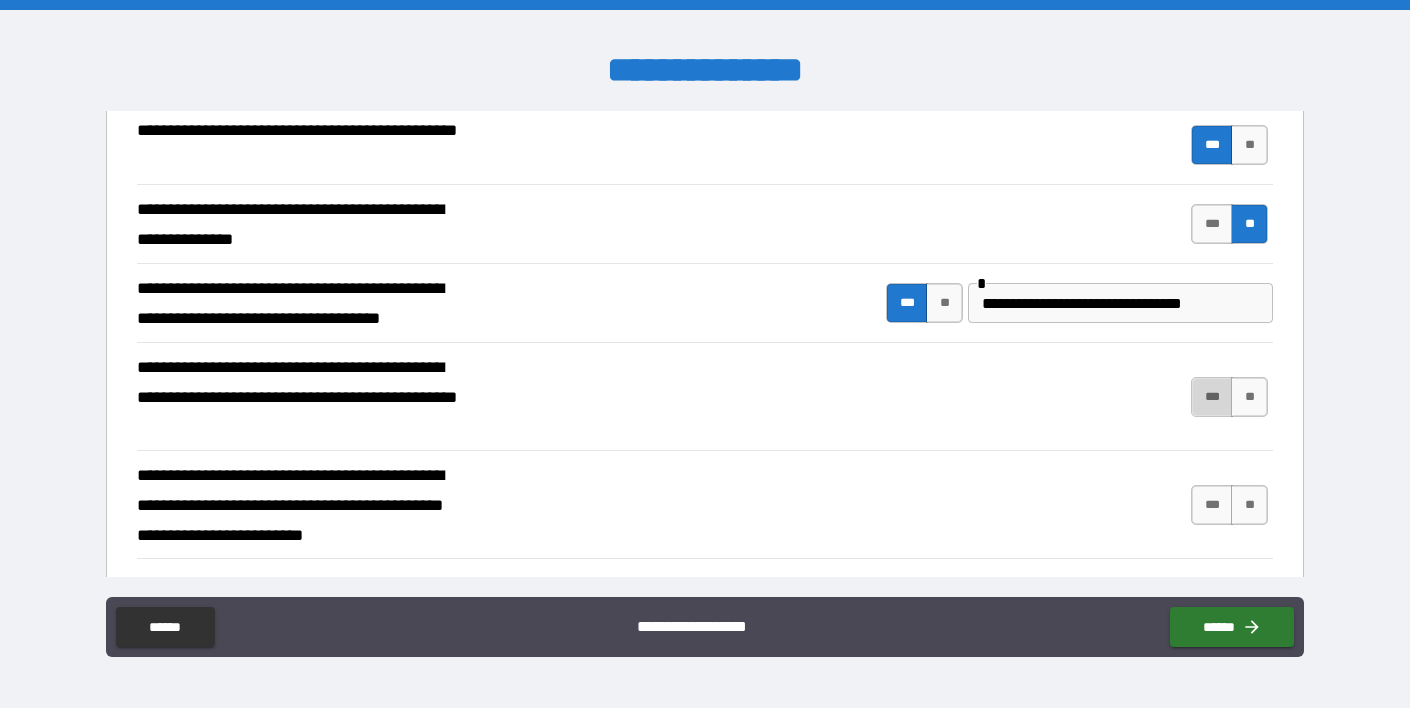 click on "***" at bounding box center [1212, 397] 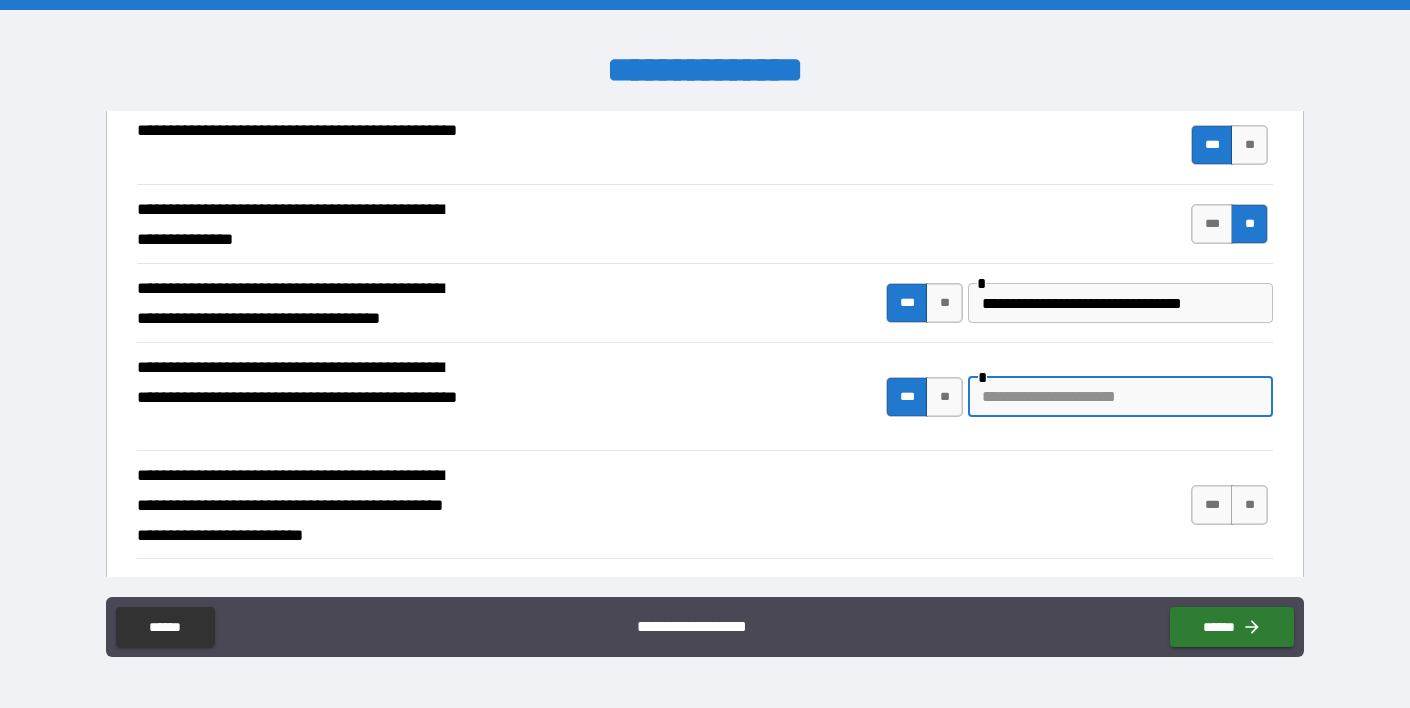 click at bounding box center [1120, 397] 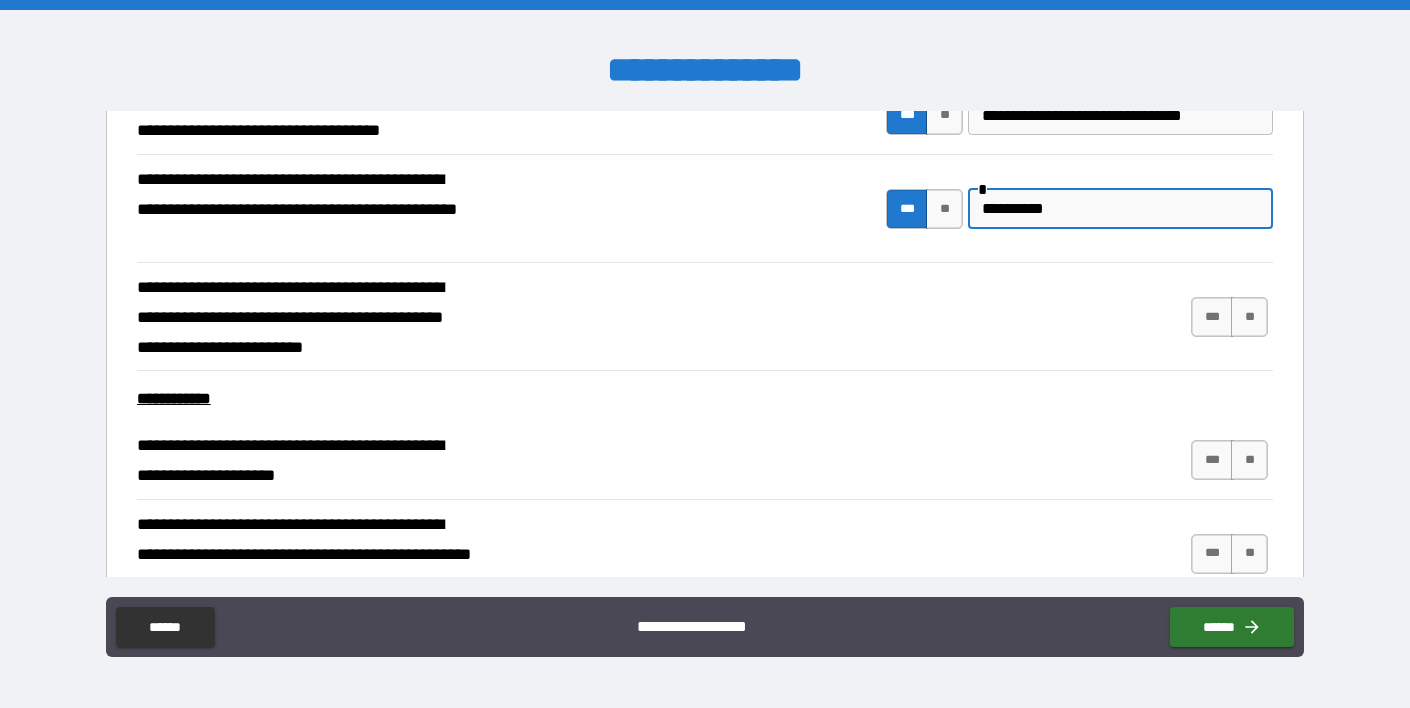 scroll, scrollTop: 995, scrollLeft: 0, axis: vertical 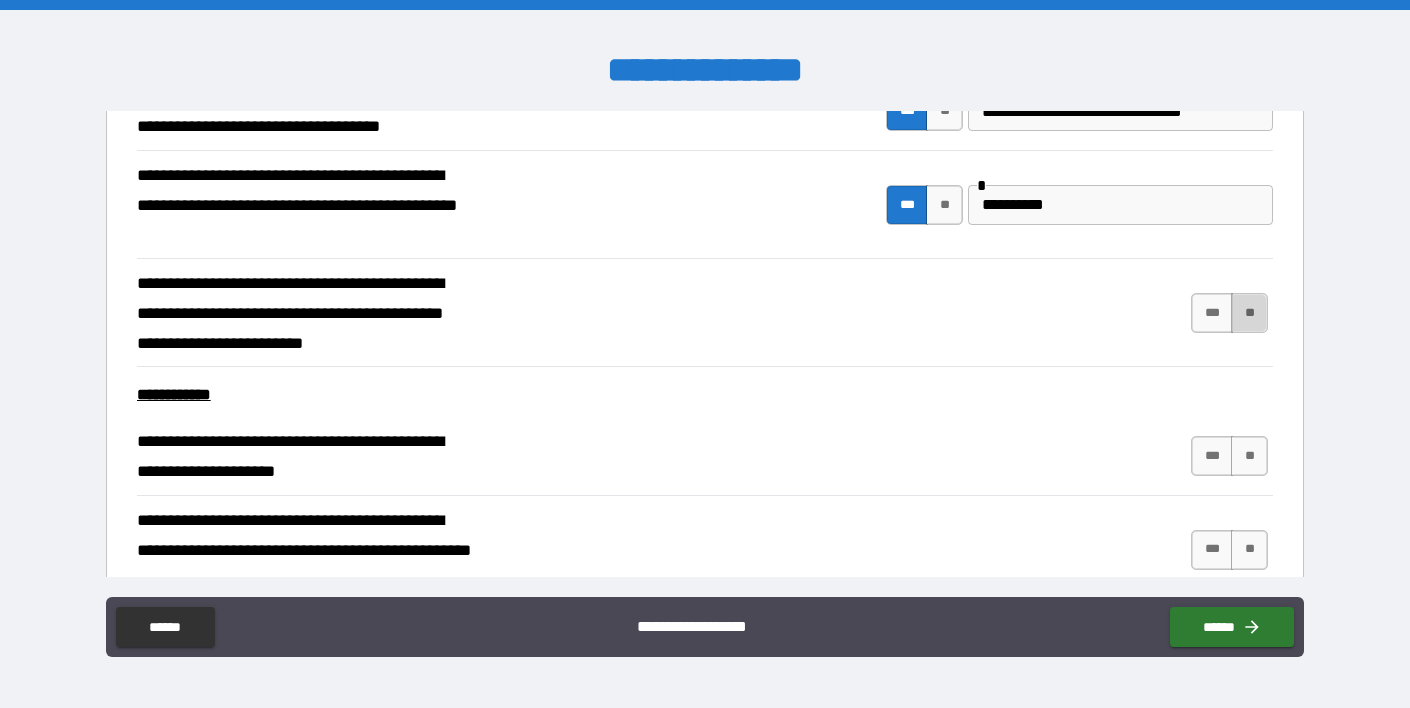 click on "**" at bounding box center [1249, 313] 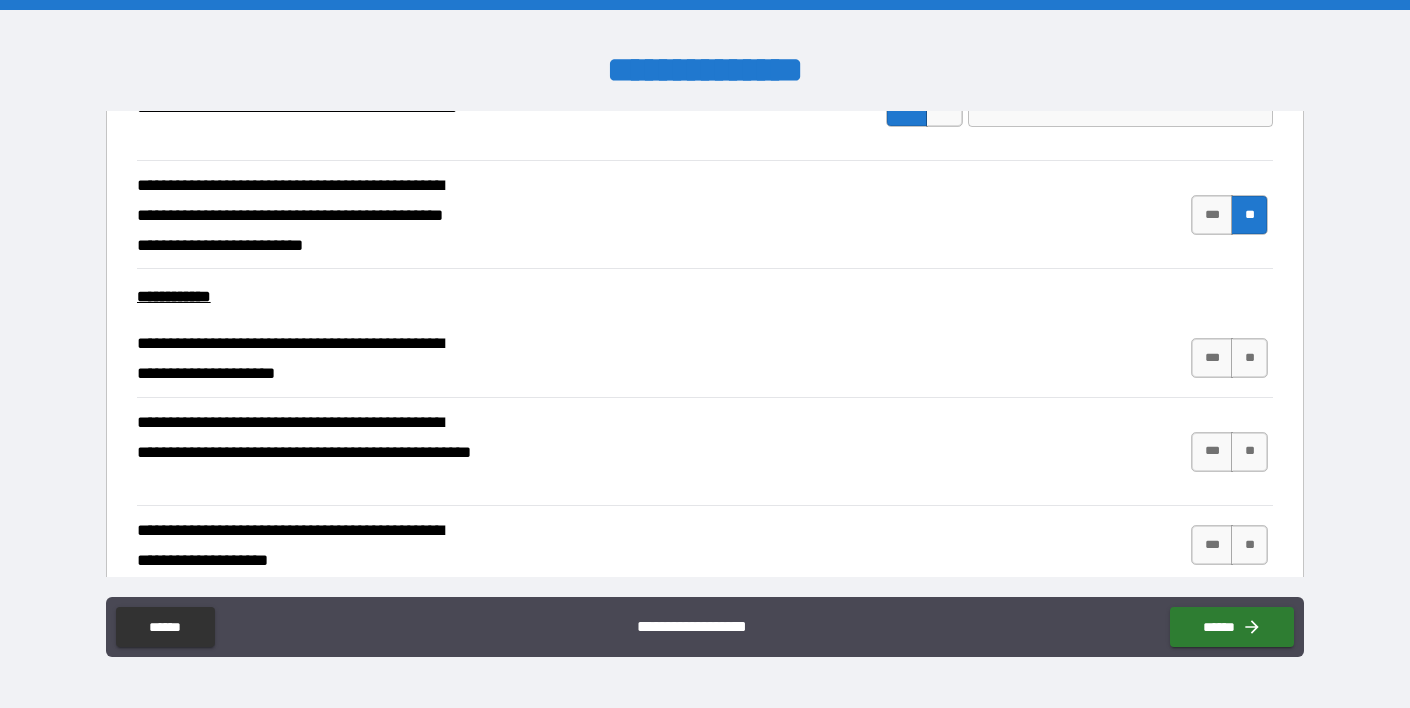 scroll, scrollTop: 1094, scrollLeft: 0, axis: vertical 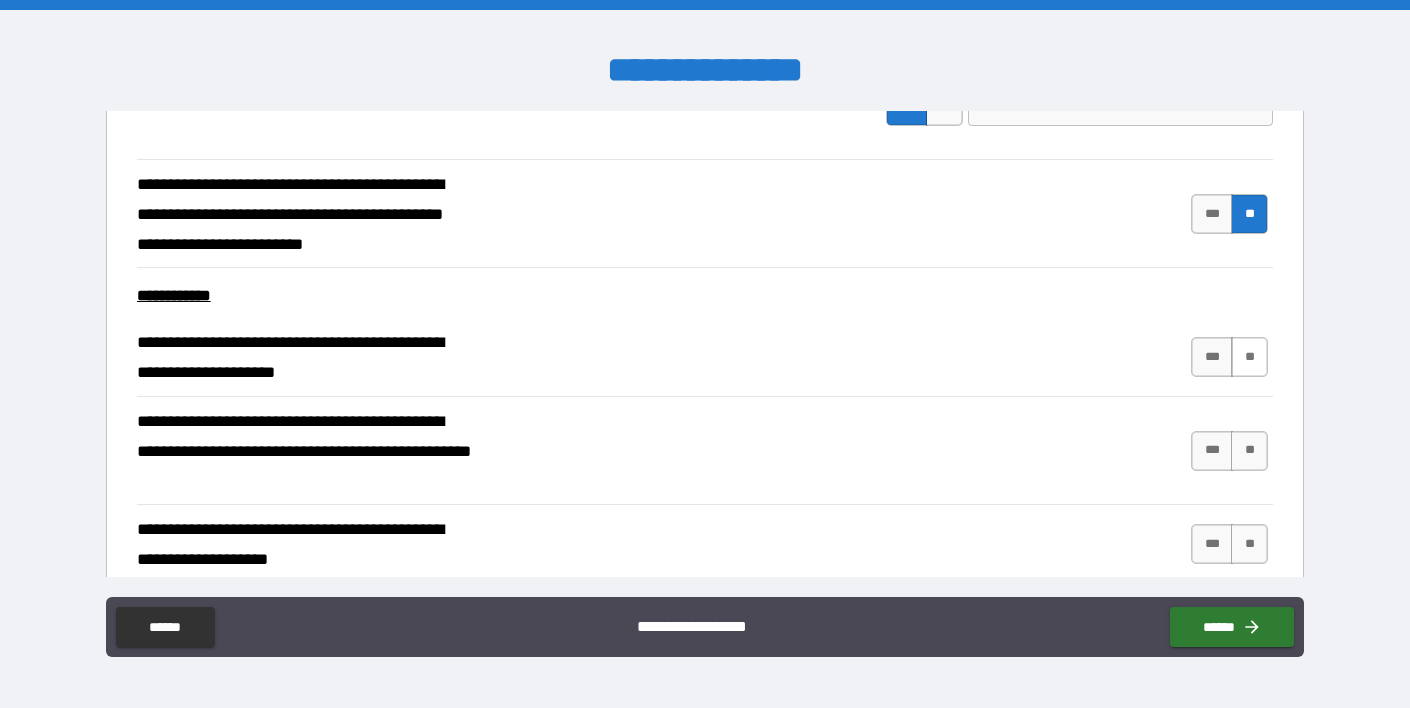 click on "**" at bounding box center [1249, 357] 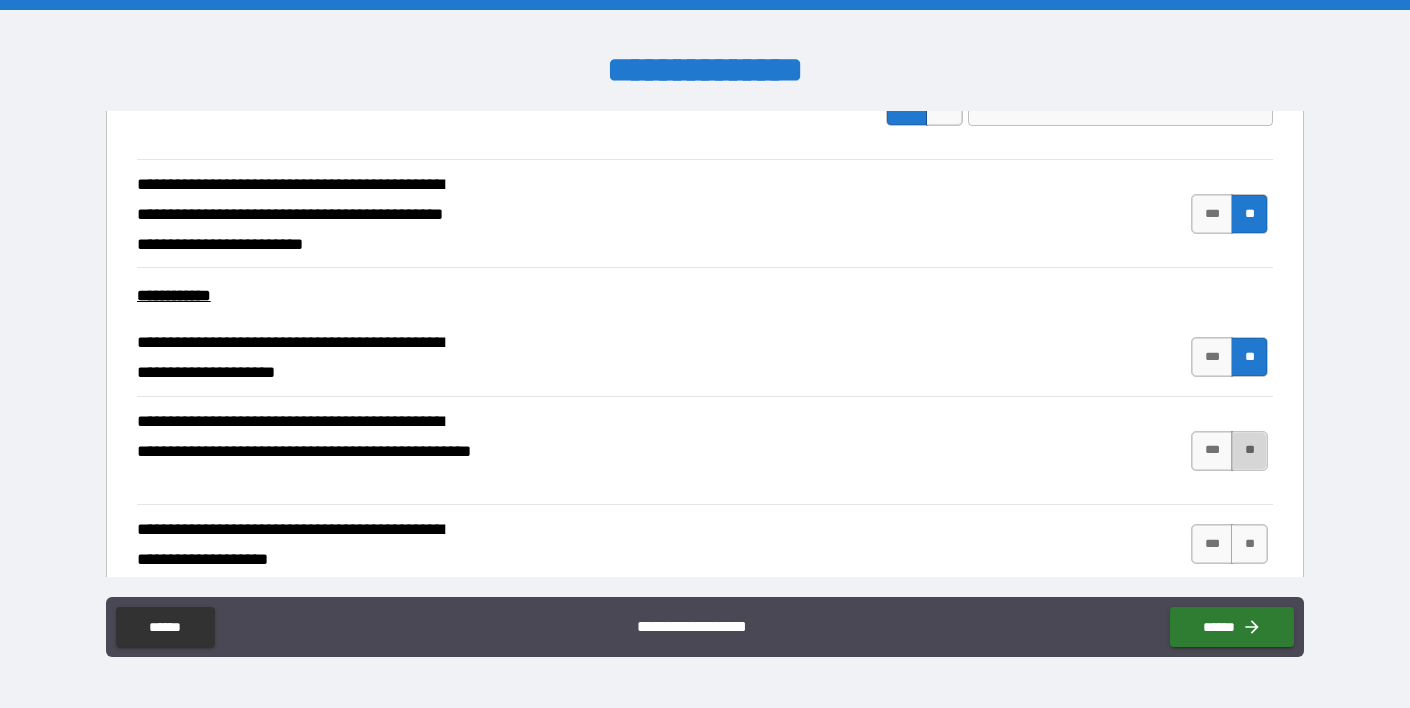 click on "**" at bounding box center (1249, 451) 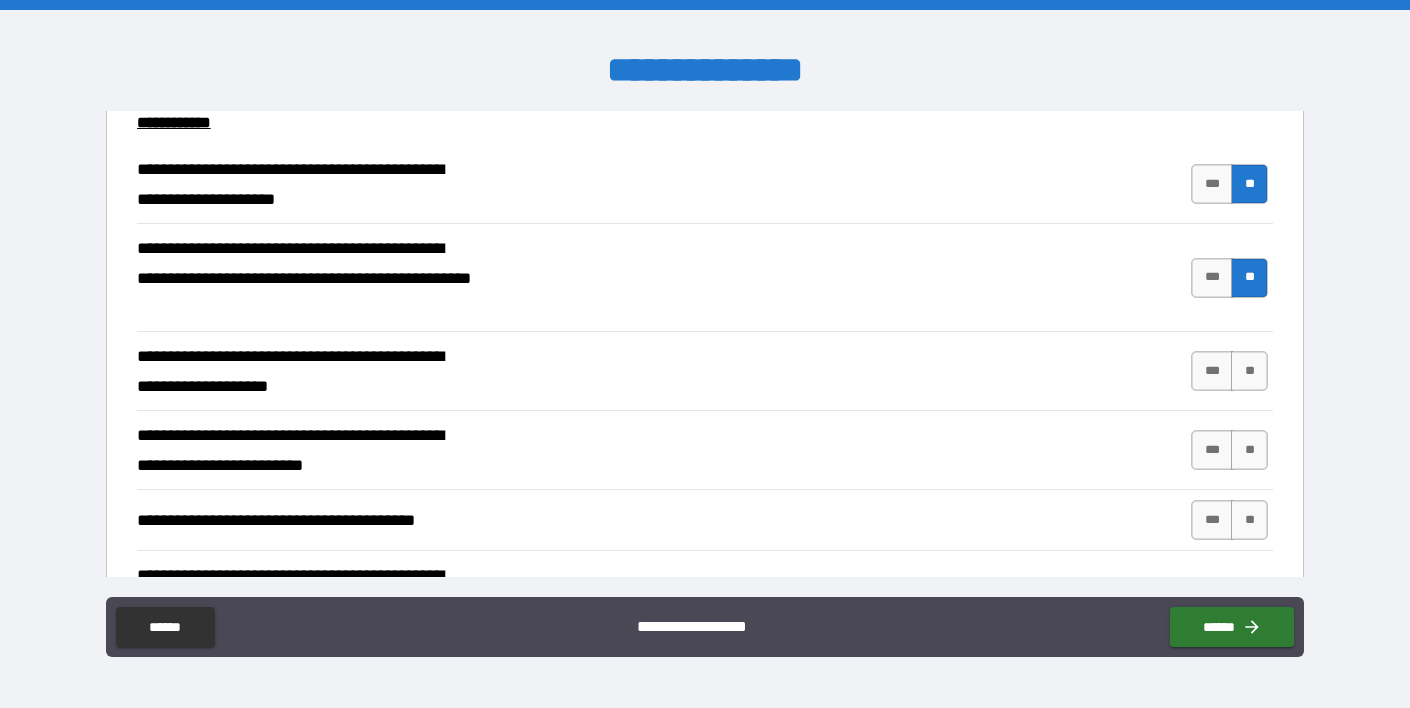 scroll, scrollTop: 1275, scrollLeft: 0, axis: vertical 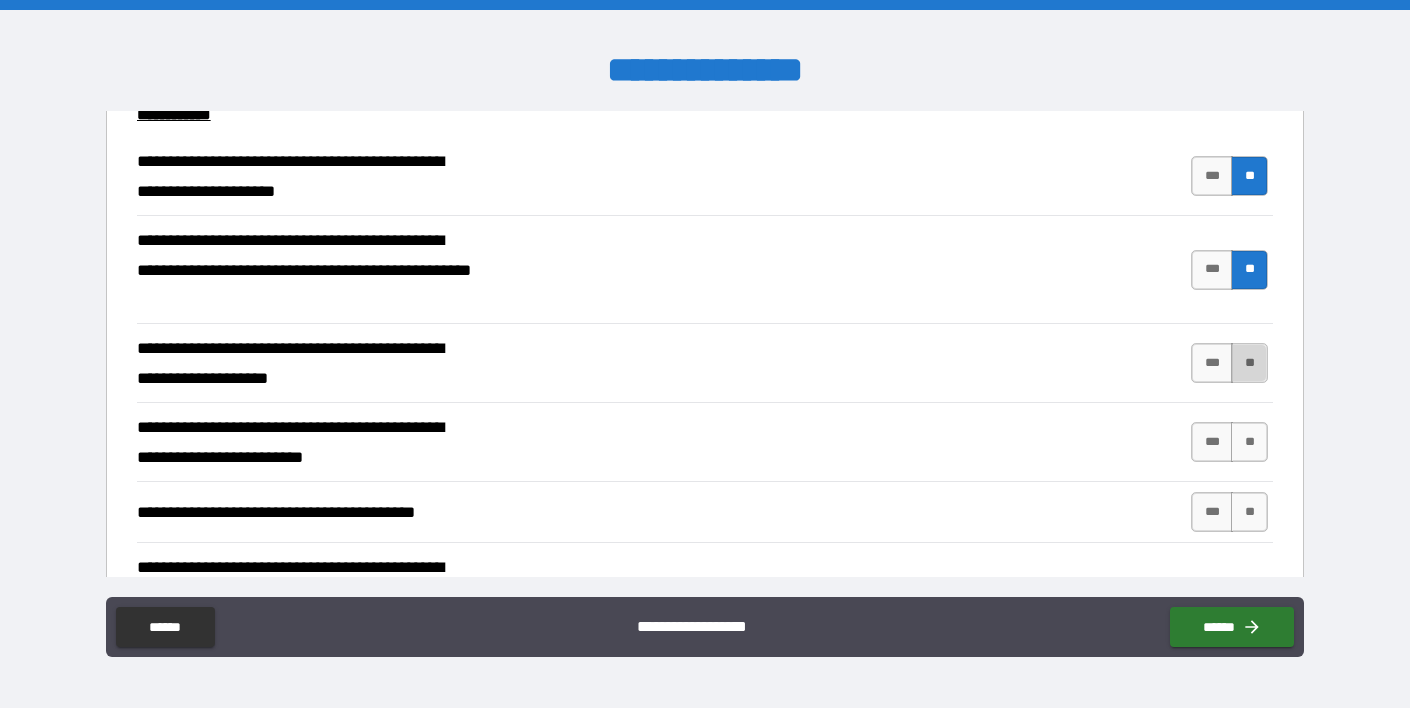 click on "**" at bounding box center [1249, 363] 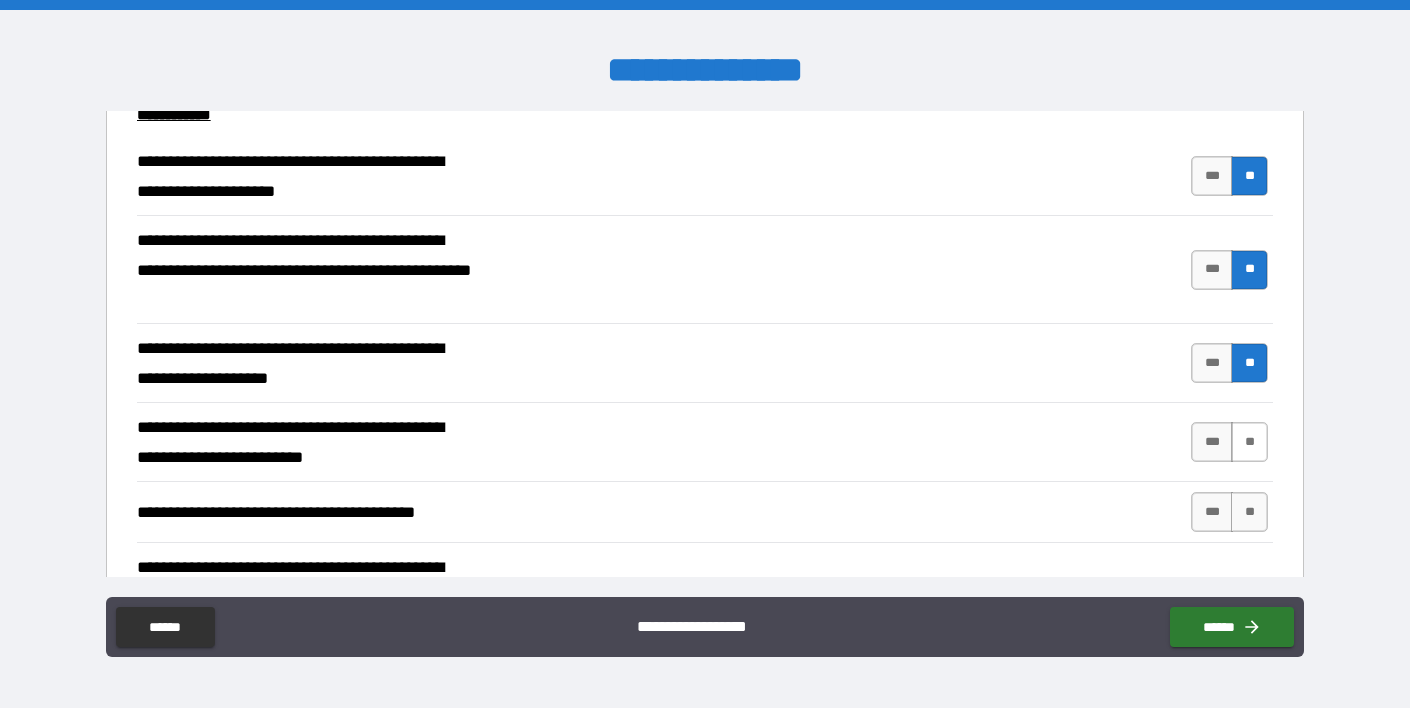 click on "**" at bounding box center (1249, 442) 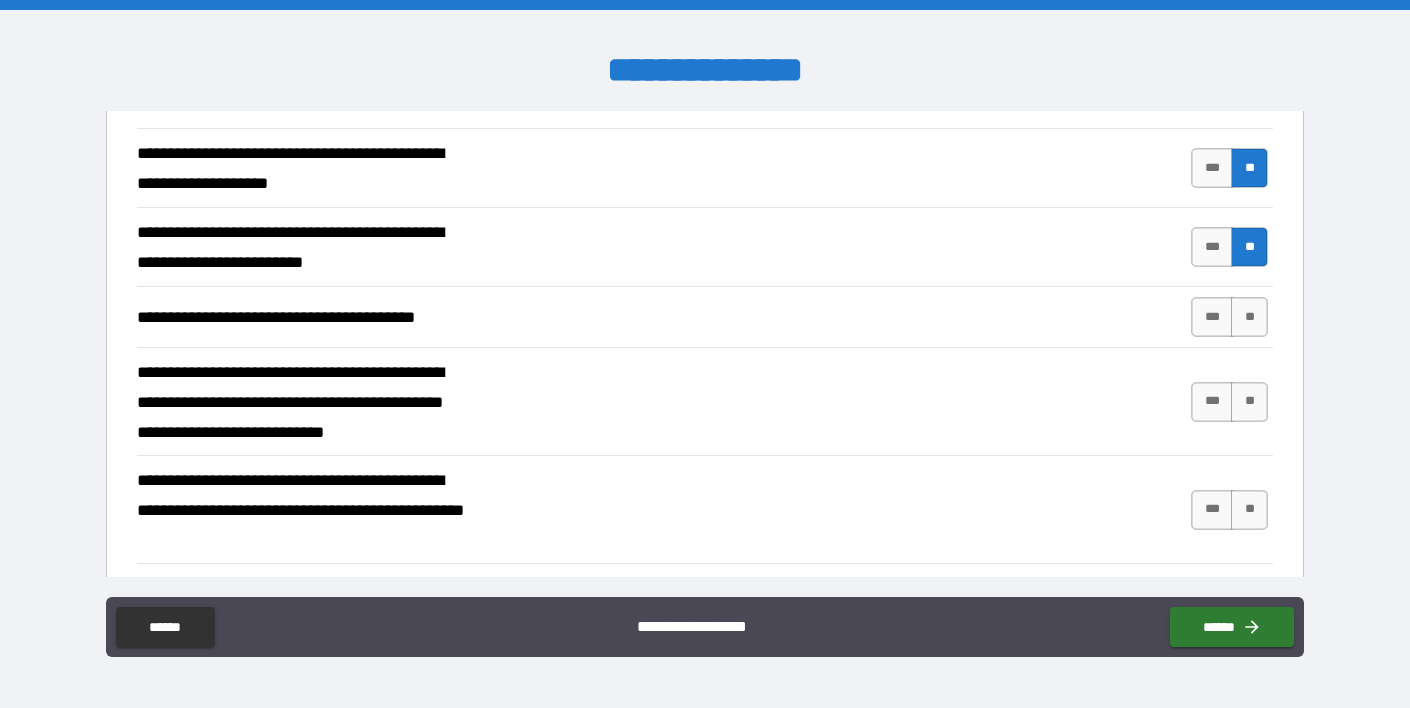 scroll, scrollTop: 1472, scrollLeft: 0, axis: vertical 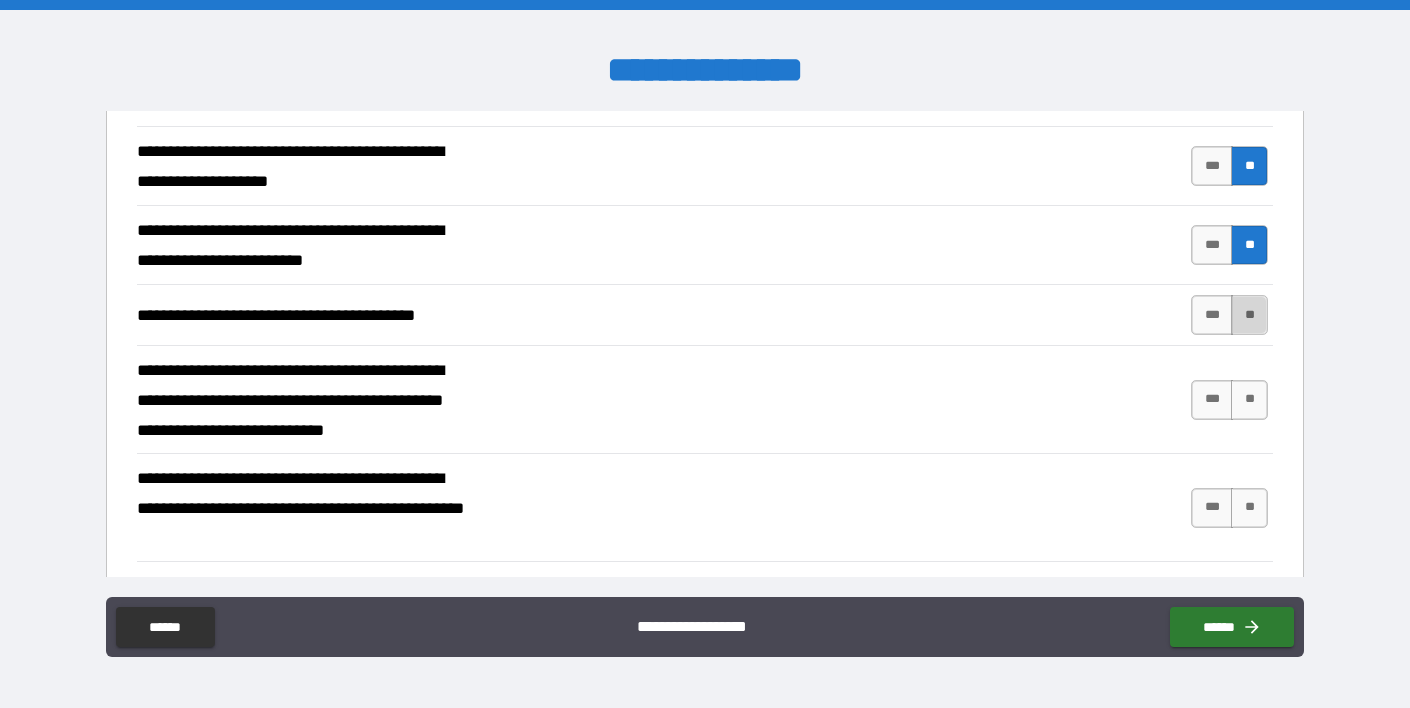 click on "**" at bounding box center [1249, 315] 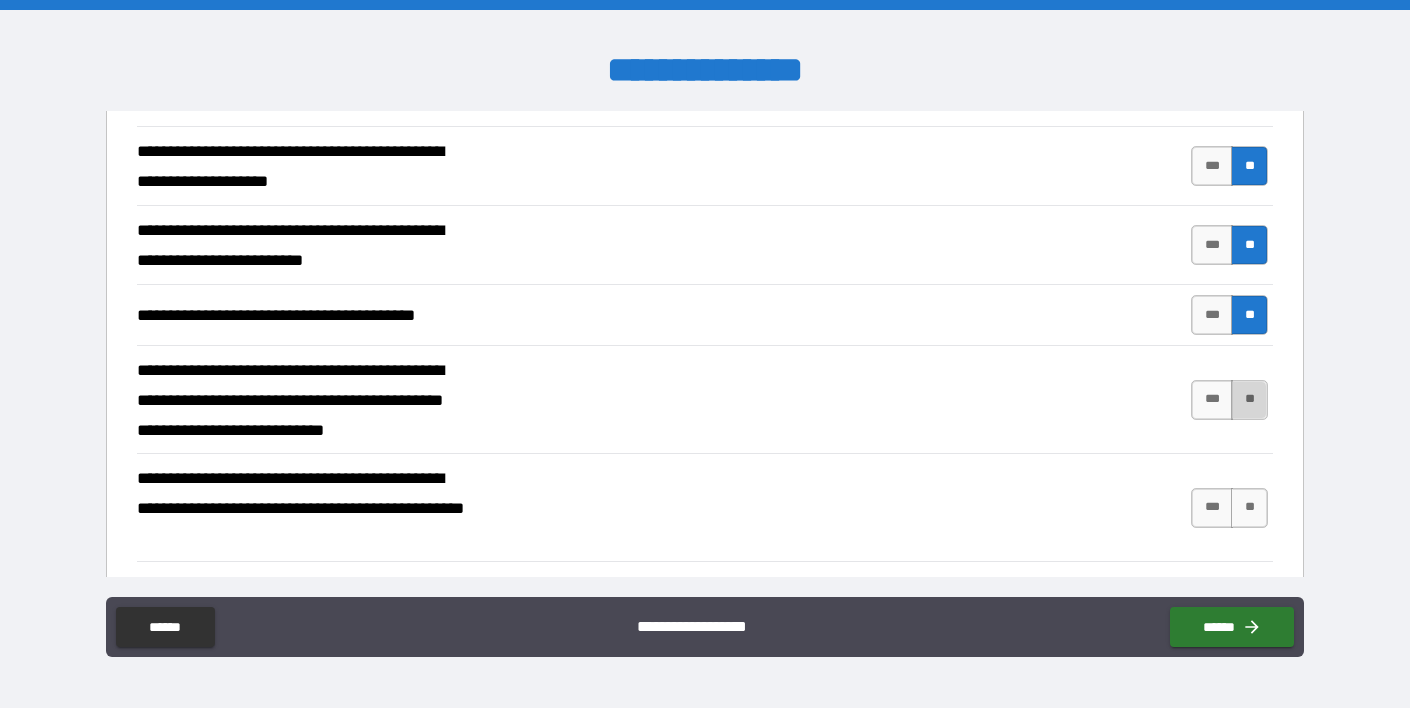 click on "**" at bounding box center [1249, 400] 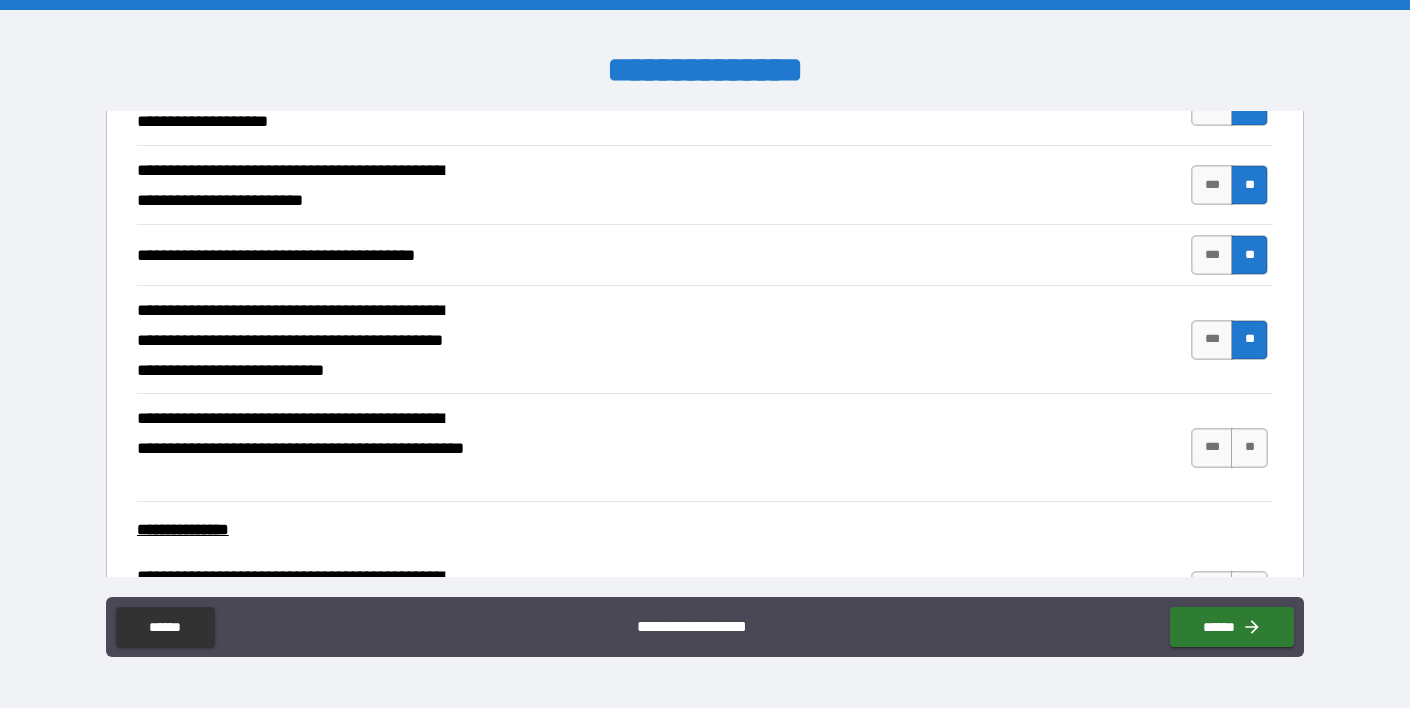 scroll, scrollTop: 1550, scrollLeft: 0, axis: vertical 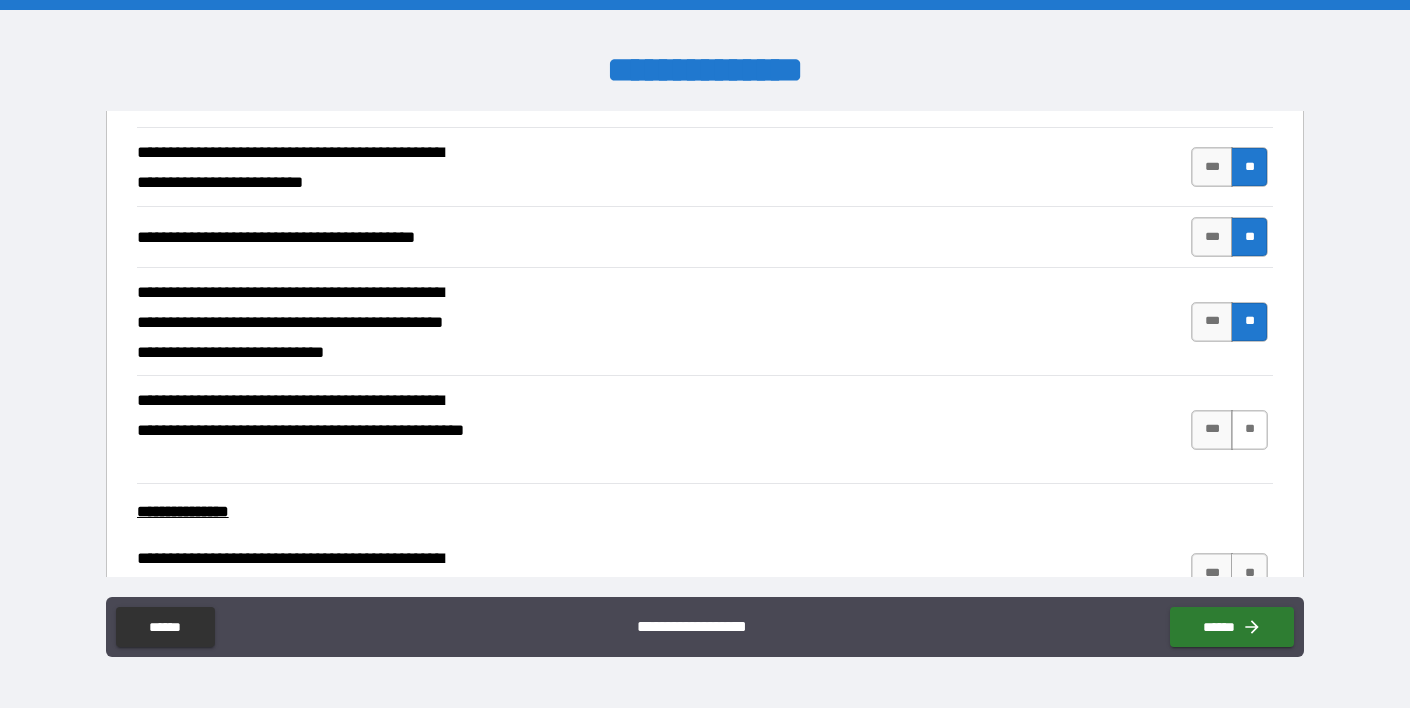 click on "**" at bounding box center [1249, 430] 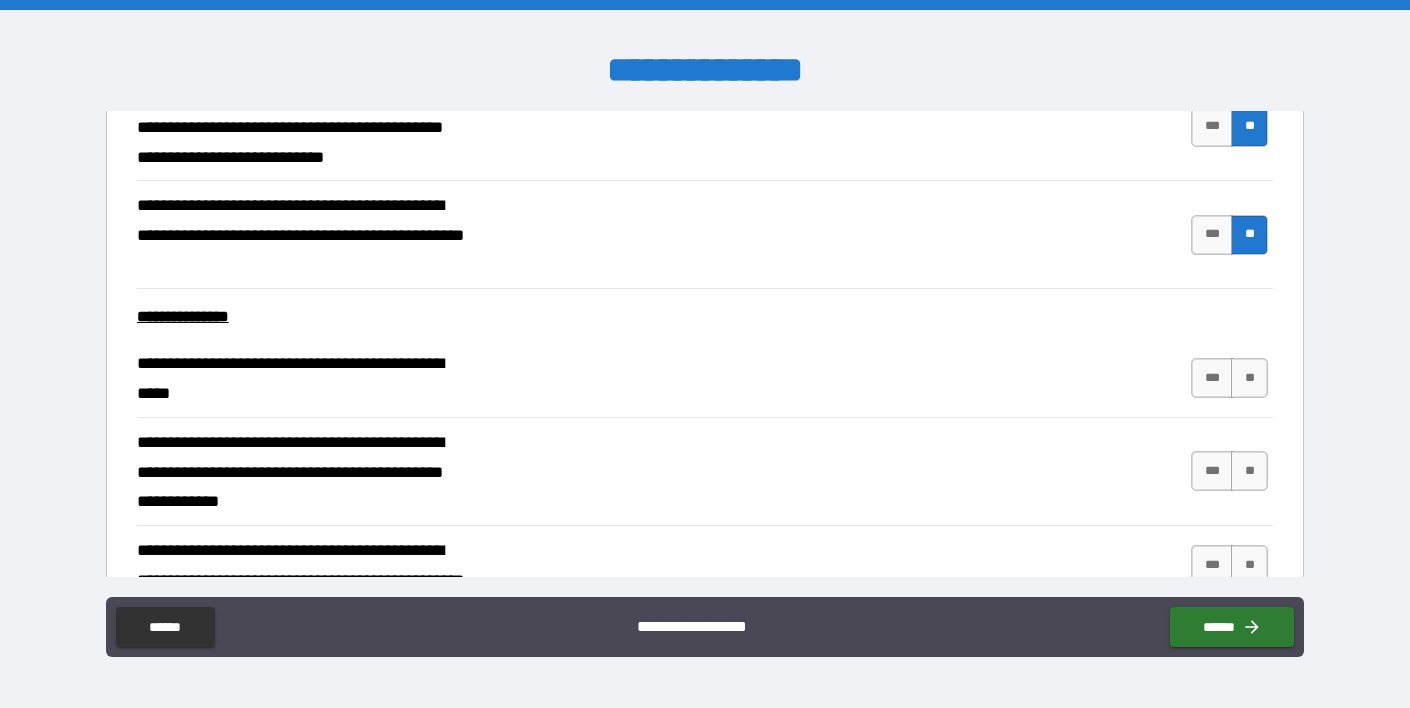scroll, scrollTop: 1771, scrollLeft: 0, axis: vertical 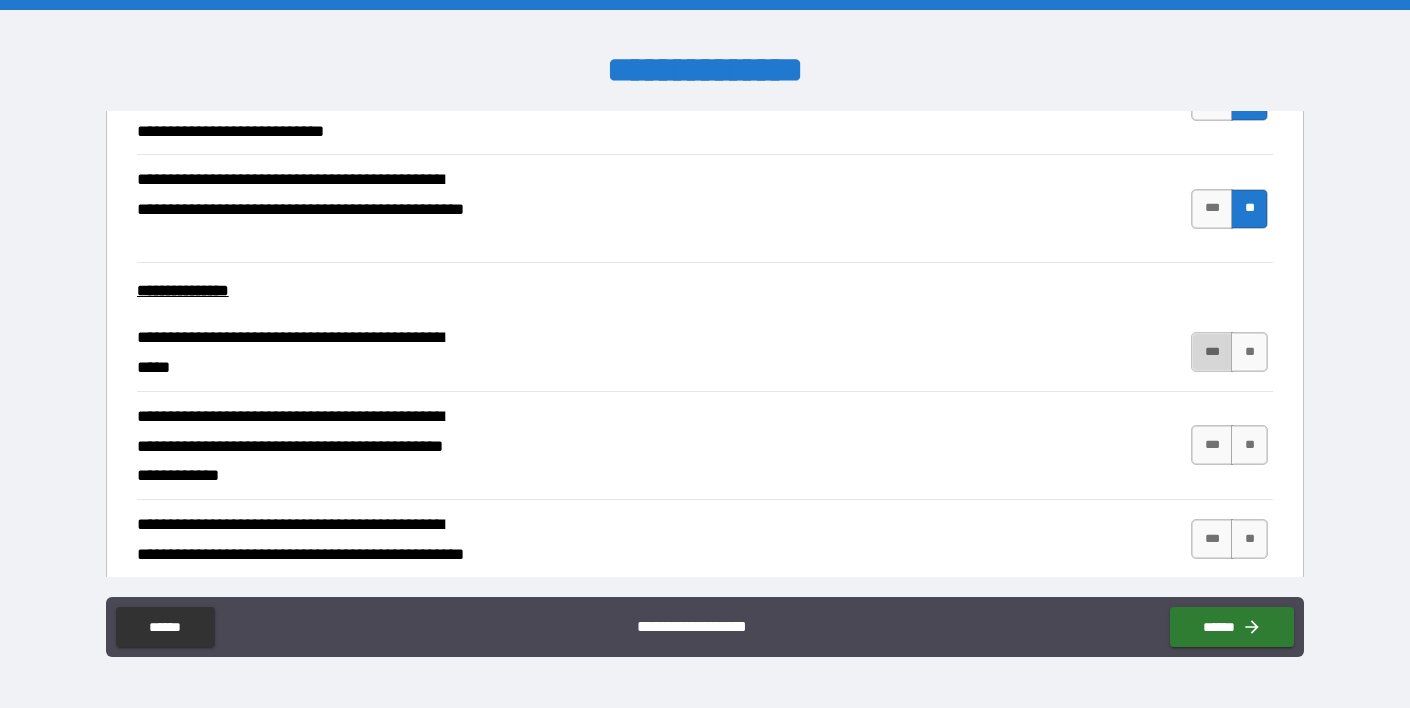 click on "***" at bounding box center [1212, 352] 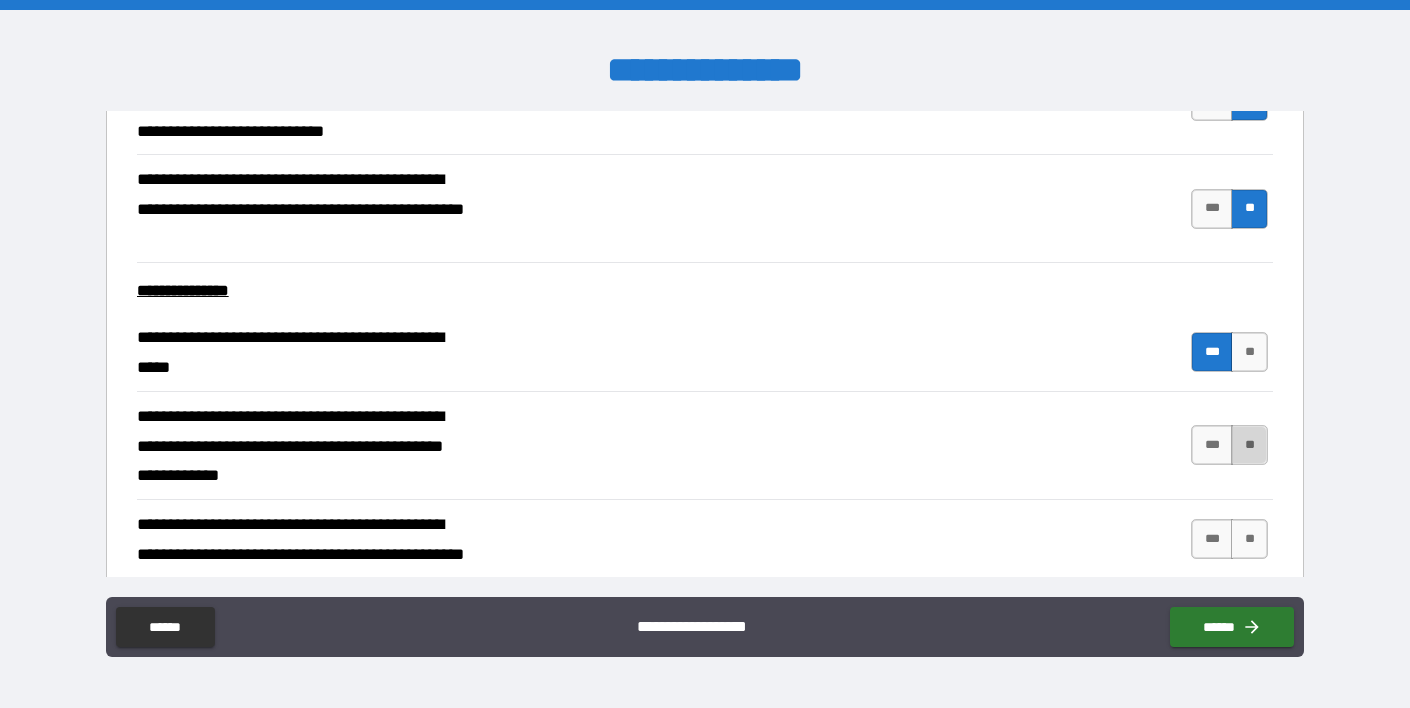click on "**" at bounding box center (1249, 445) 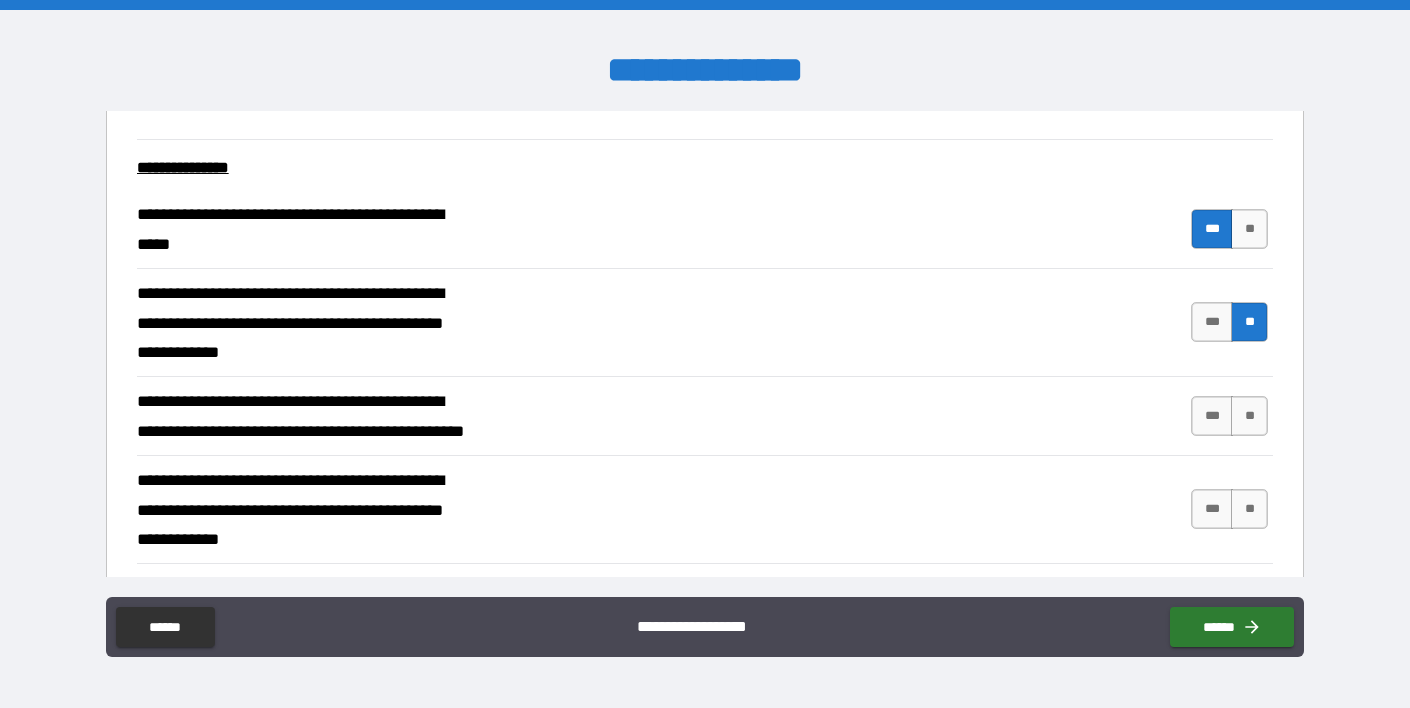 scroll, scrollTop: 1939, scrollLeft: 0, axis: vertical 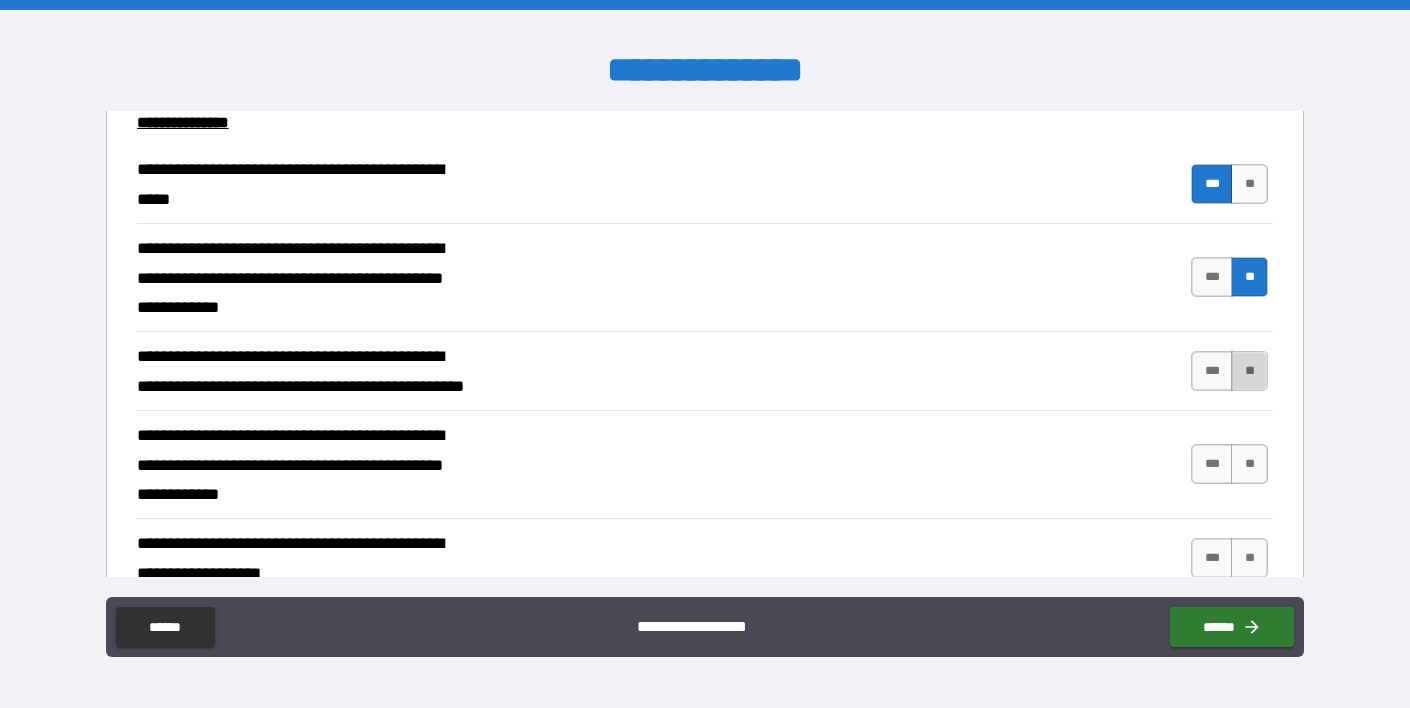 click on "**" at bounding box center (1249, 371) 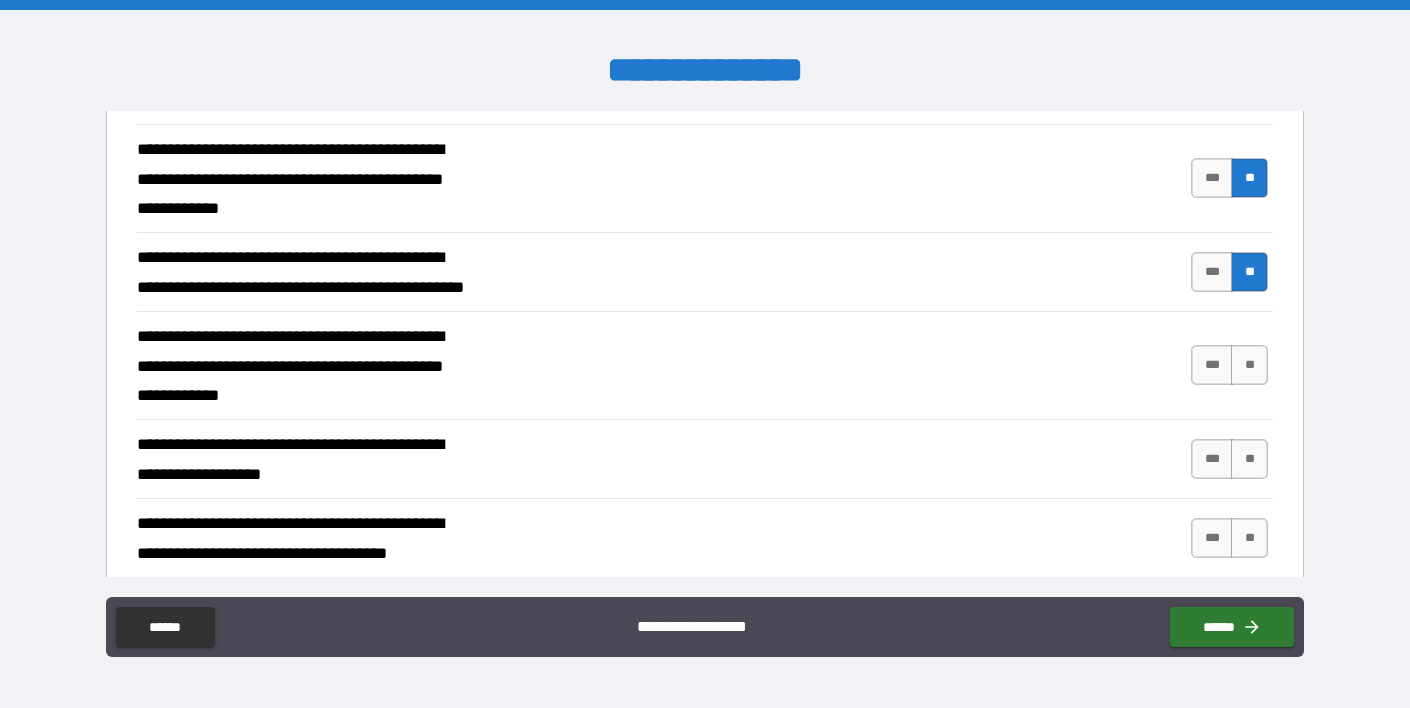 scroll, scrollTop: 2047, scrollLeft: 0, axis: vertical 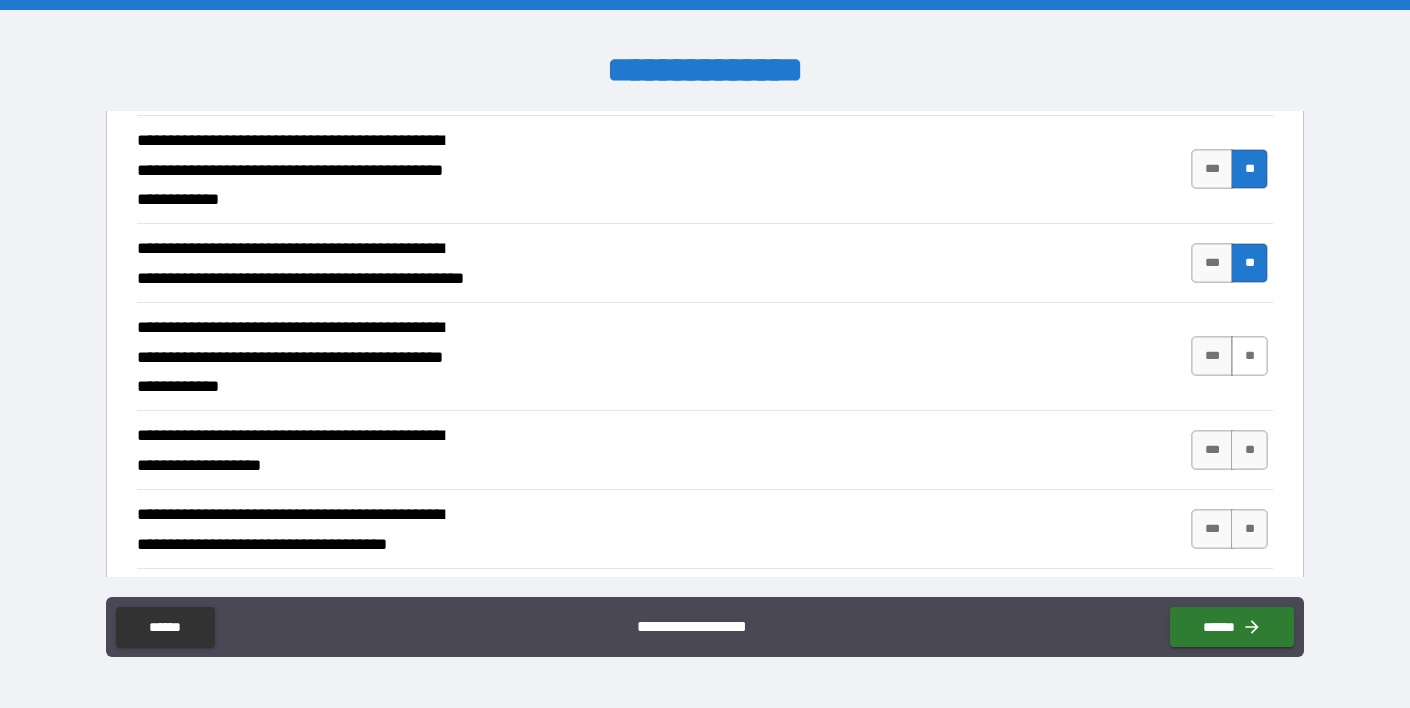 click on "**" at bounding box center (1249, 356) 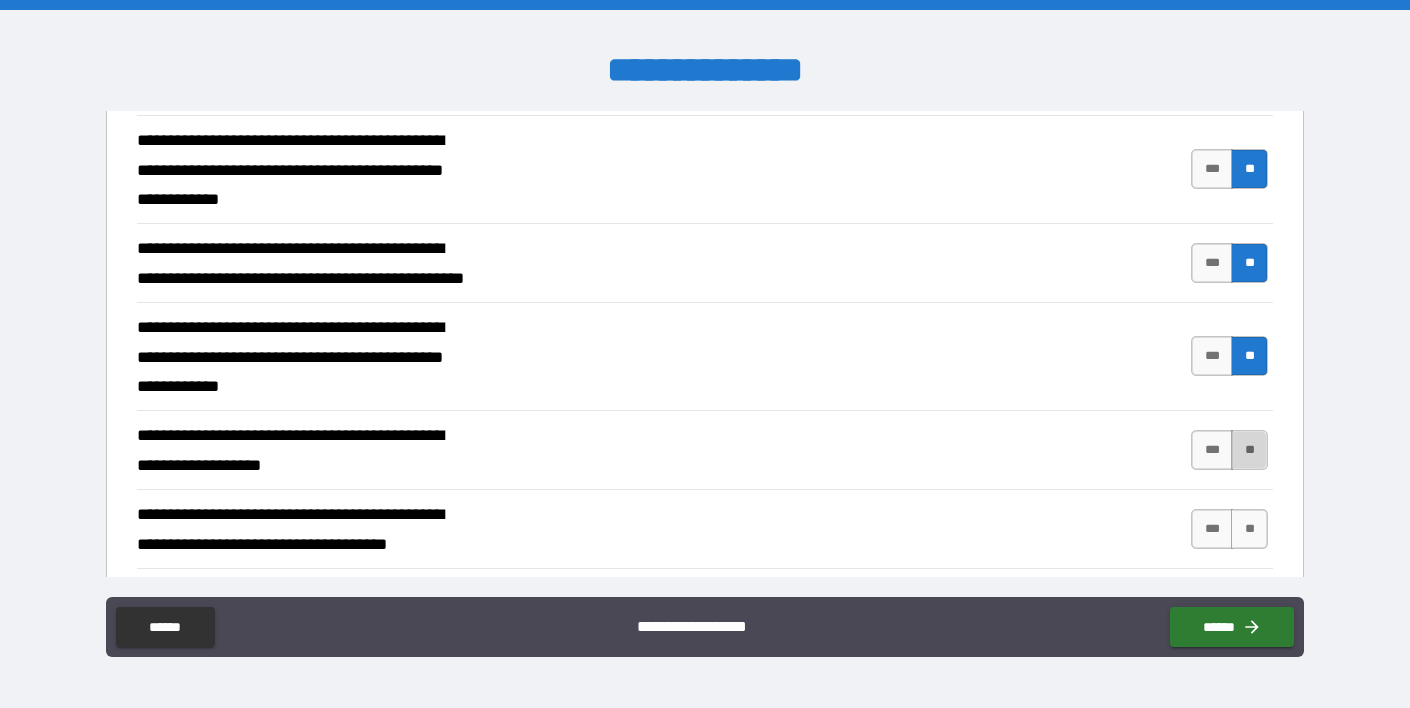 click on "**" at bounding box center (1249, 450) 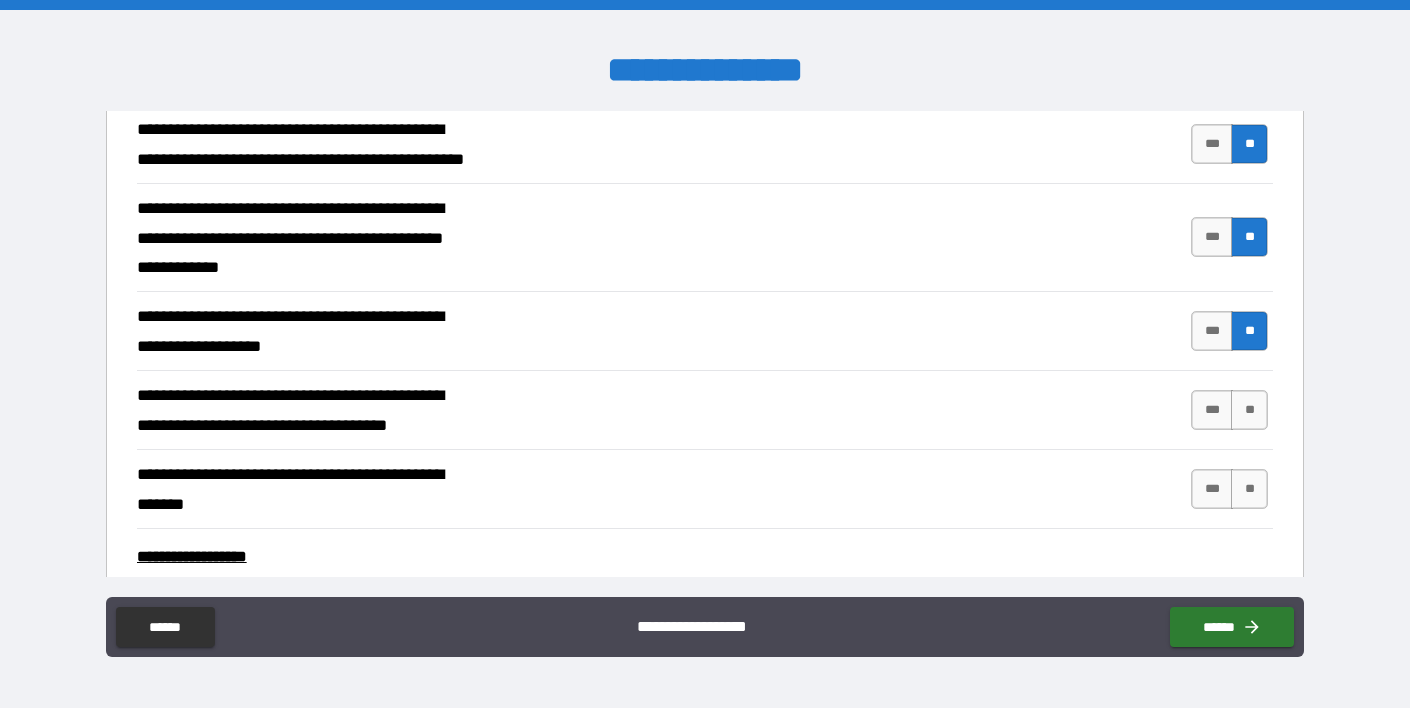 scroll, scrollTop: 2180, scrollLeft: 0, axis: vertical 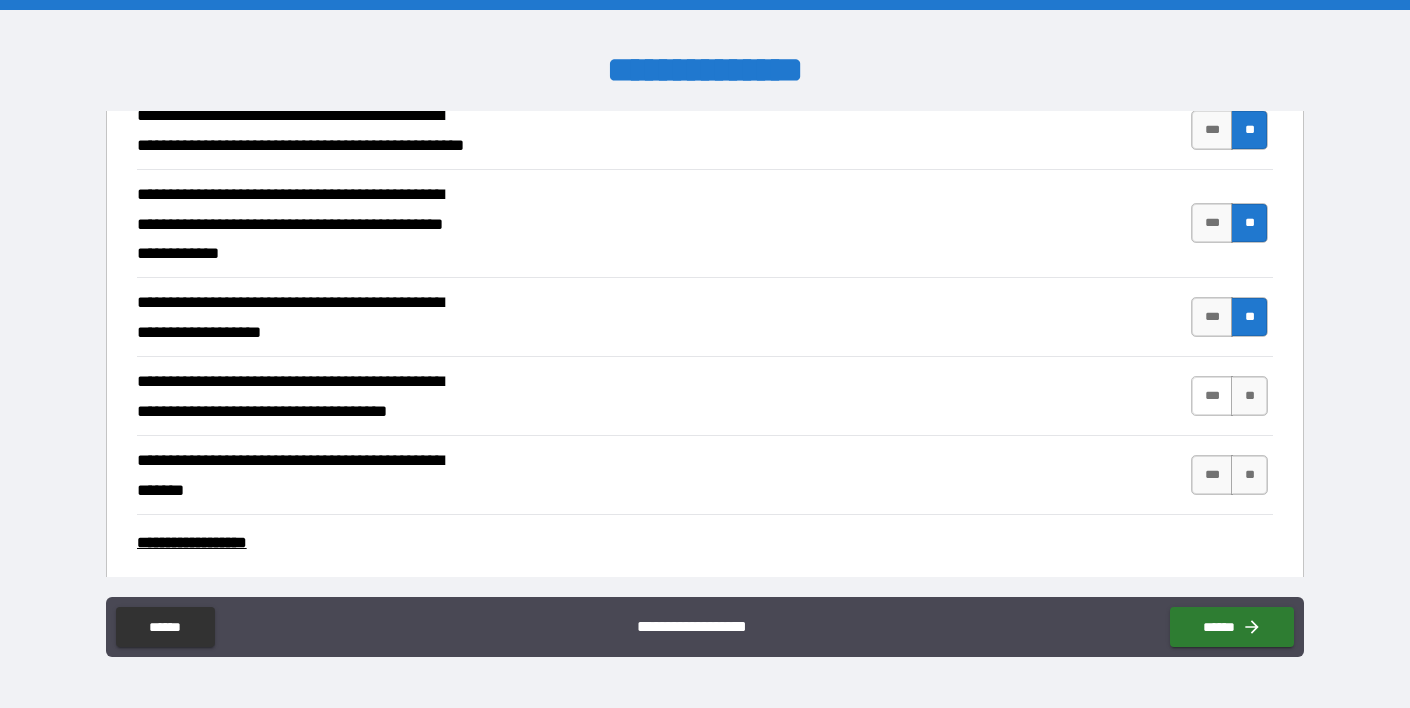 click on "***" at bounding box center (1212, 396) 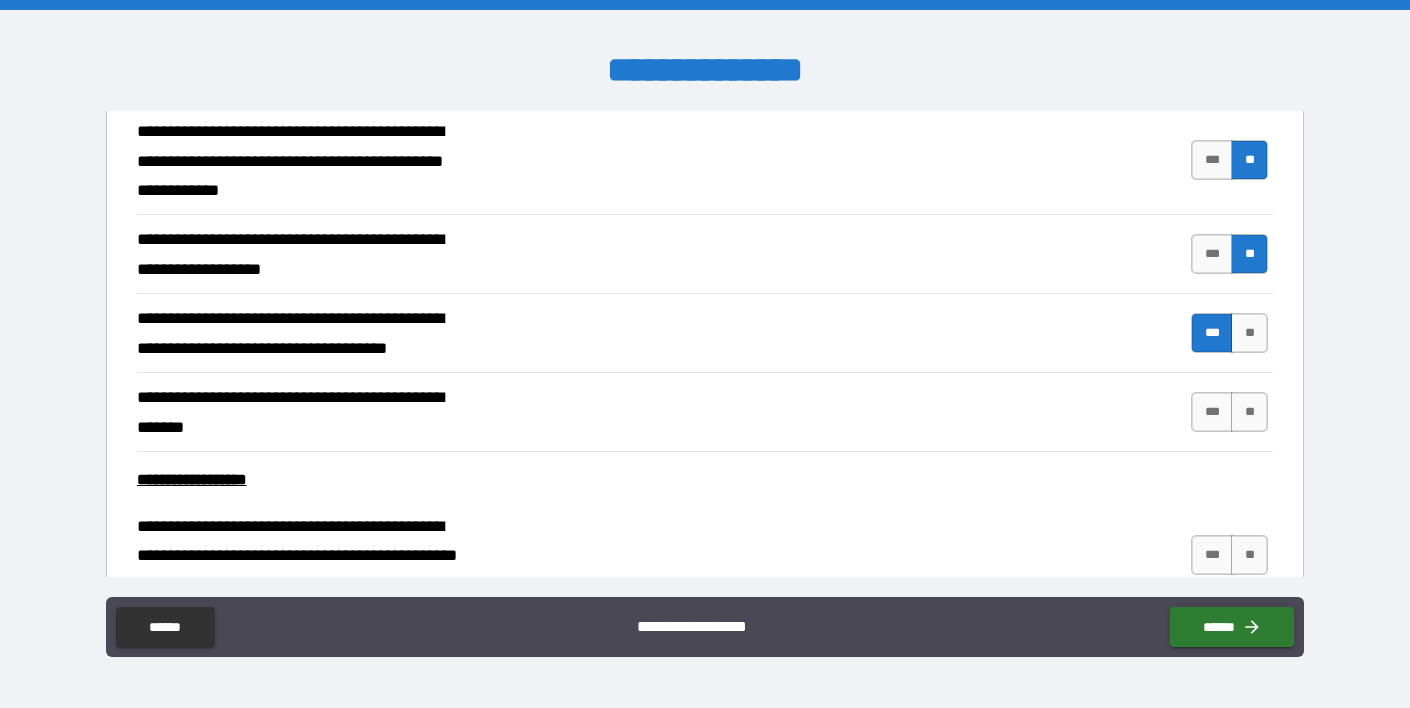 scroll, scrollTop: 2274, scrollLeft: 0, axis: vertical 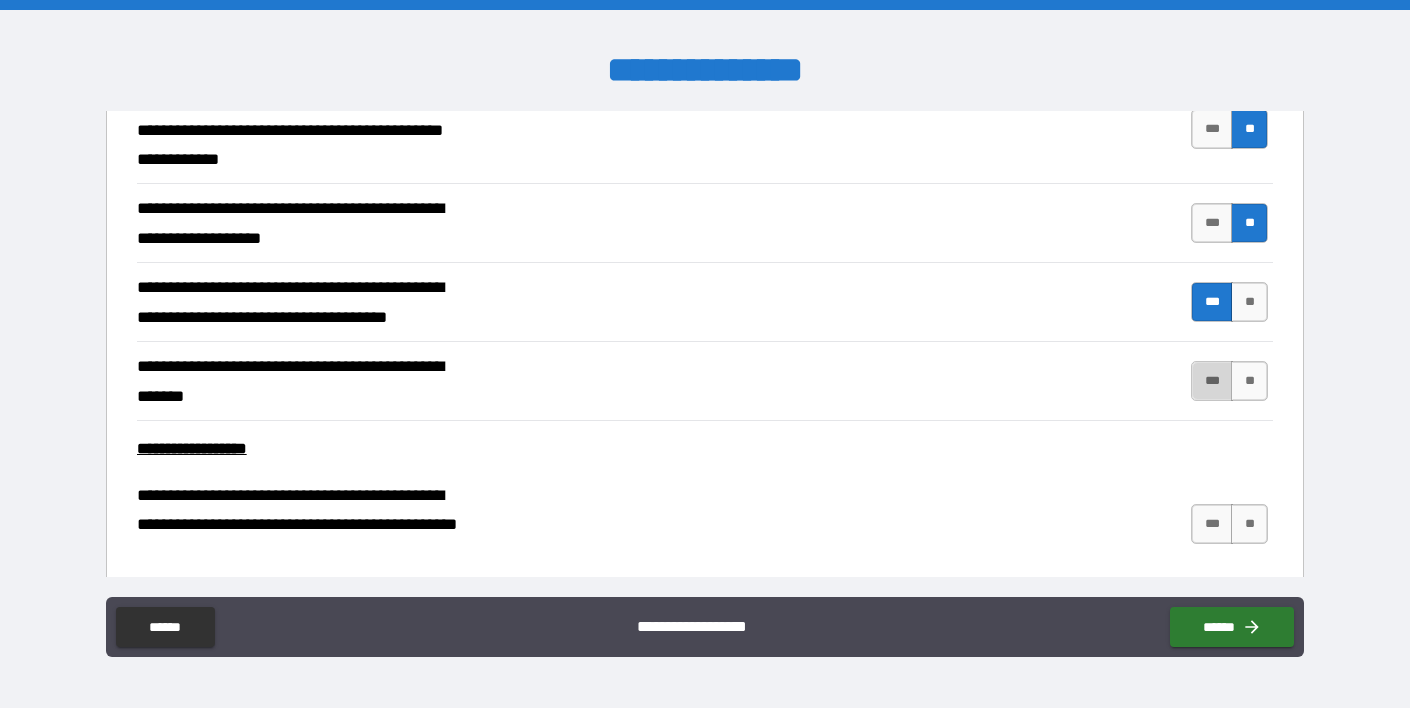 click on "***" at bounding box center (1212, 381) 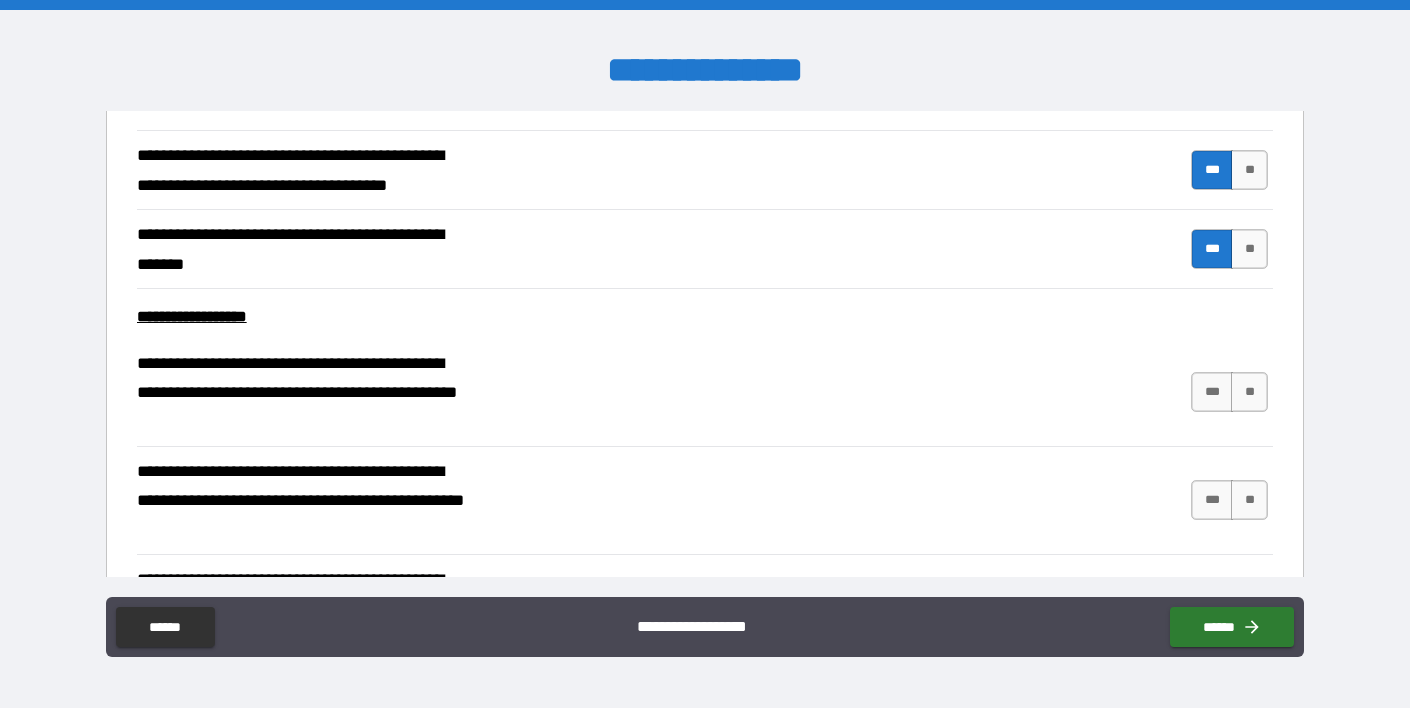 scroll, scrollTop: 2408, scrollLeft: 0, axis: vertical 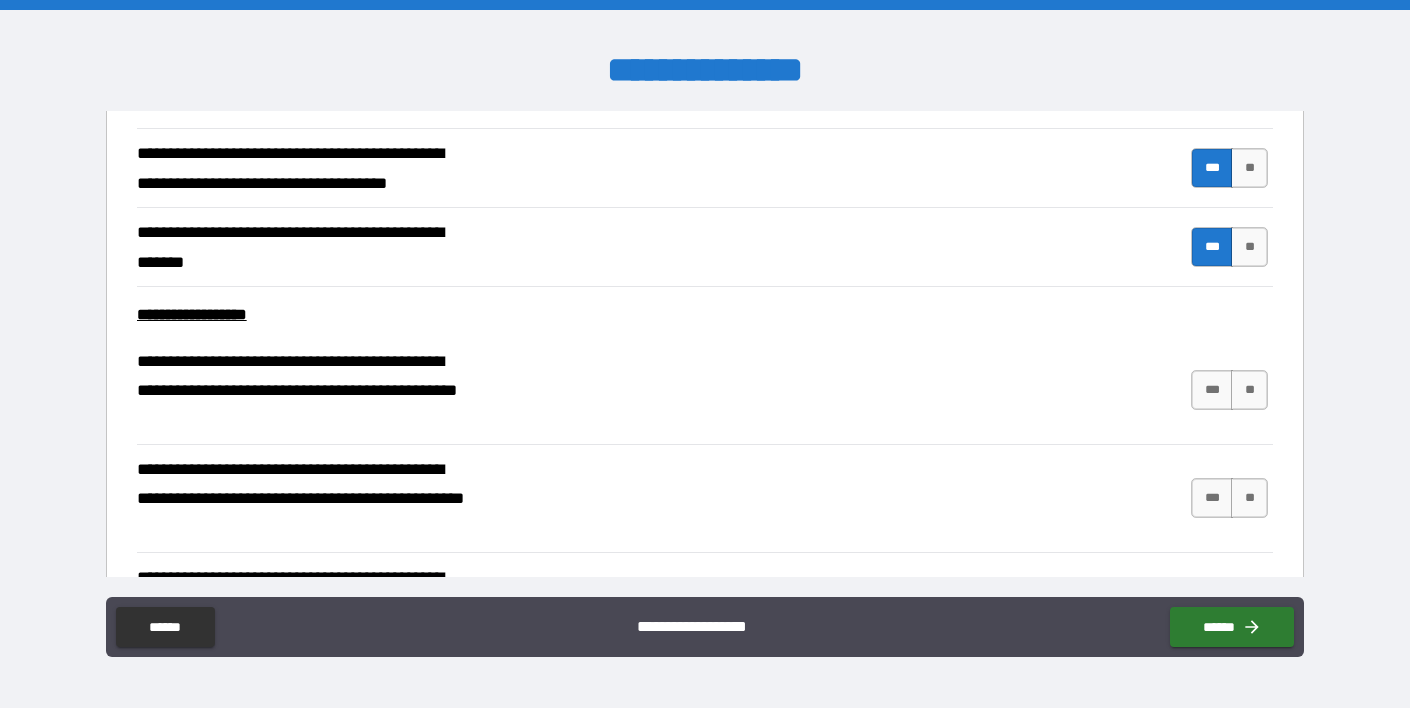 click on "***" at bounding box center (1212, 247) 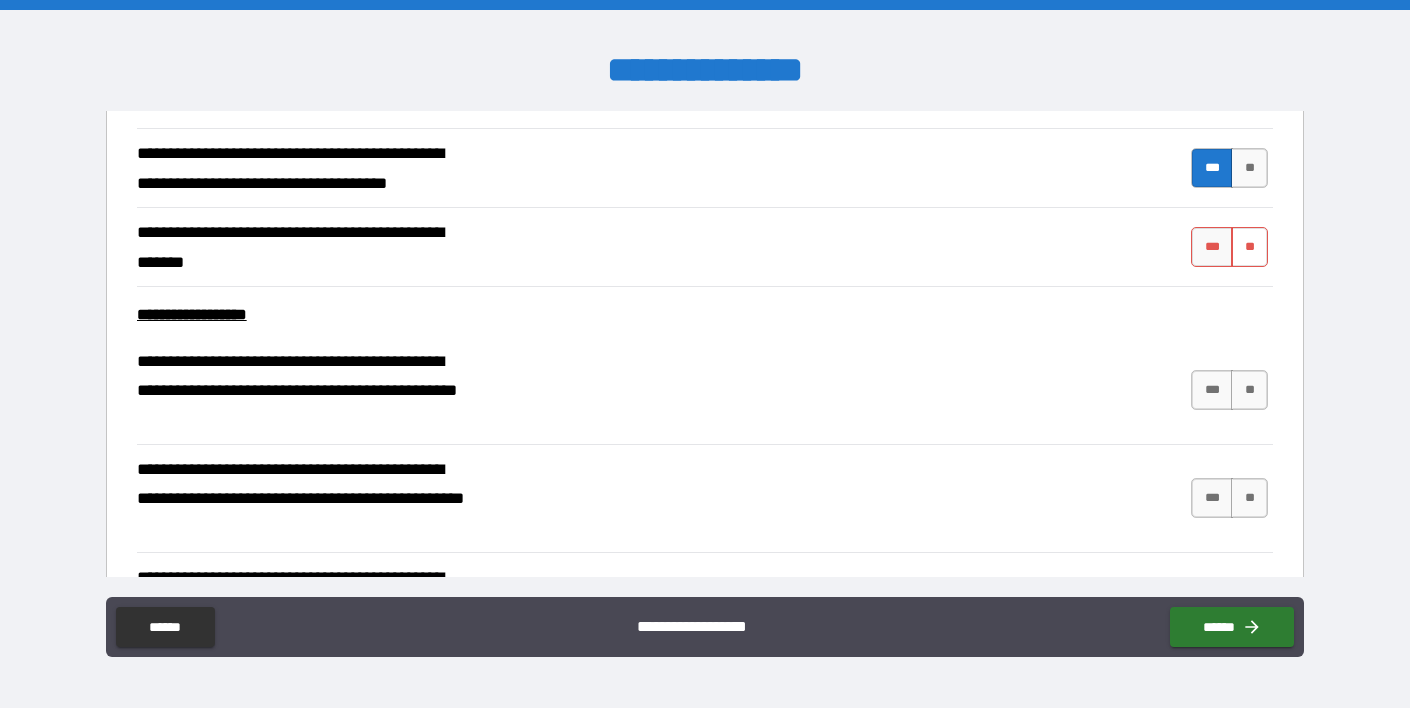 click on "**" at bounding box center [1249, 247] 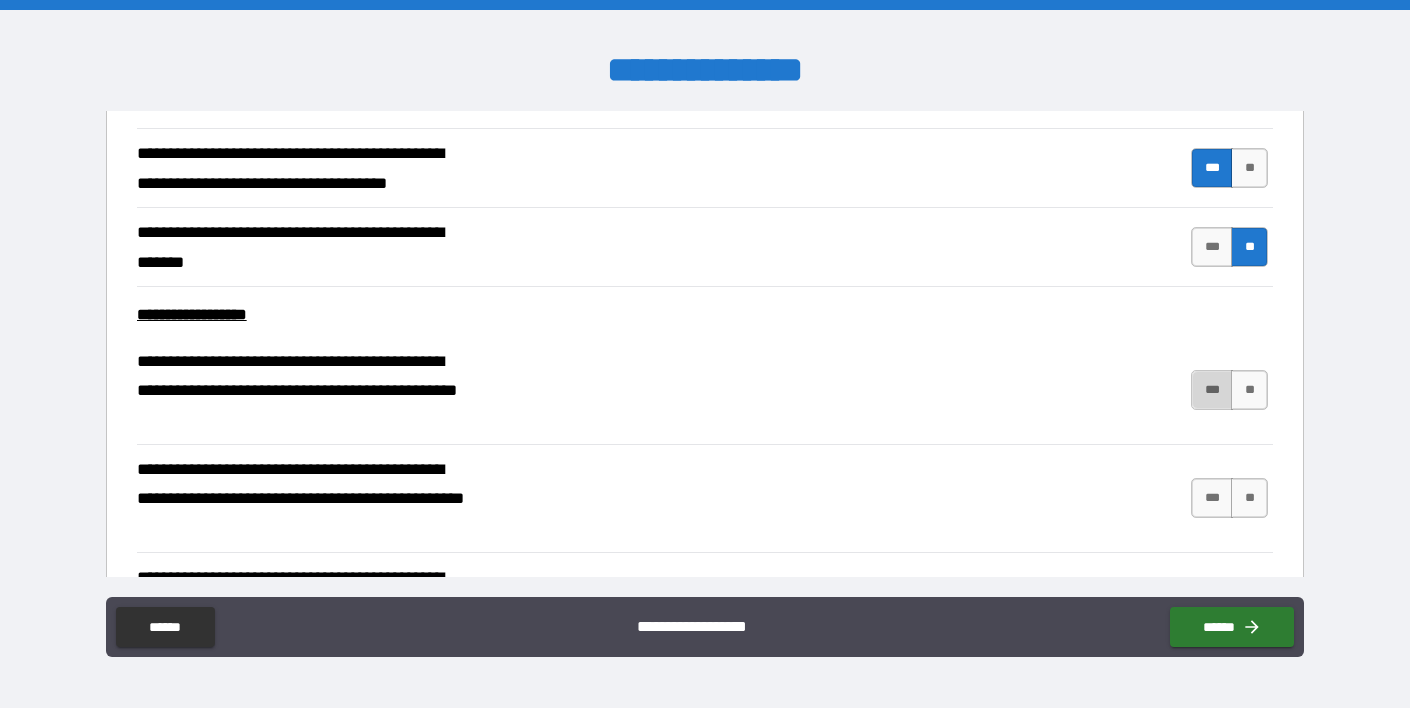 click on "***" at bounding box center (1212, 390) 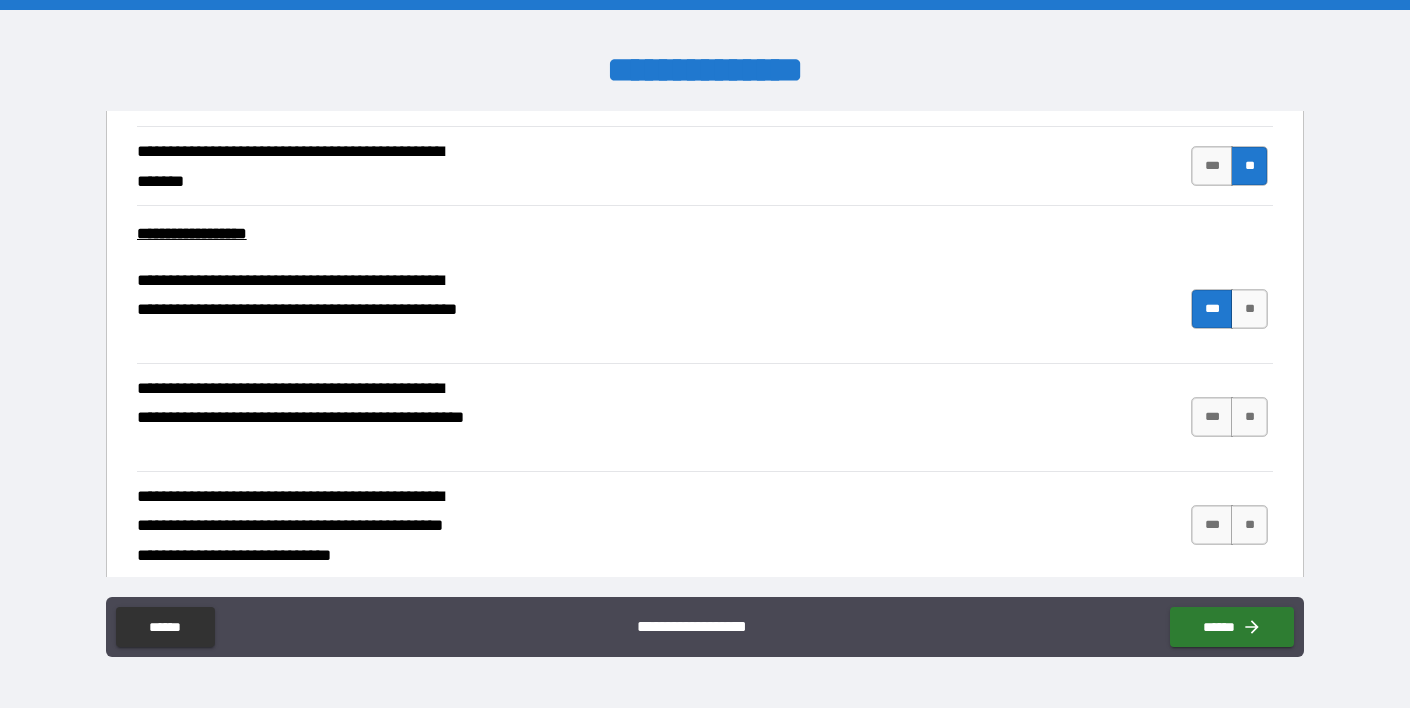 scroll, scrollTop: 2491, scrollLeft: 0, axis: vertical 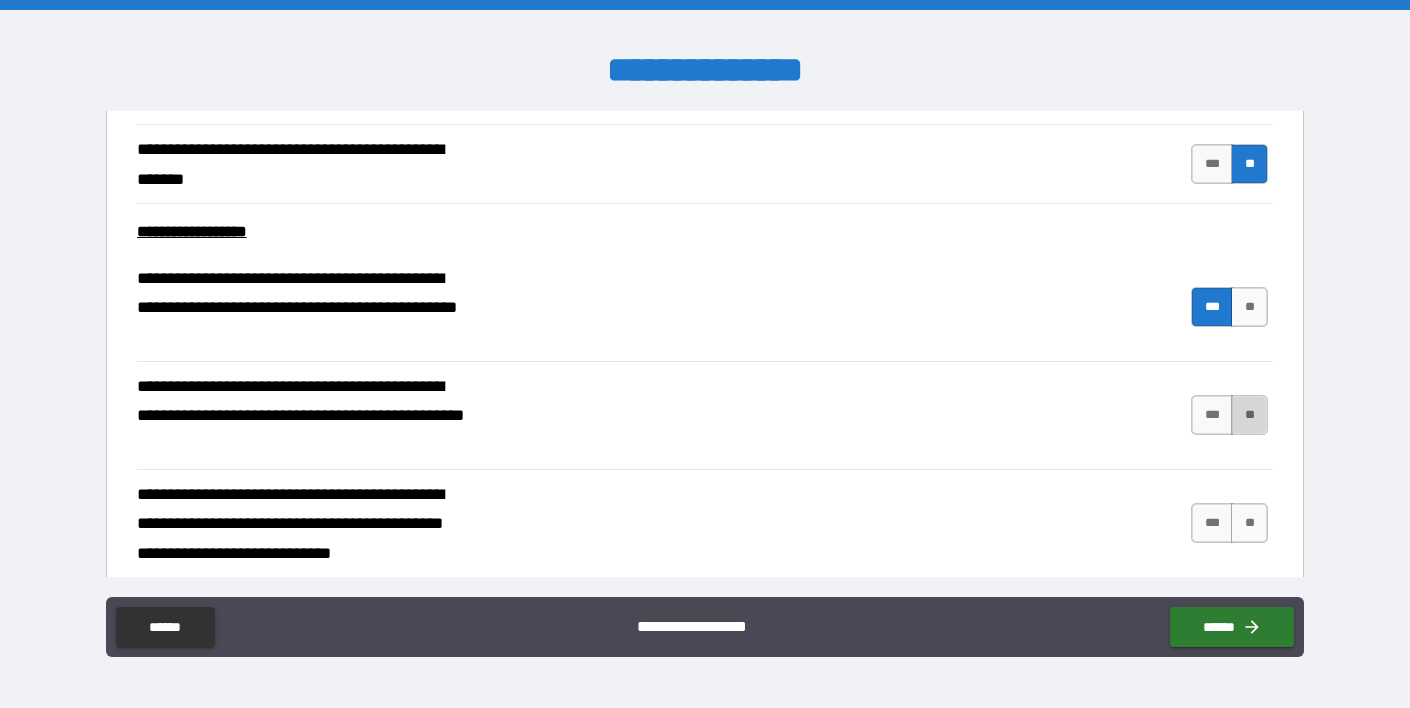 click on "**" at bounding box center (1249, 415) 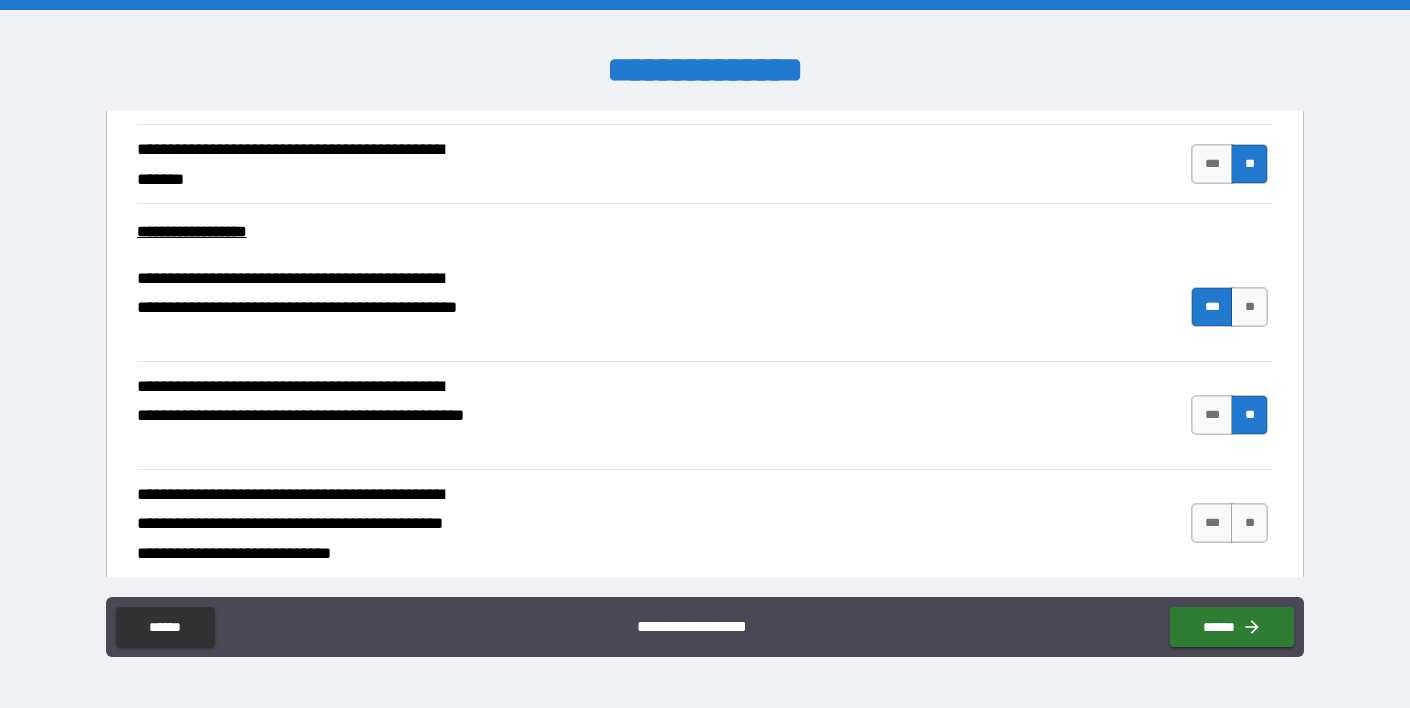 scroll, scrollTop: 2577, scrollLeft: 0, axis: vertical 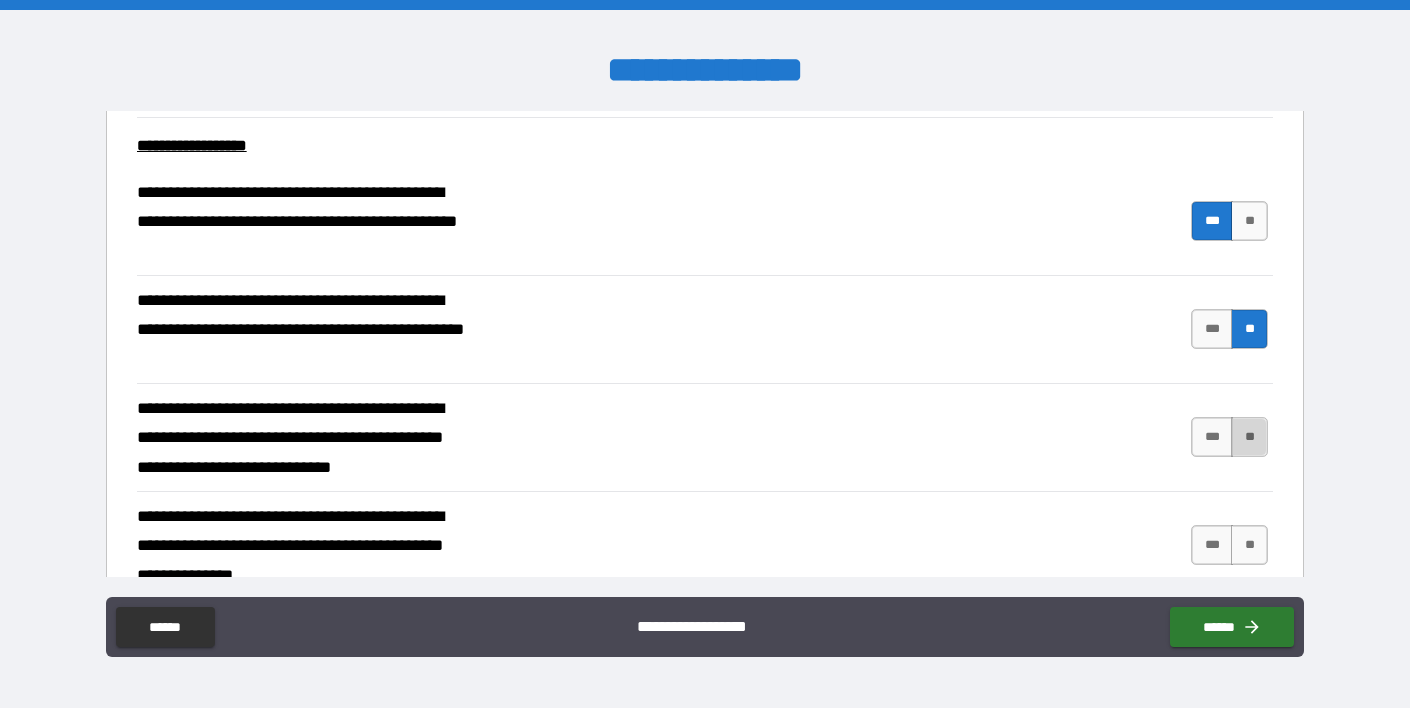 click on "**" at bounding box center [1249, 437] 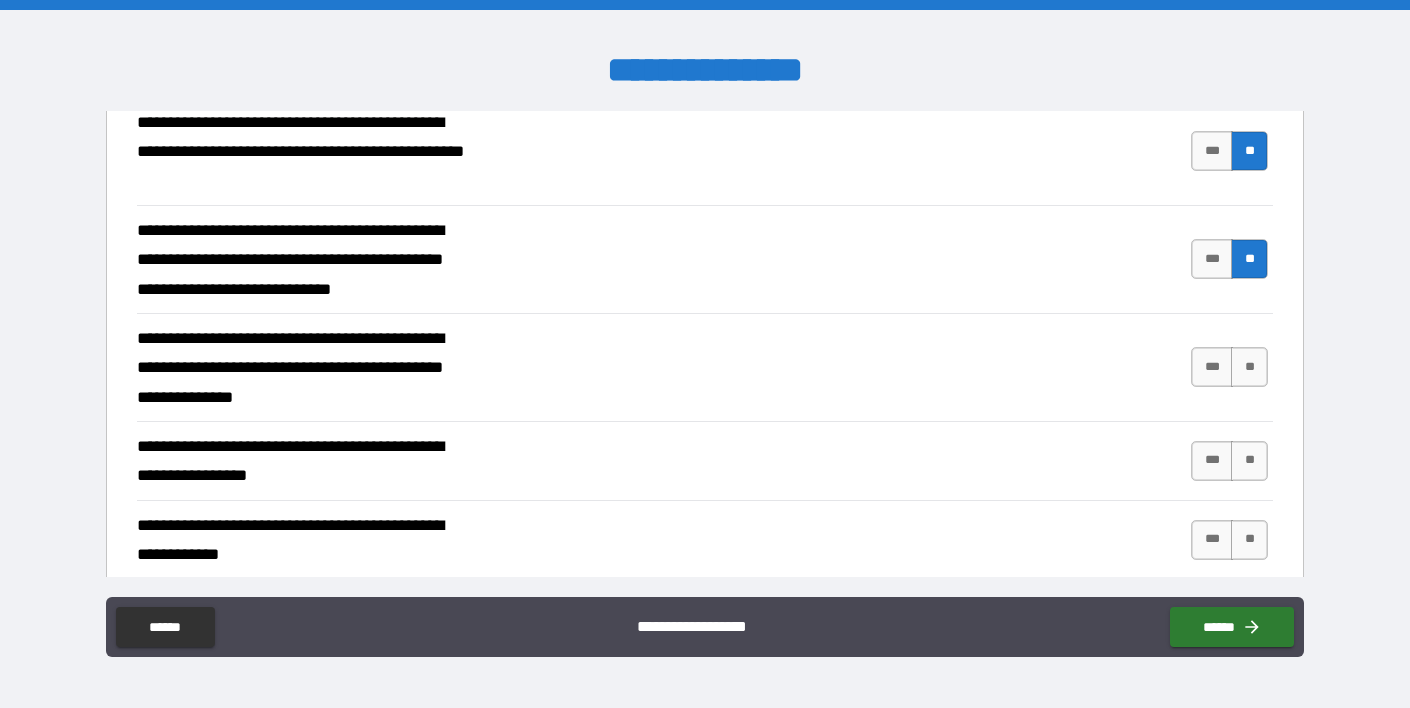scroll, scrollTop: 2761, scrollLeft: 0, axis: vertical 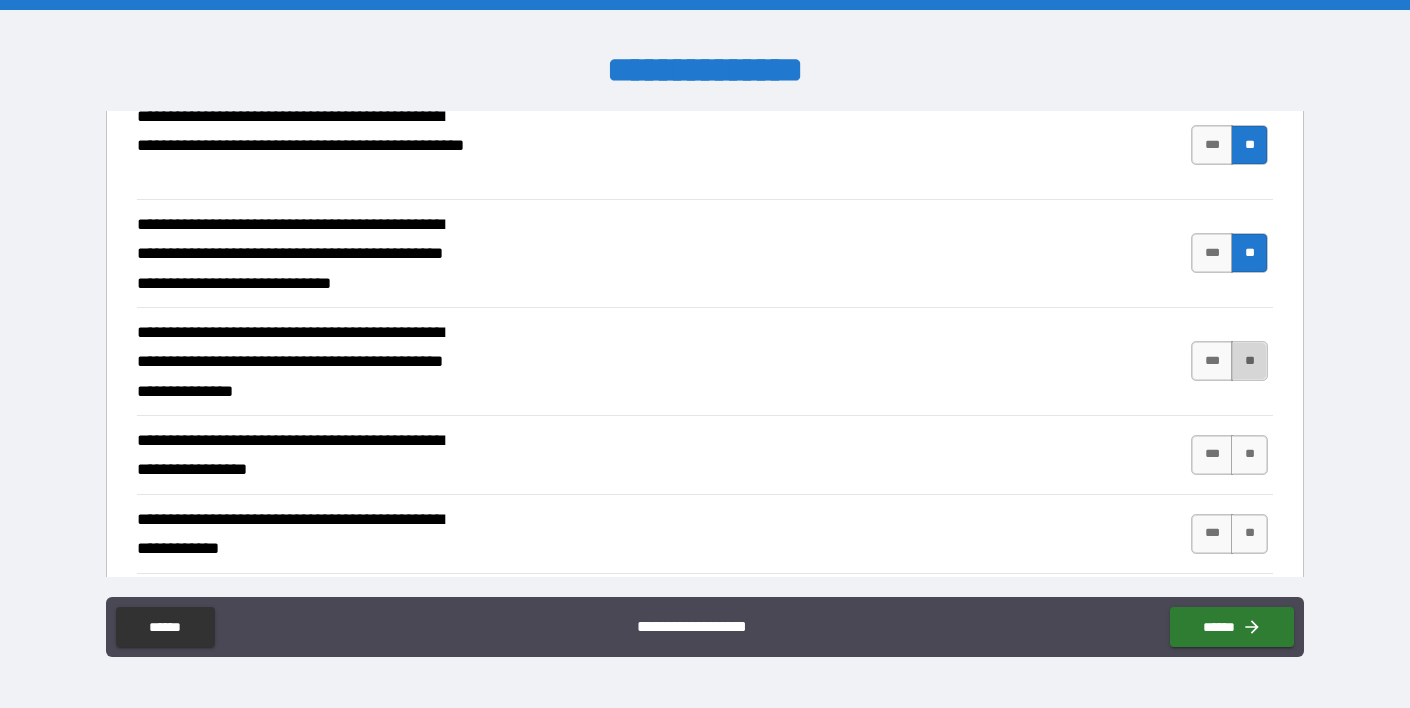 click on "**" at bounding box center [1249, 361] 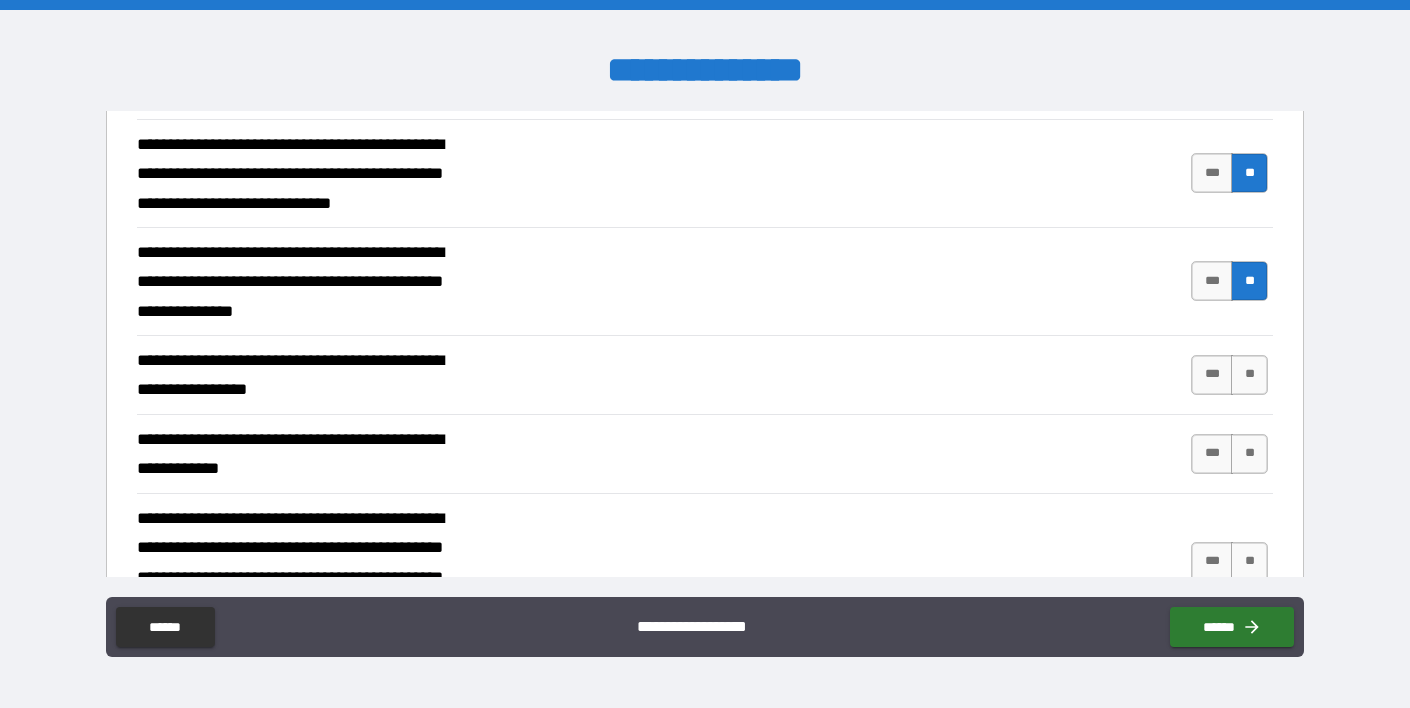 scroll, scrollTop: 2874, scrollLeft: 0, axis: vertical 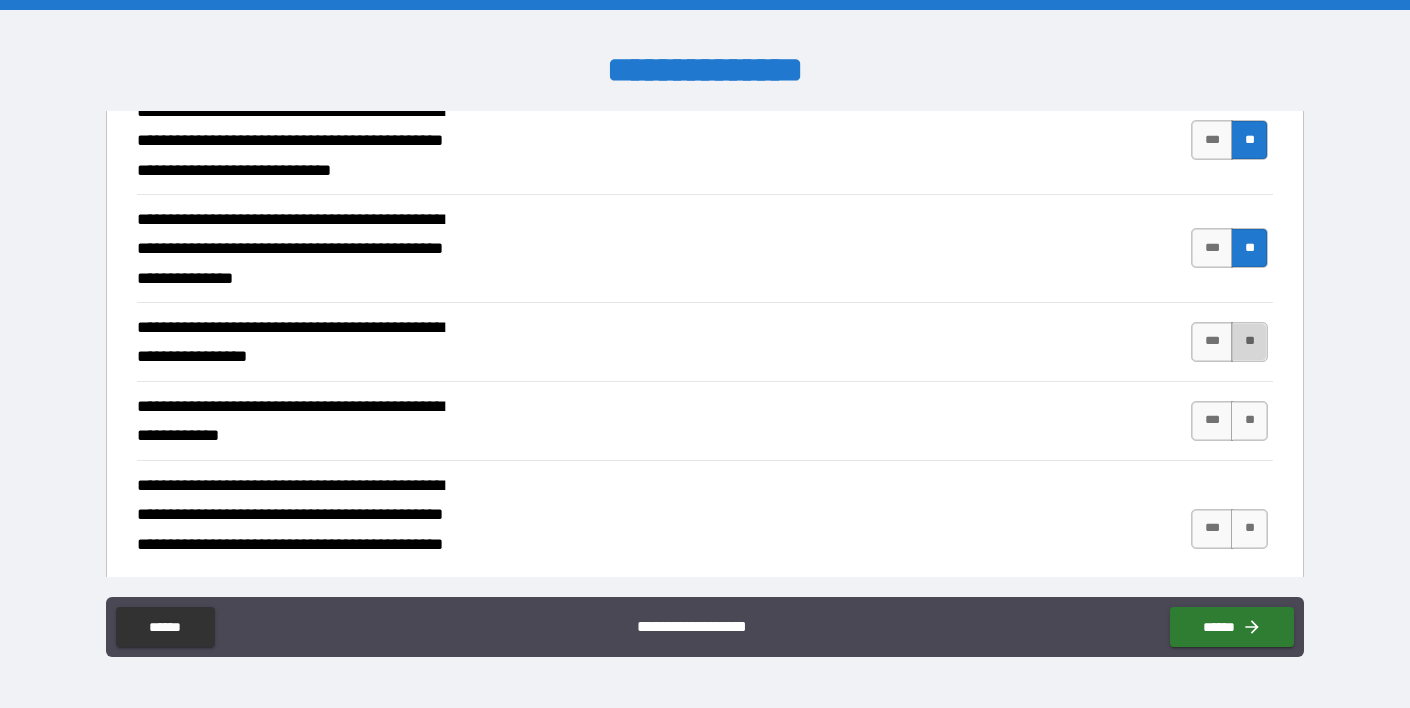 click on "**" at bounding box center (1249, 342) 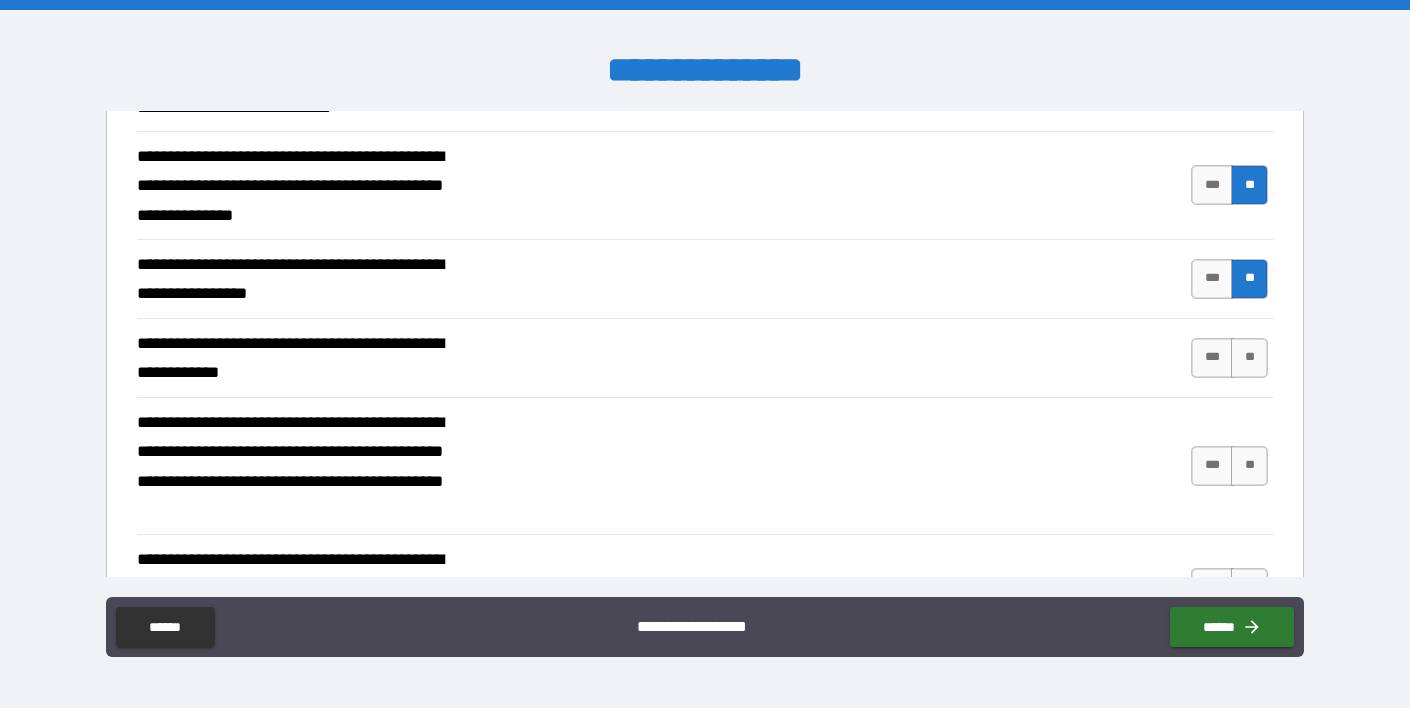 scroll, scrollTop: 2939, scrollLeft: 0, axis: vertical 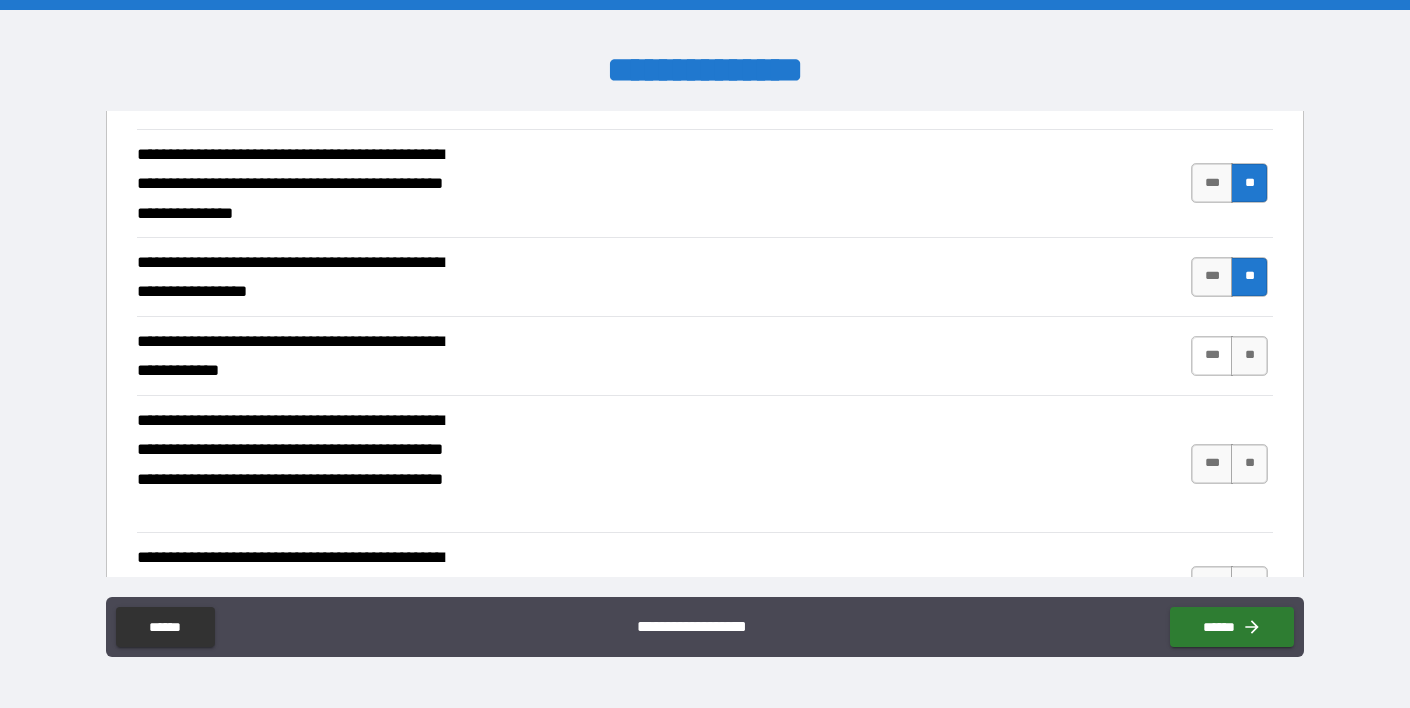 click on "***" at bounding box center [1212, 356] 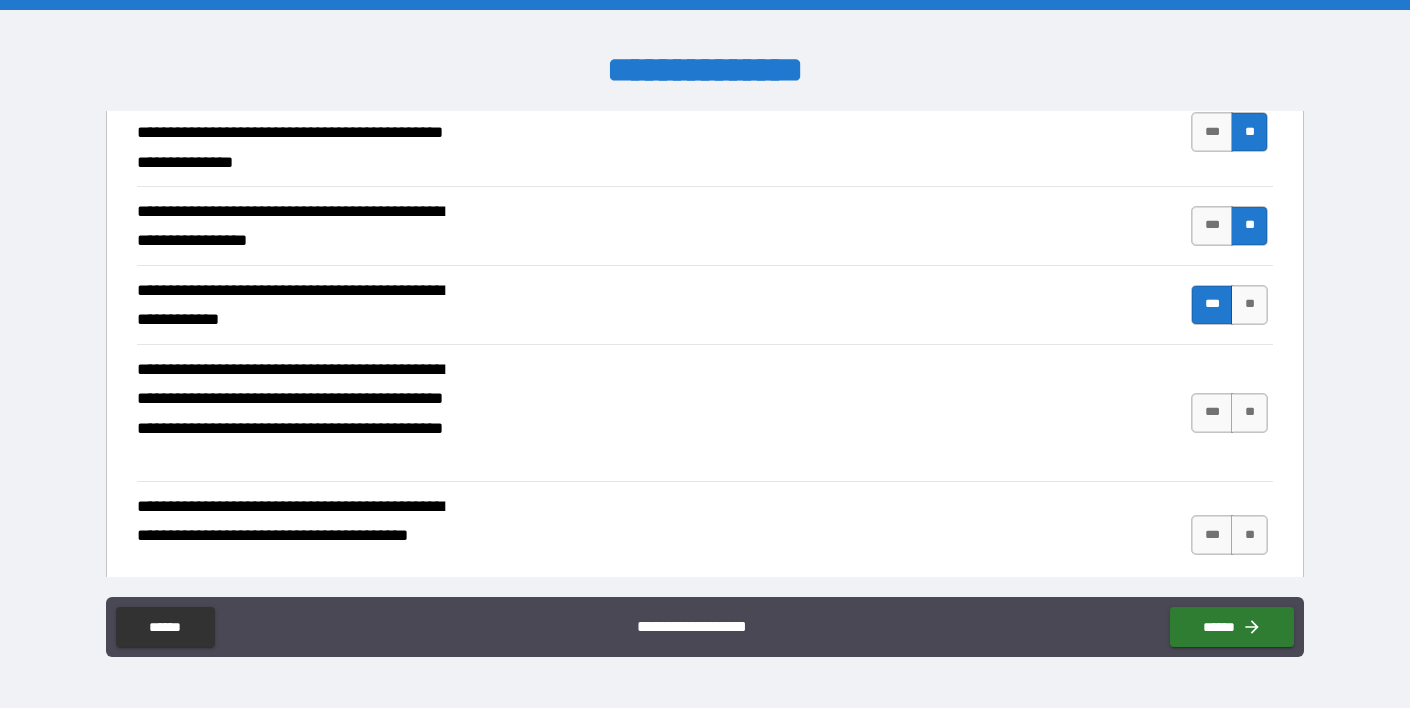 scroll, scrollTop: 2992, scrollLeft: 0, axis: vertical 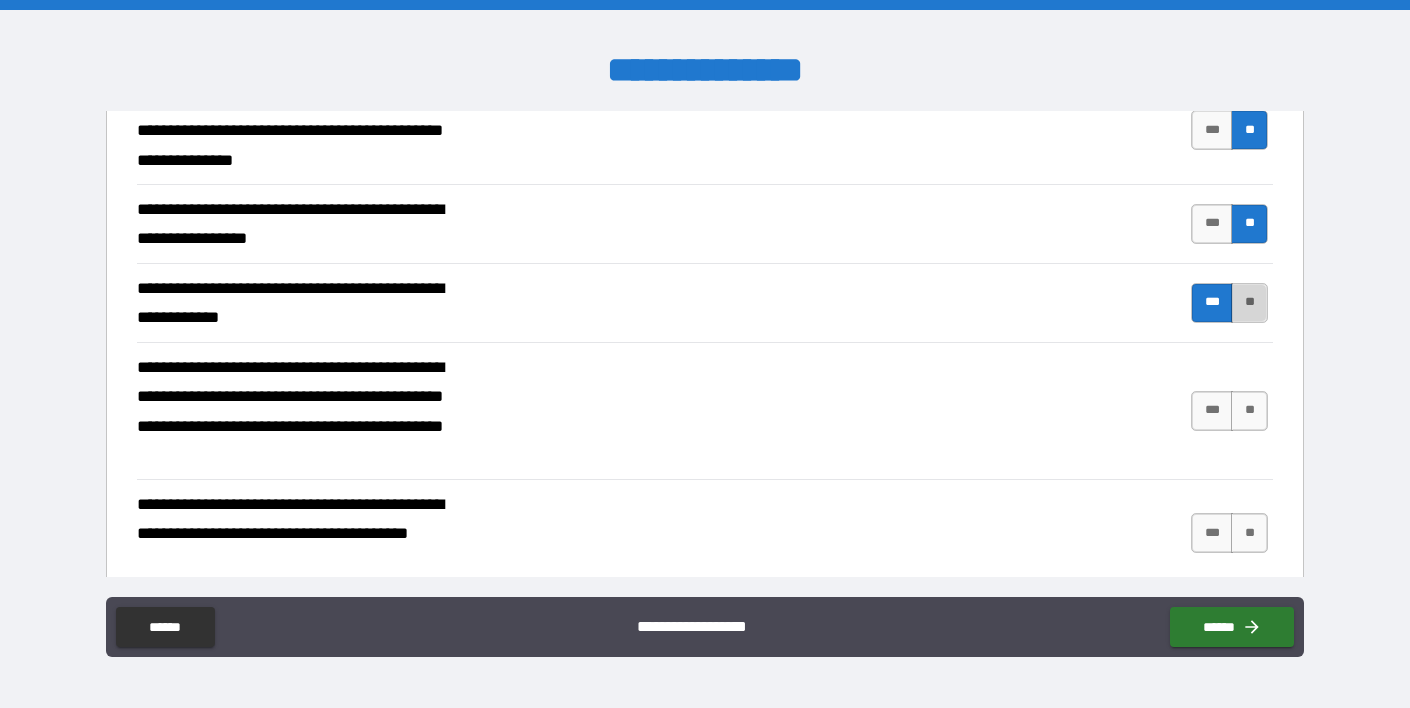 click on "**" at bounding box center (1249, 303) 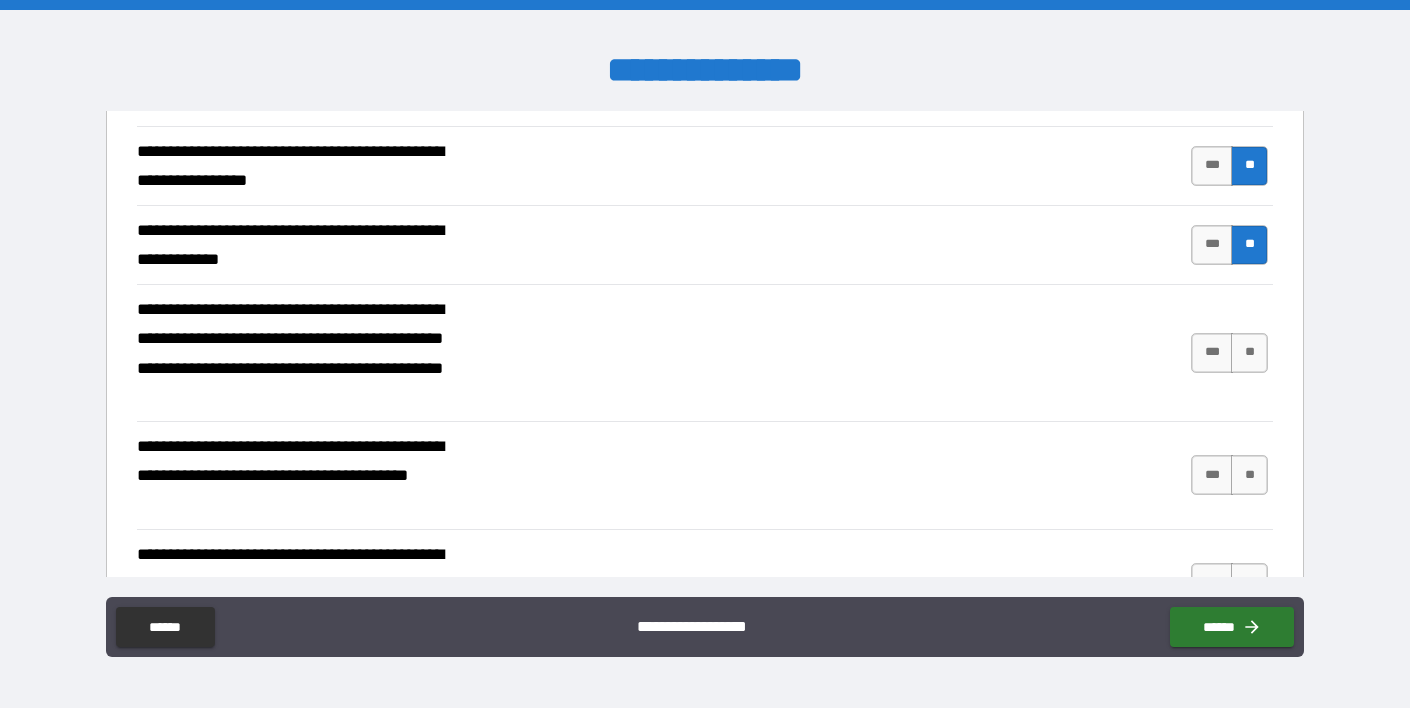 scroll, scrollTop: 3053, scrollLeft: 0, axis: vertical 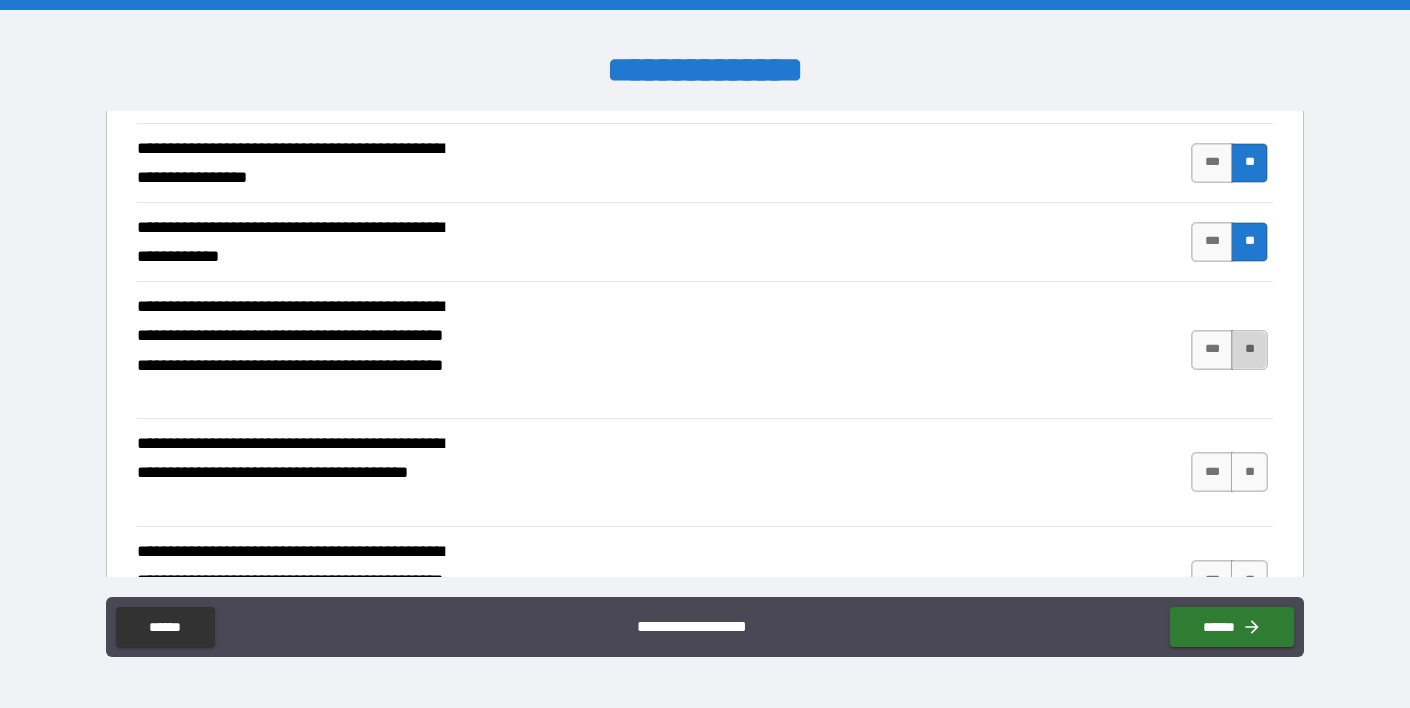 click on "**" at bounding box center [1249, 350] 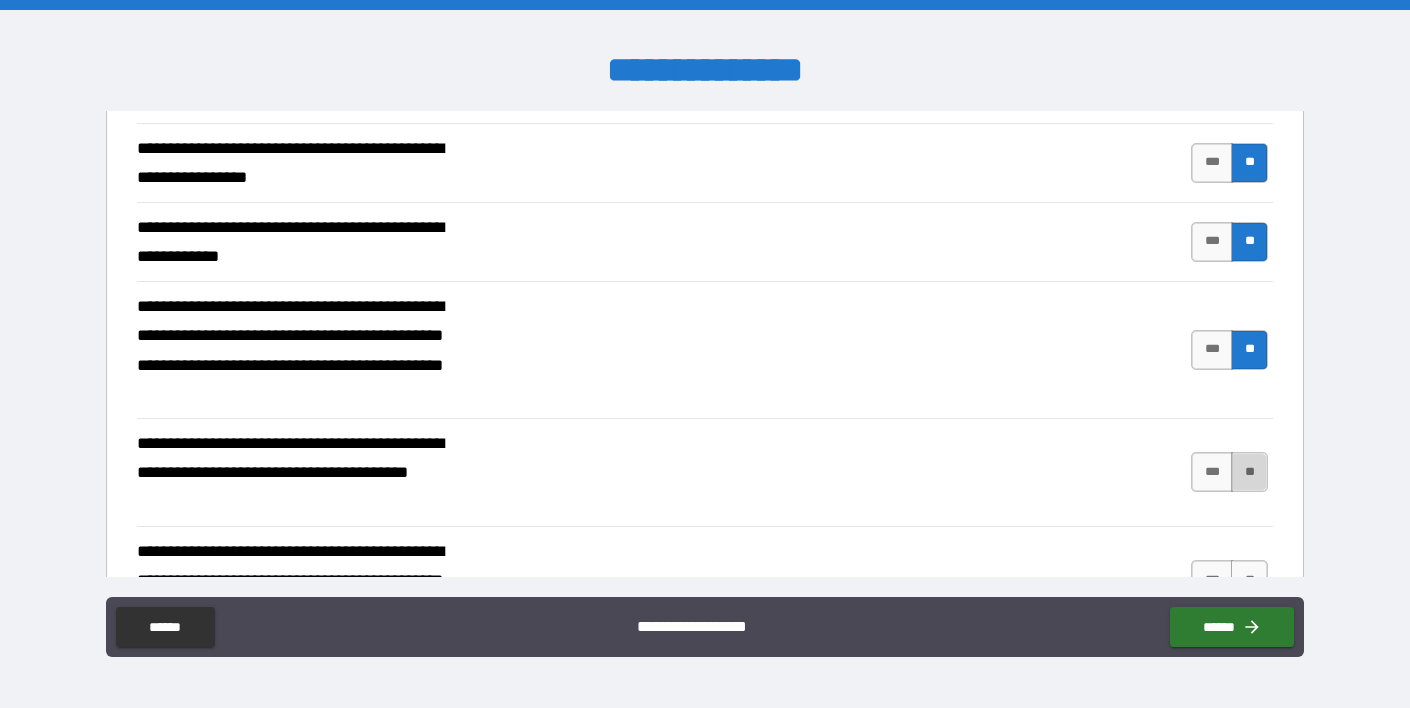 click on "**" at bounding box center (1249, 472) 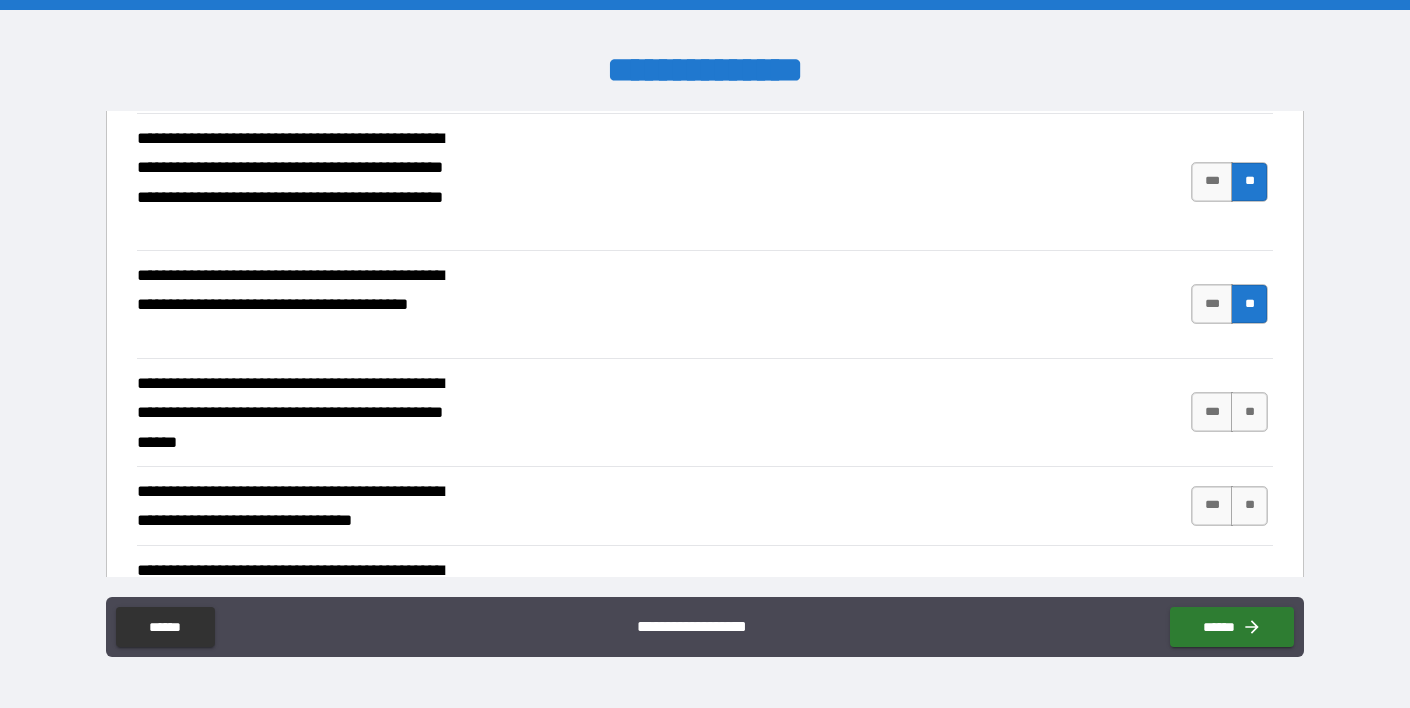 scroll, scrollTop: 3261, scrollLeft: 0, axis: vertical 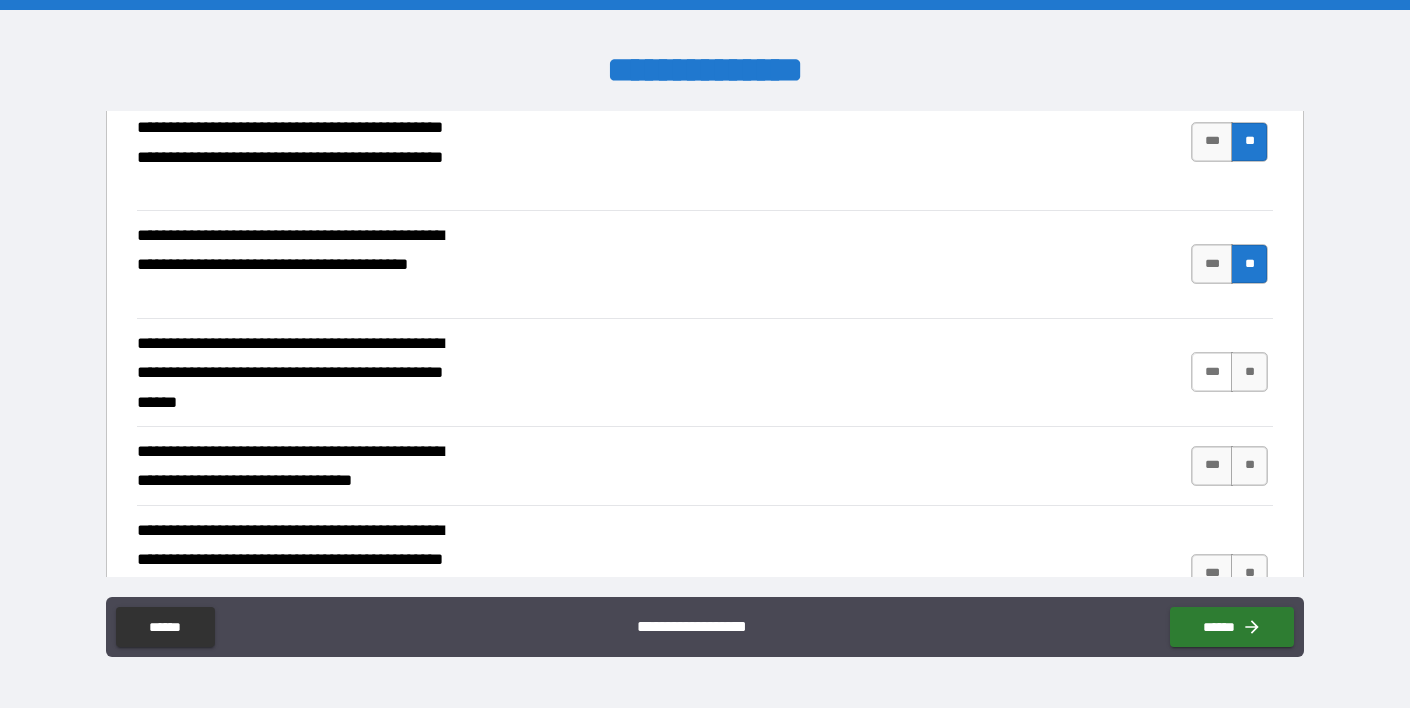 click on "***" at bounding box center (1212, 372) 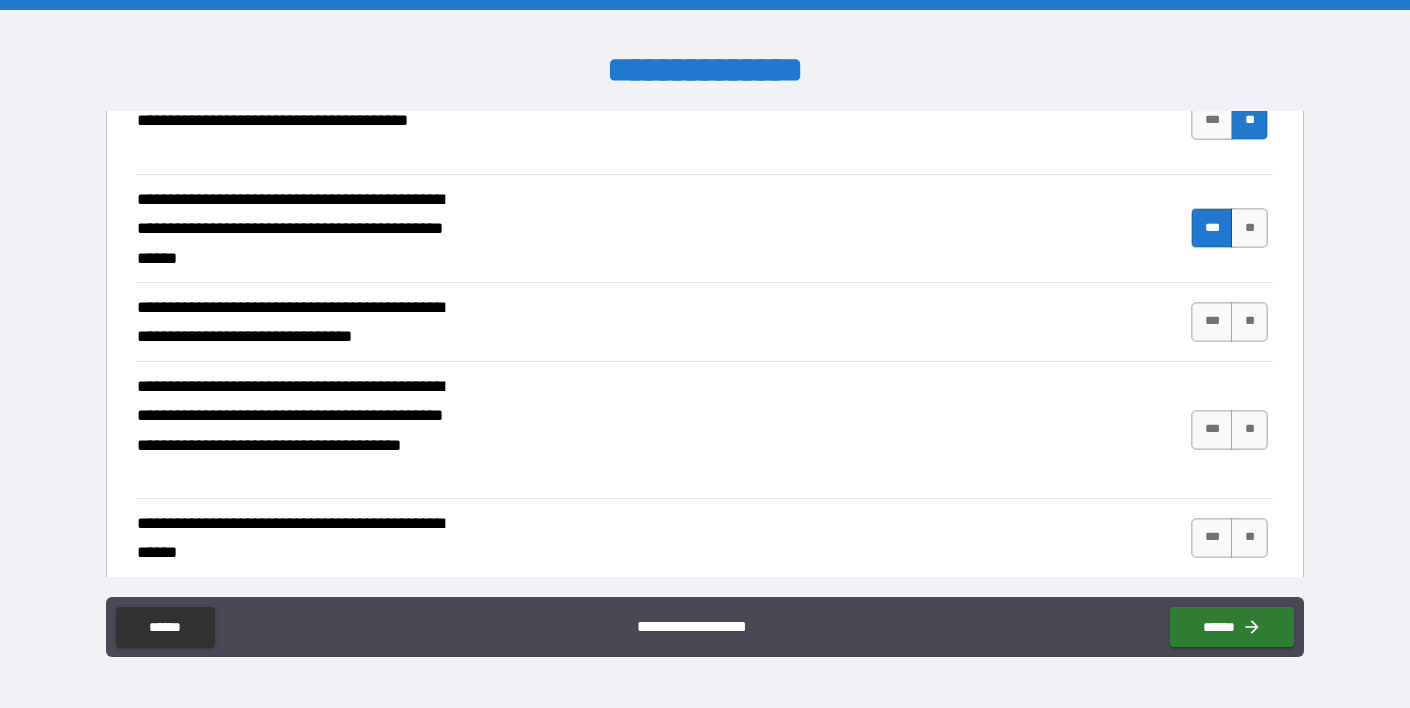 scroll, scrollTop: 3408, scrollLeft: 0, axis: vertical 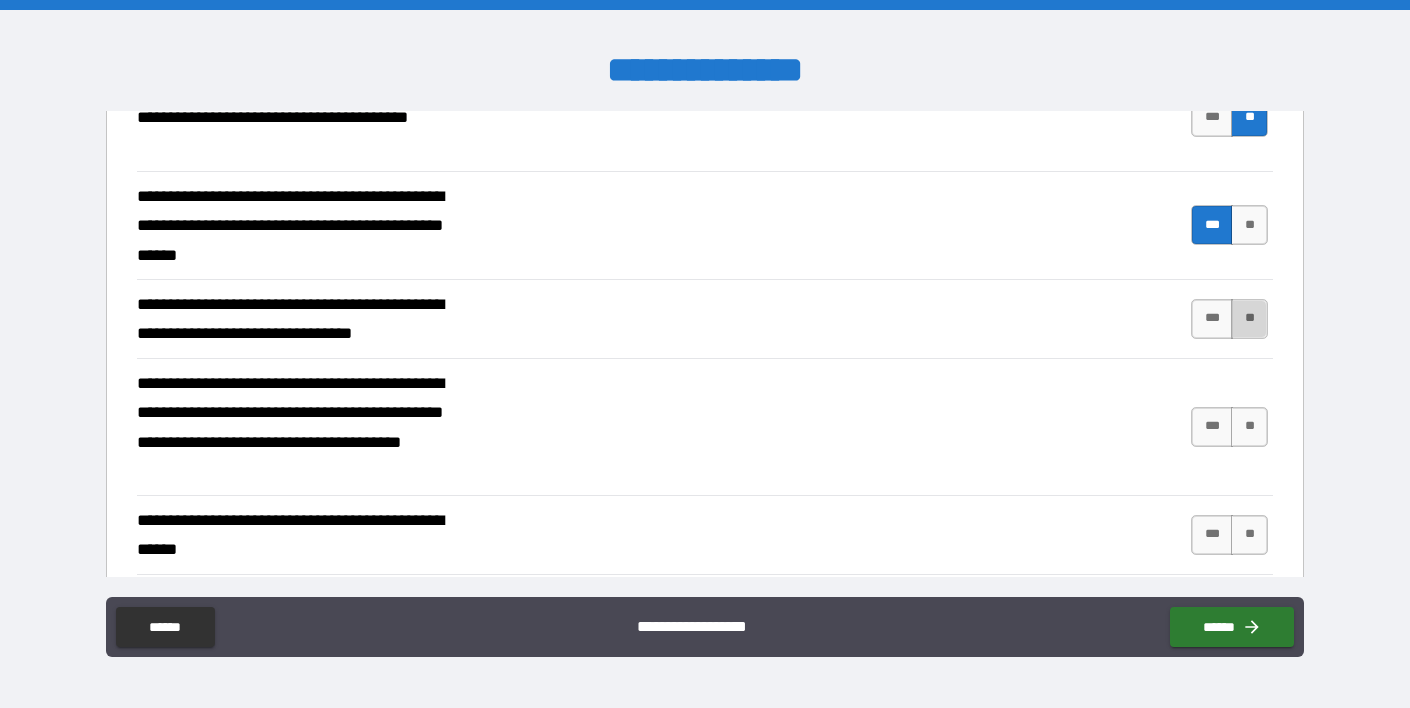 click on "**" at bounding box center [1249, 319] 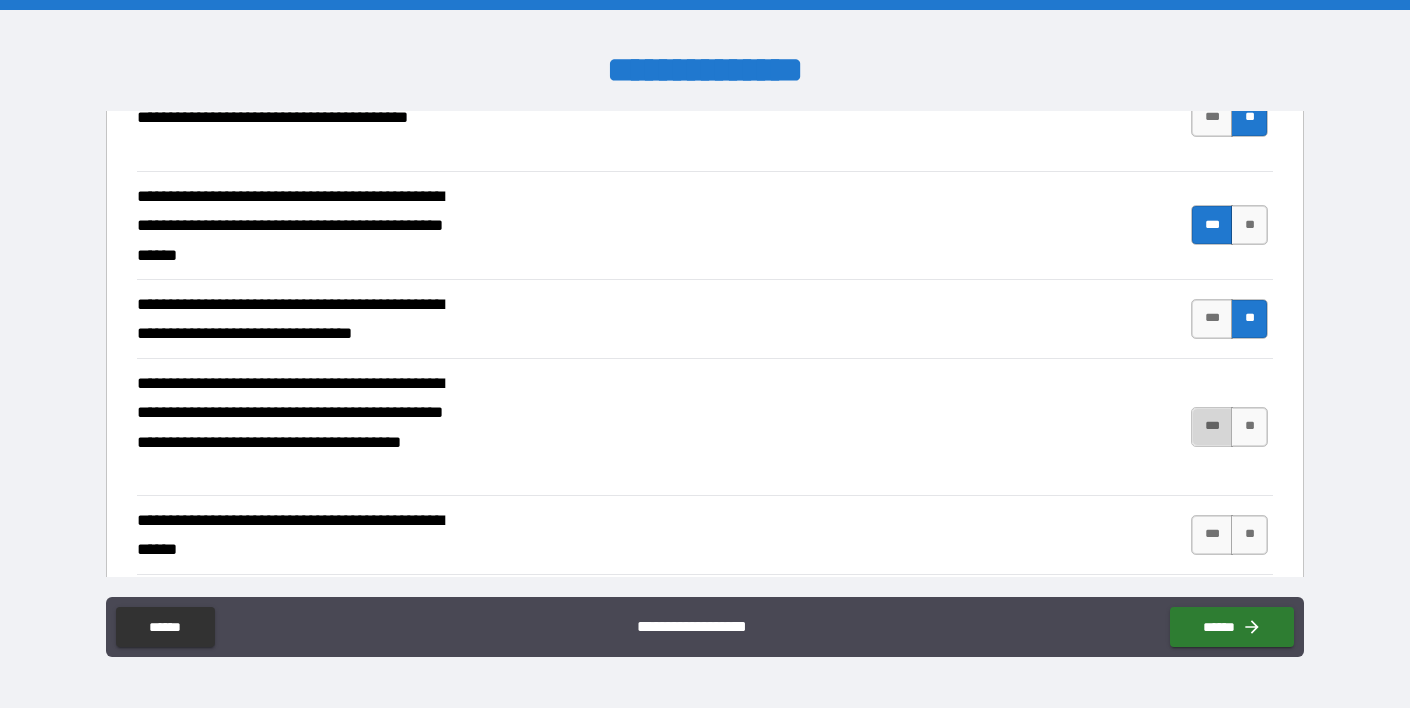 click on "***" at bounding box center (1212, 427) 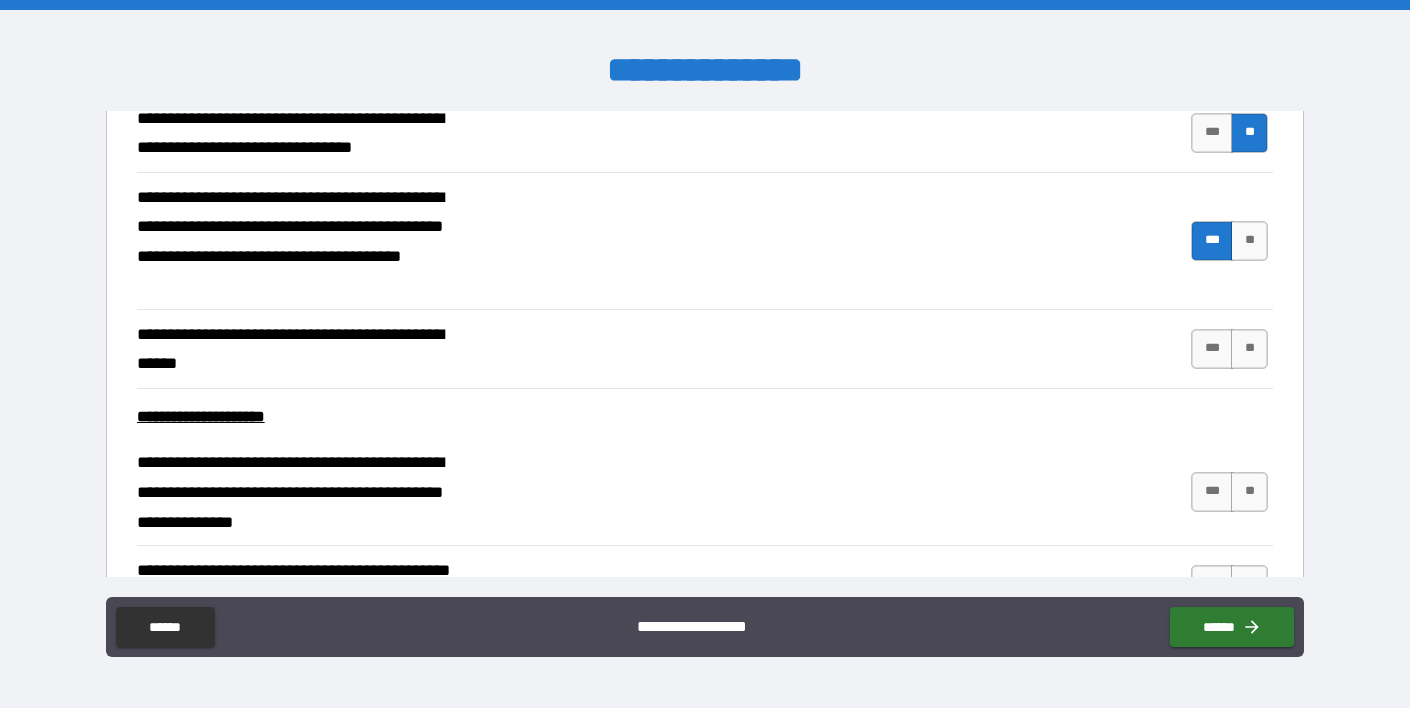 scroll, scrollTop: 3596, scrollLeft: 0, axis: vertical 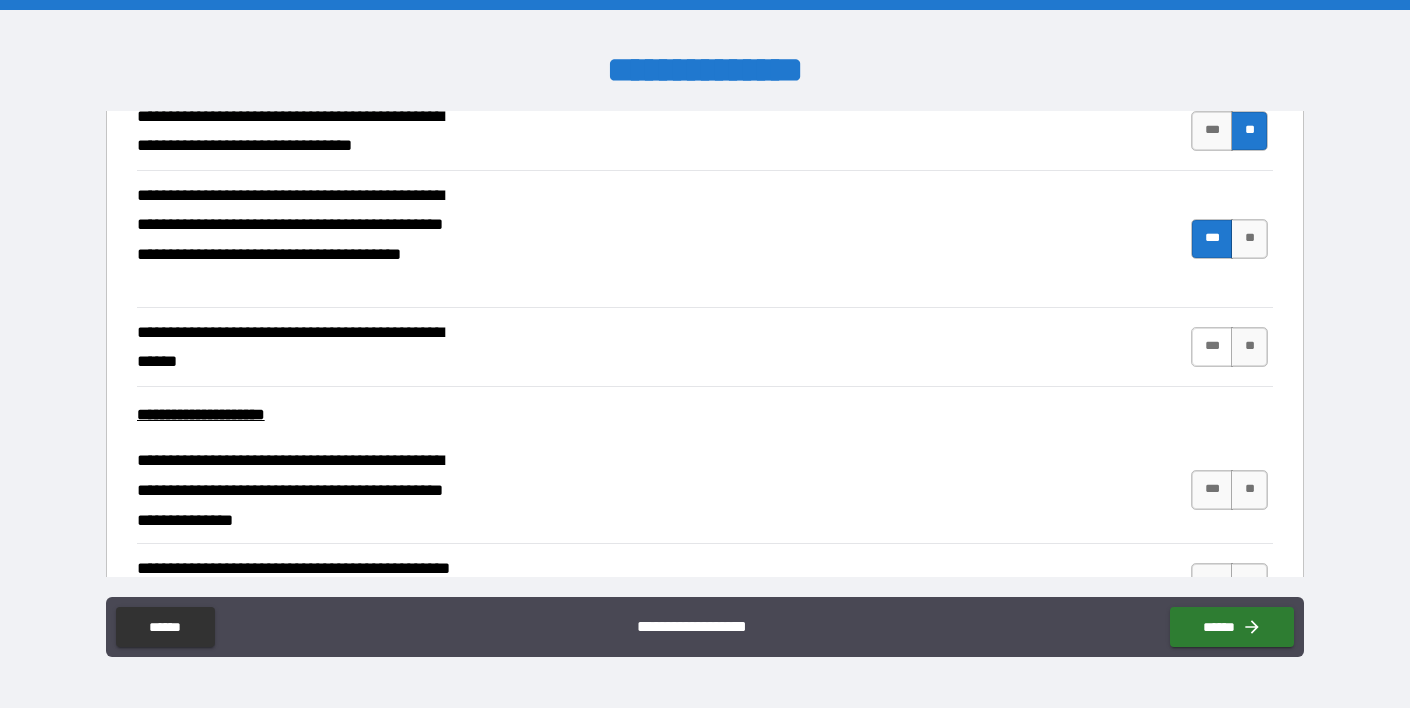 click on "***" at bounding box center [1212, 347] 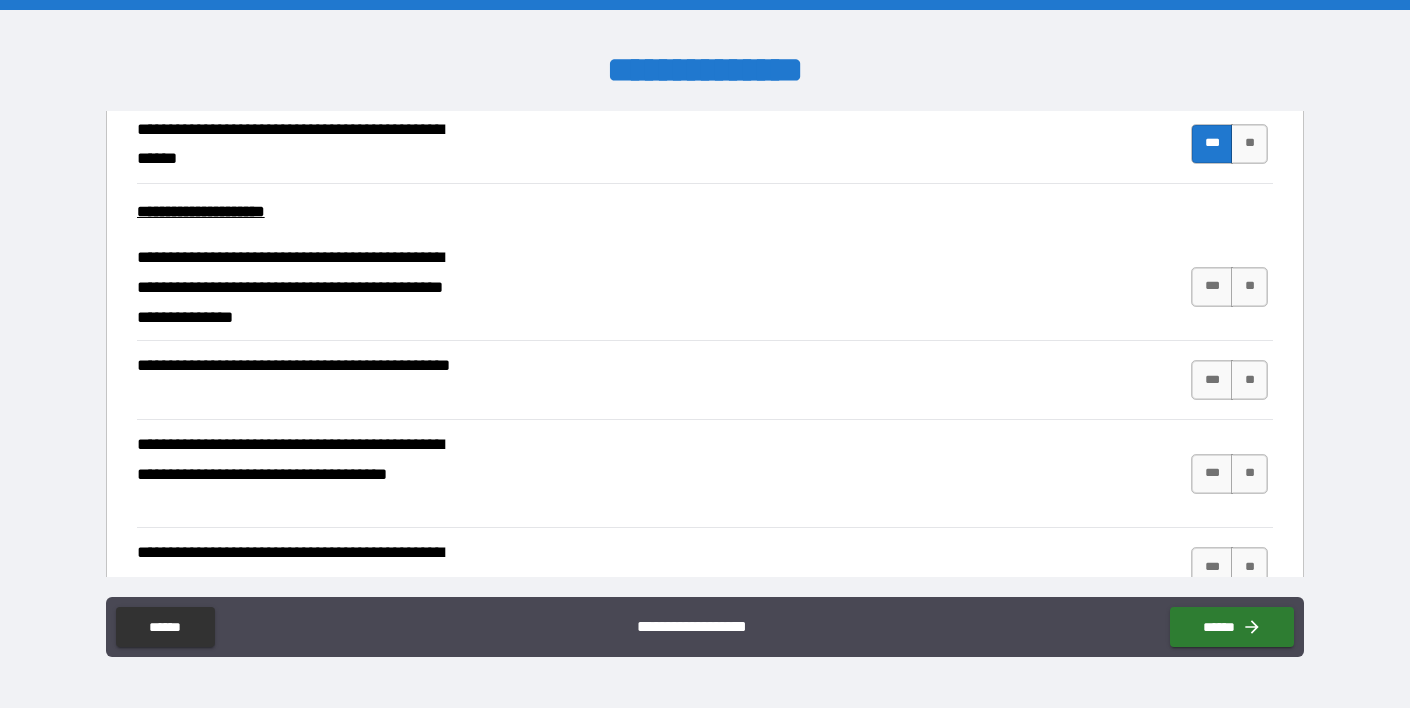 scroll, scrollTop: 3807, scrollLeft: 0, axis: vertical 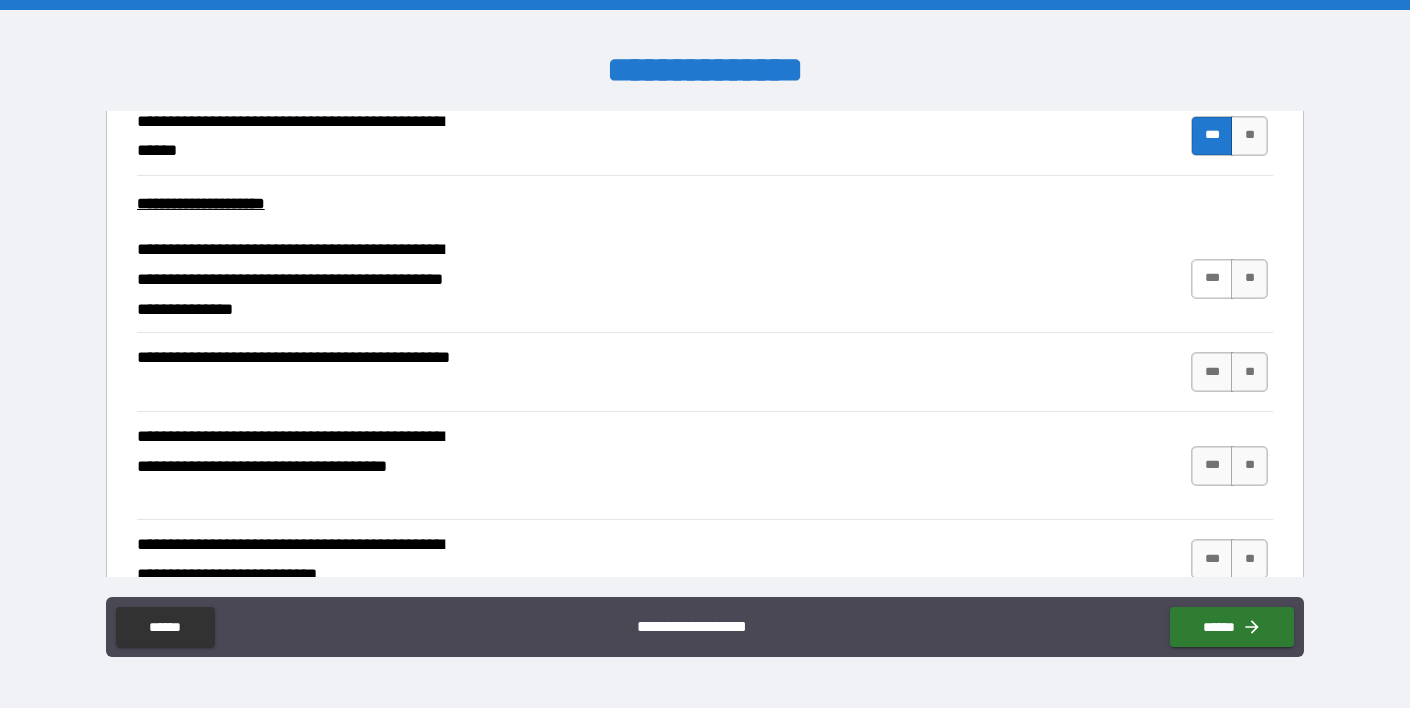 click on "***" at bounding box center (1212, 279) 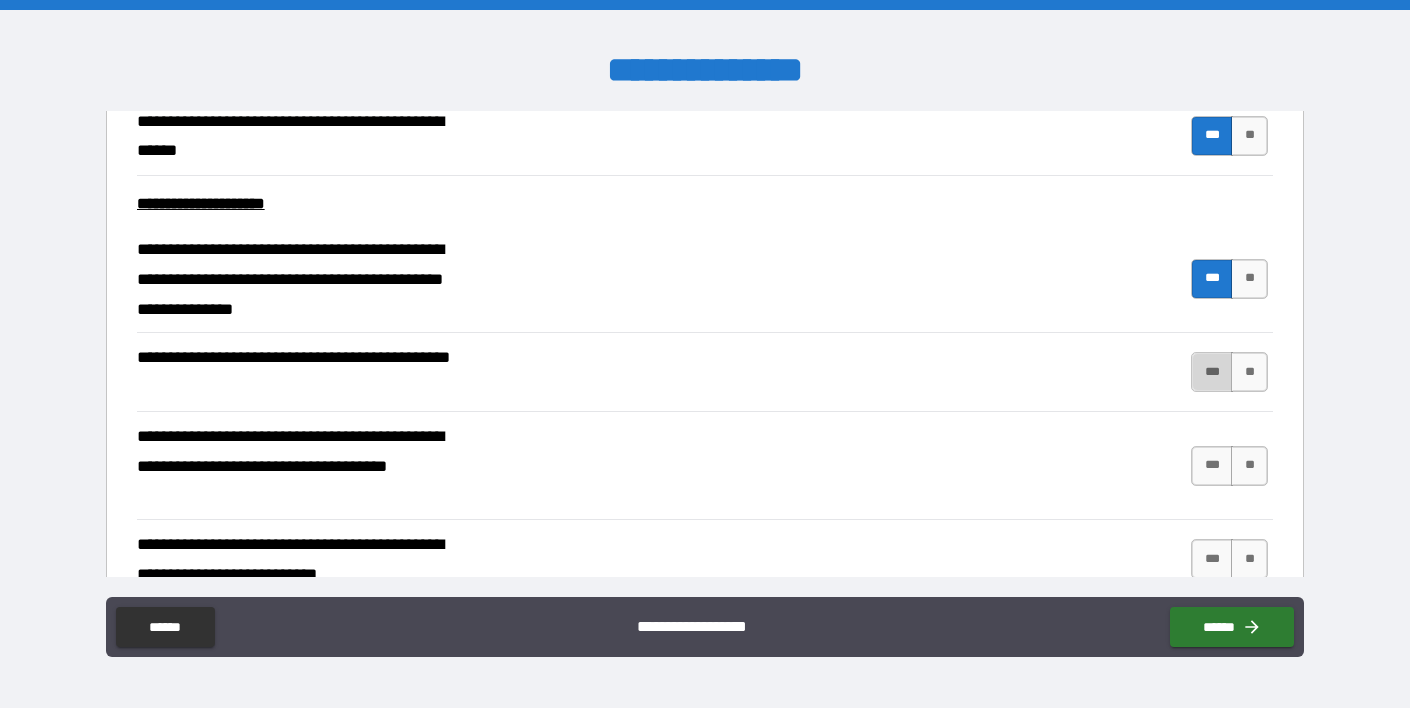 click on "***" at bounding box center (1212, 372) 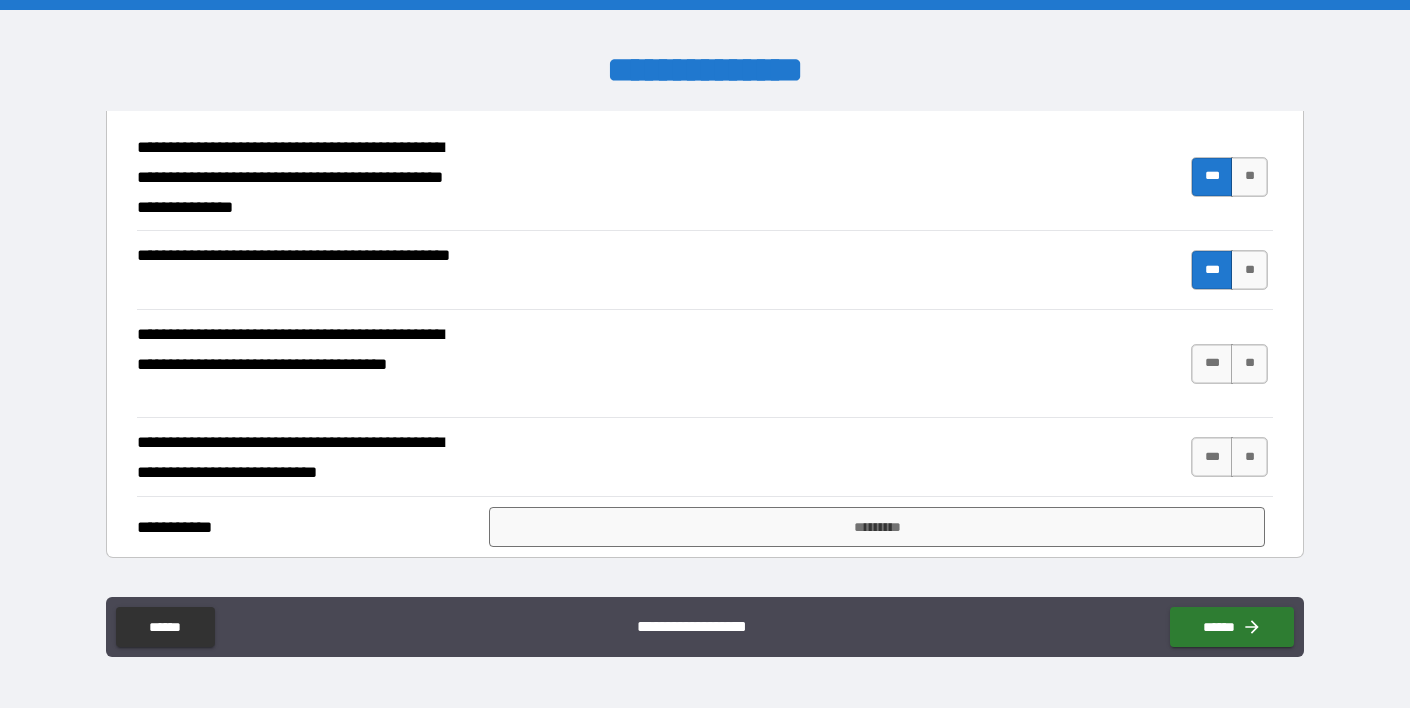 scroll, scrollTop: 3912, scrollLeft: 0, axis: vertical 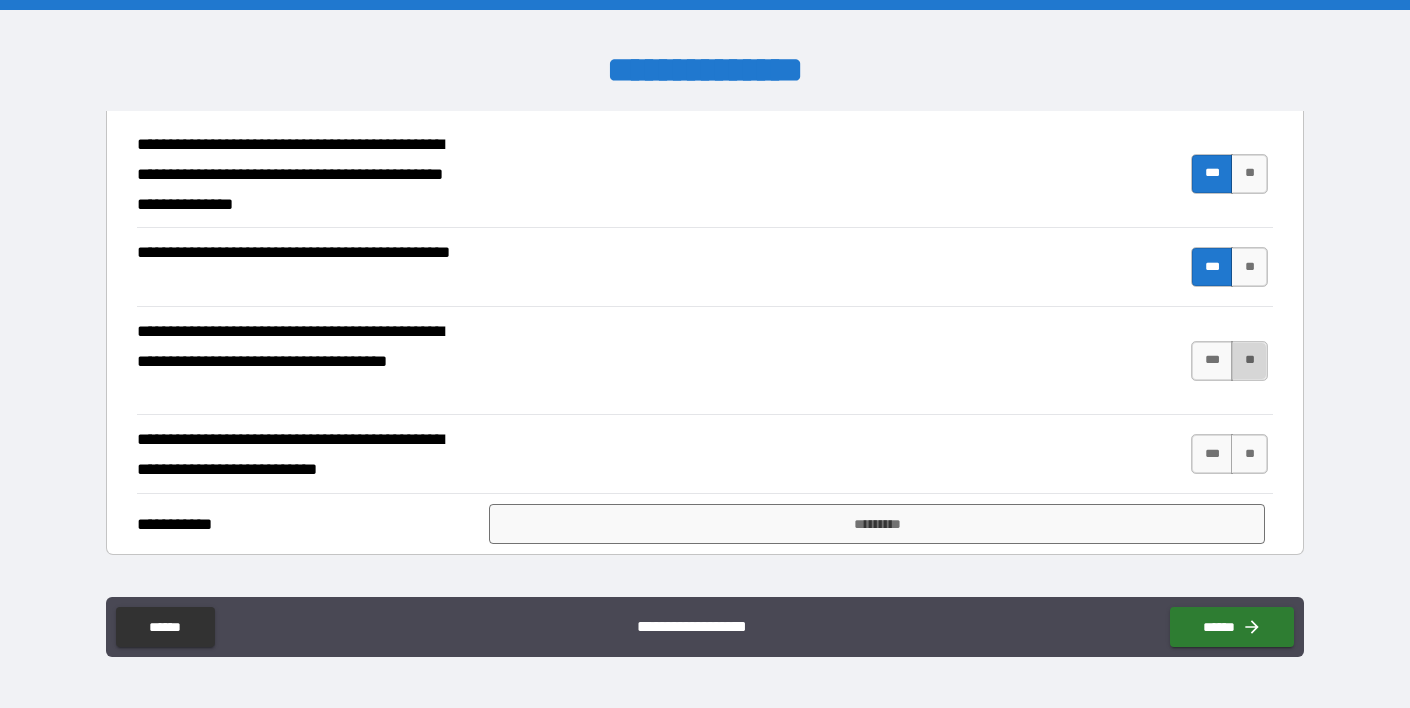 click on "**" at bounding box center [1249, 361] 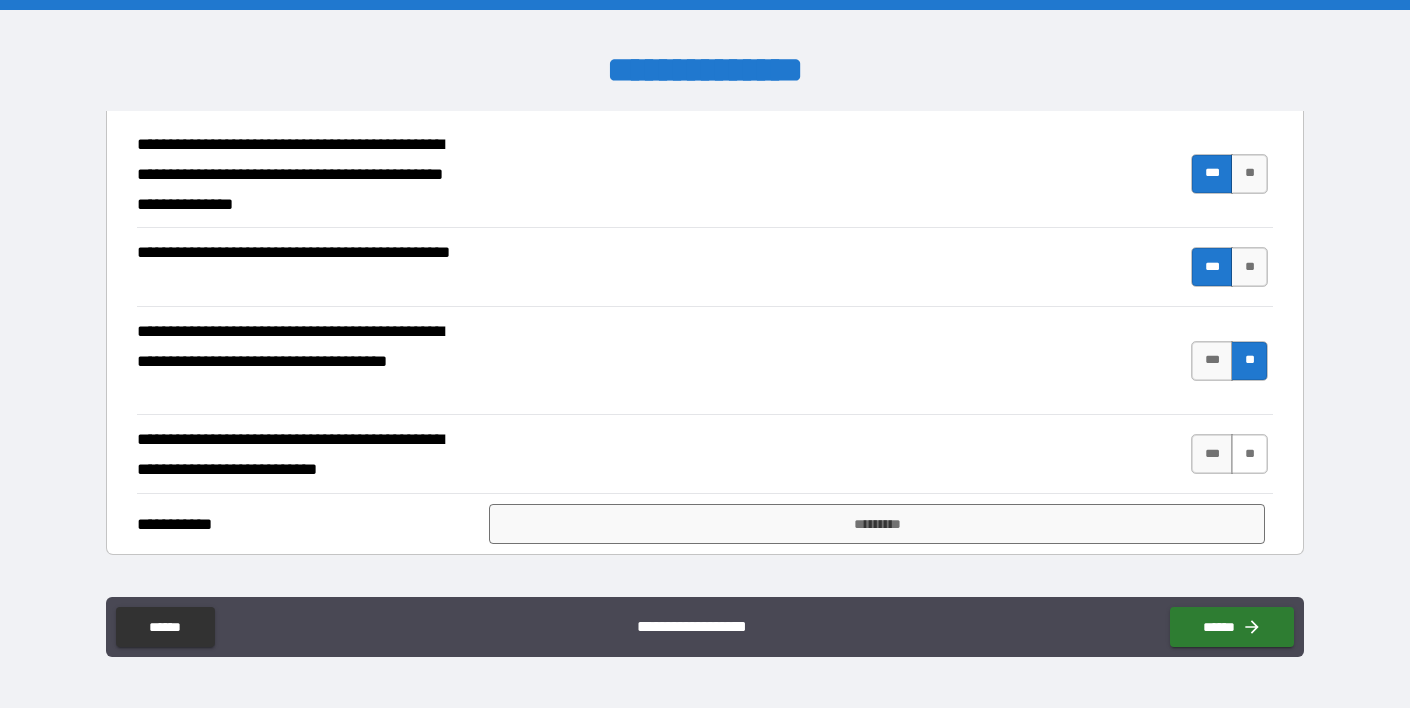 click on "**" at bounding box center (1249, 454) 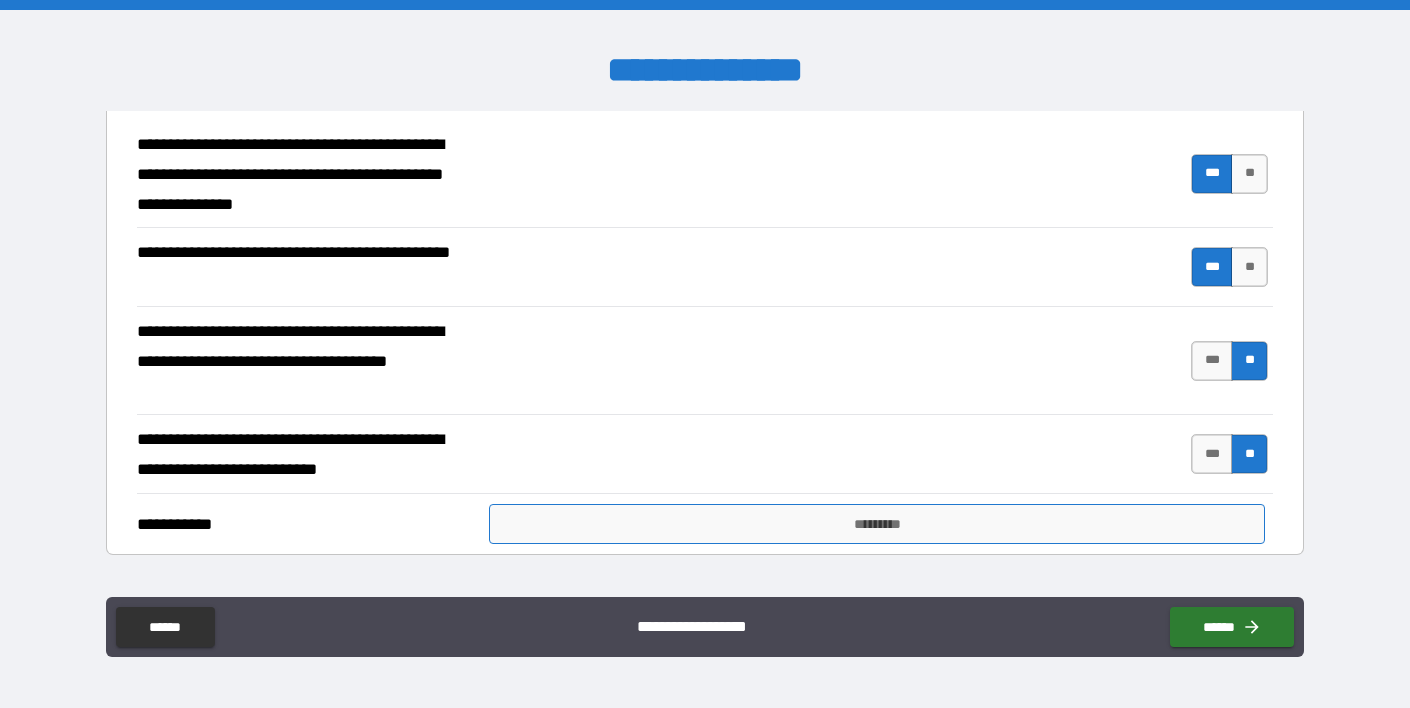 click on "*********" at bounding box center (877, 524) 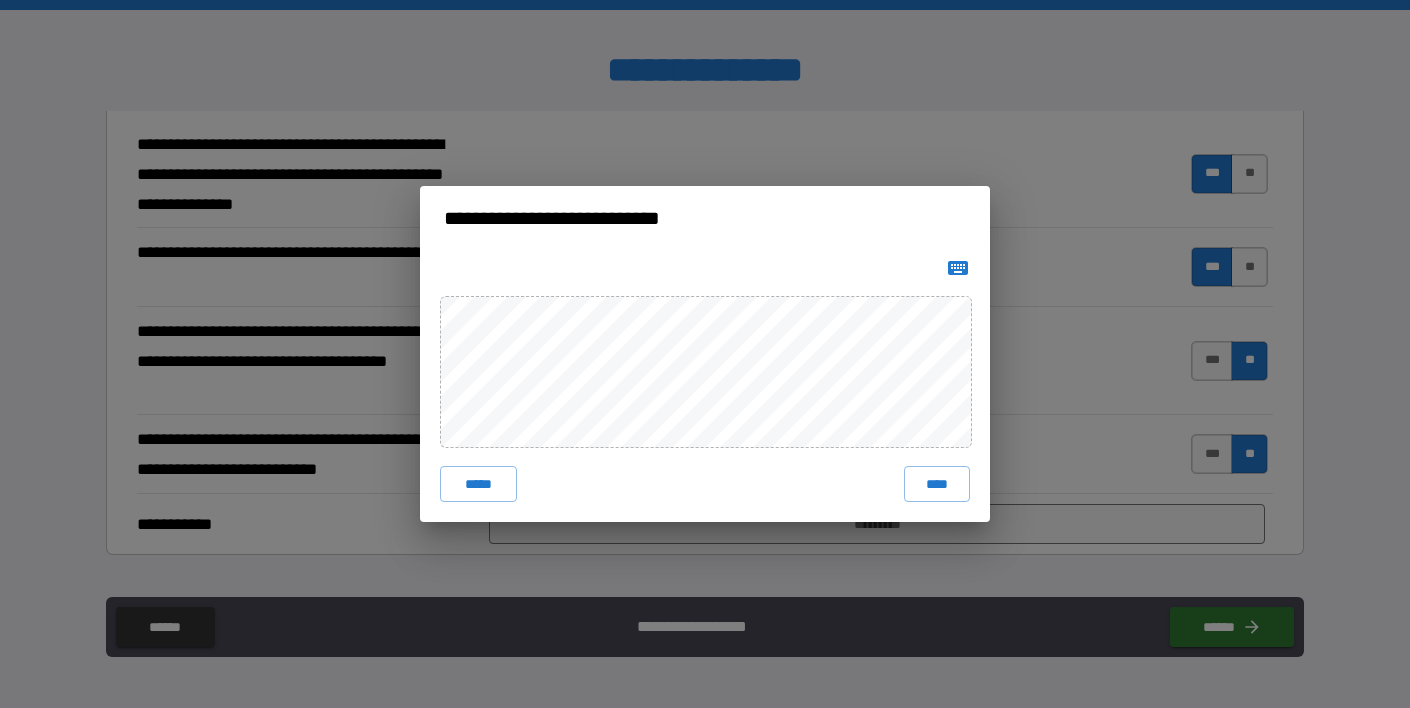 click on "***** ****" at bounding box center [705, 386] 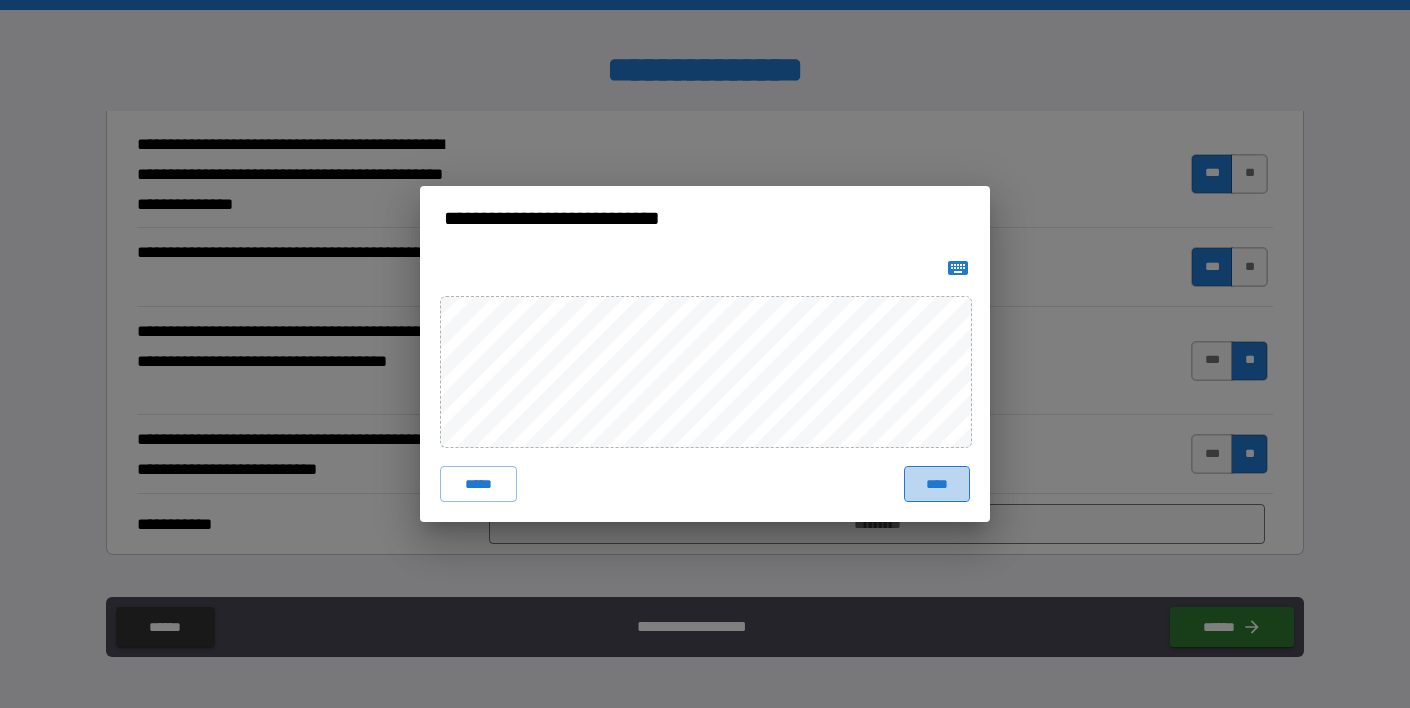 click on "****" at bounding box center [937, 484] 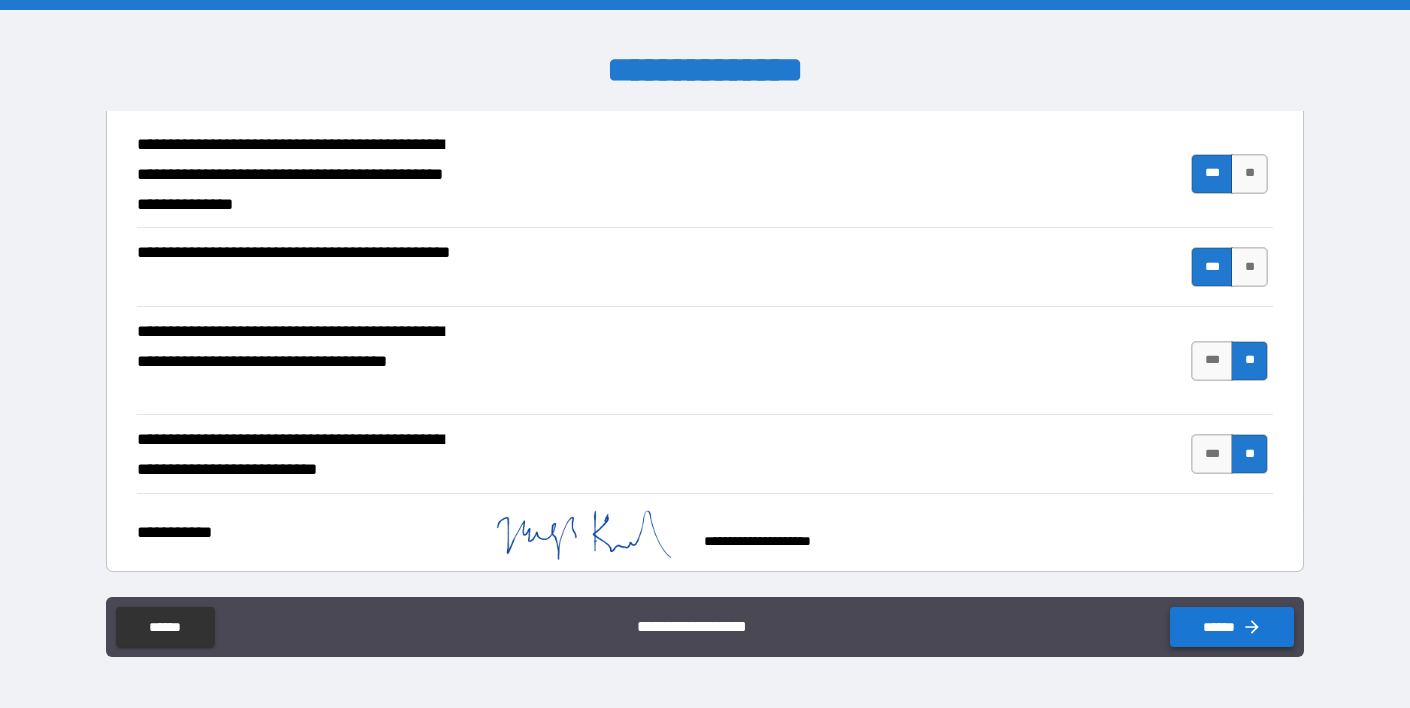 click on "******" at bounding box center [1232, 627] 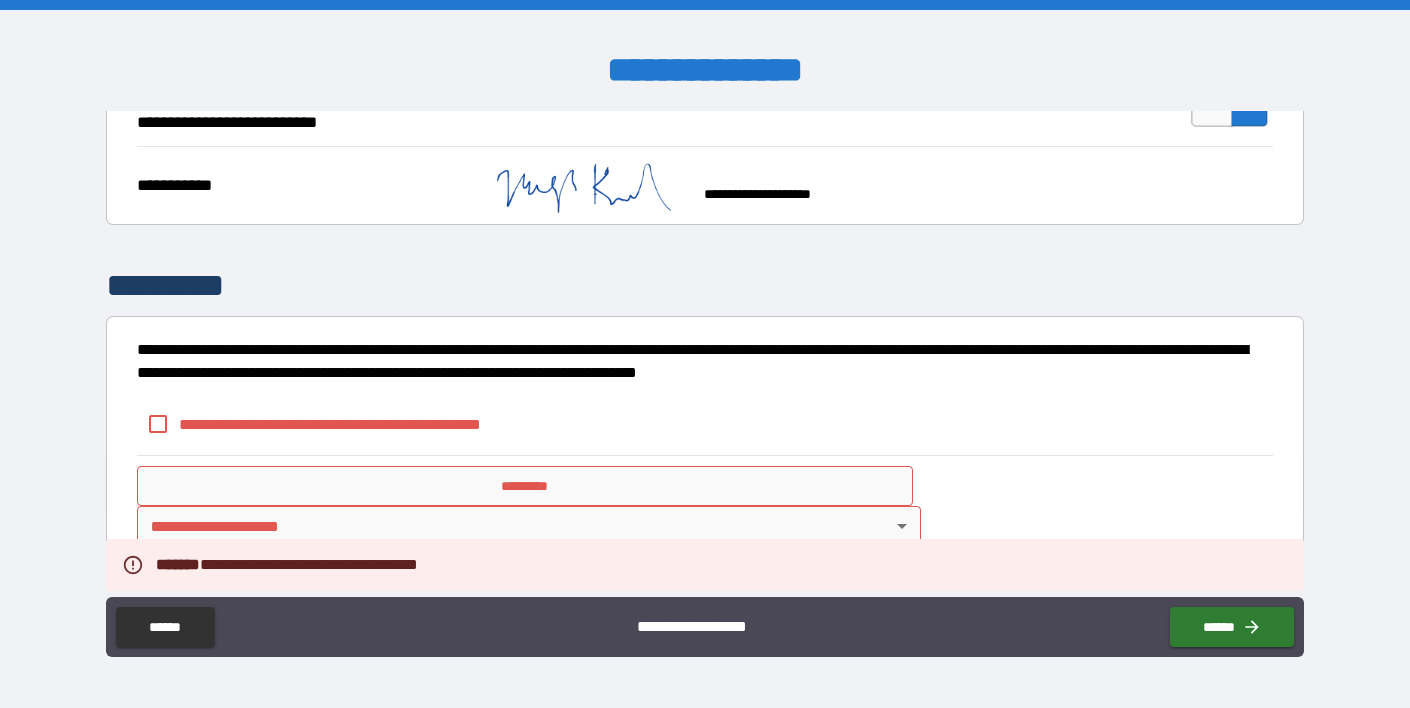scroll, scrollTop: 4255, scrollLeft: 0, axis: vertical 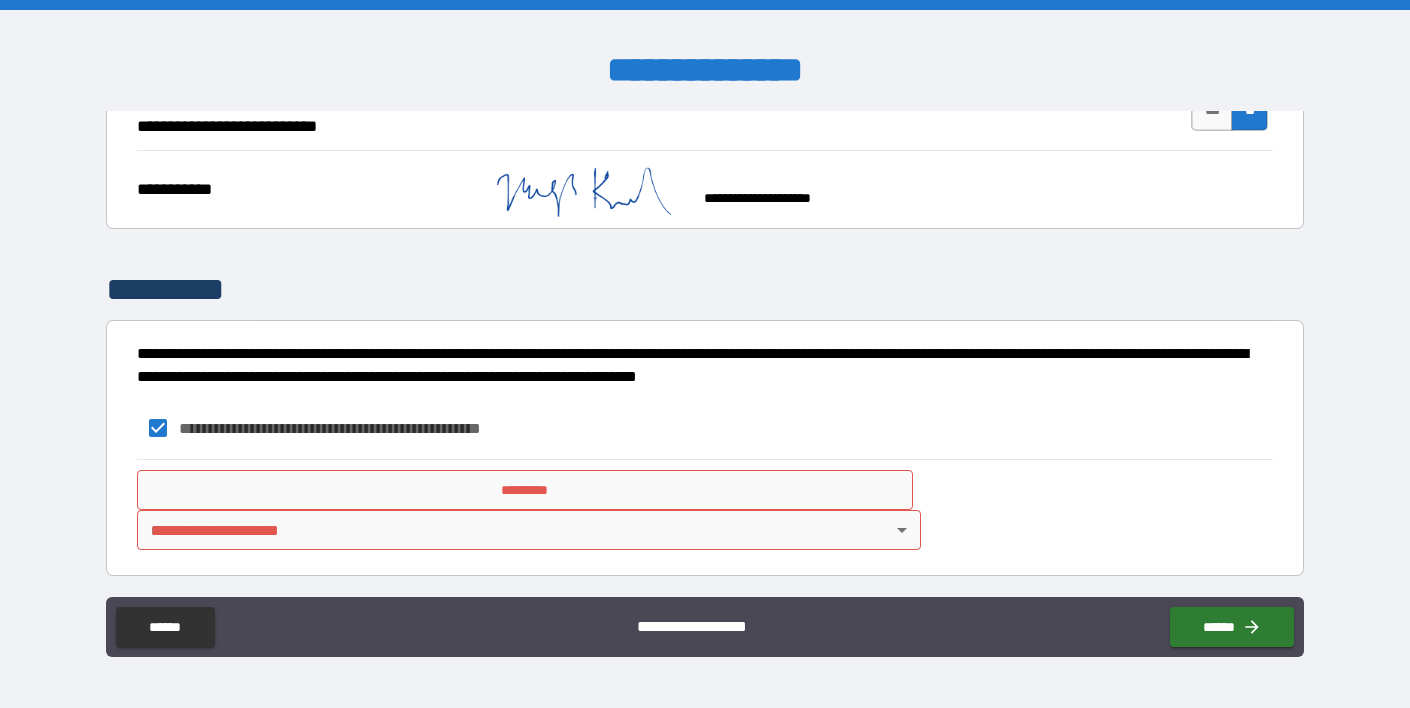 click on "**********" at bounding box center (705, 354) 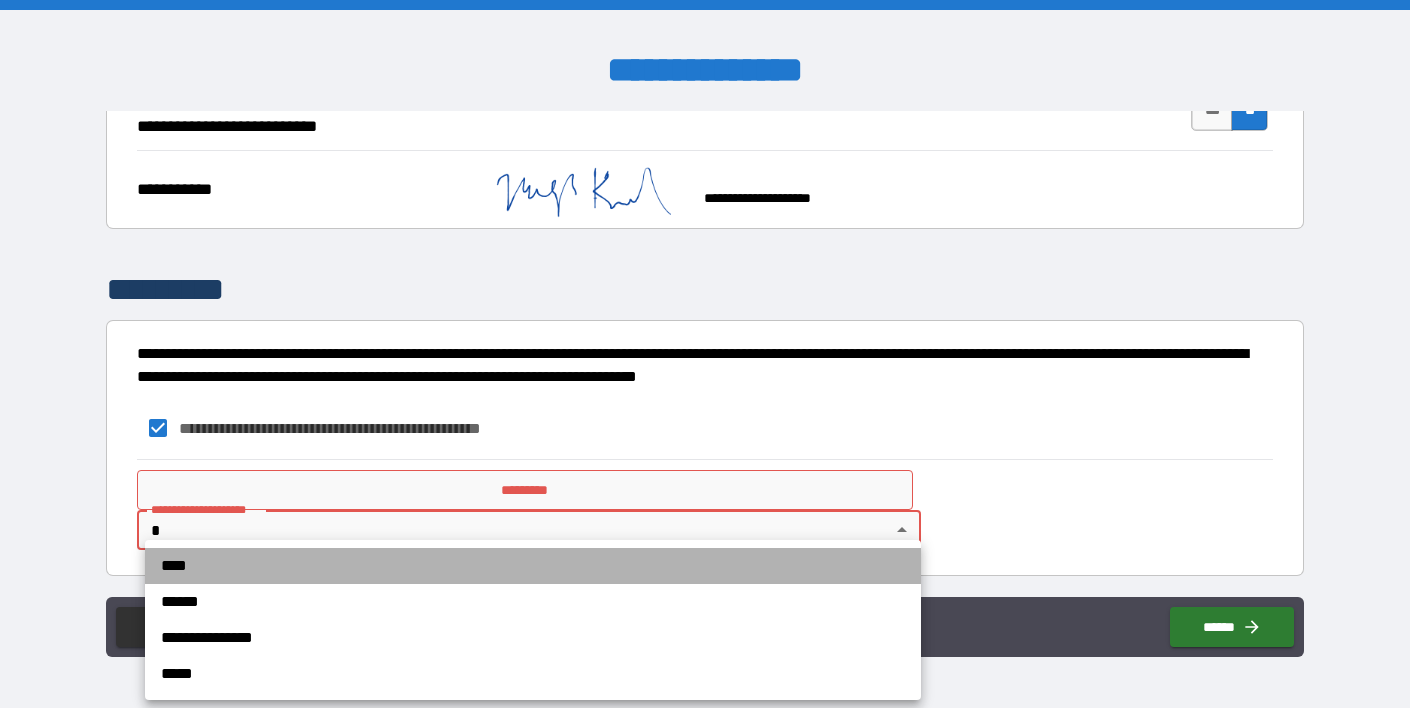 click on "****" at bounding box center (533, 566) 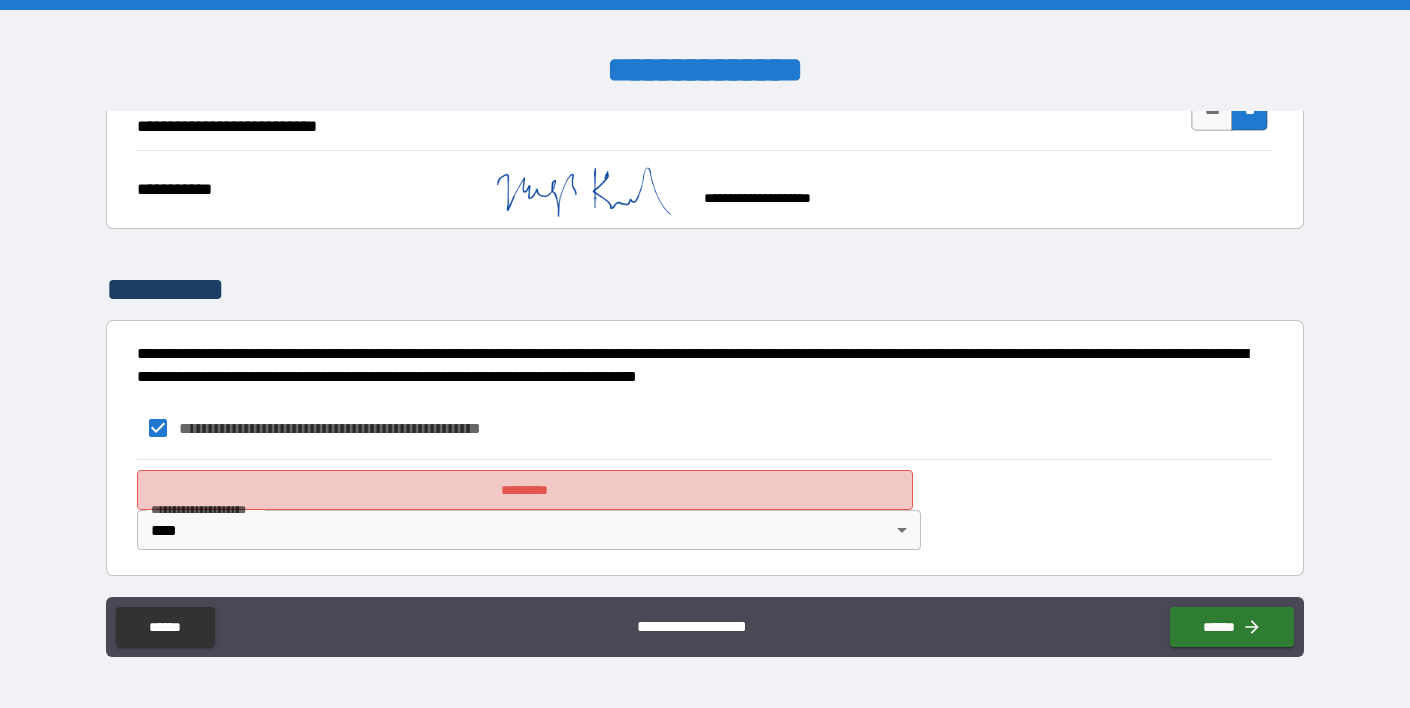 click on "*********" at bounding box center (525, 490) 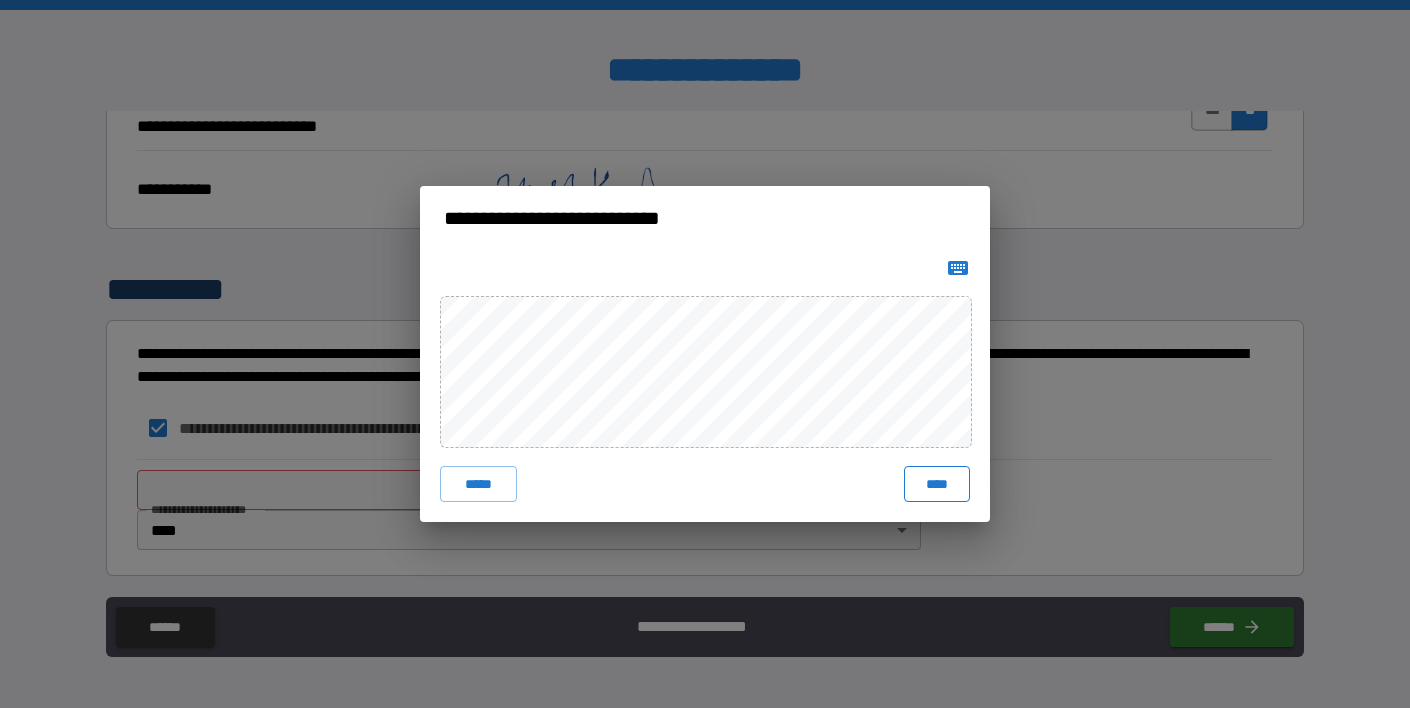 click on "****" at bounding box center (937, 484) 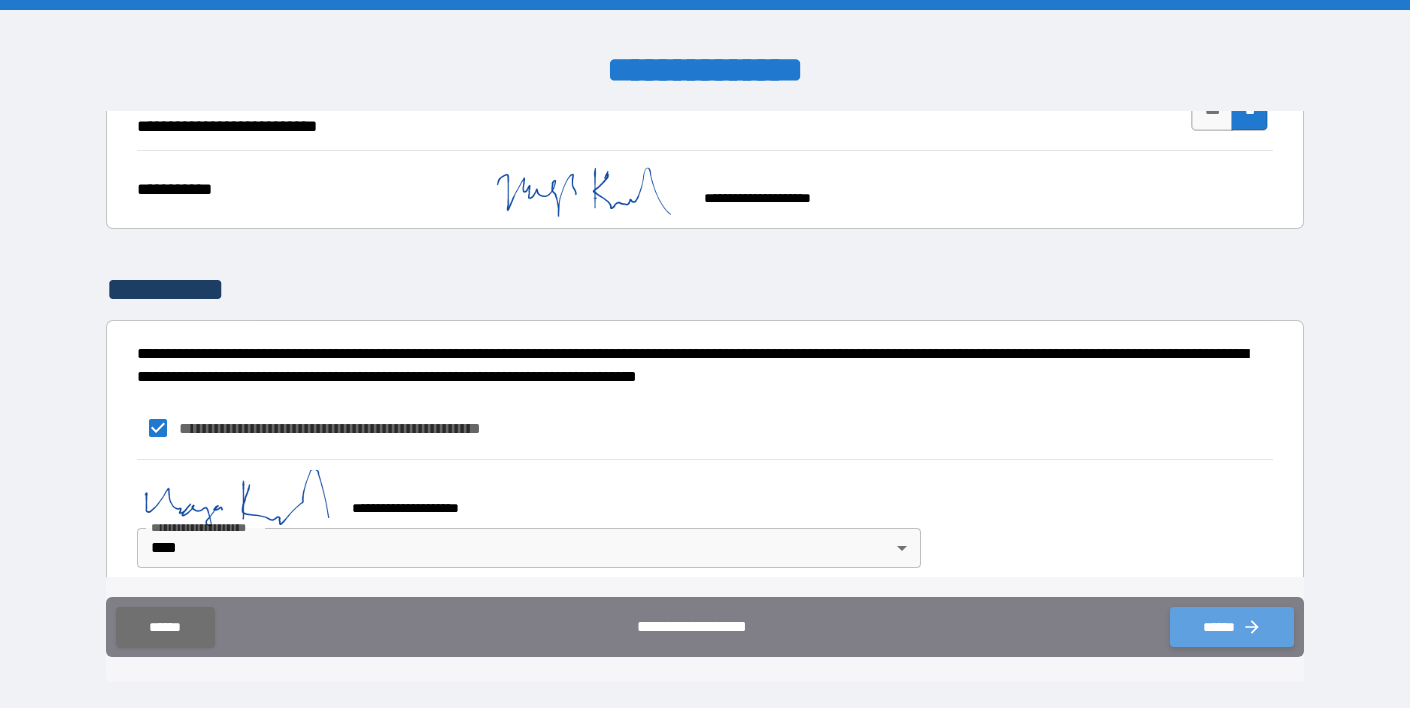click on "******" at bounding box center [1232, 627] 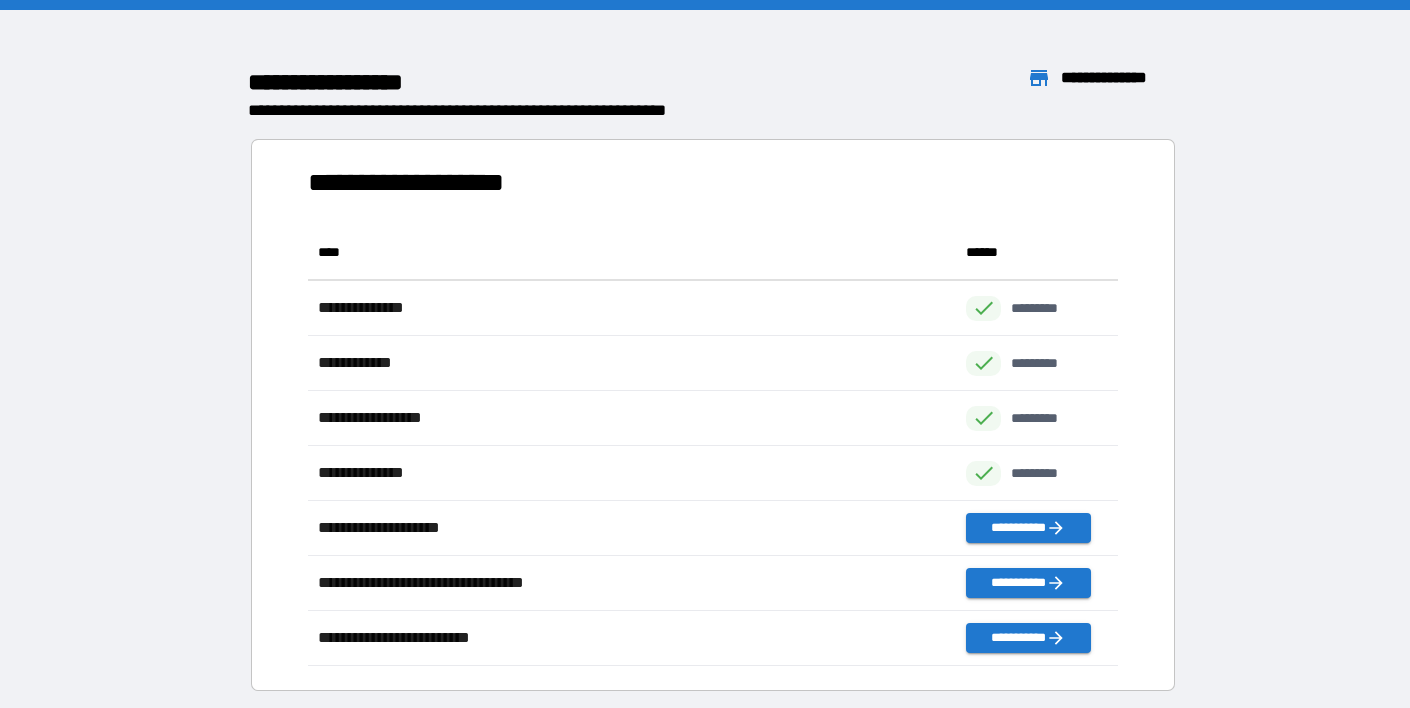 scroll, scrollTop: 1, scrollLeft: 1, axis: both 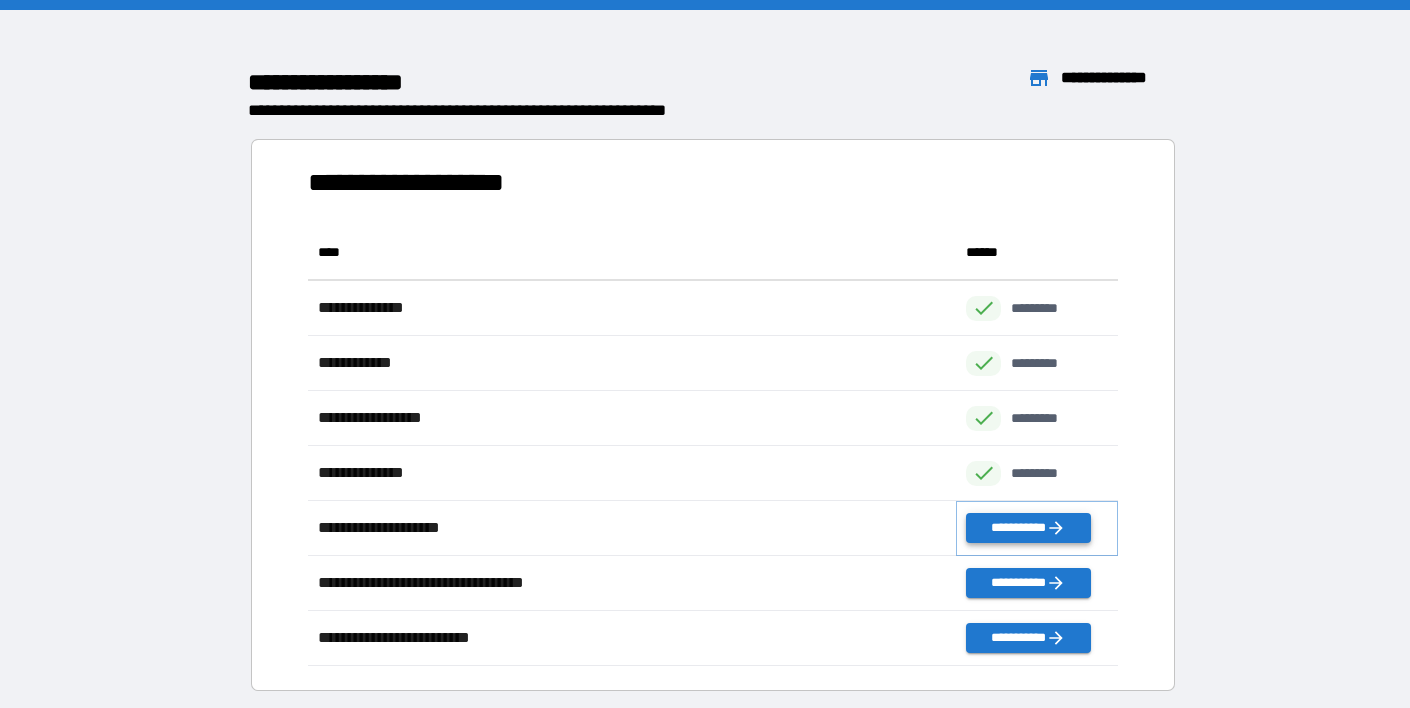 click on "**********" at bounding box center (1028, 528) 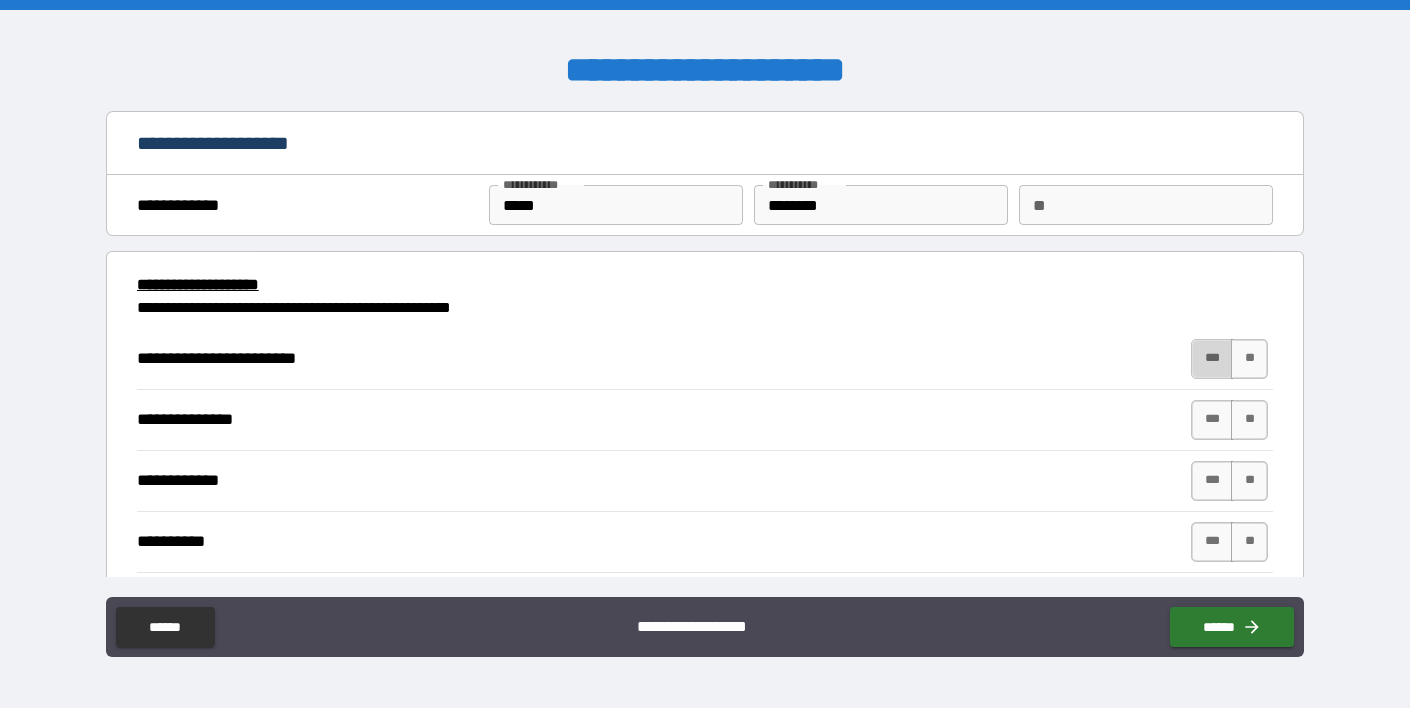 click on "***" at bounding box center (1212, 359) 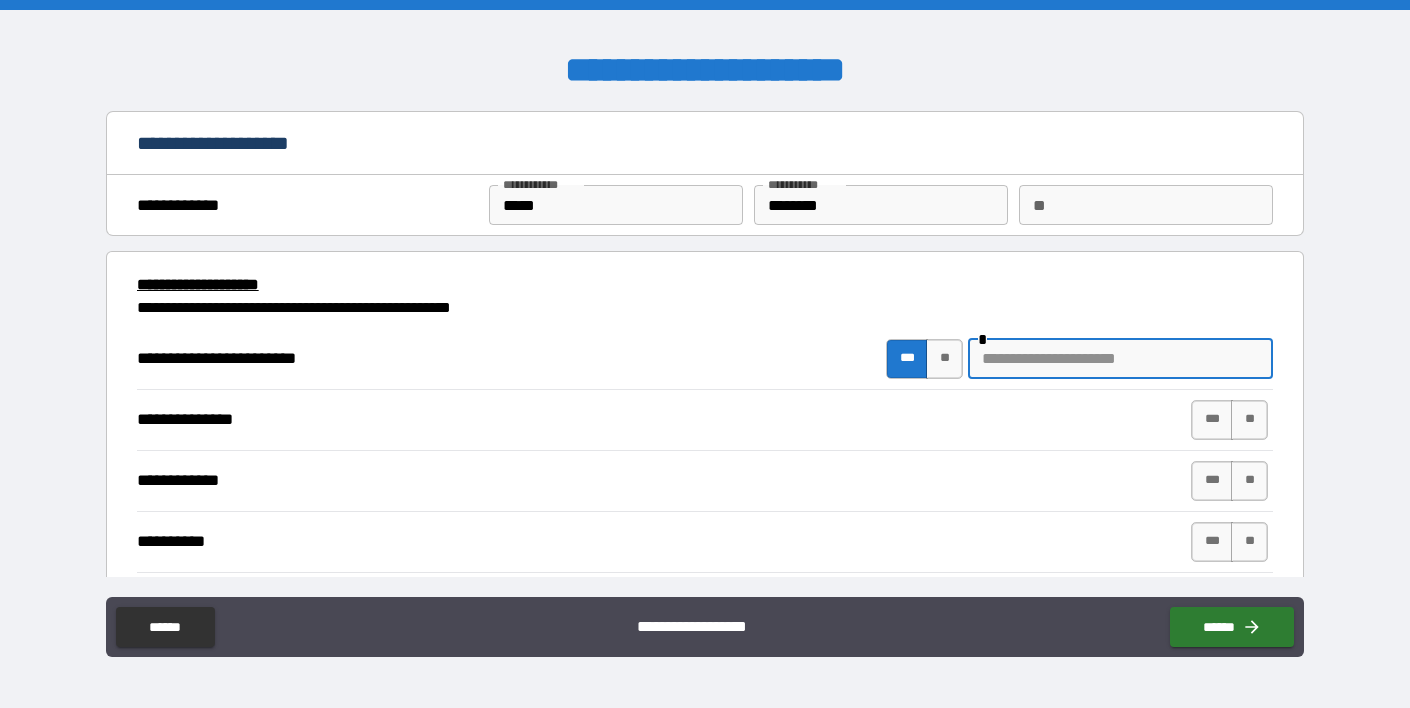 click at bounding box center (1120, 359) 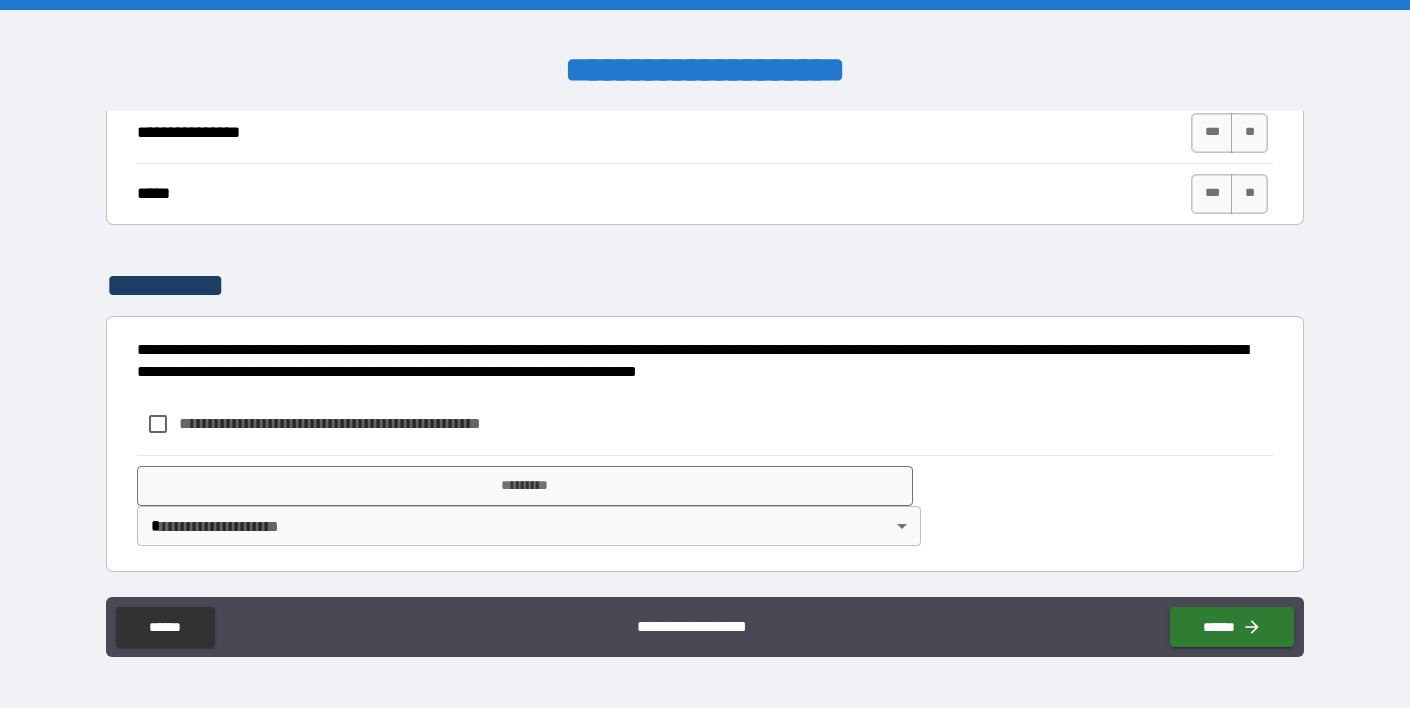 scroll, scrollTop: 591, scrollLeft: 0, axis: vertical 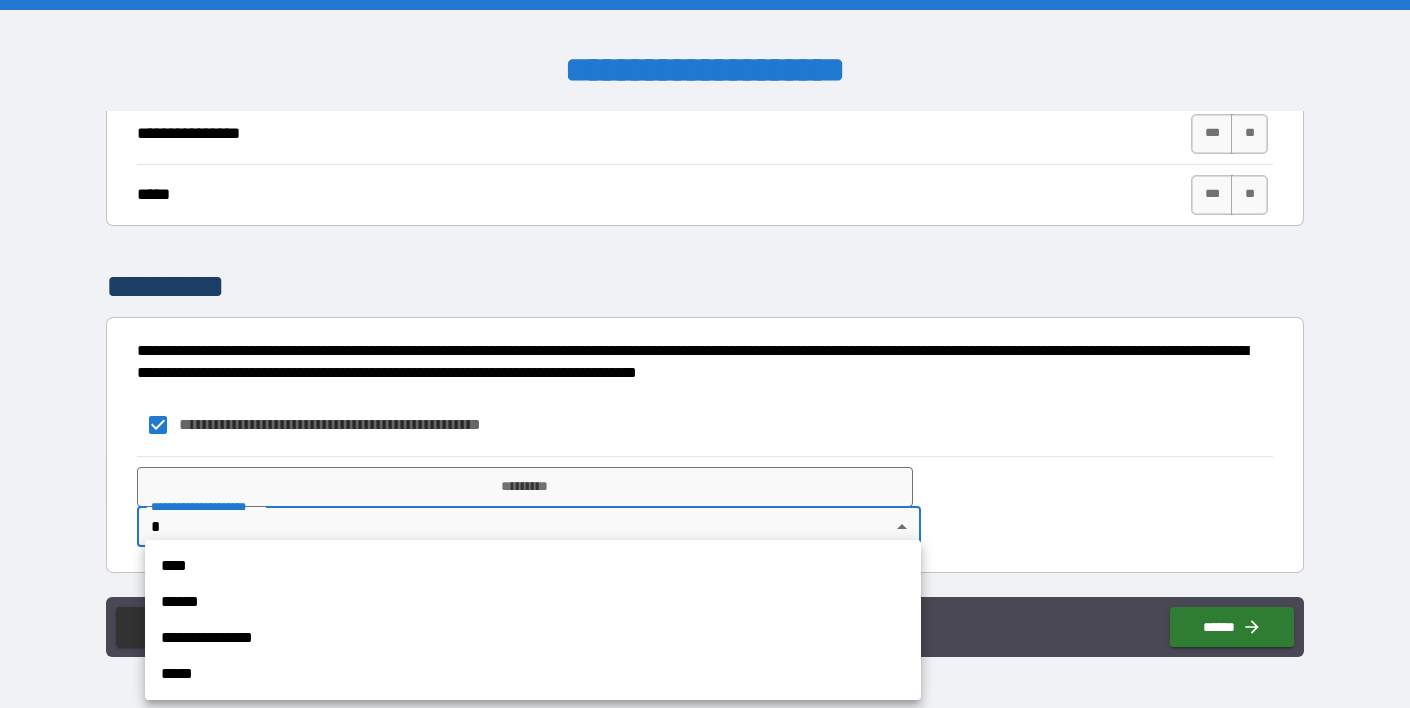 click on "**********" at bounding box center (705, 354) 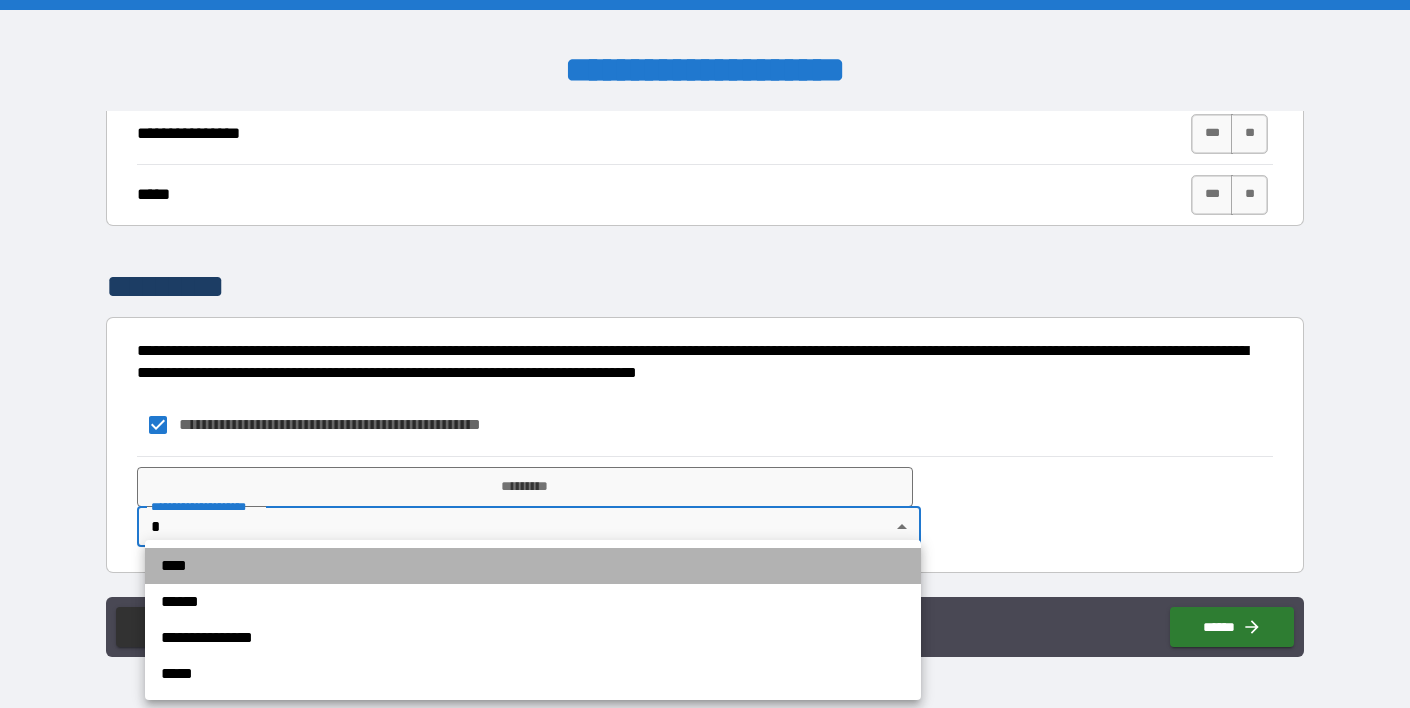 click on "****" at bounding box center [533, 566] 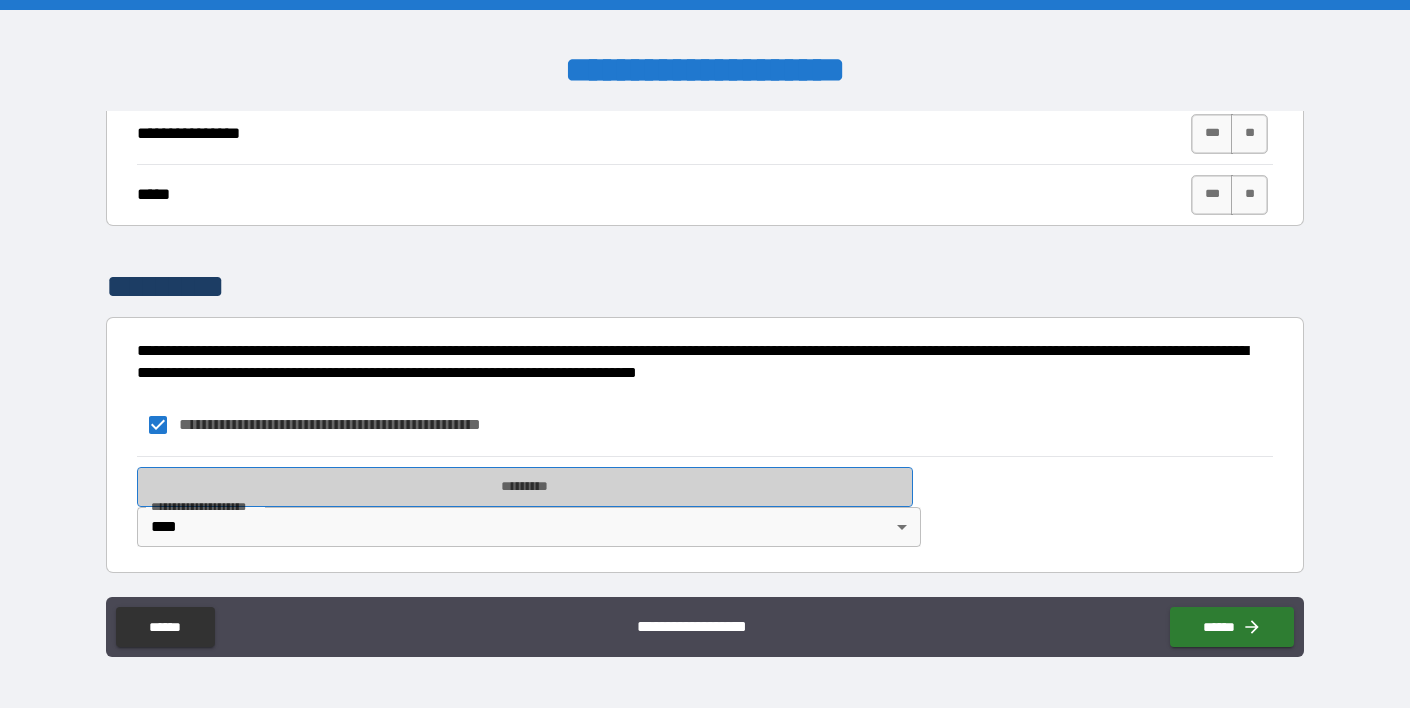 click on "*********" at bounding box center (525, 487) 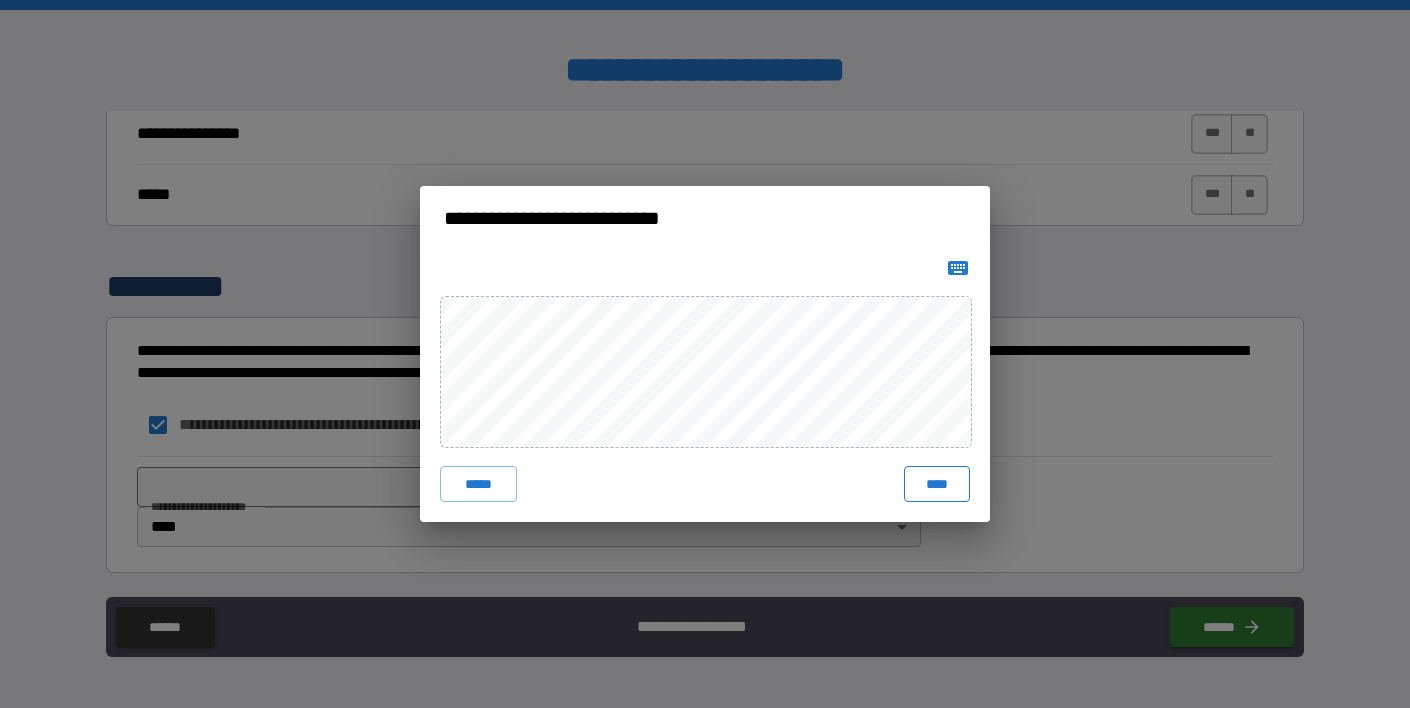 click on "****" at bounding box center (937, 484) 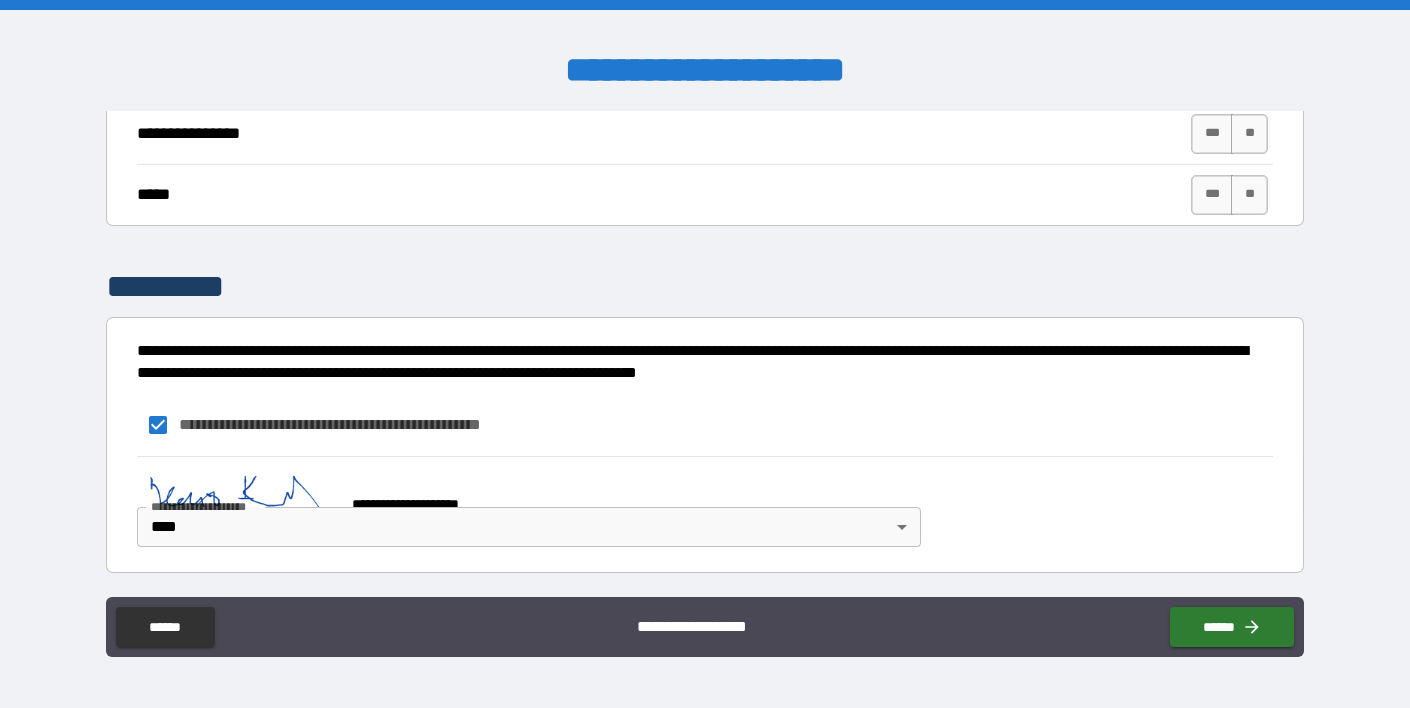 scroll, scrollTop: 581, scrollLeft: 0, axis: vertical 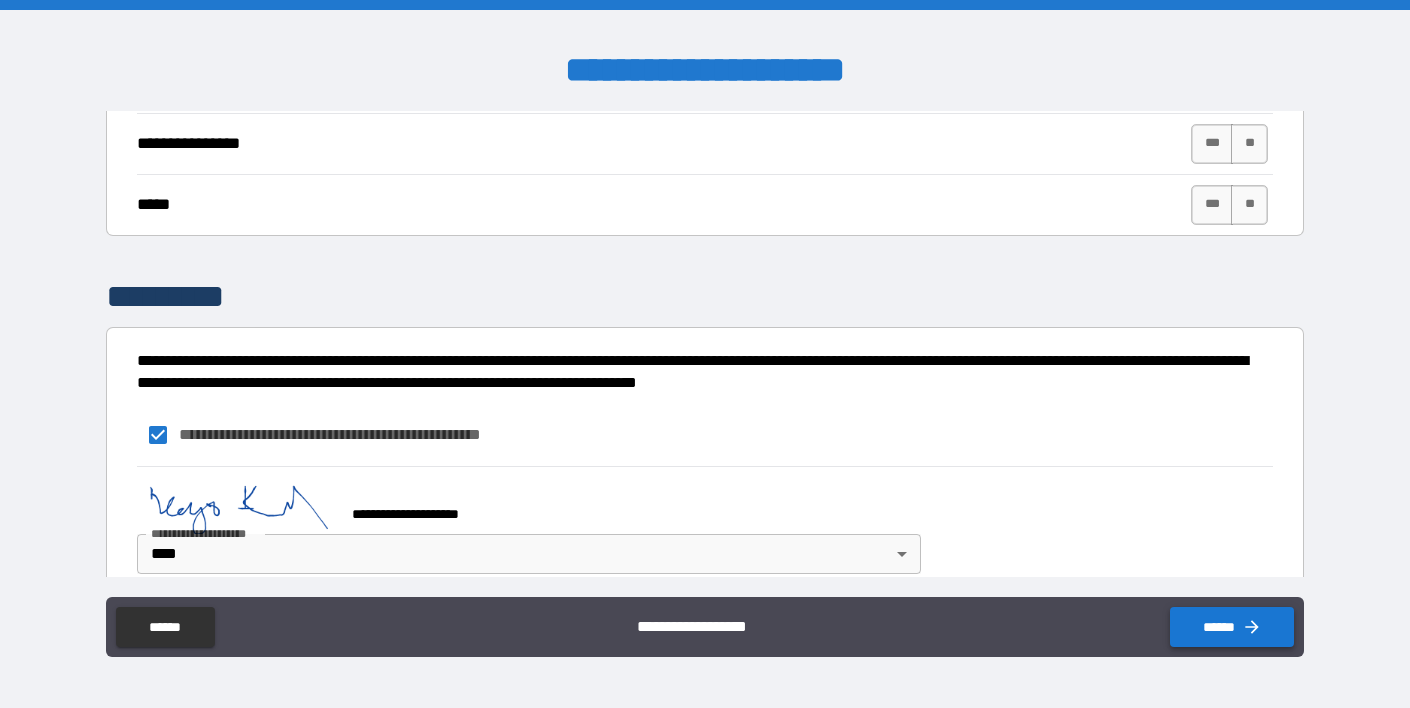 click on "******" at bounding box center (1232, 627) 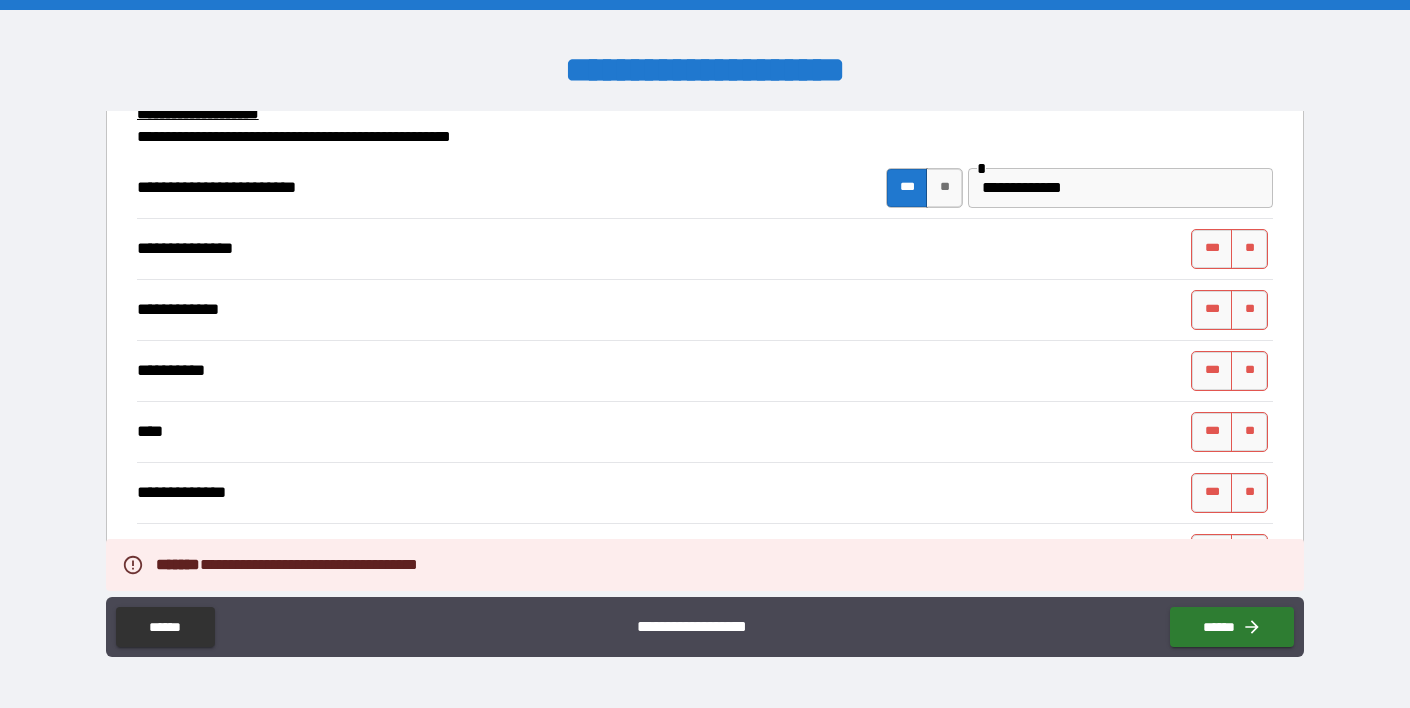 scroll, scrollTop: 174, scrollLeft: 0, axis: vertical 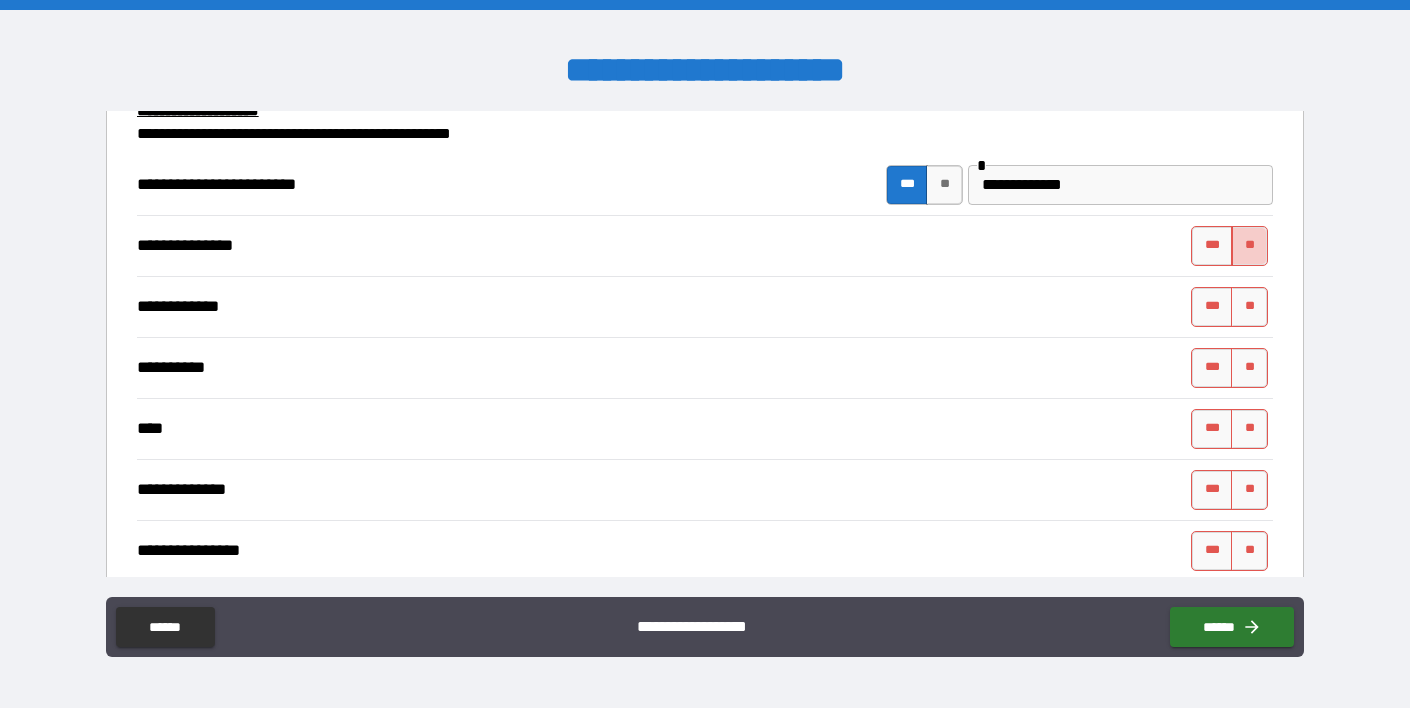 click on "**" at bounding box center (1249, 246) 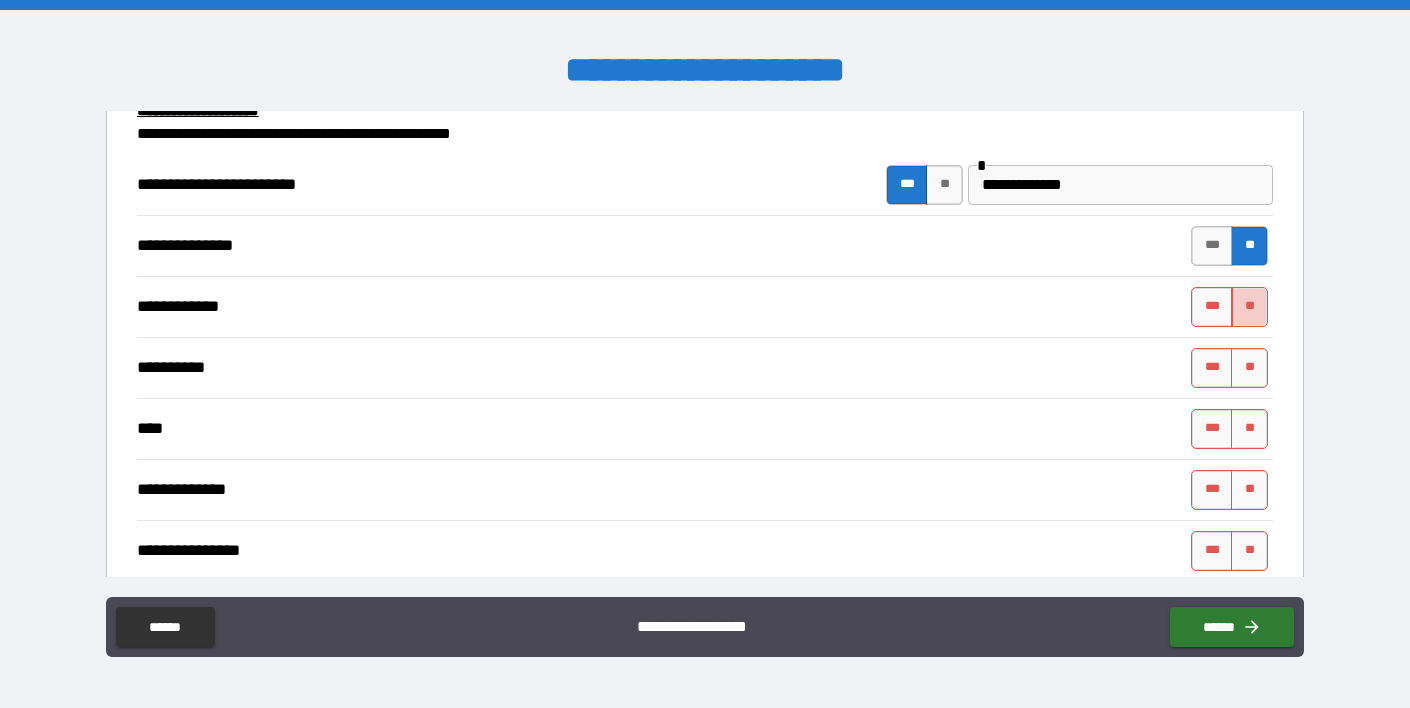 click on "**" at bounding box center [1249, 307] 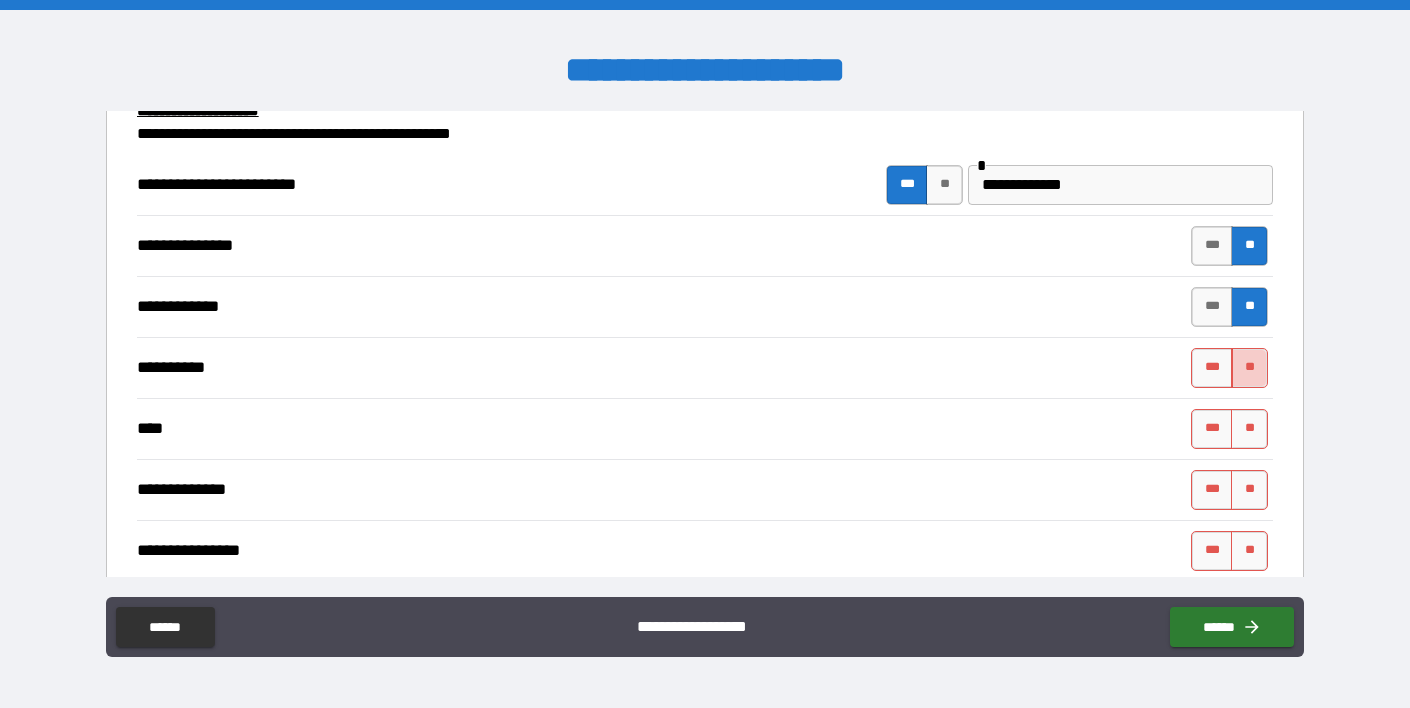 click on "**" at bounding box center (1249, 368) 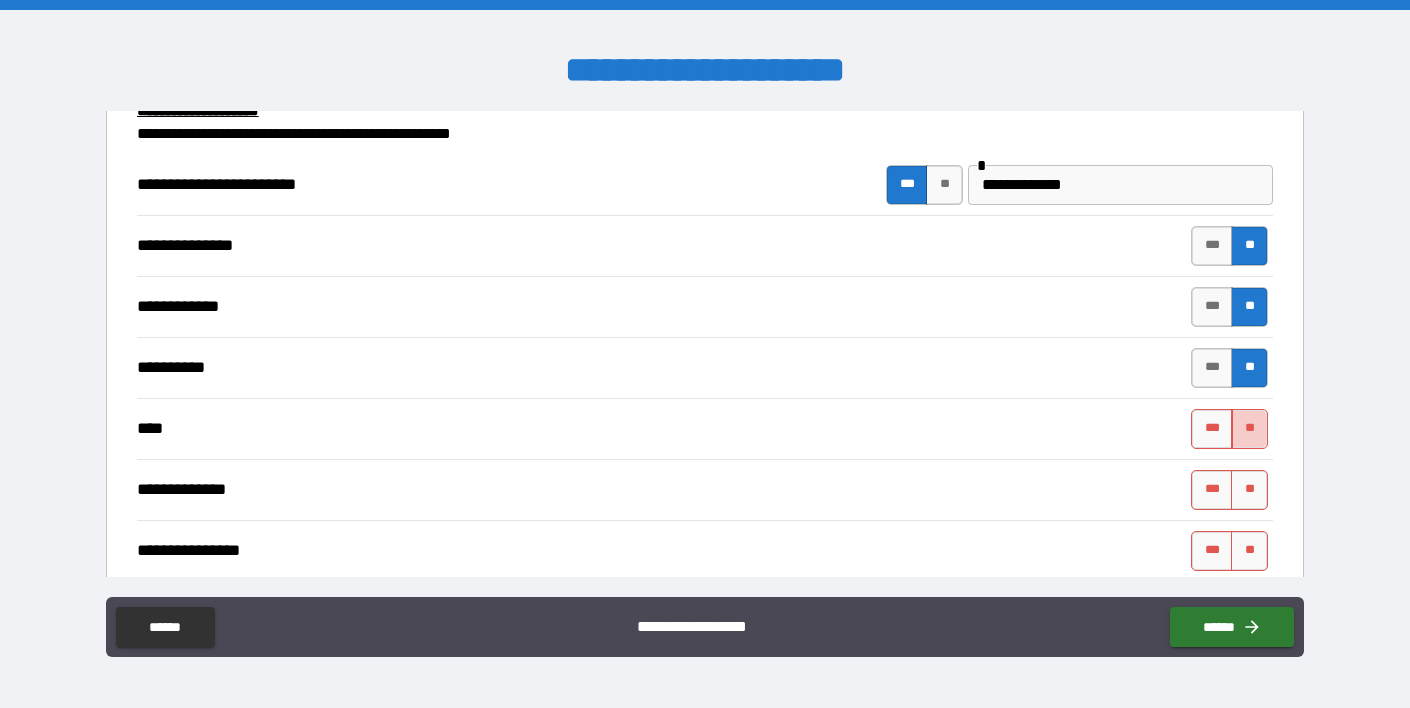 click on "**" at bounding box center (1249, 429) 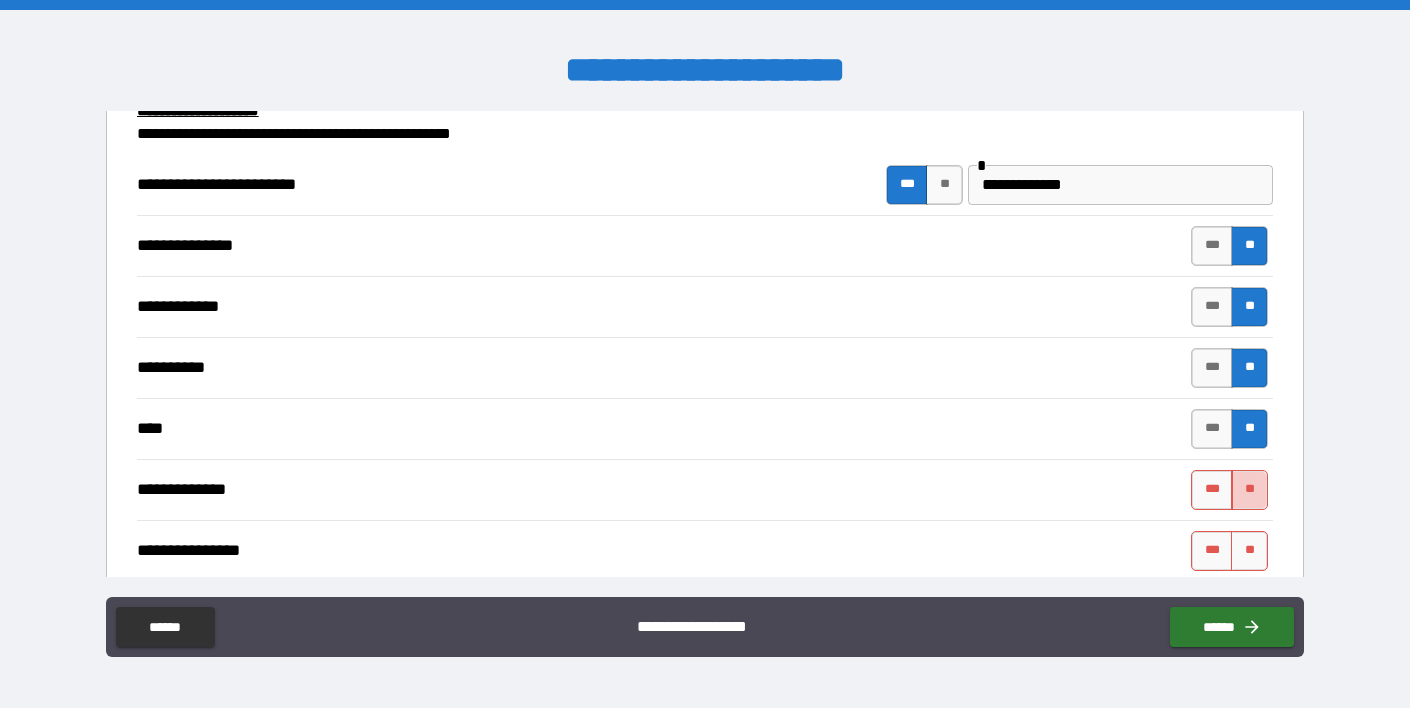 click on "**" at bounding box center [1249, 490] 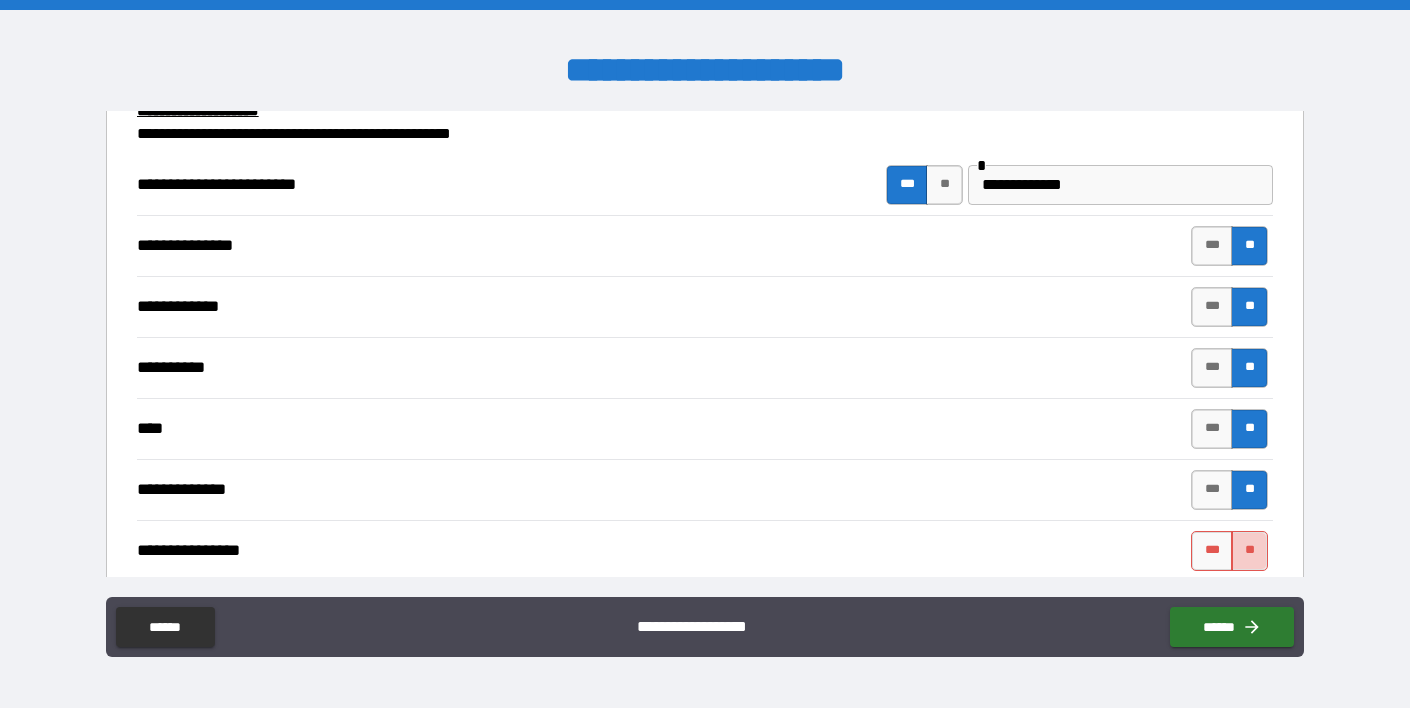 click on "**" at bounding box center [1249, 551] 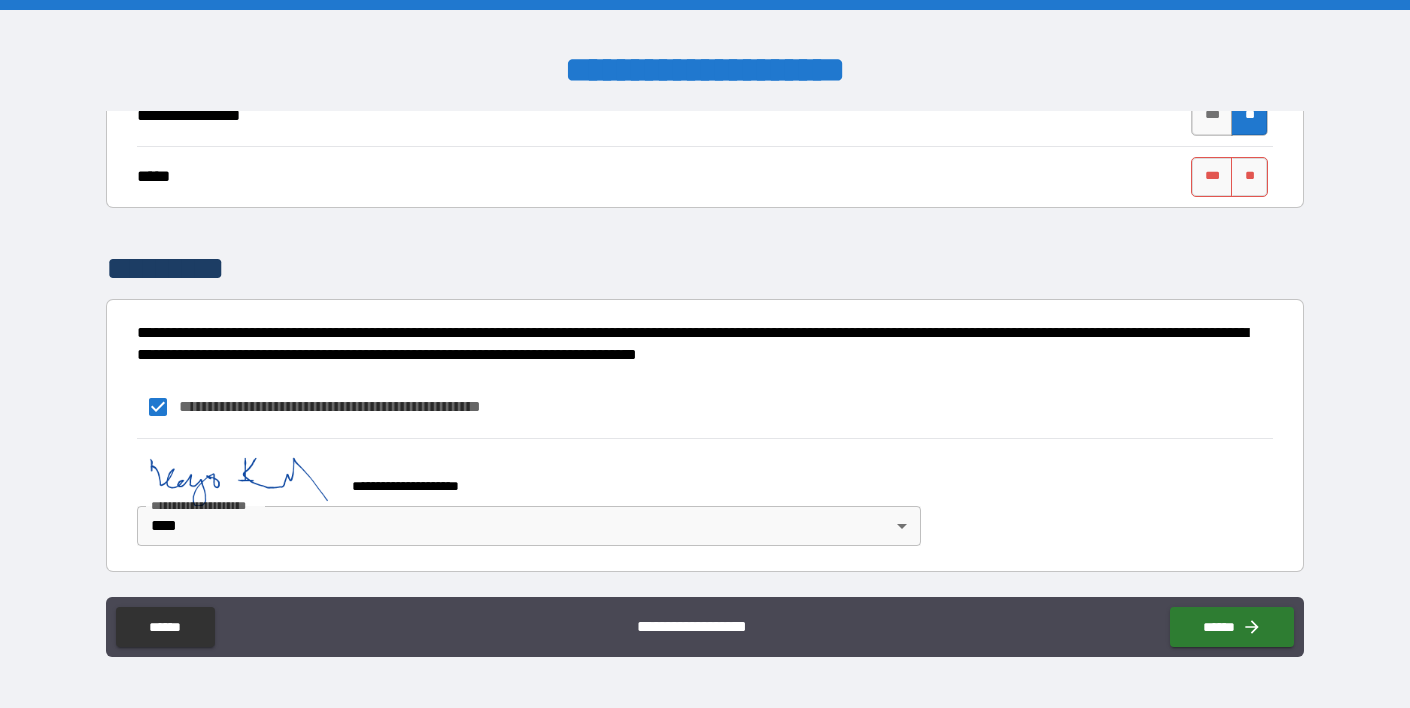 scroll, scrollTop: 608, scrollLeft: 0, axis: vertical 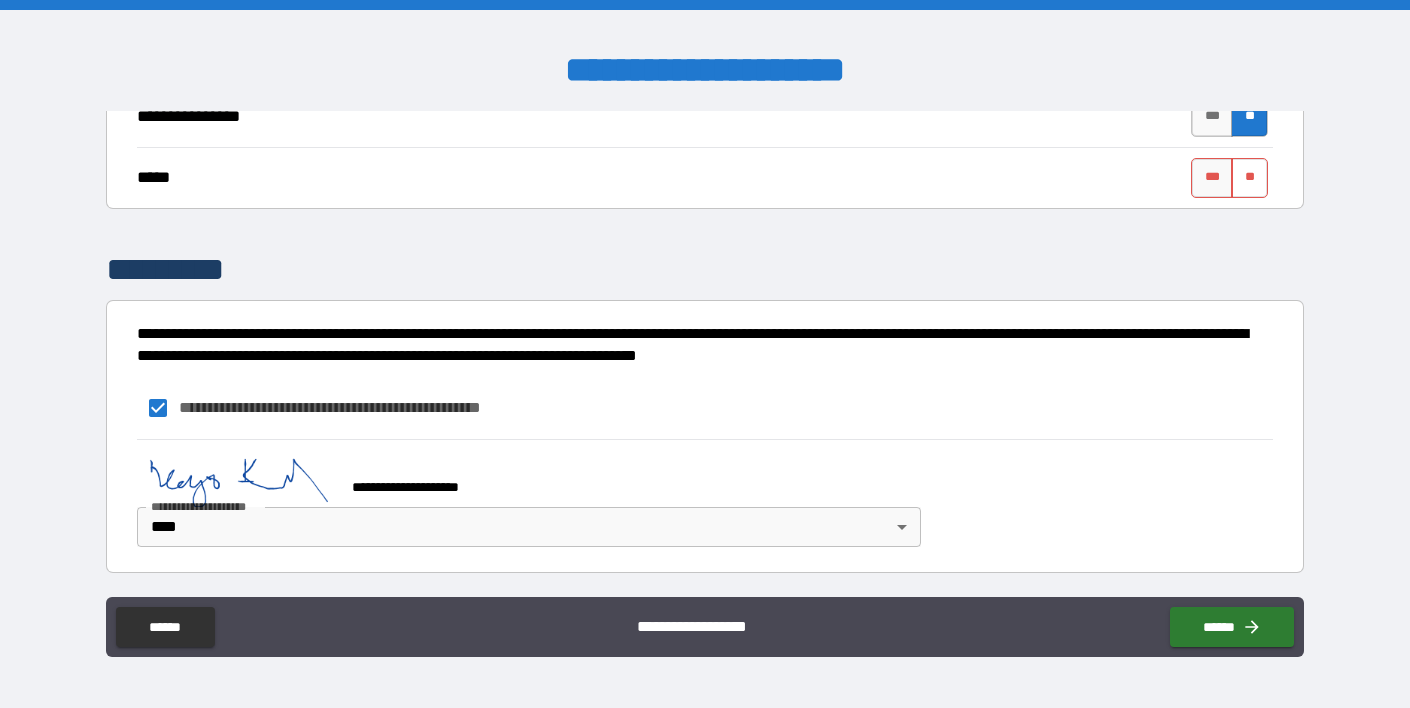 click on "**" at bounding box center (1249, 178) 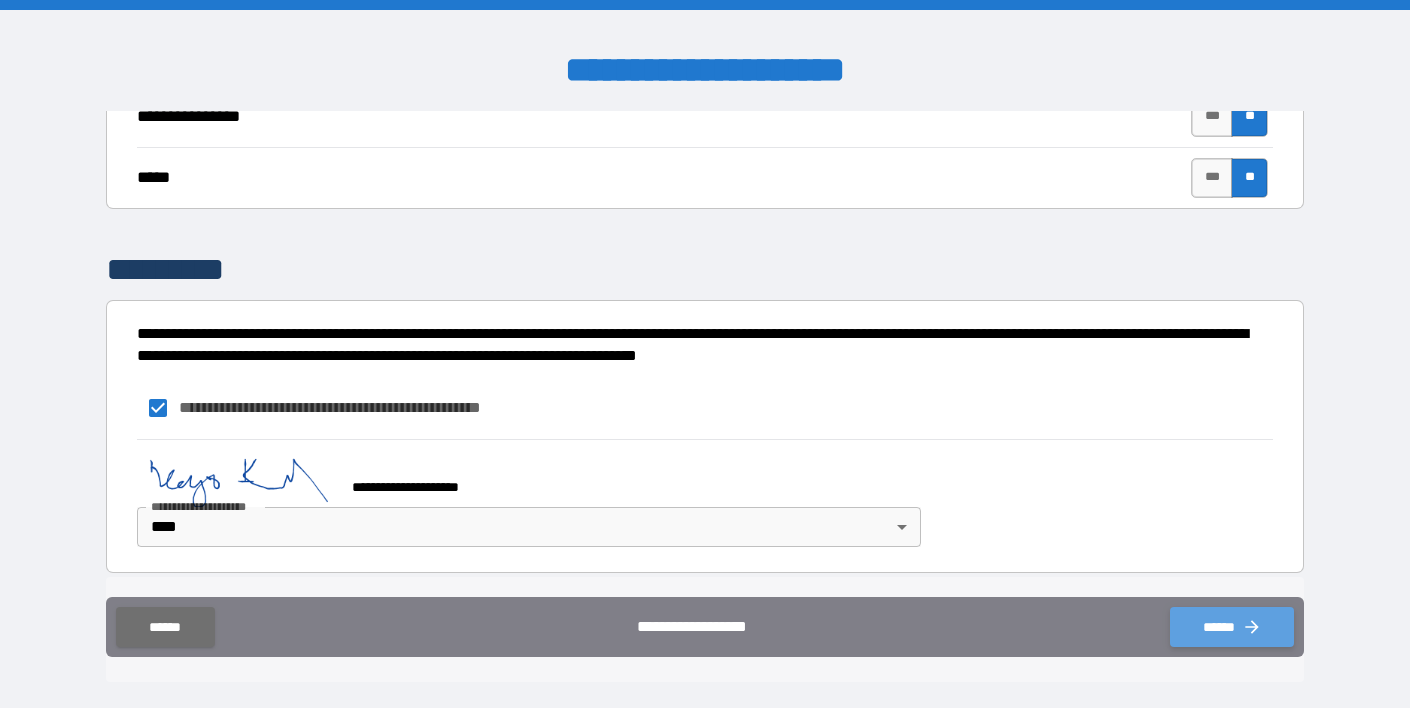 click on "******" at bounding box center (1232, 627) 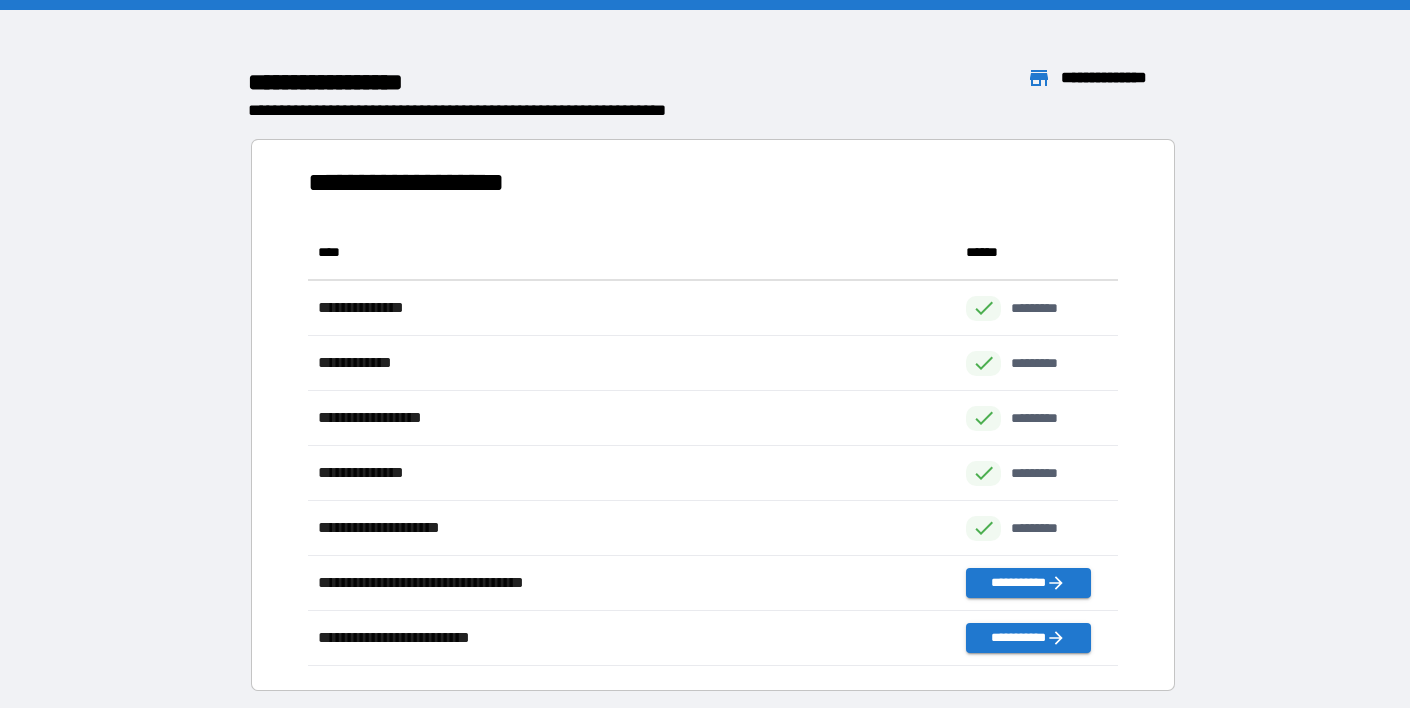 scroll, scrollTop: 441, scrollLeft: 810, axis: both 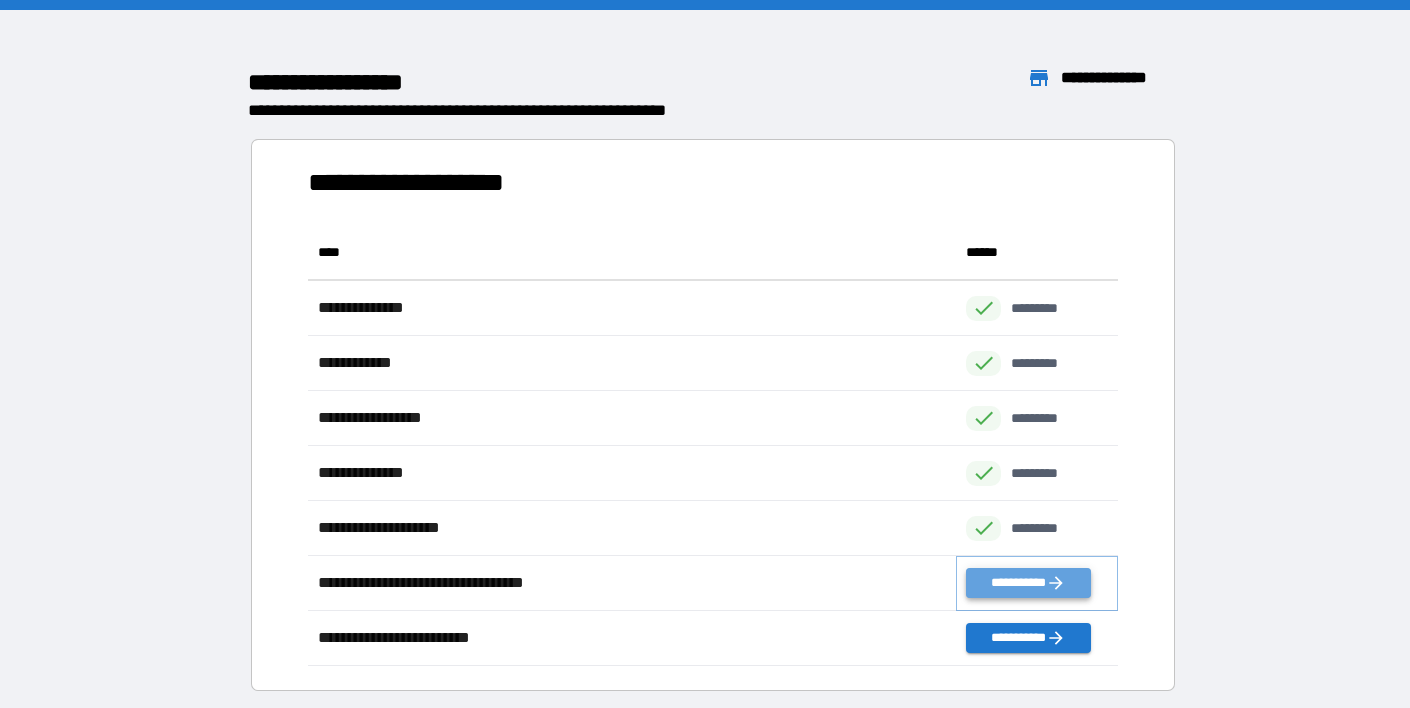 click on "**********" at bounding box center (1028, 583) 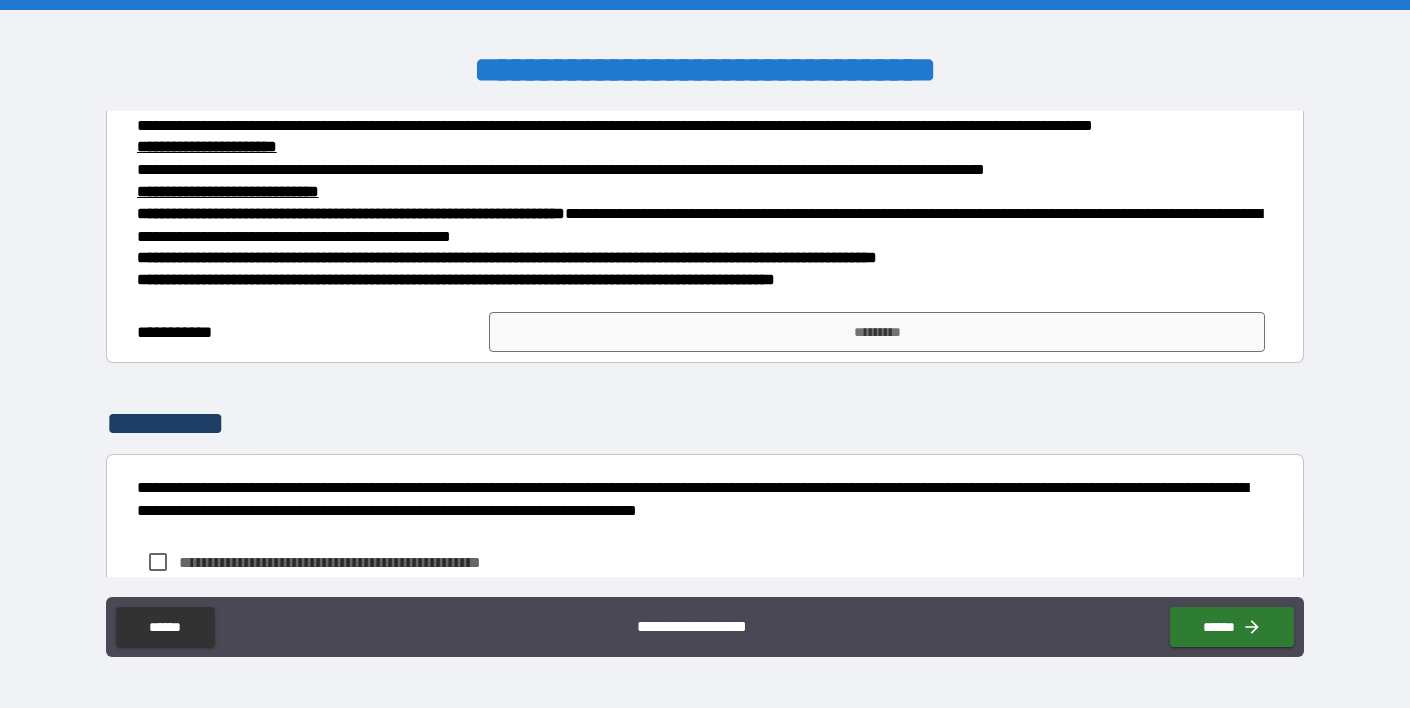 scroll, scrollTop: 744, scrollLeft: 0, axis: vertical 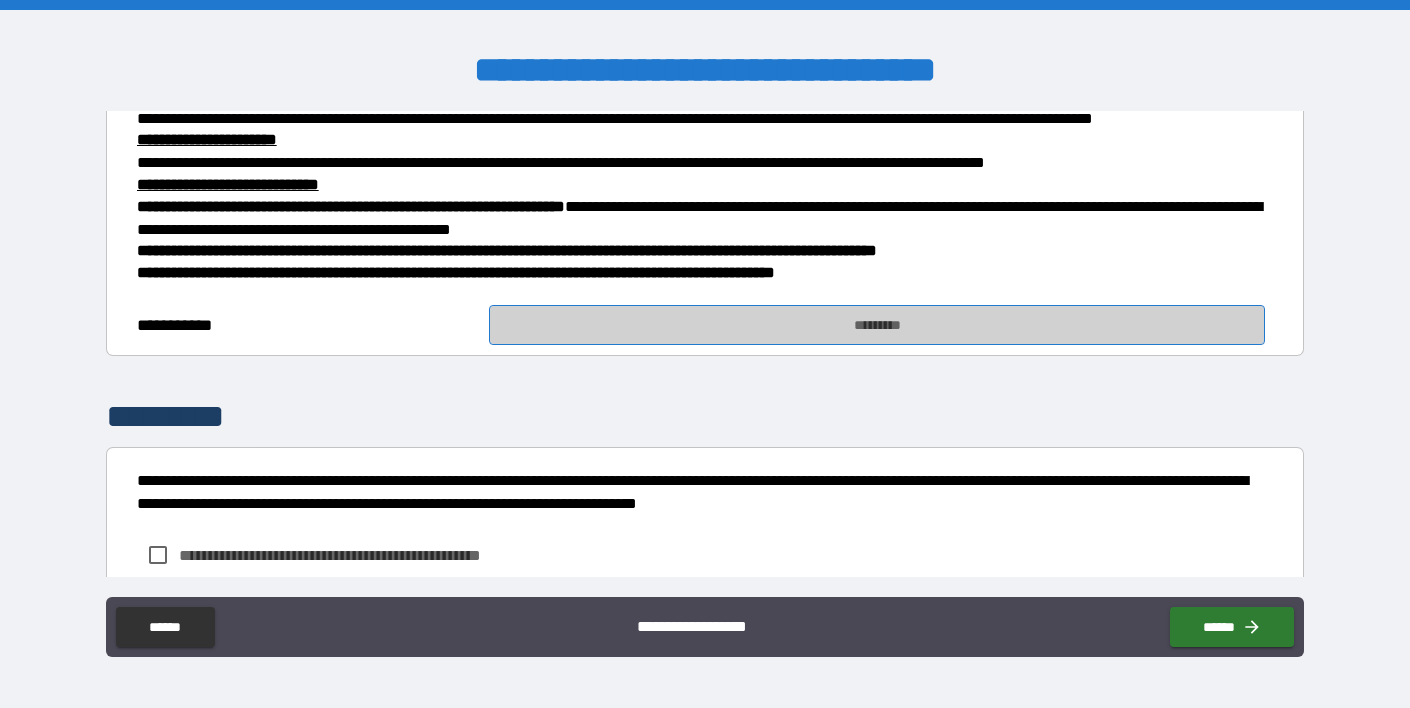 click on "*********" at bounding box center (877, 325) 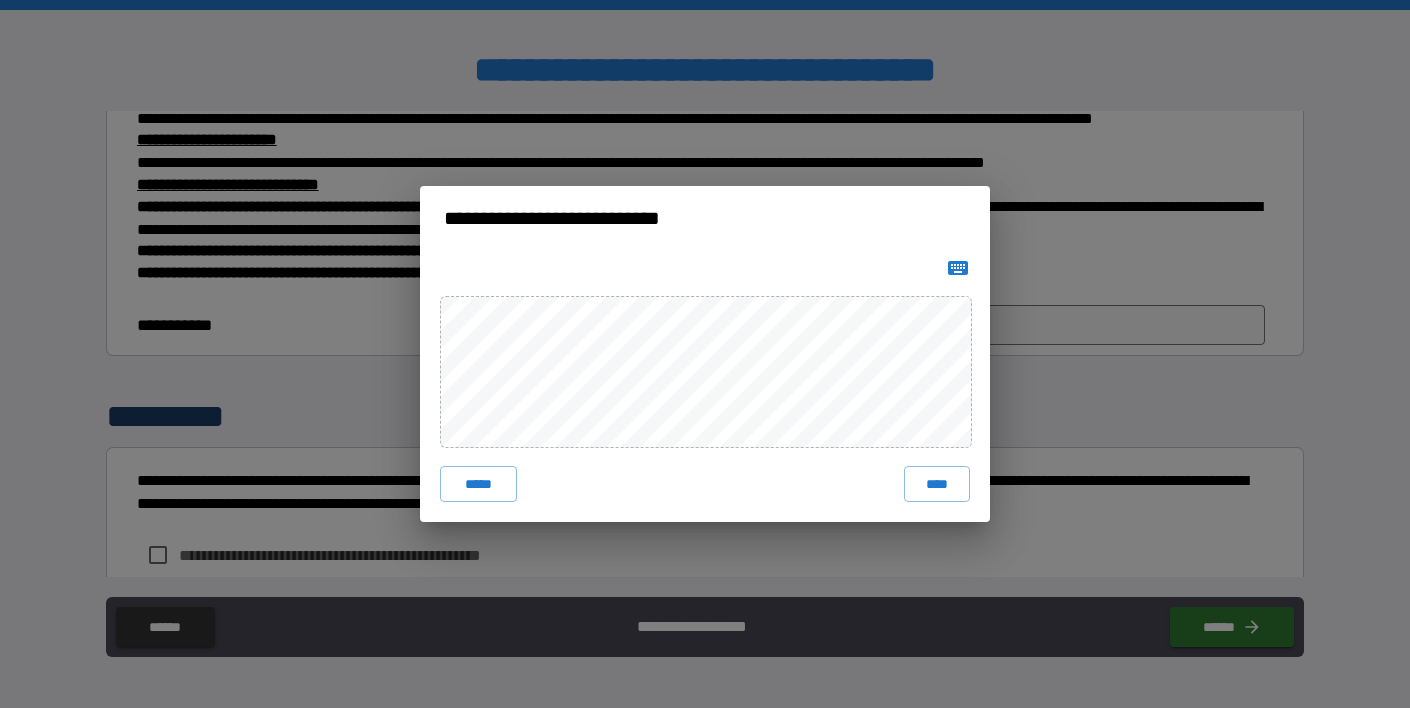 click on "**********" at bounding box center (705, 354) 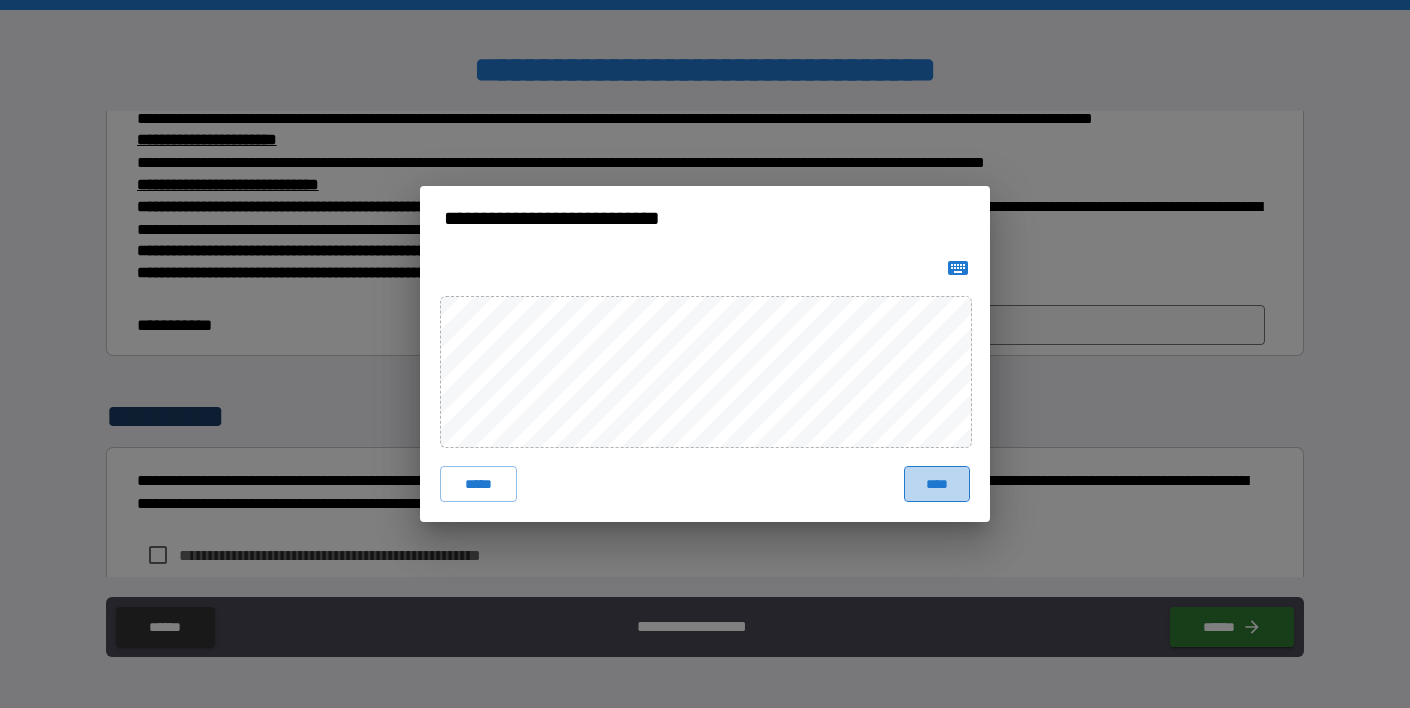 click on "****" at bounding box center (937, 484) 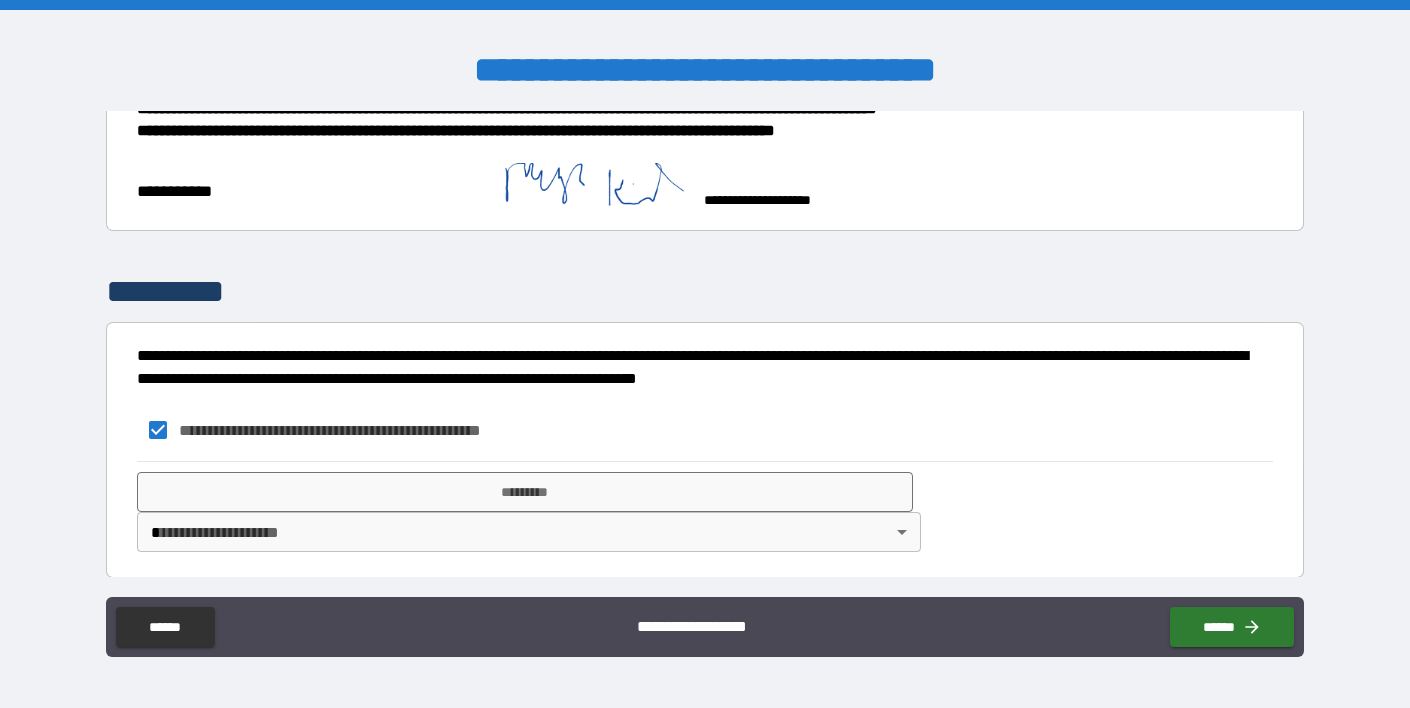 scroll, scrollTop: 885, scrollLeft: 0, axis: vertical 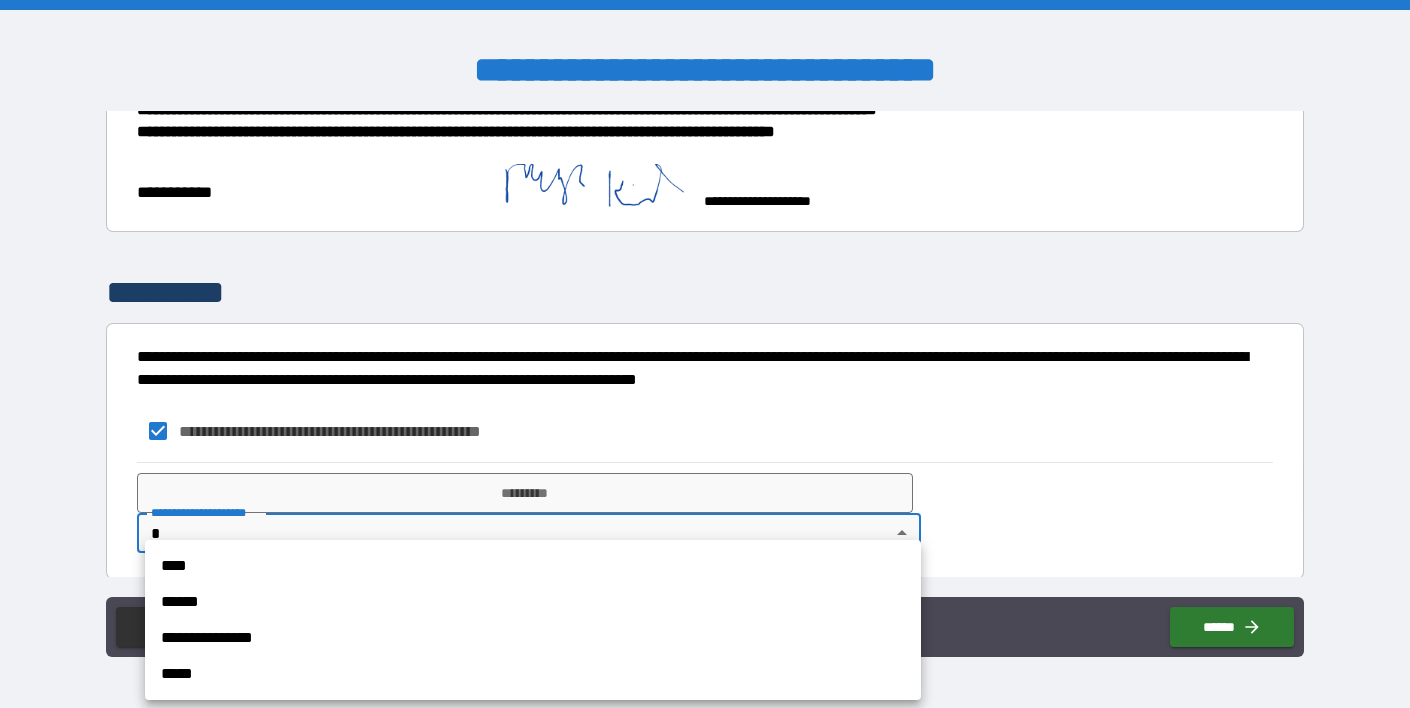 click on "**********" at bounding box center [705, 354] 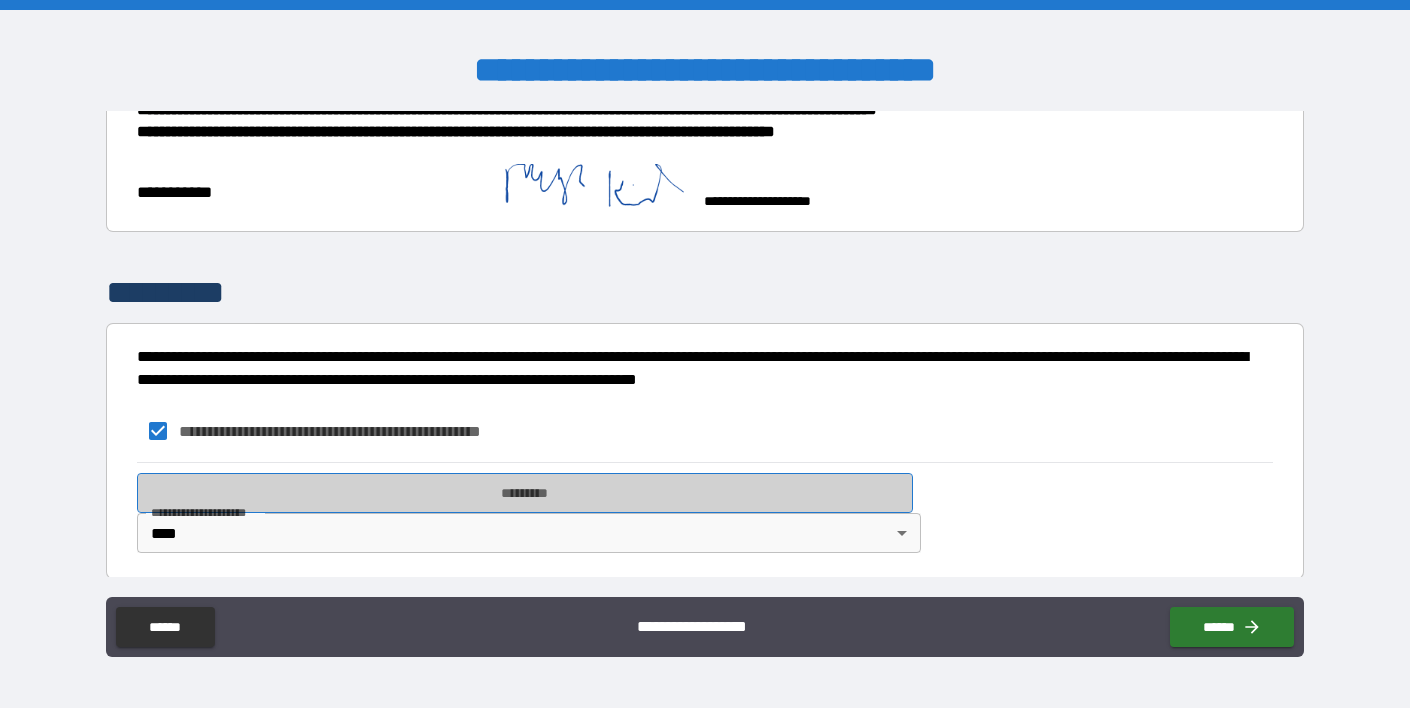 click on "*********" at bounding box center [525, 493] 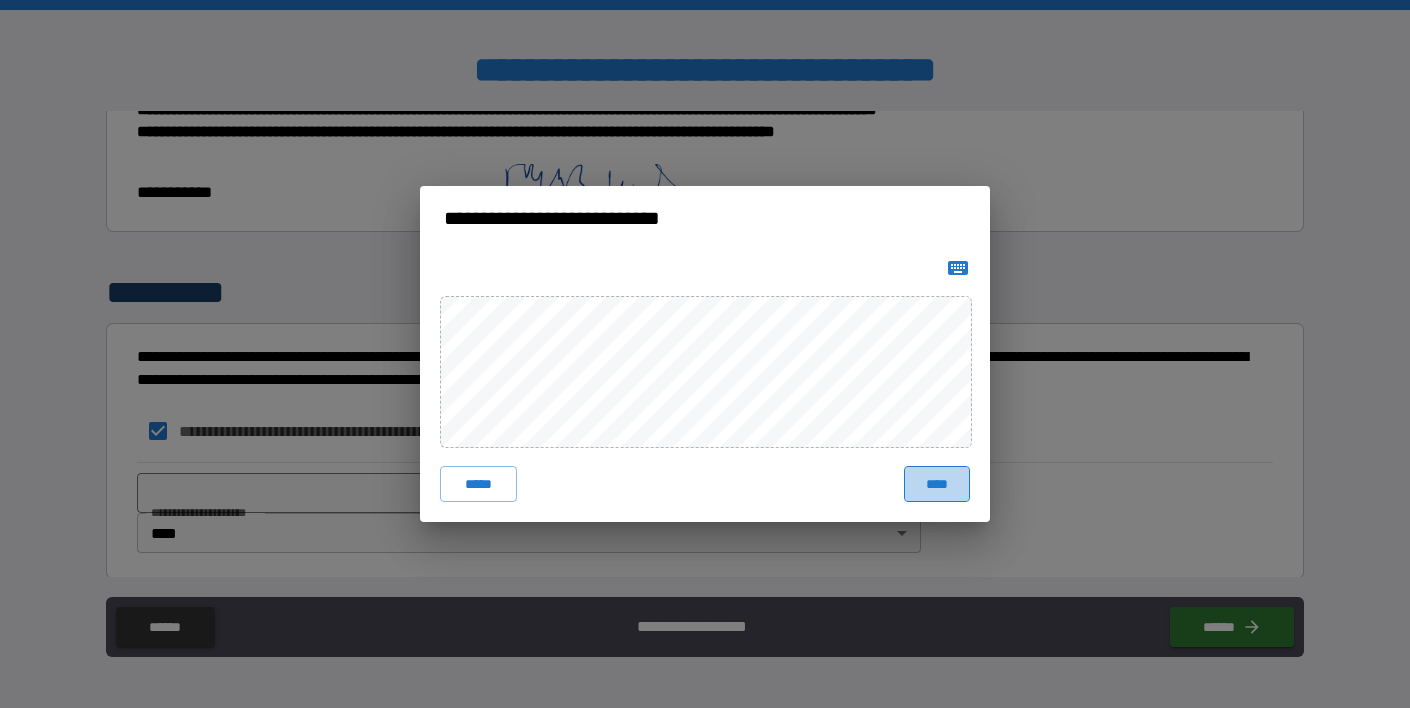 click on "****" at bounding box center (937, 484) 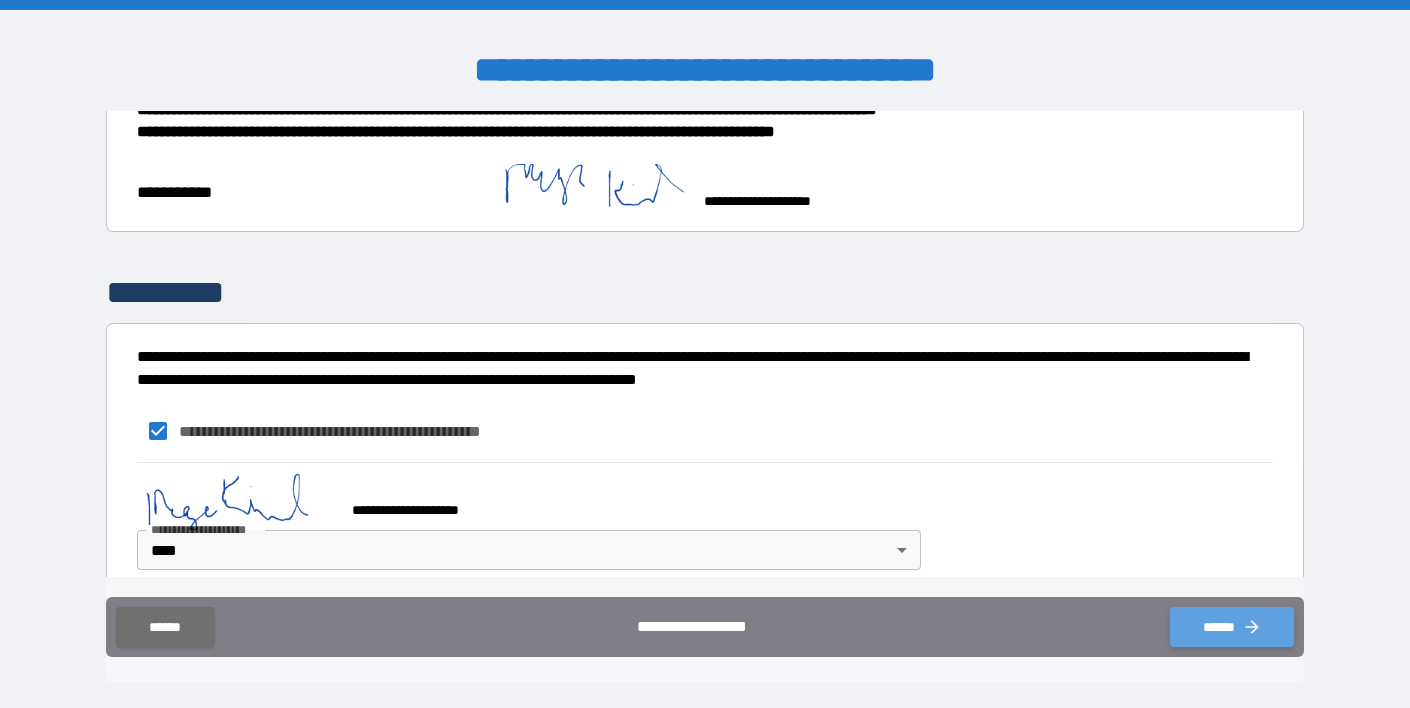 click on "******" at bounding box center (1232, 627) 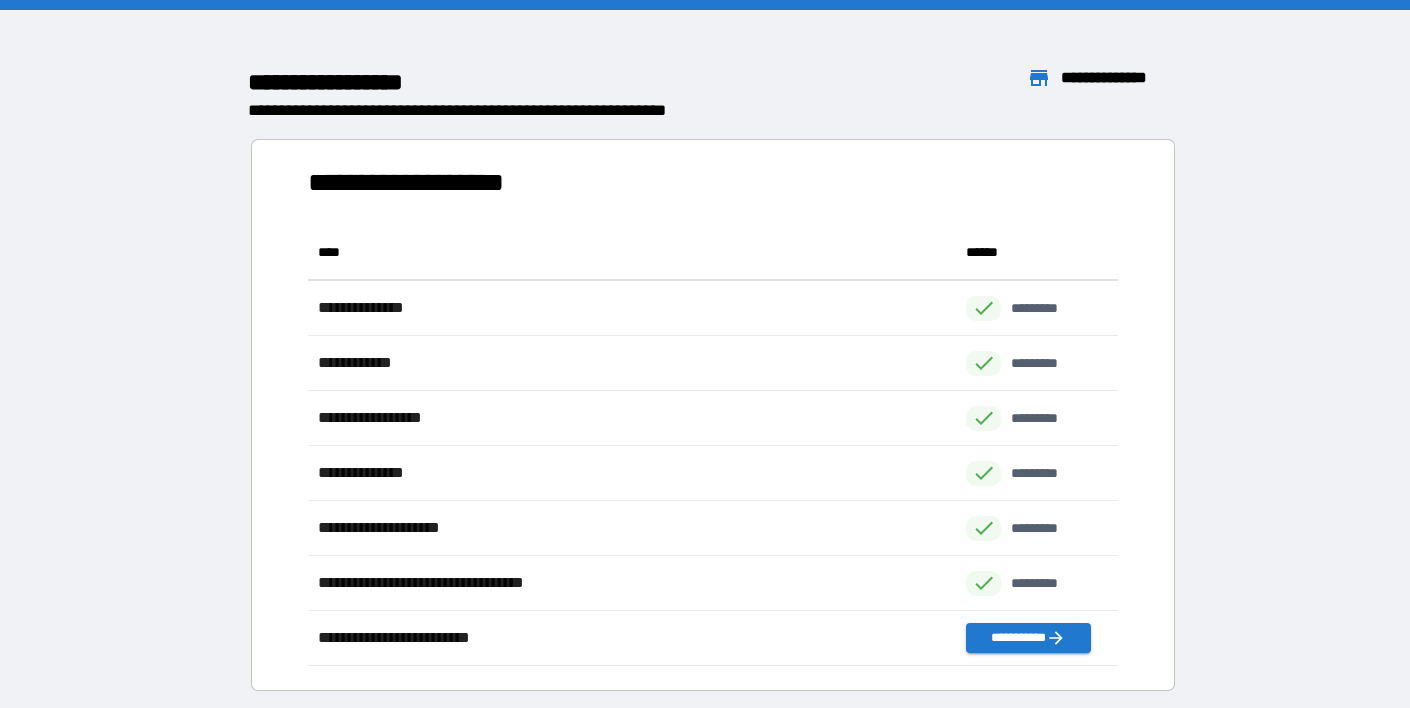scroll, scrollTop: 1, scrollLeft: 1, axis: both 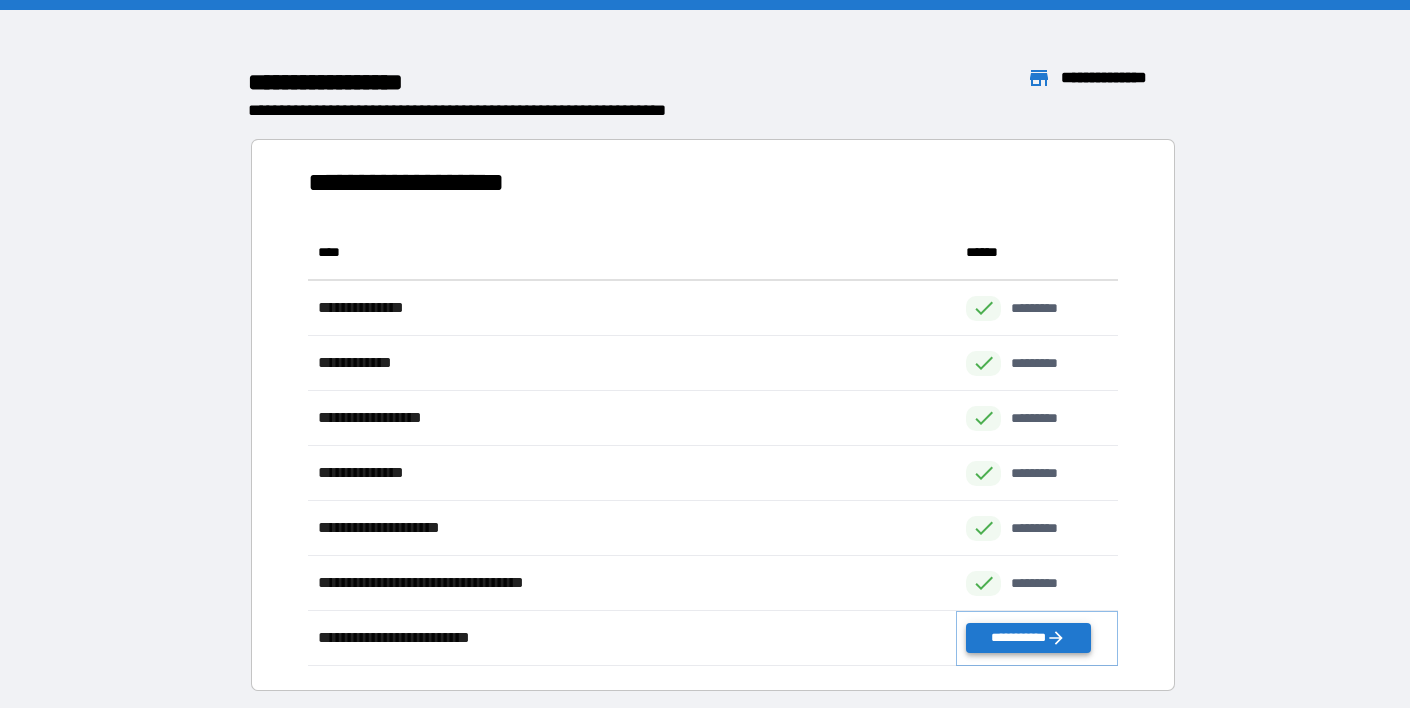 click on "**********" at bounding box center [1028, 638] 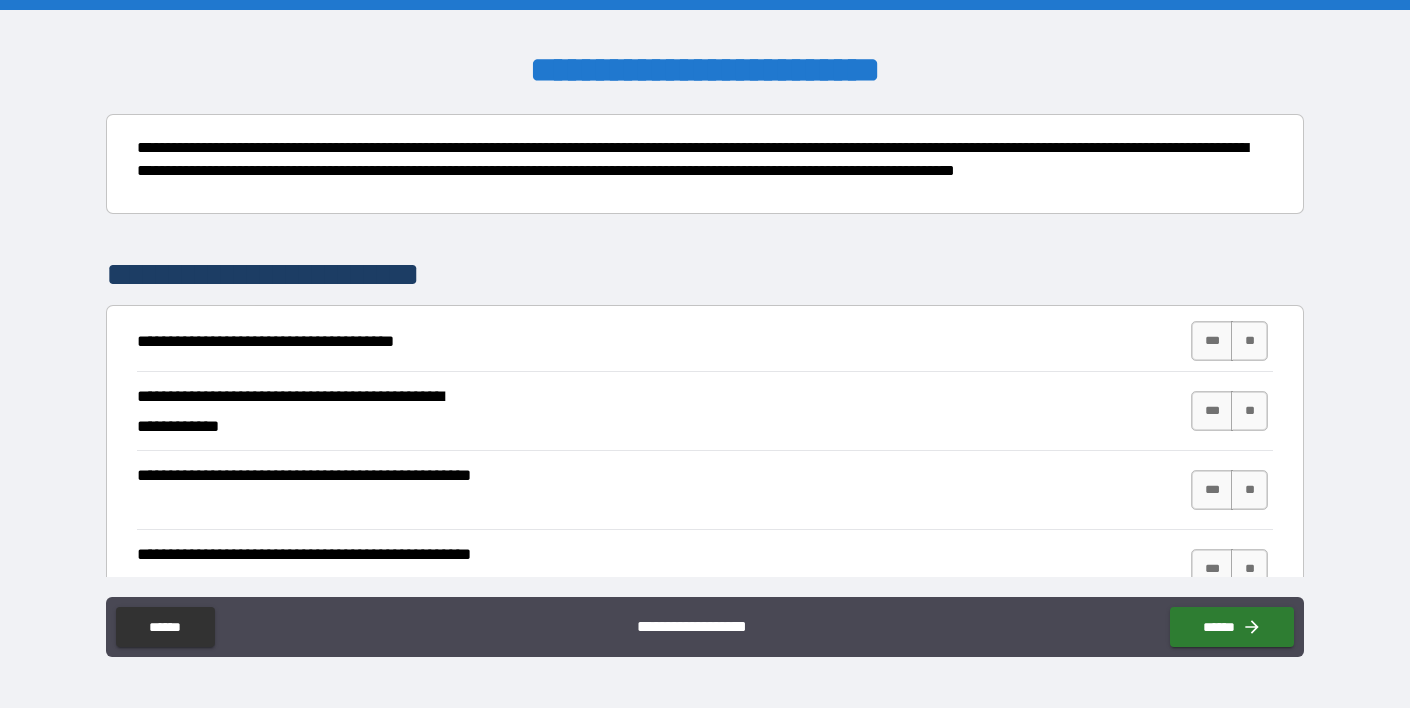 scroll, scrollTop: 220, scrollLeft: 0, axis: vertical 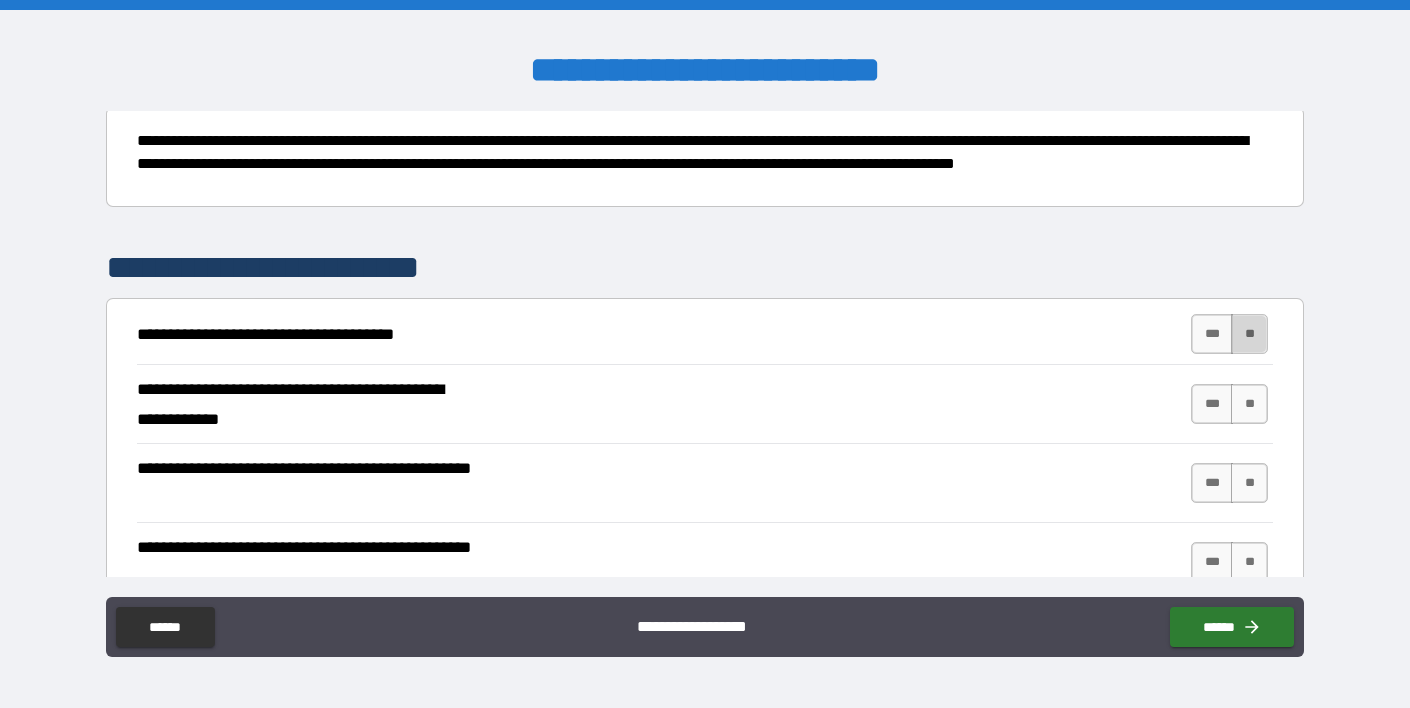 click on "**" at bounding box center (1249, 334) 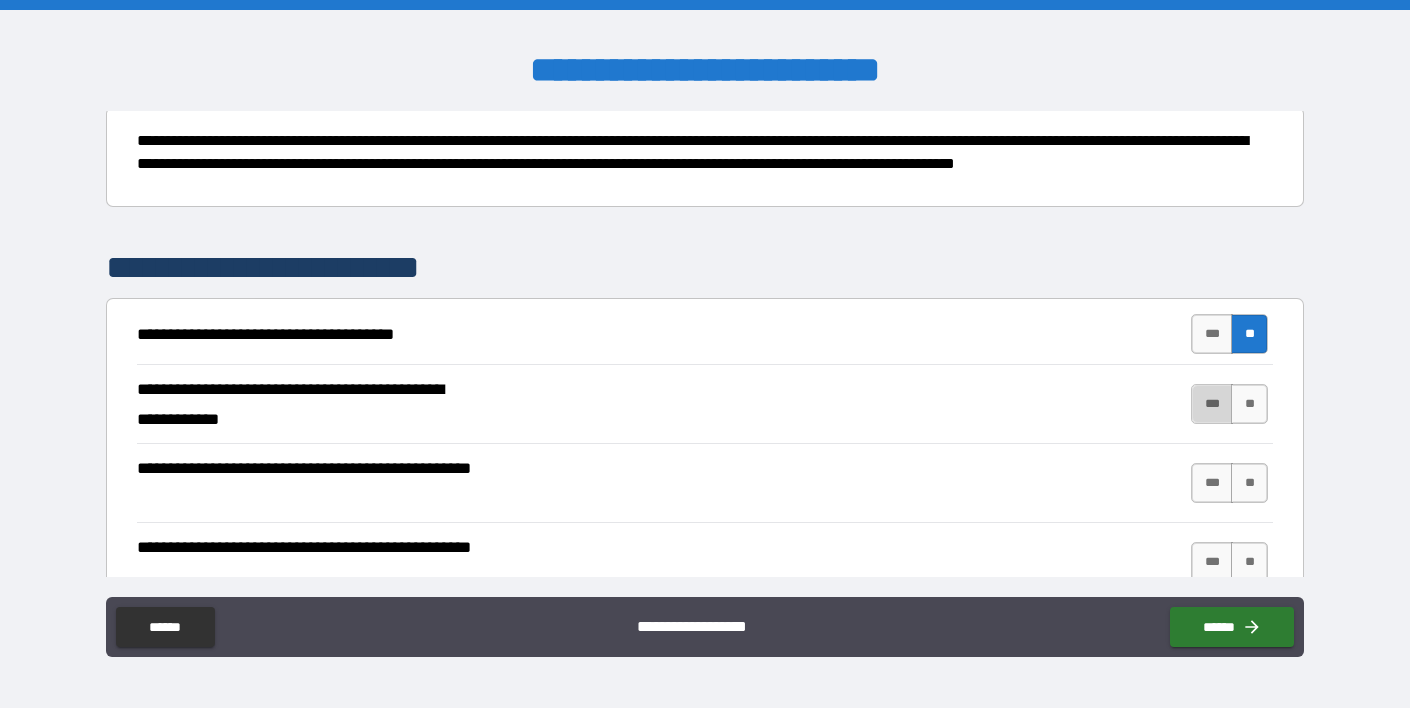 click on "***" at bounding box center (1212, 404) 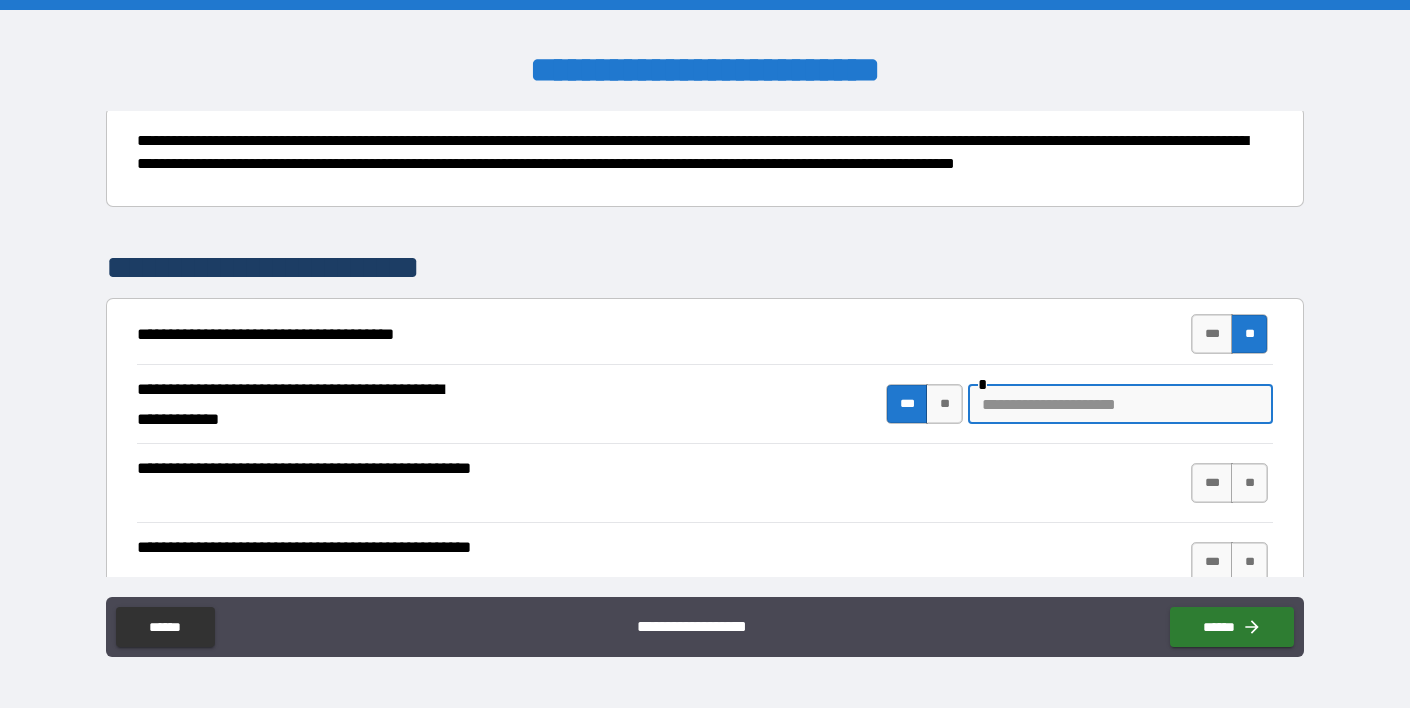 click at bounding box center [1120, 404] 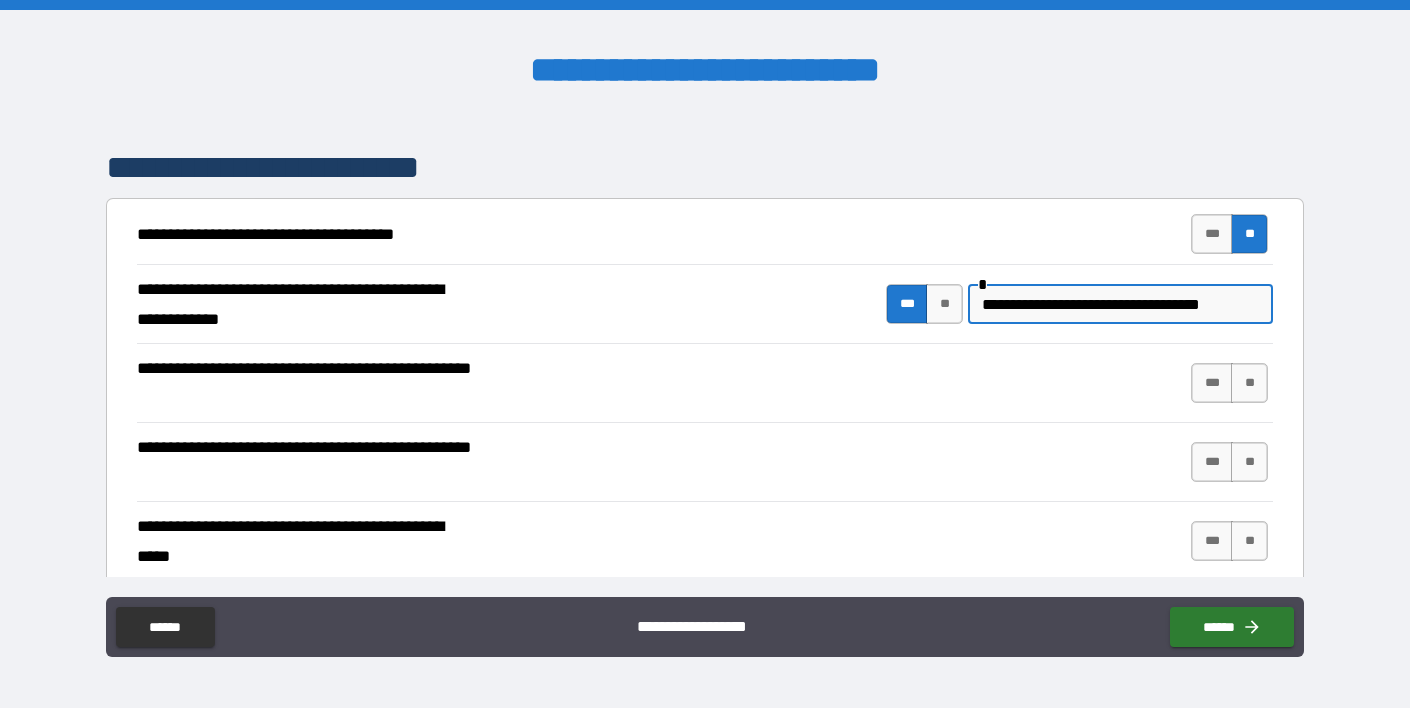 scroll, scrollTop: 326, scrollLeft: 0, axis: vertical 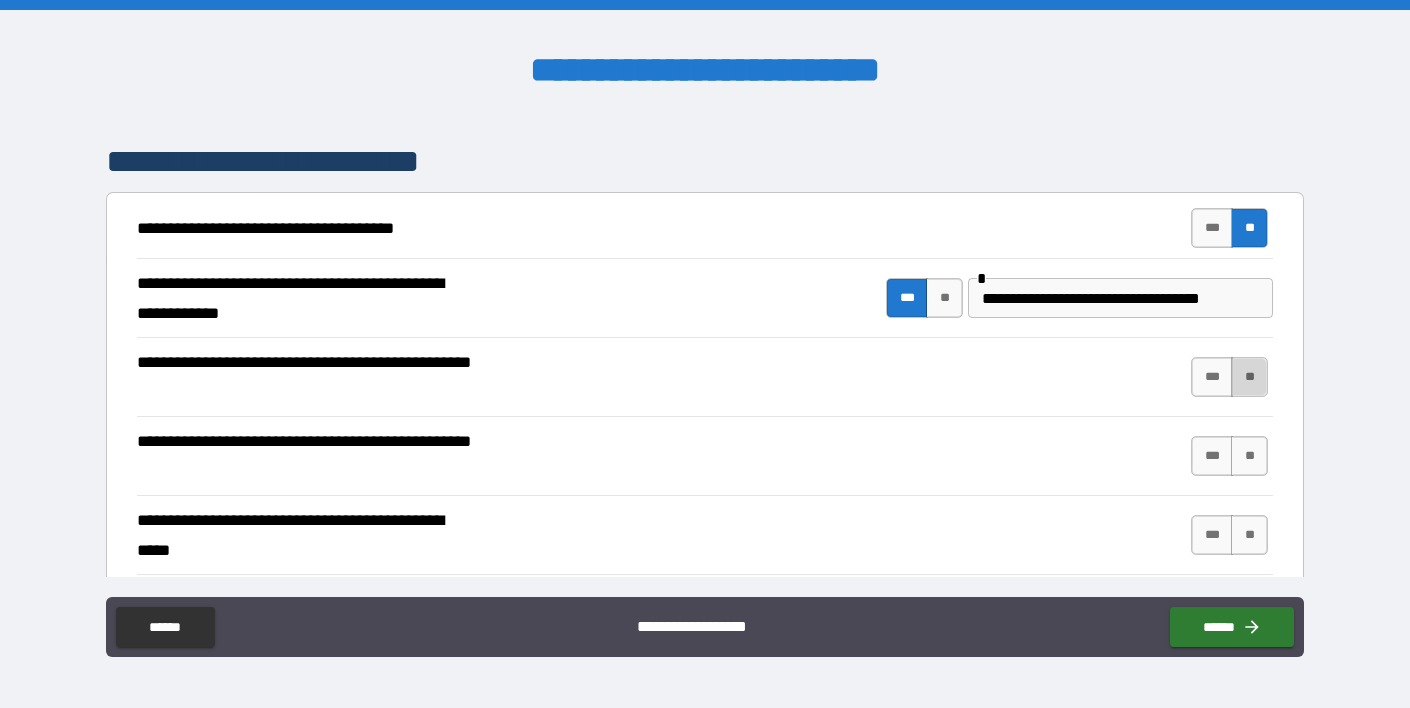 click on "**" at bounding box center [1249, 377] 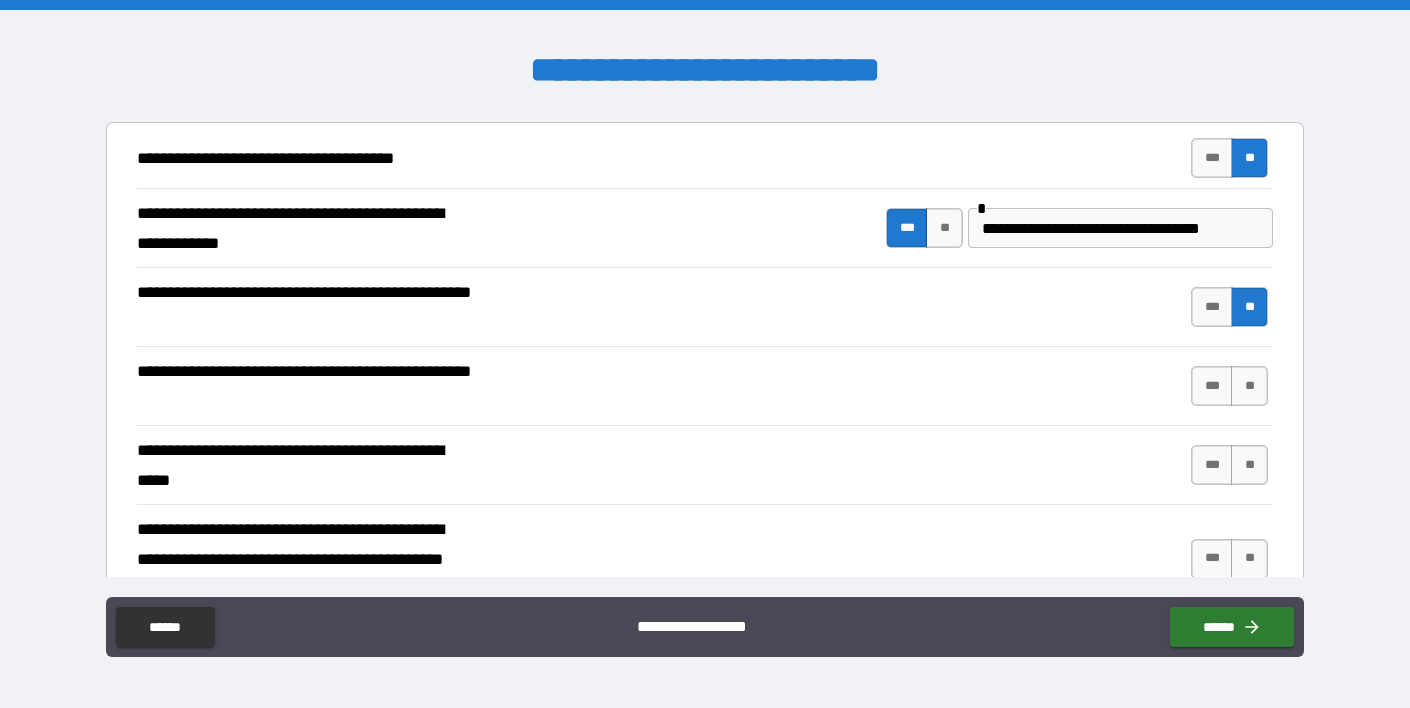 scroll, scrollTop: 415, scrollLeft: 0, axis: vertical 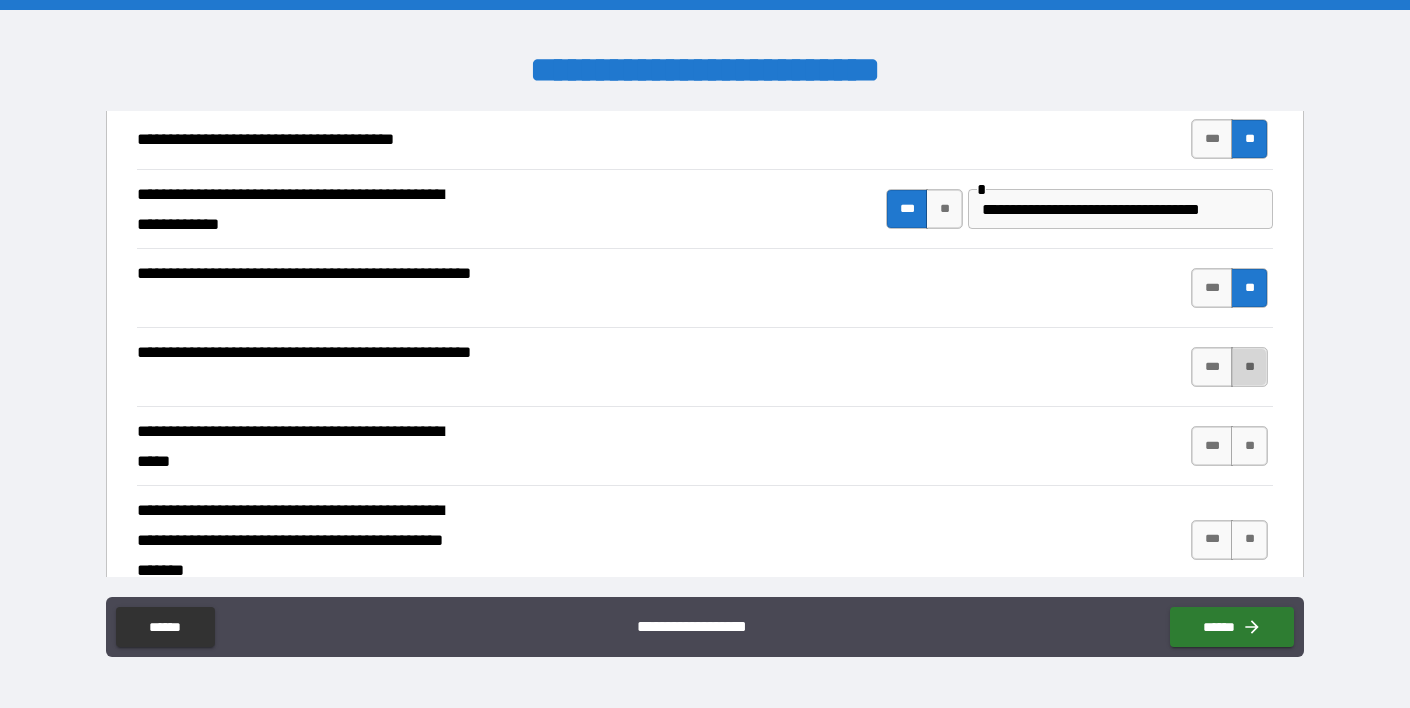 click on "**" at bounding box center [1249, 367] 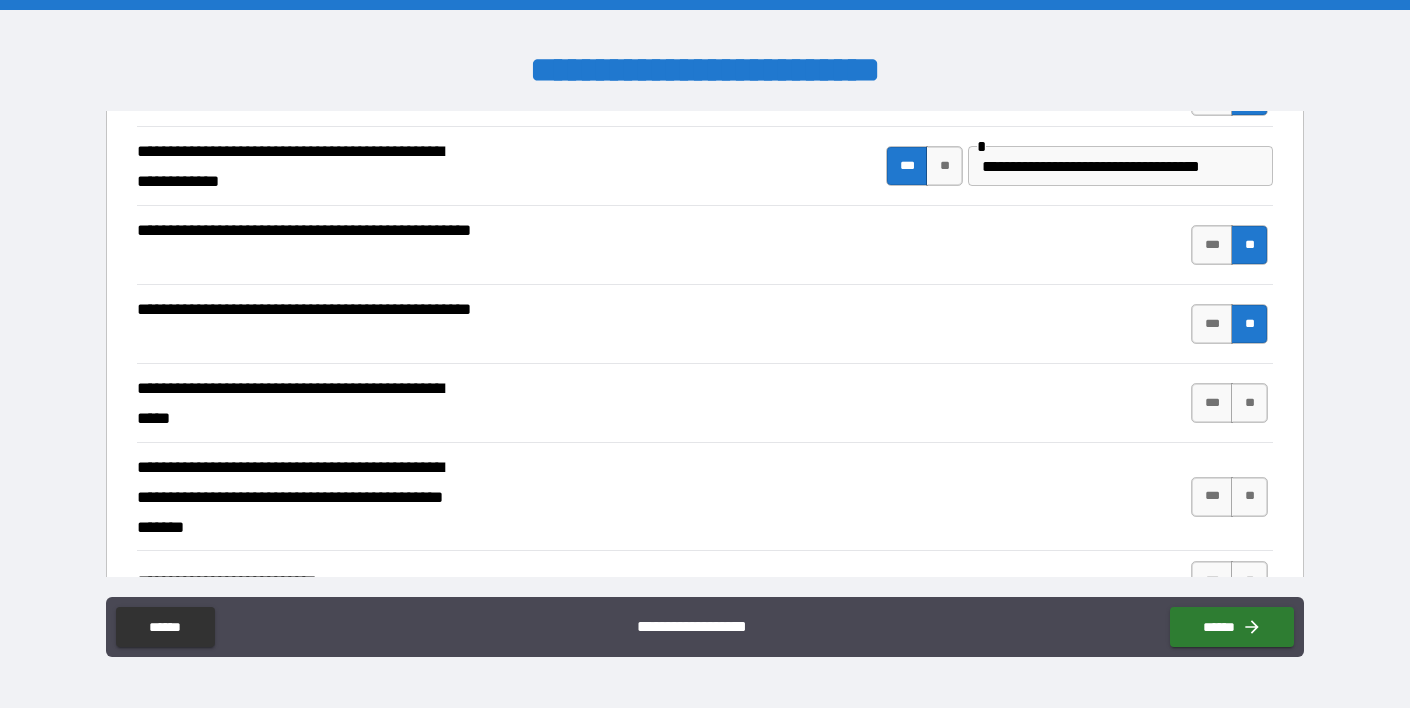 scroll, scrollTop: 463, scrollLeft: 0, axis: vertical 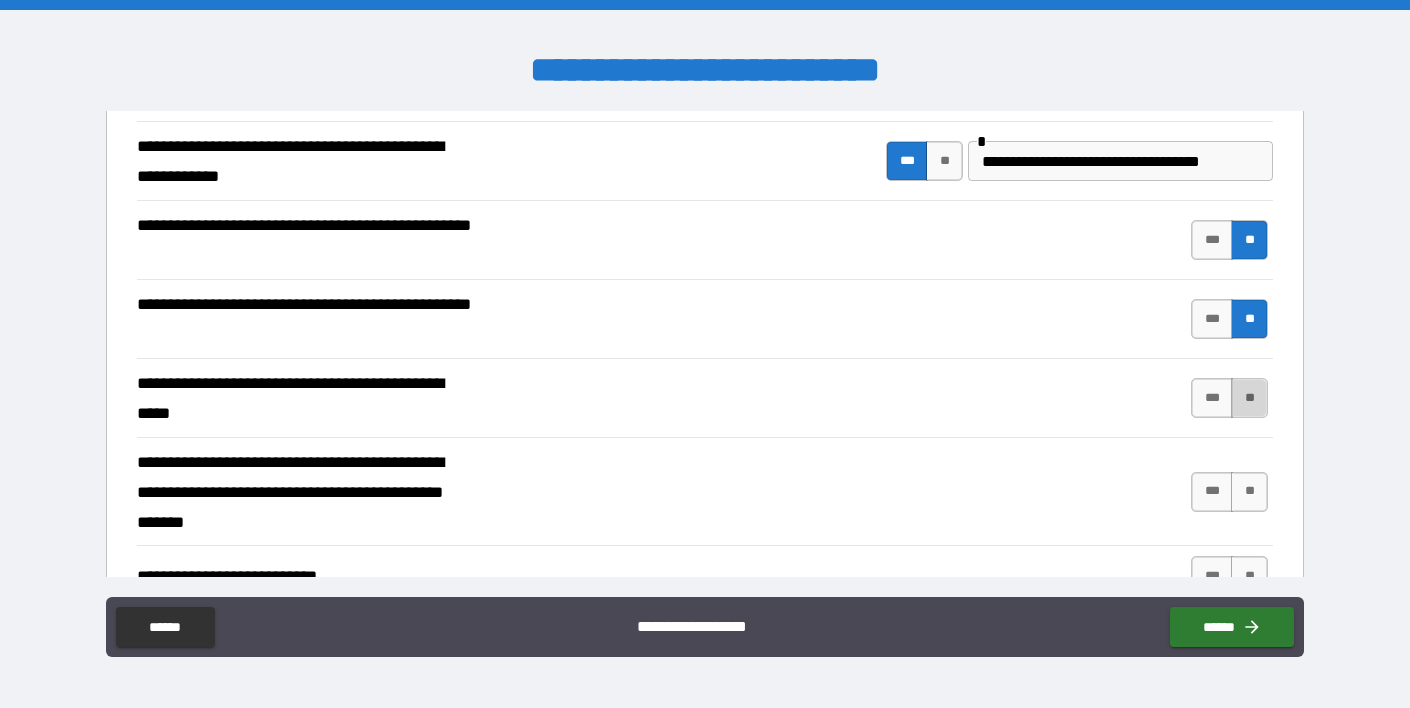 click on "**" at bounding box center [1249, 398] 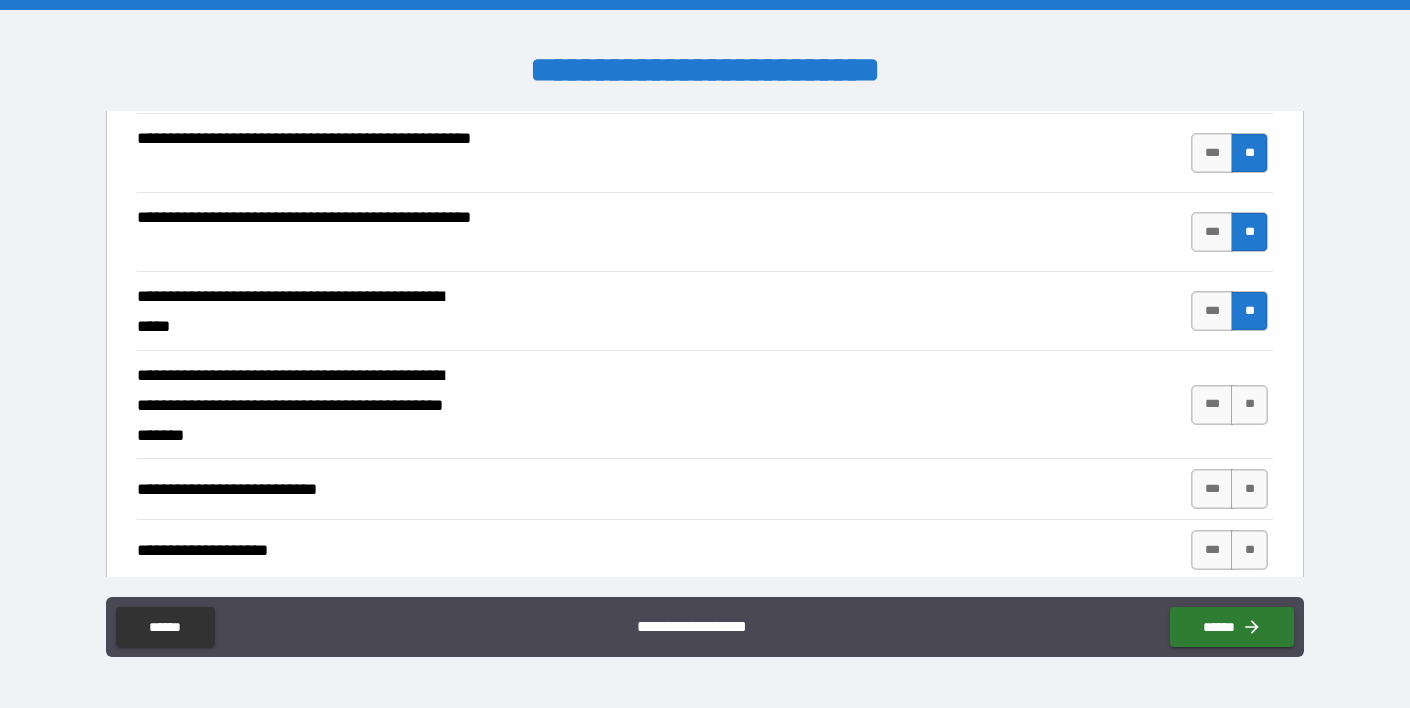 scroll, scrollTop: 554, scrollLeft: 0, axis: vertical 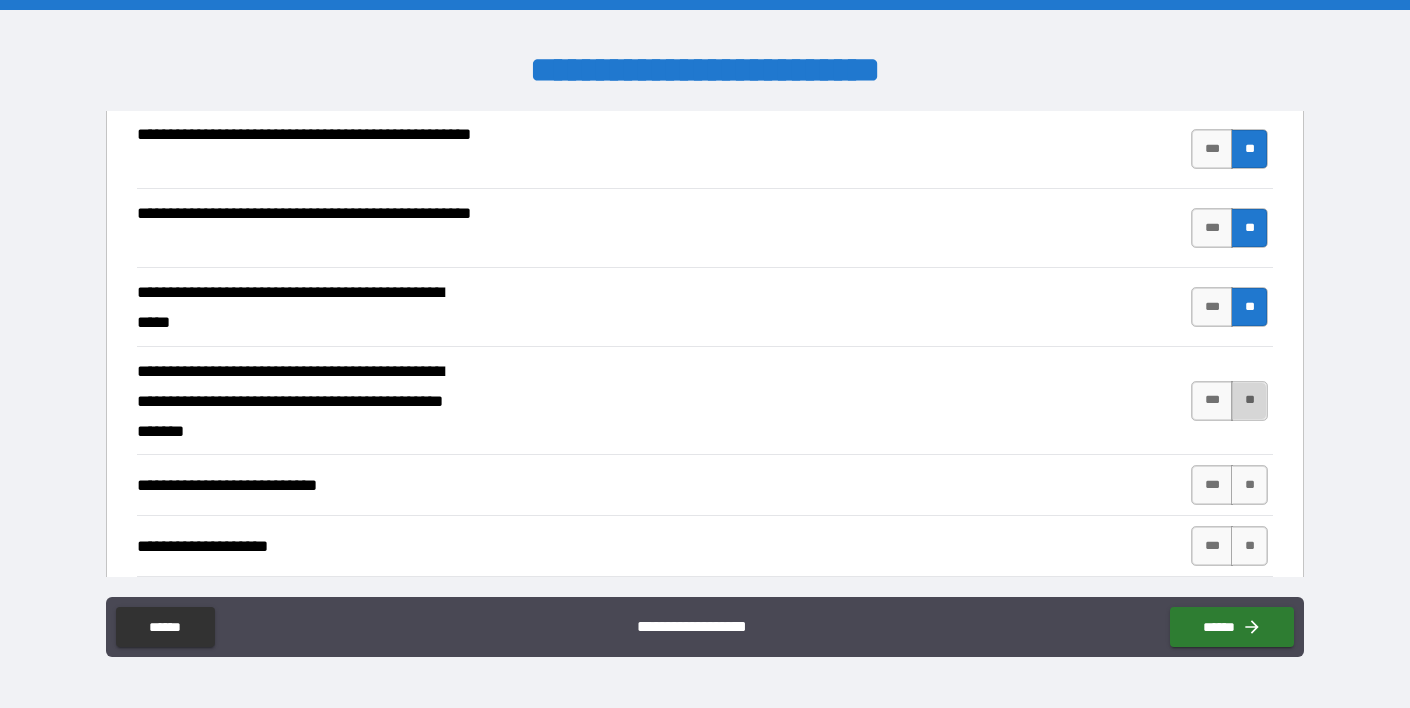 click on "**" at bounding box center [1249, 401] 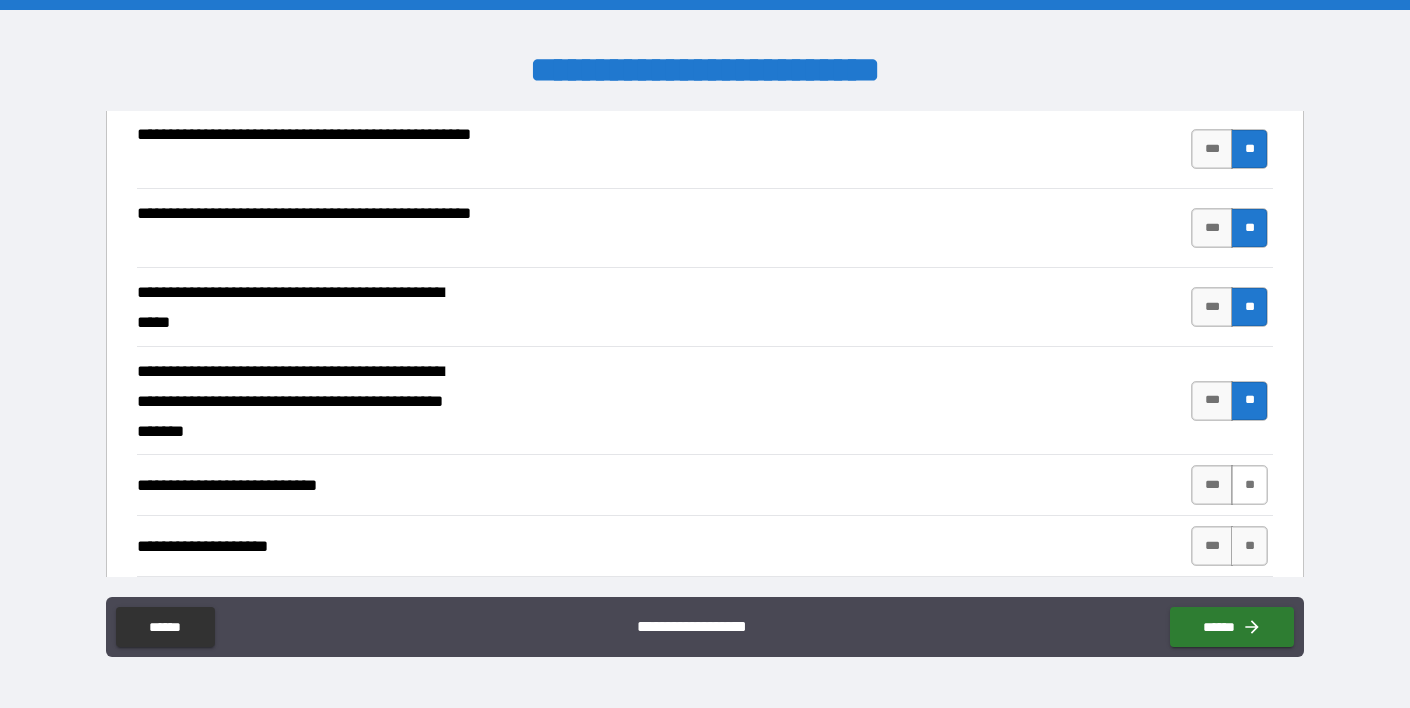click on "**" at bounding box center [1249, 485] 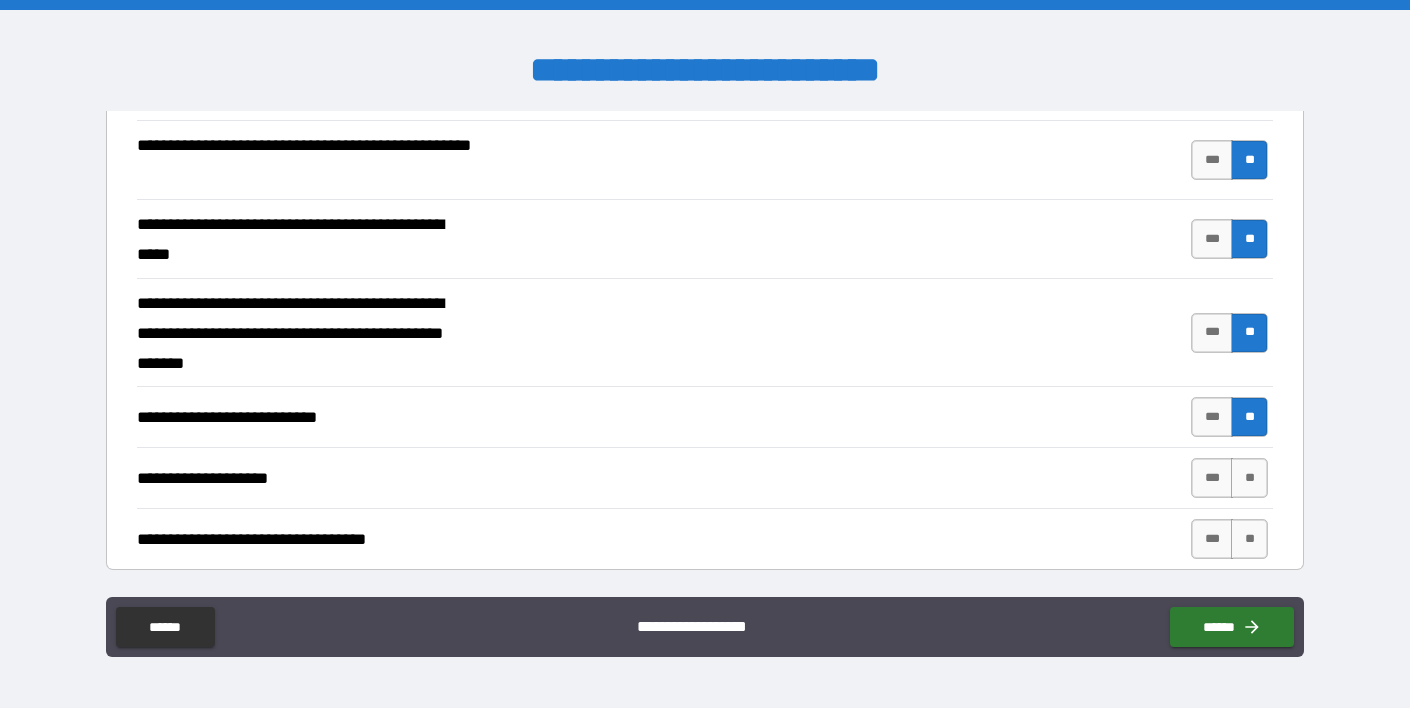 scroll, scrollTop: 628, scrollLeft: 0, axis: vertical 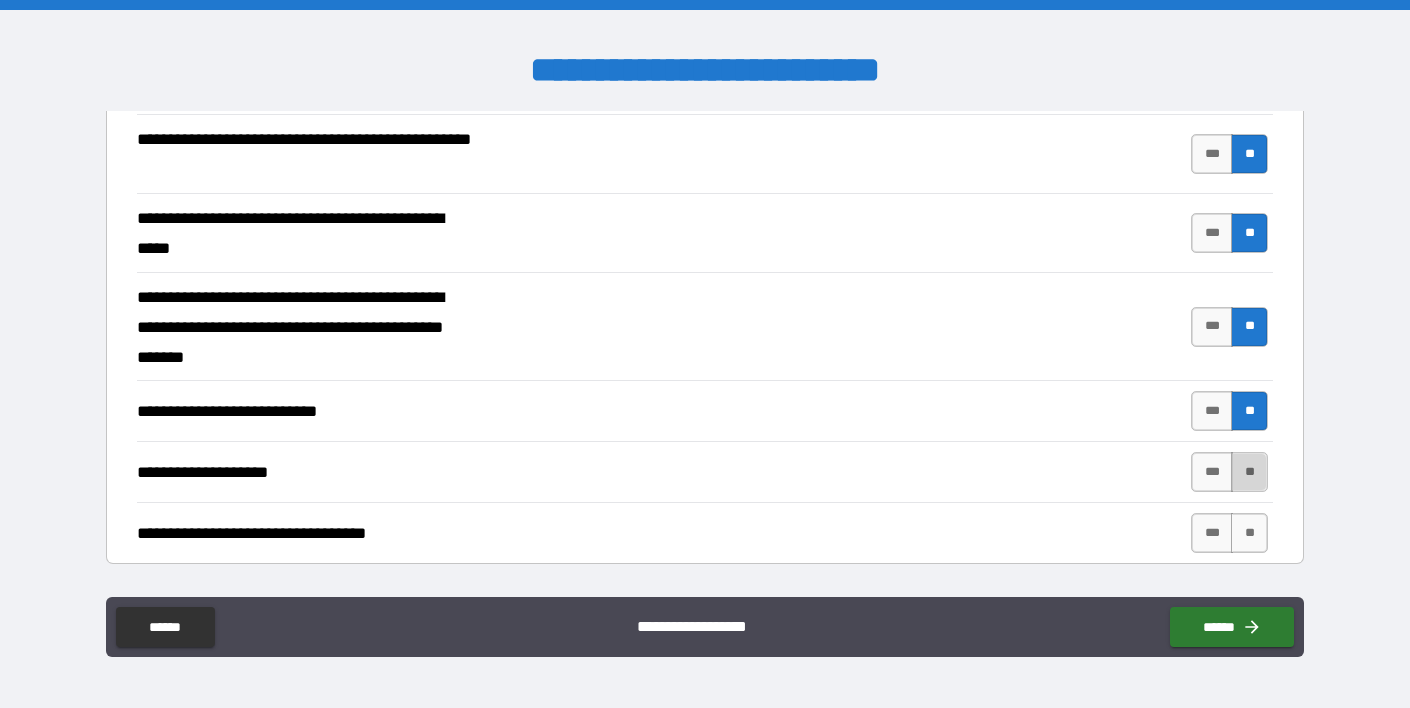 click on "**" at bounding box center (1249, 472) 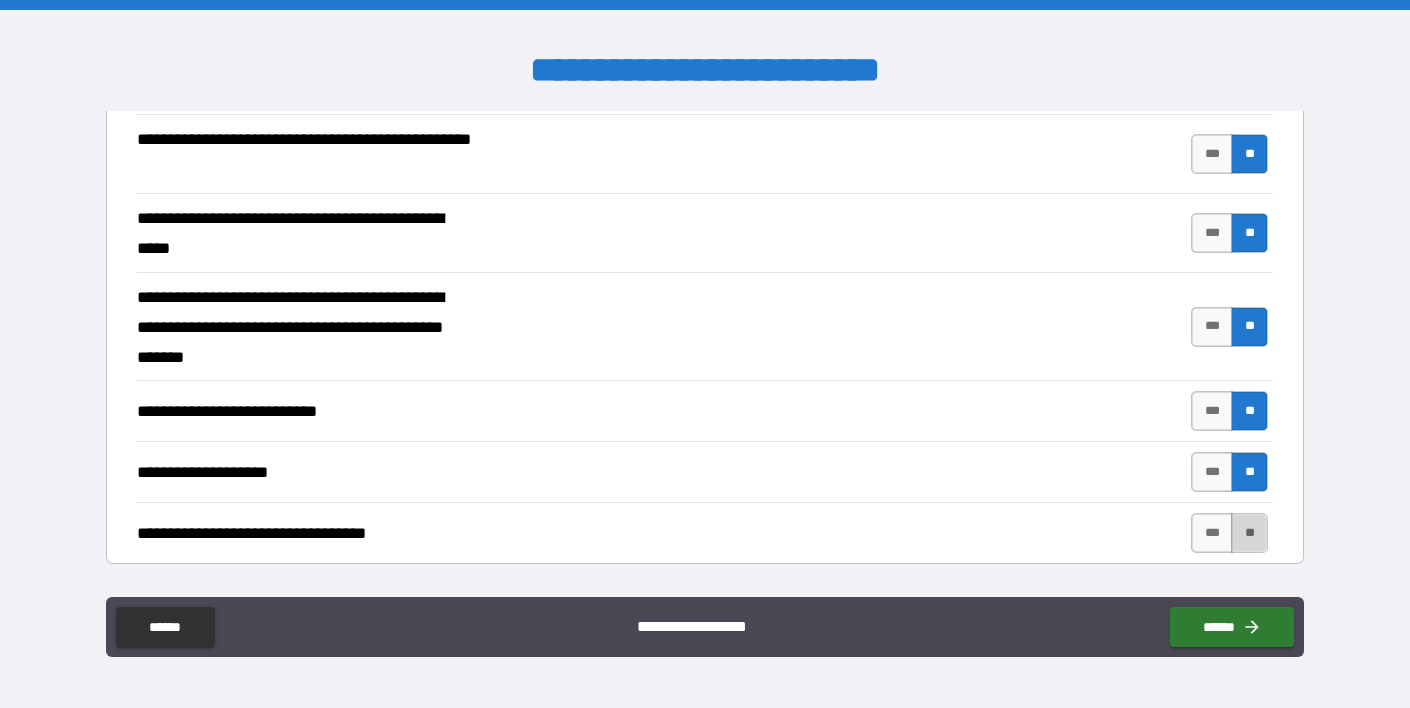 click on "**" at bounding box center [1249, 533] 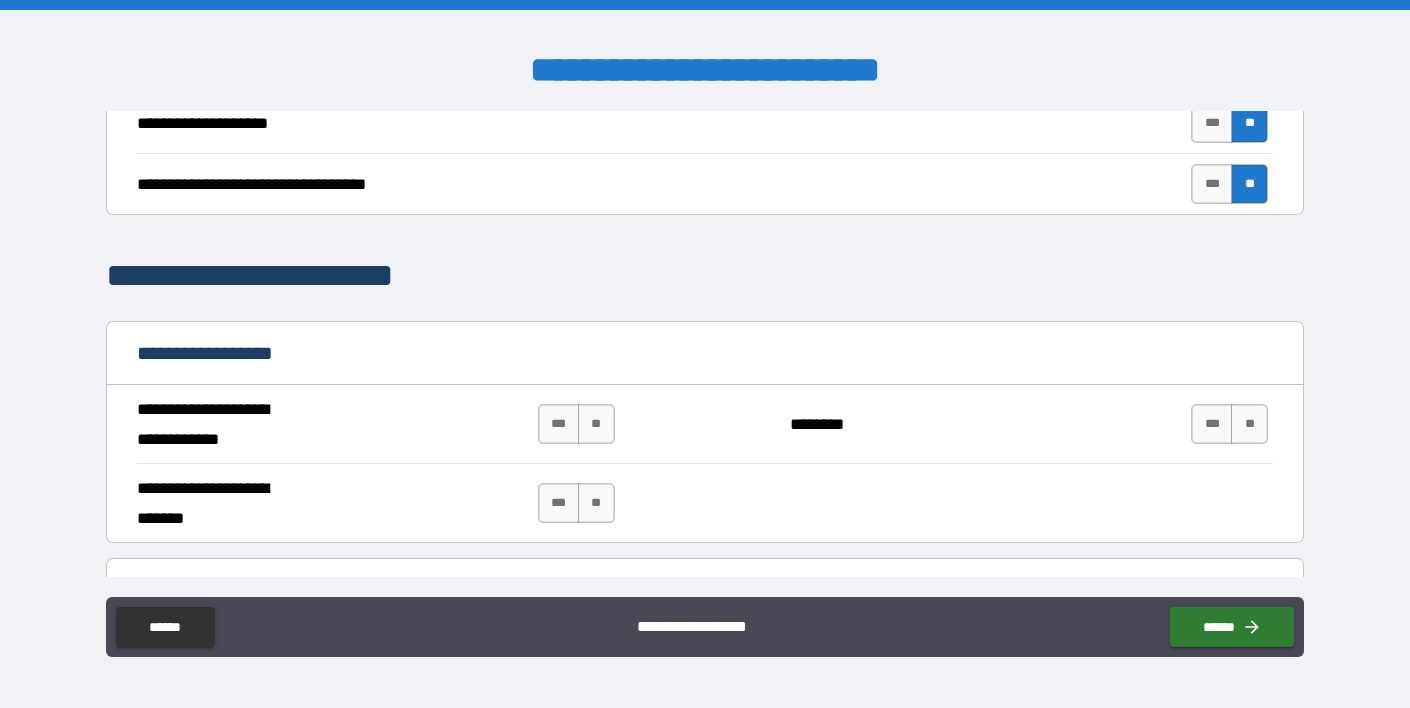 scroll, scrollTop: 1008, scrollLeft: 0, axis: vertical 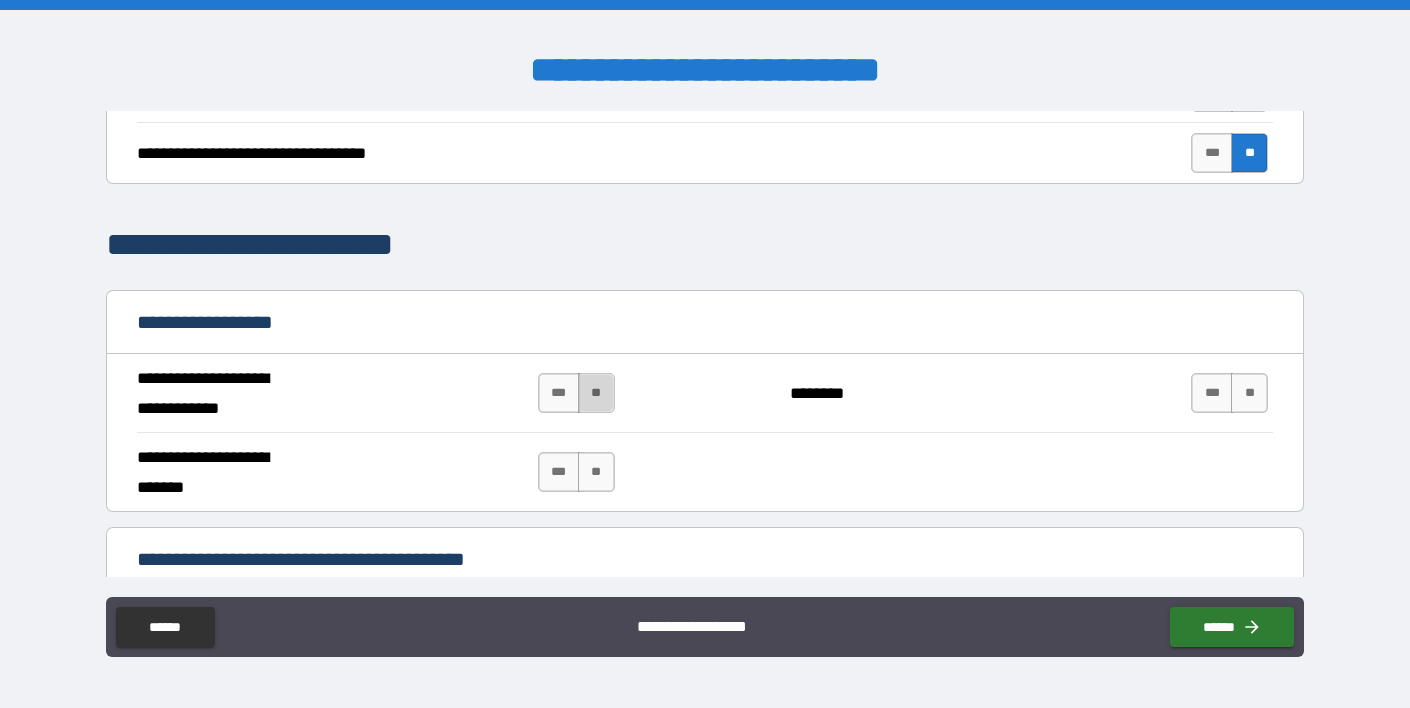 click on "**" at bounding box center (596, 393) 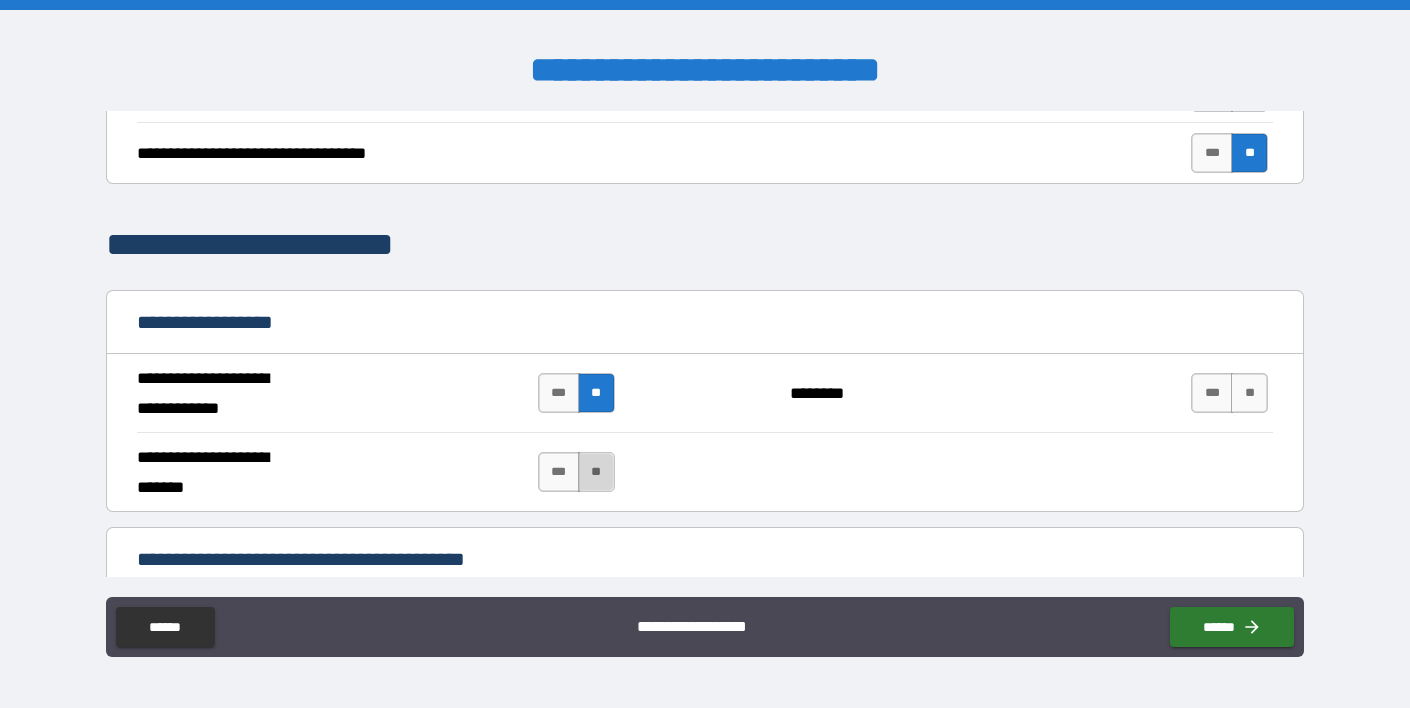 click on "**" at bounding box center (596, 472) 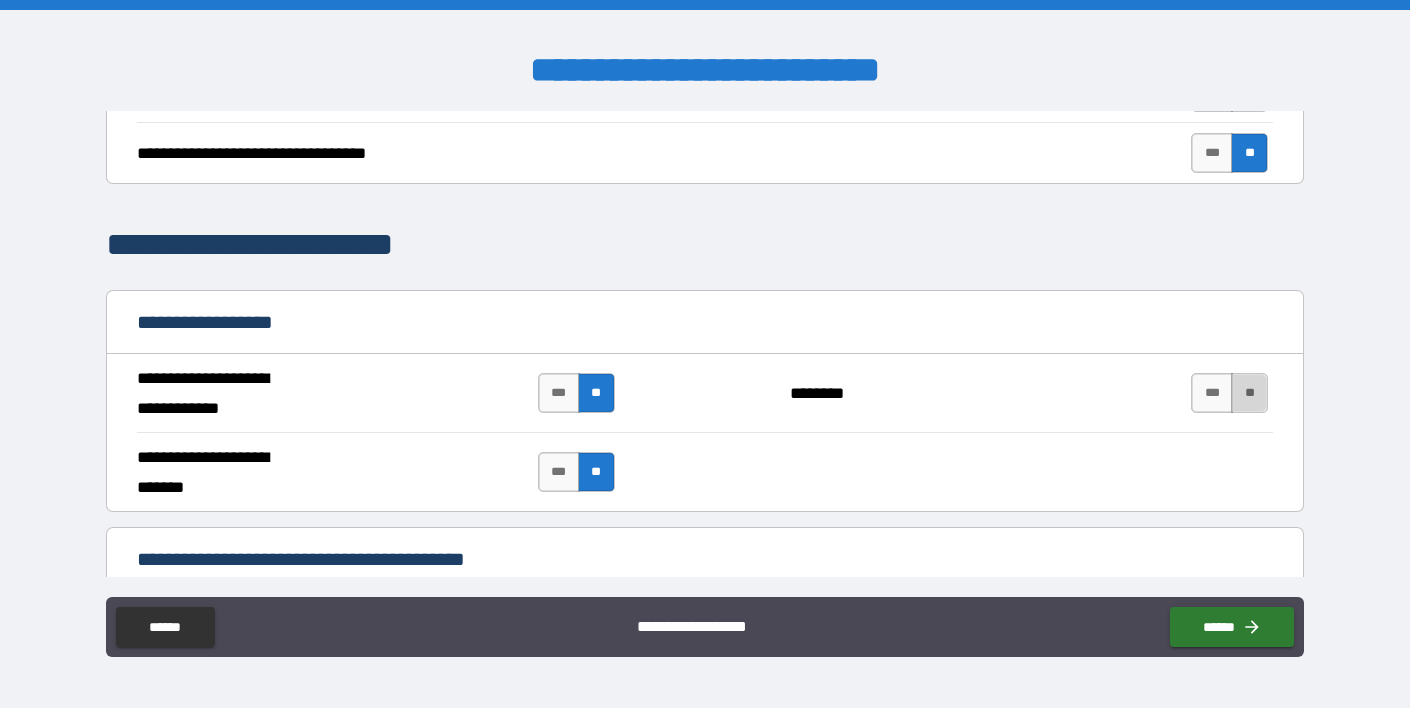 click on "**" at bounding box center (1249, 393) 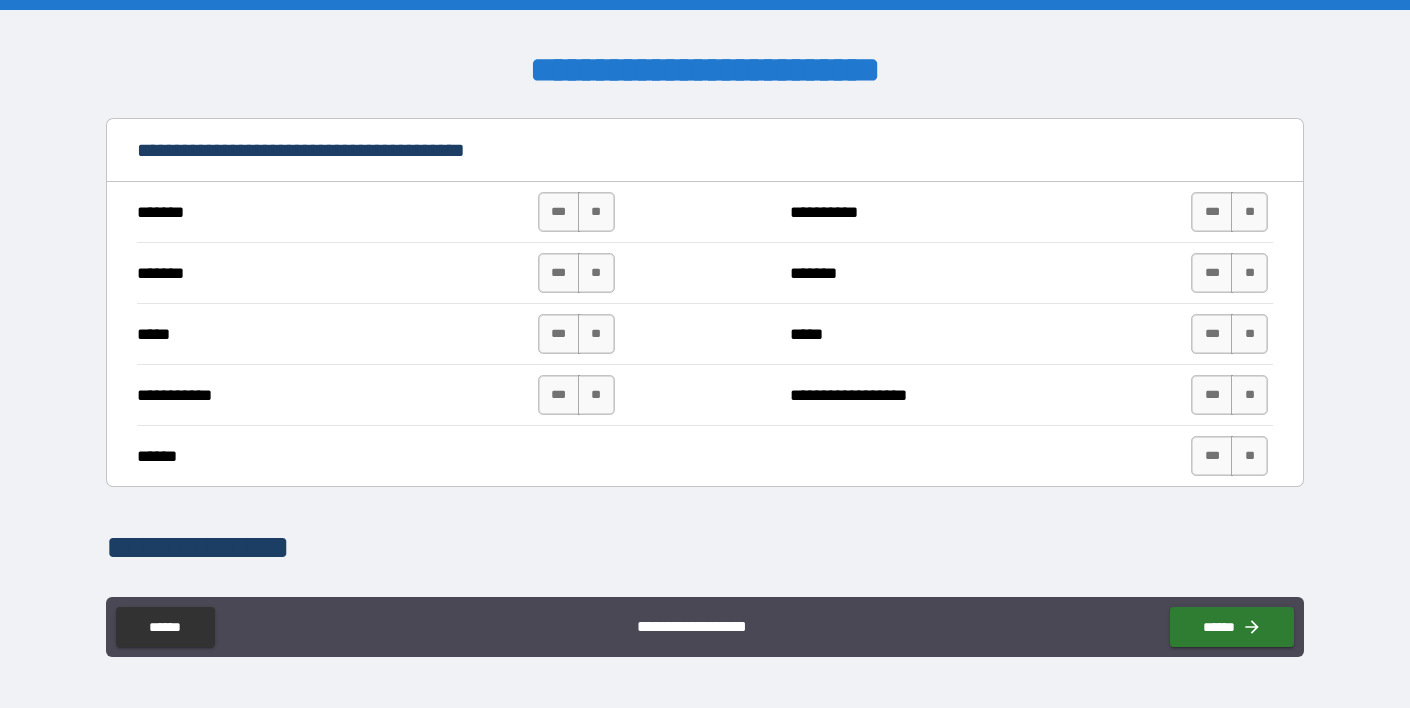 scroll, scrollTop: 1419, scrollLeft: 0, axis: vertical 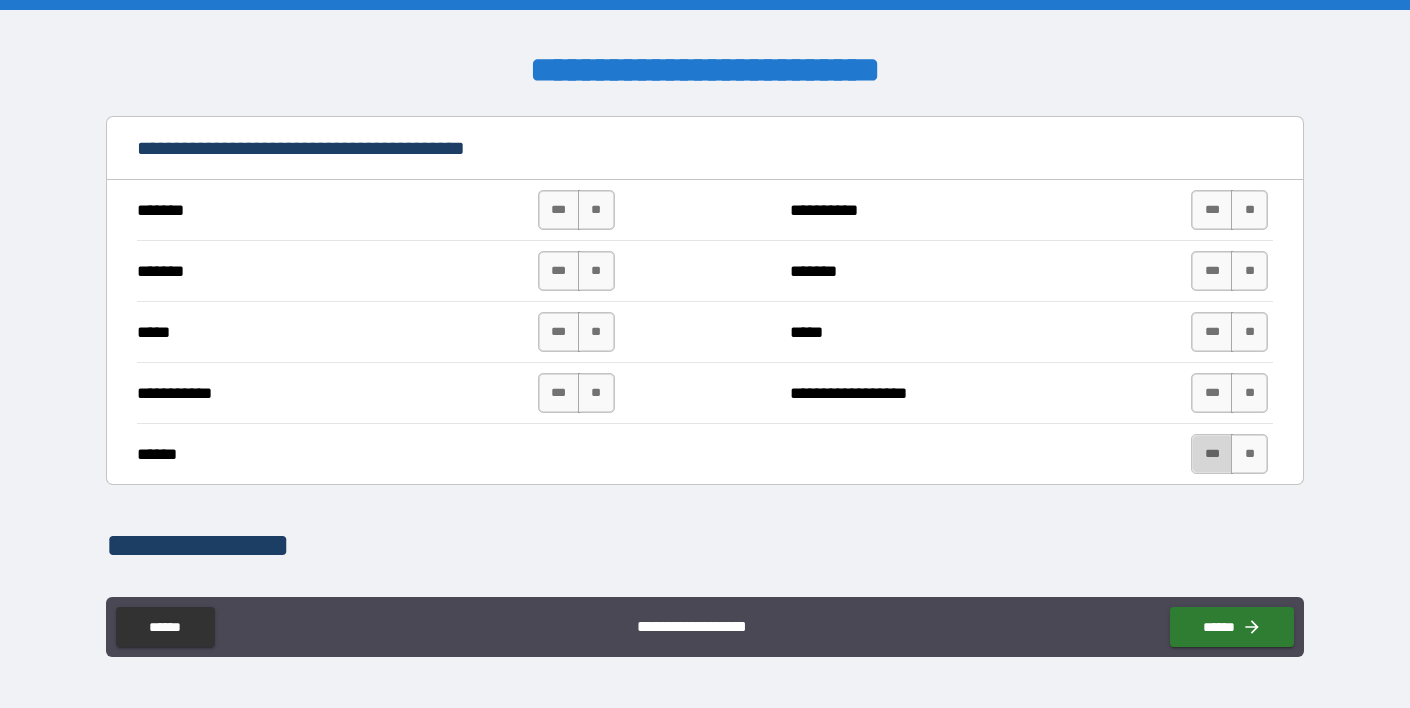click on "***" at bounding box center [1212, 454] 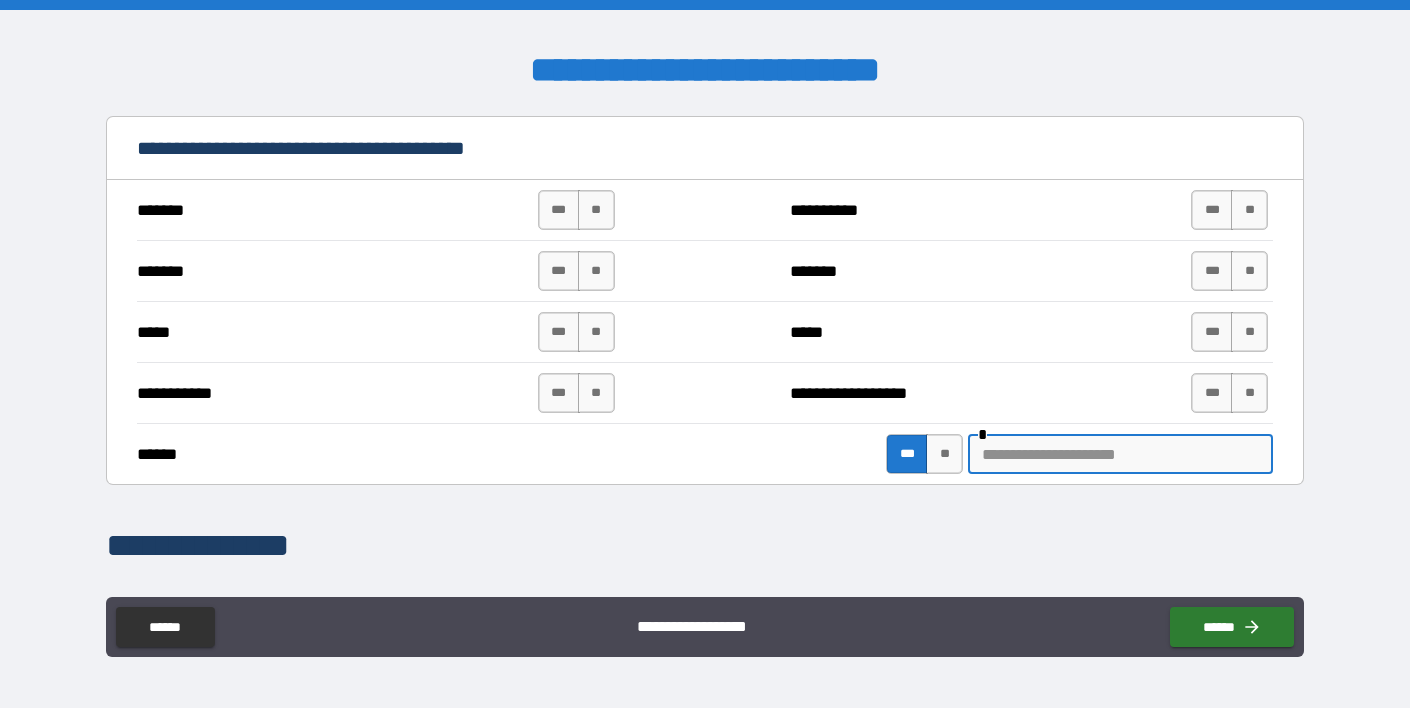 click at bounding box center (1120, 454) 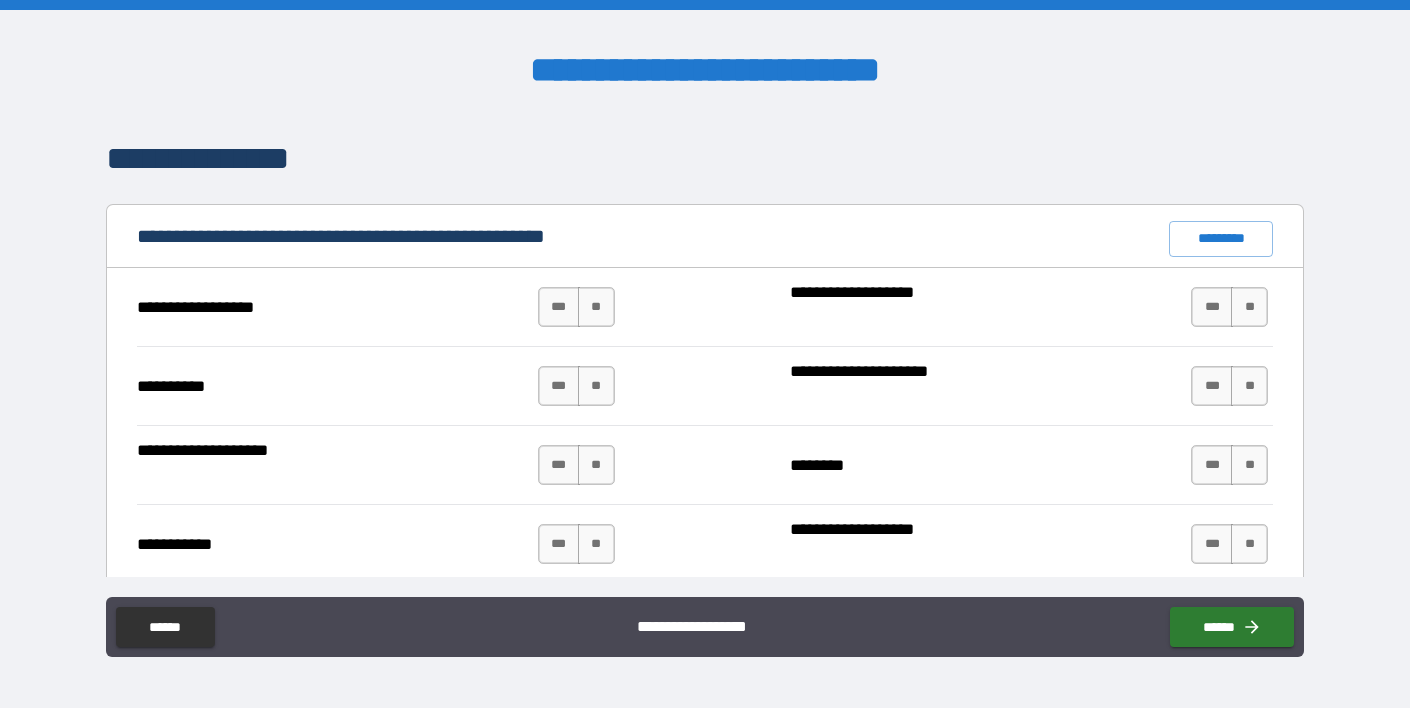 scroll, scrollTop: 1837, scrollLeft: 0, axis: vertical 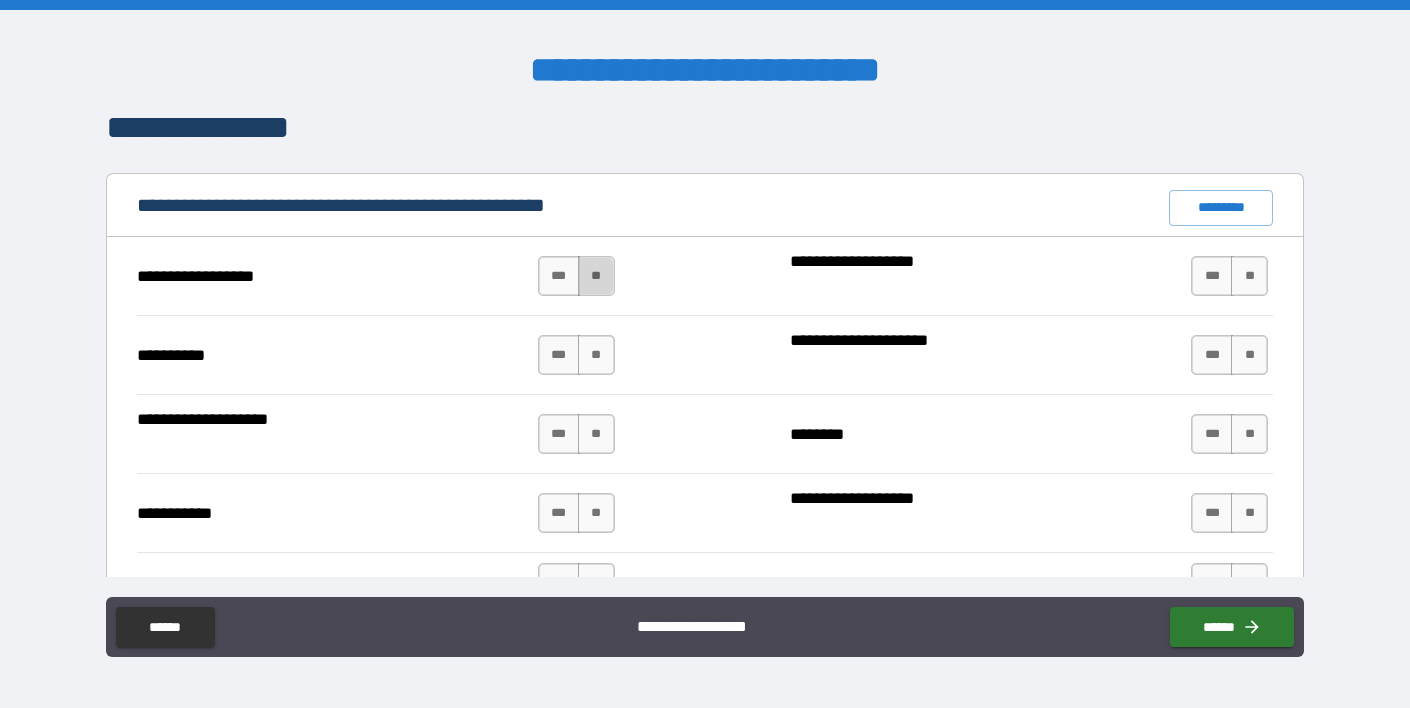 click on "**" at bounding box center [596, 276] 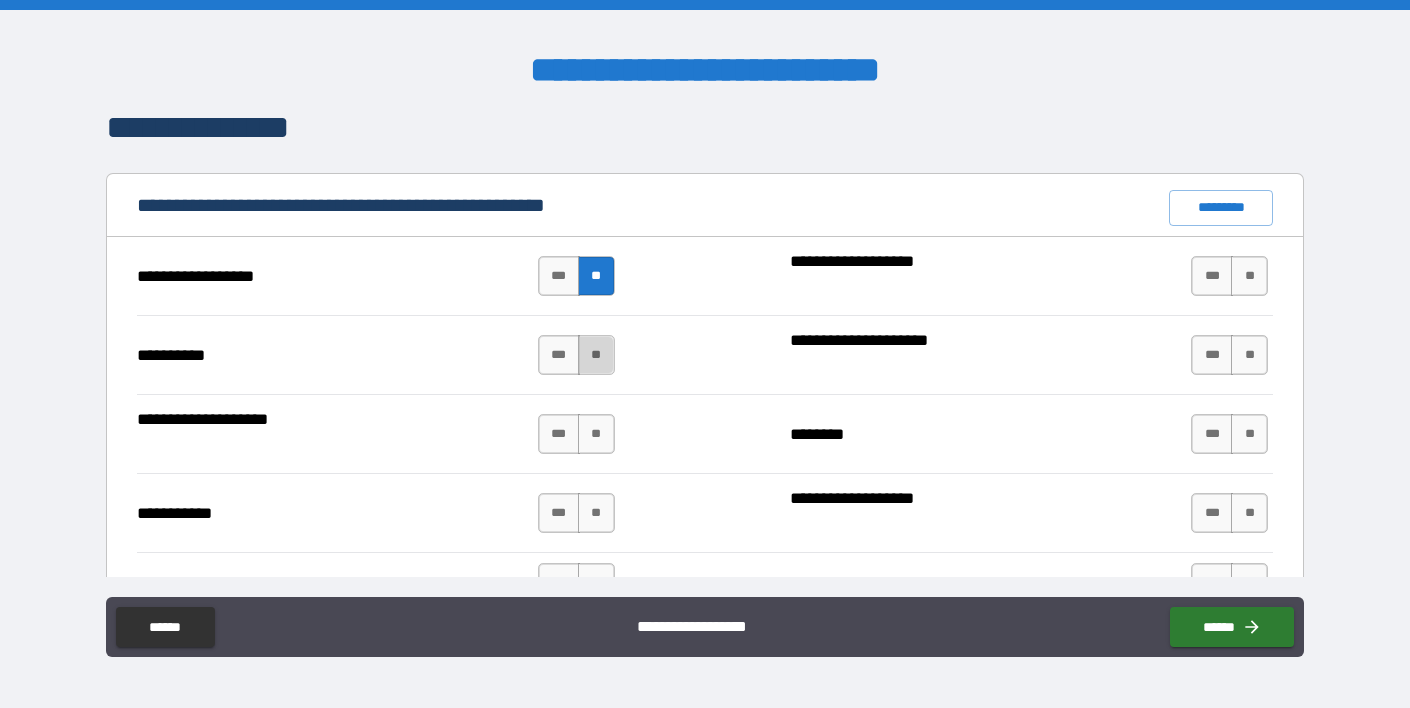 click on "**" at bounding box center [596, 355] 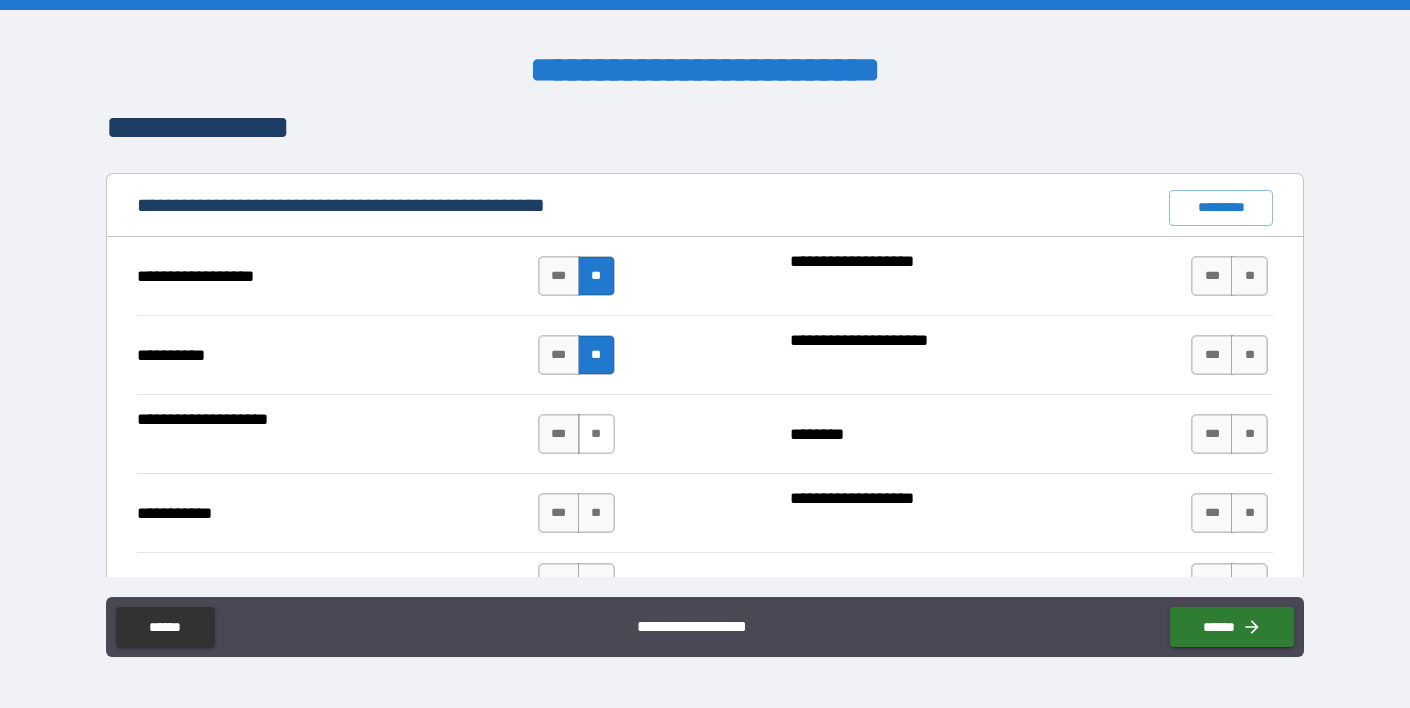 click on "**" at bounding box center (596, 434) 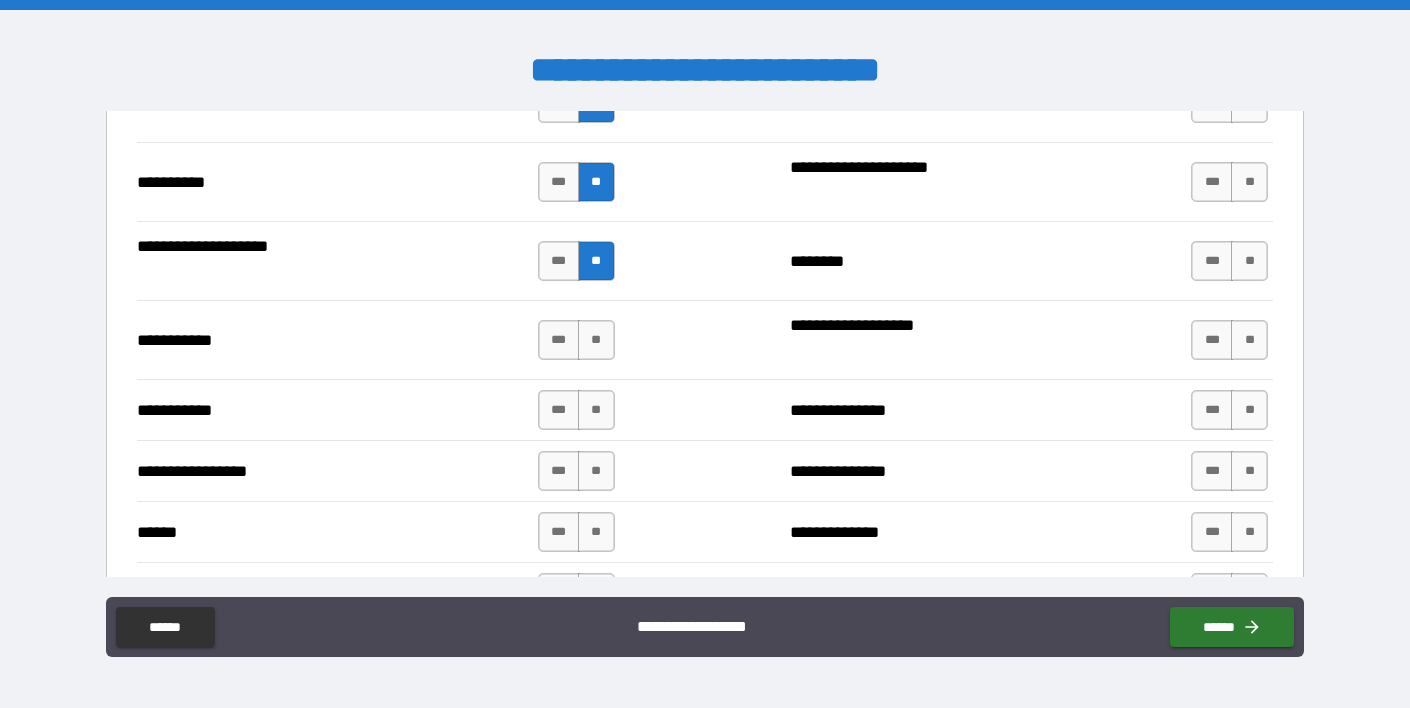 scroll, scrollTop: 2031, scrollLeft: 0, axis: vertical 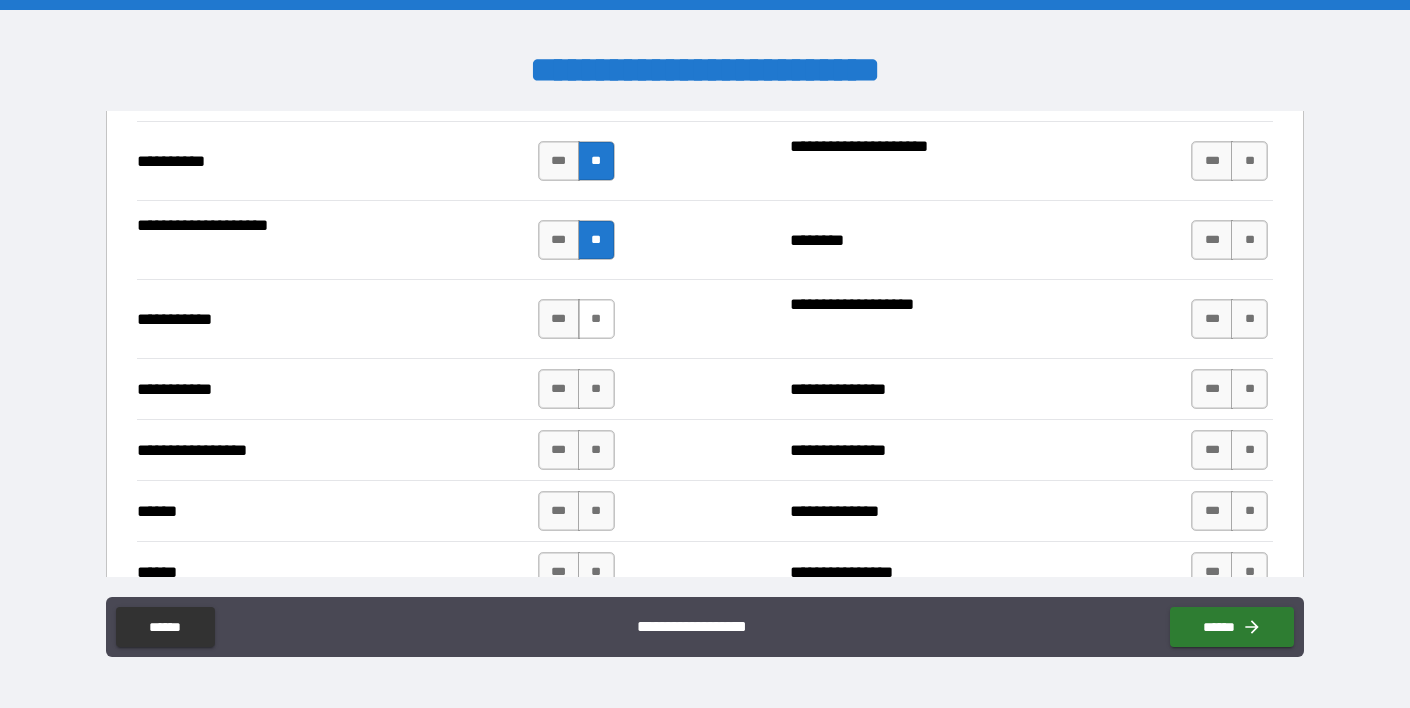 click on "**" at bounding box center (596, 319) 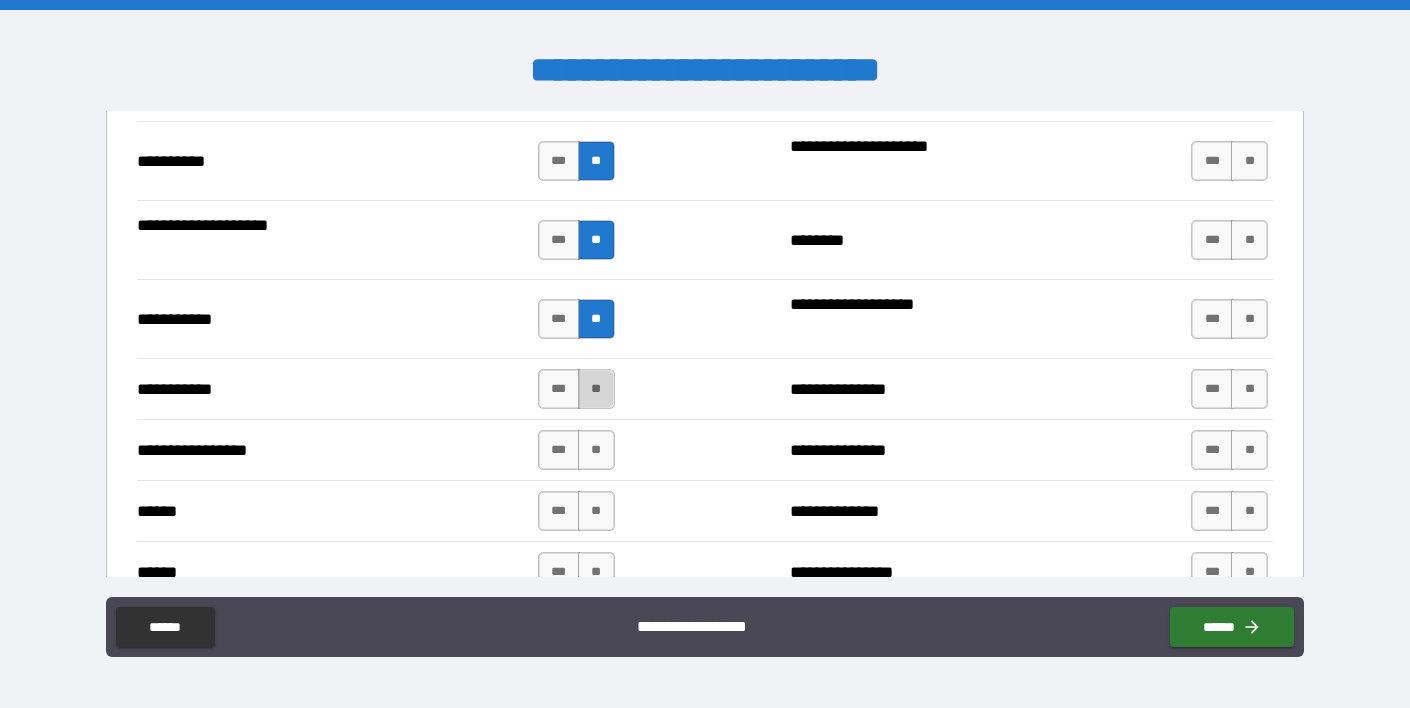click on "**" at bounding box center [596, 389] 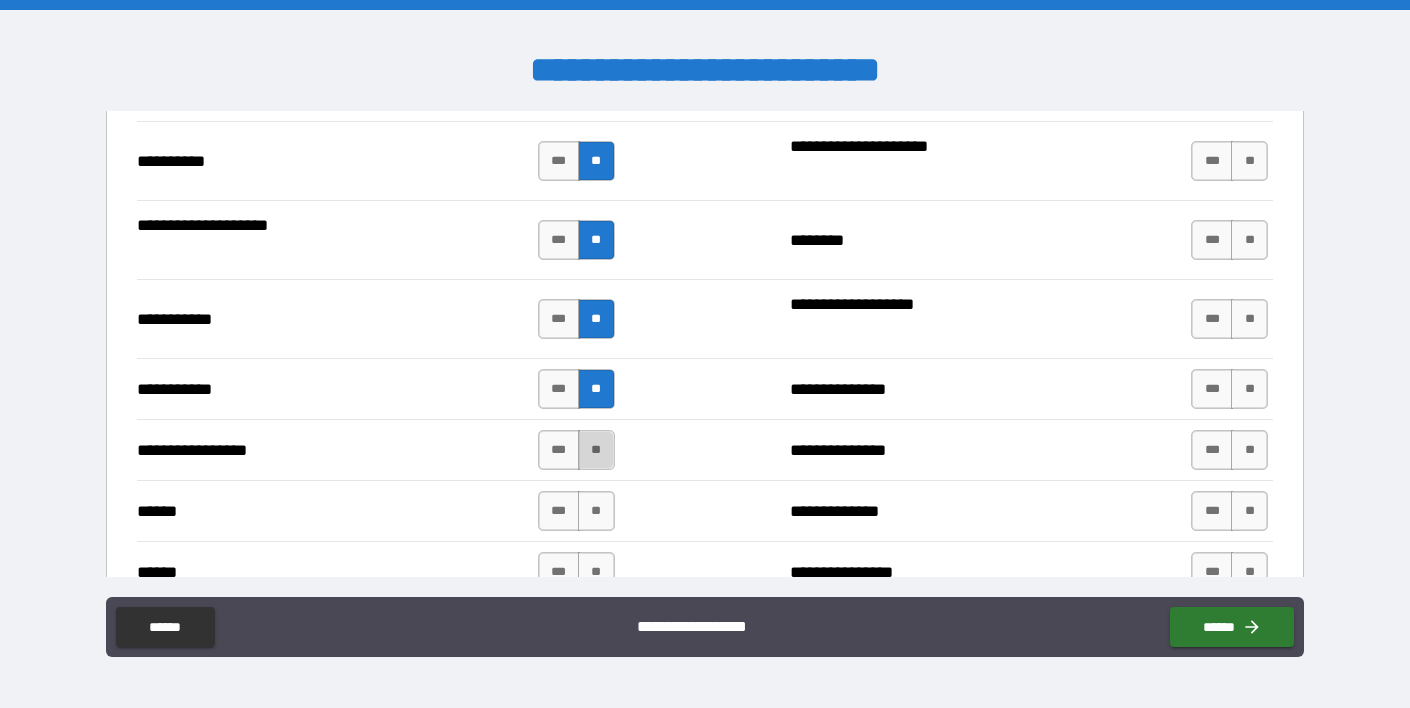 click on "**" at bounding box center (596, 450) 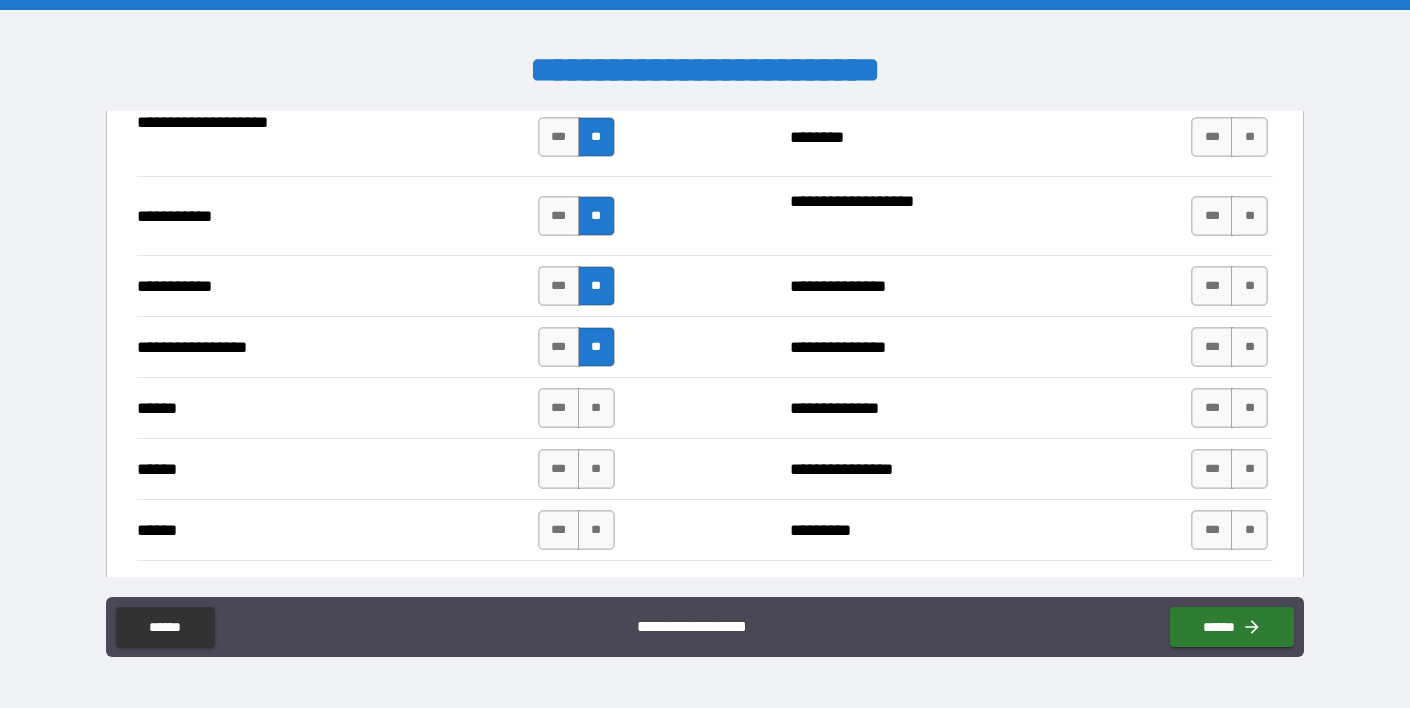 scroll, scrollTop: 2144, scrollLeft: 0, axis: vertical 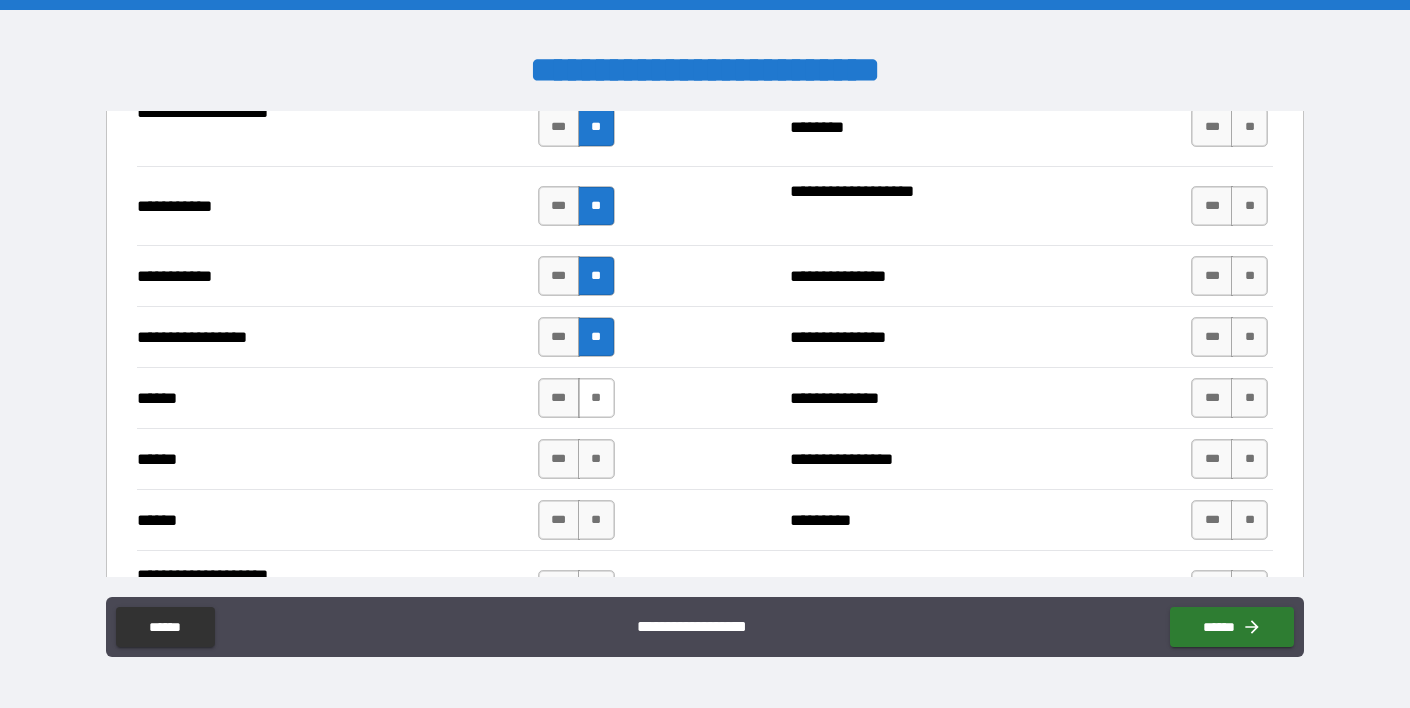 click on "**" at bounding box center [596, 398] 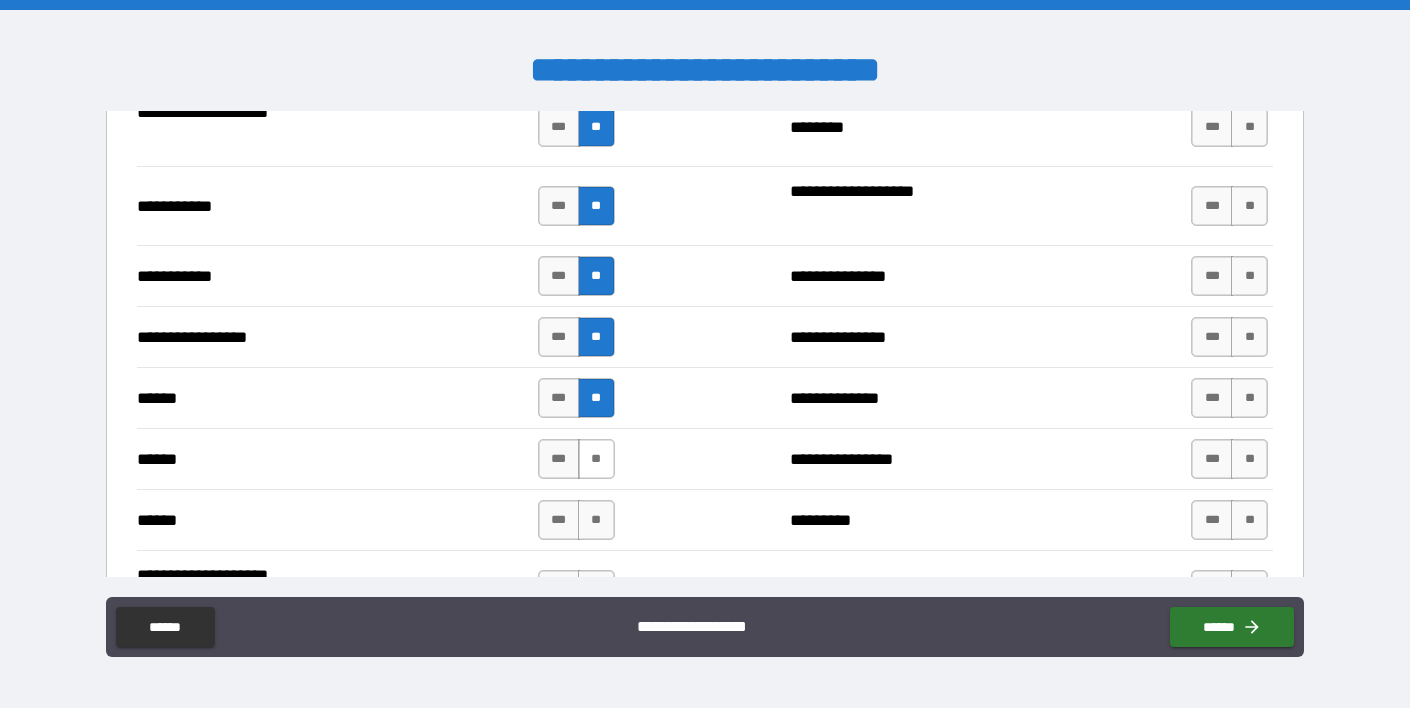 click on "**" at bounding box center (596, 459) 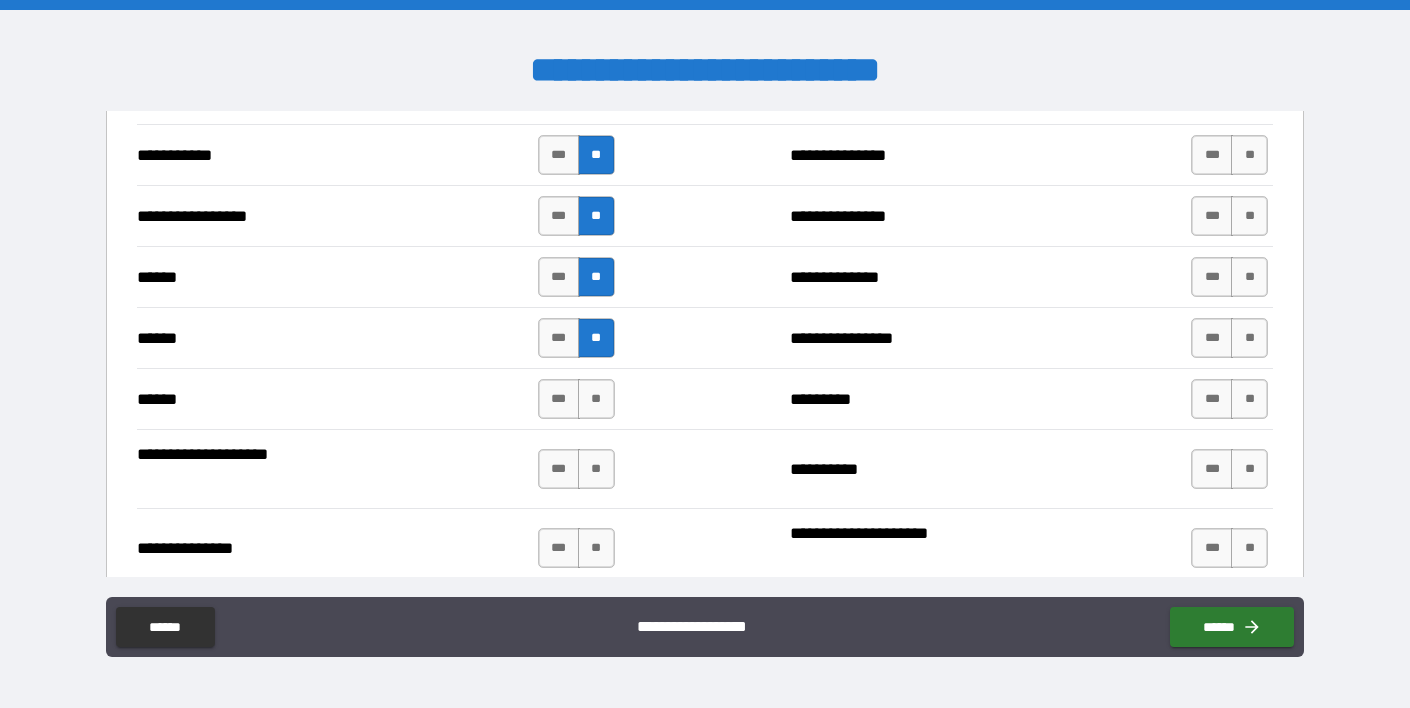 scroll, scrollTop: 2286, scrollLeft: 0, axis: vertical 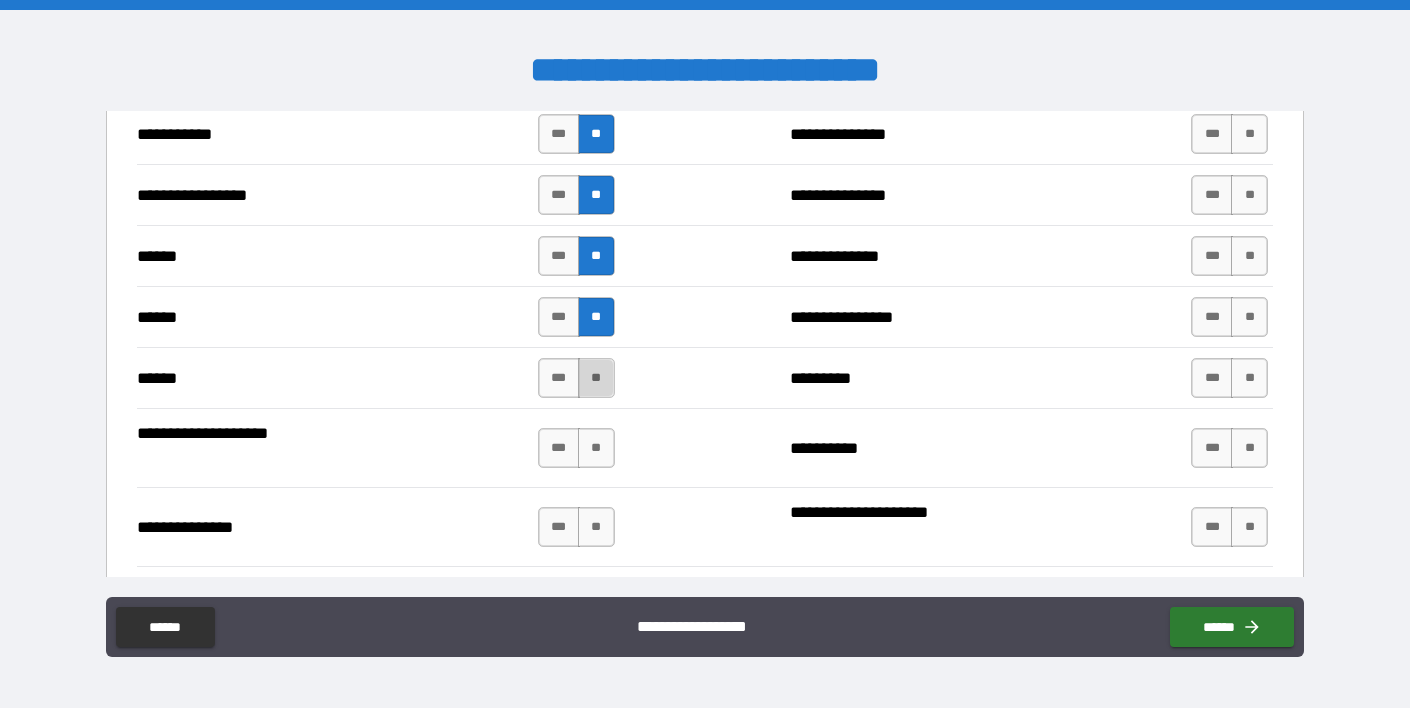 click on "**" at bounding box center [596, 378] 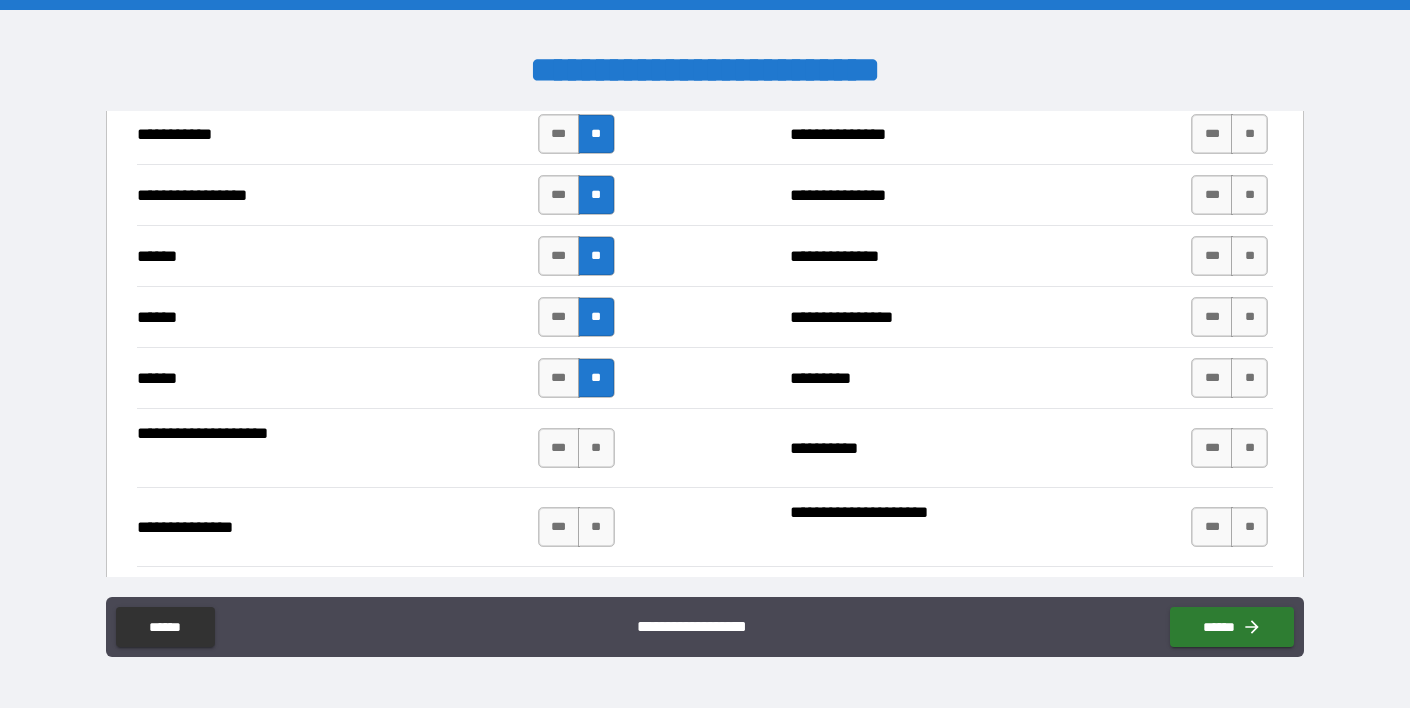 click on "*** **" at bounding box center [579, 448] 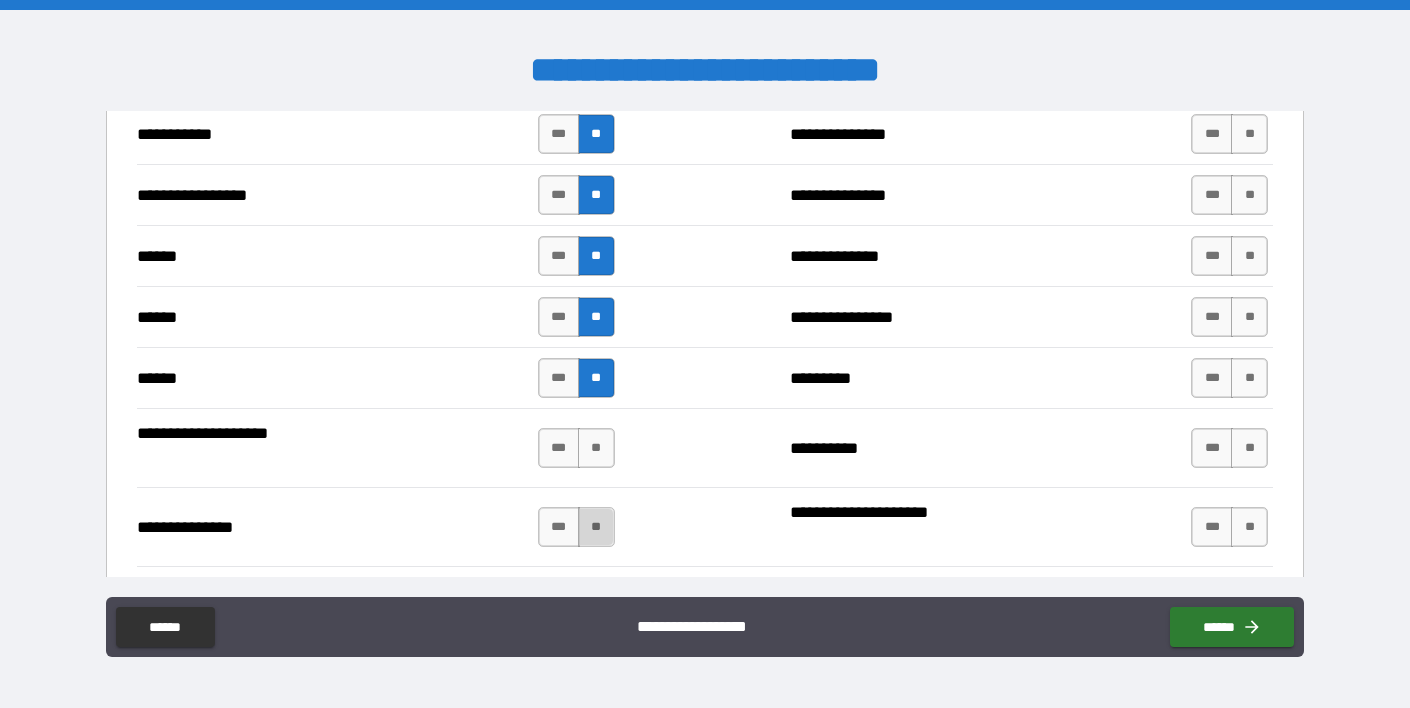 click on "**" at bounding box center [596, 527] 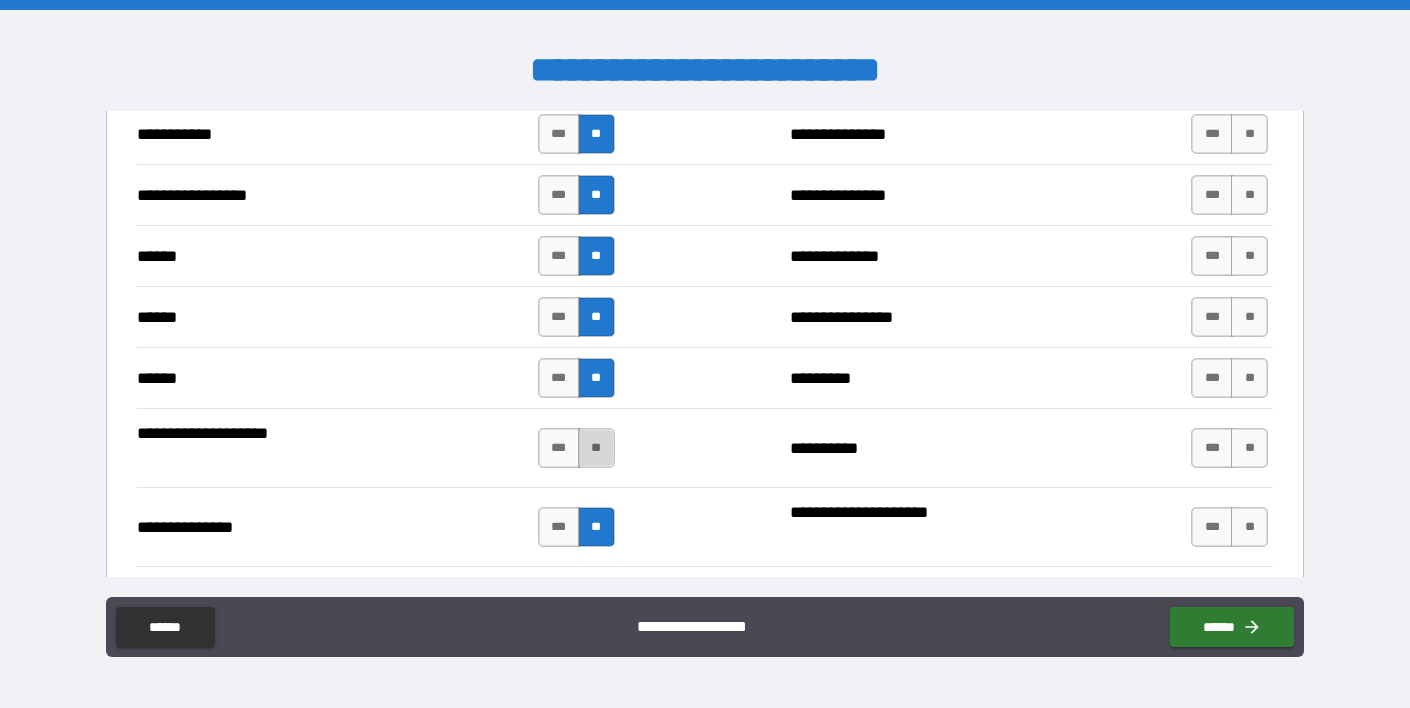click on "**" at bounding box center [596, 448] 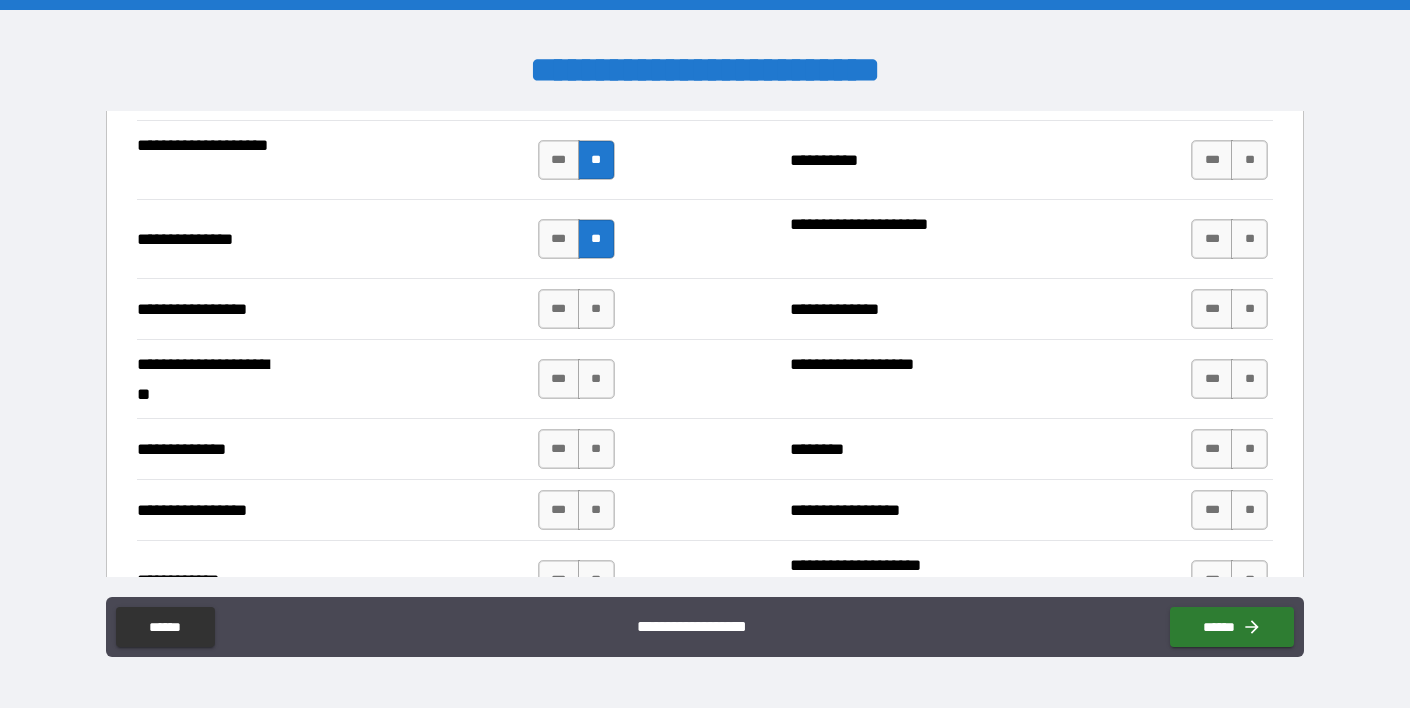scroll, scrollTop: 2582, scrollLeft: 0, axis: vertical 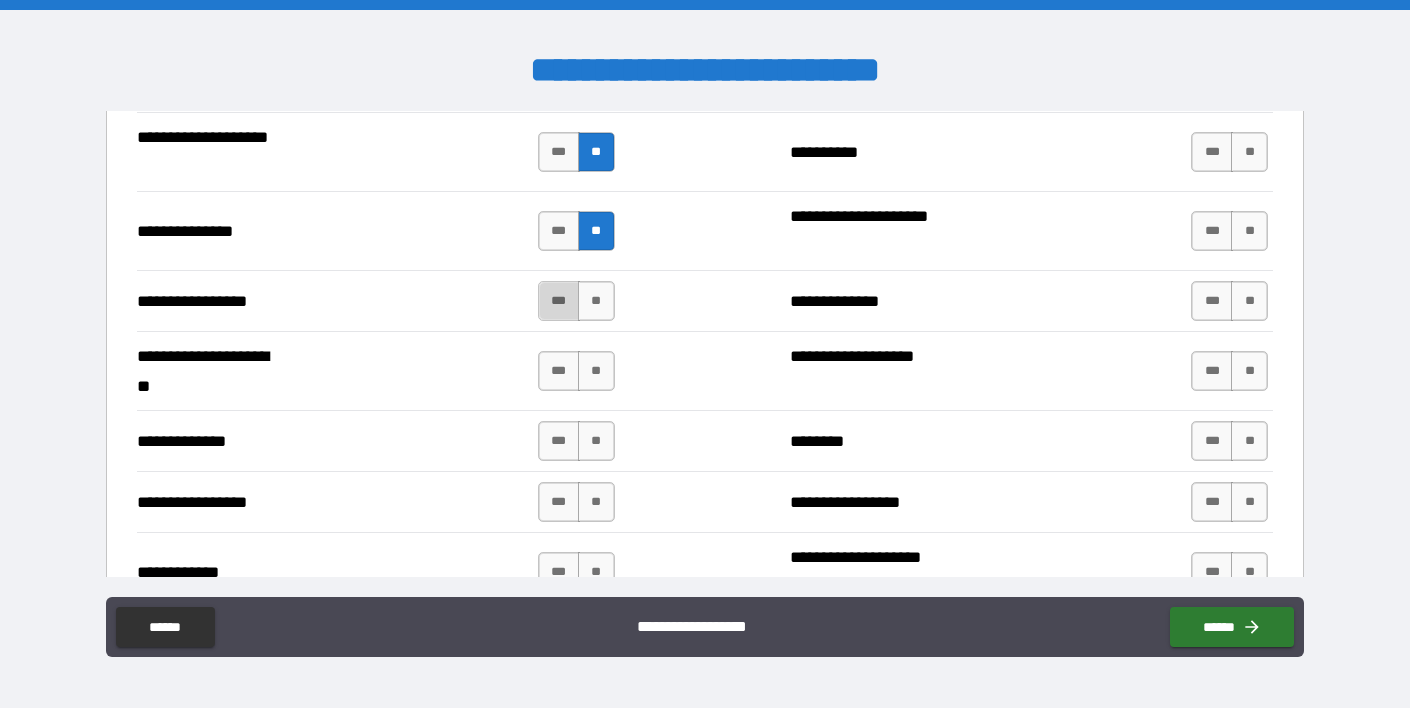 click on "***" at bounding box center [559, 301] 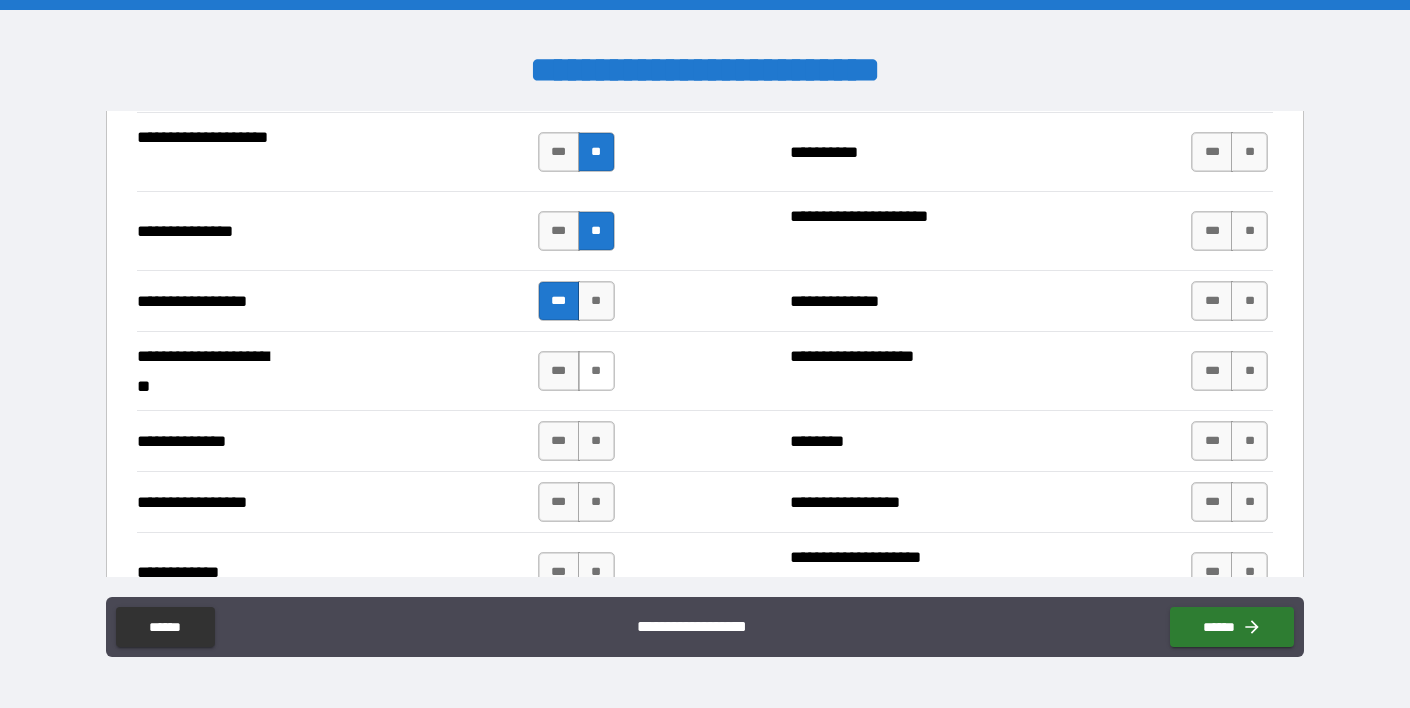 click on "**" at bounding box center [596, 371] 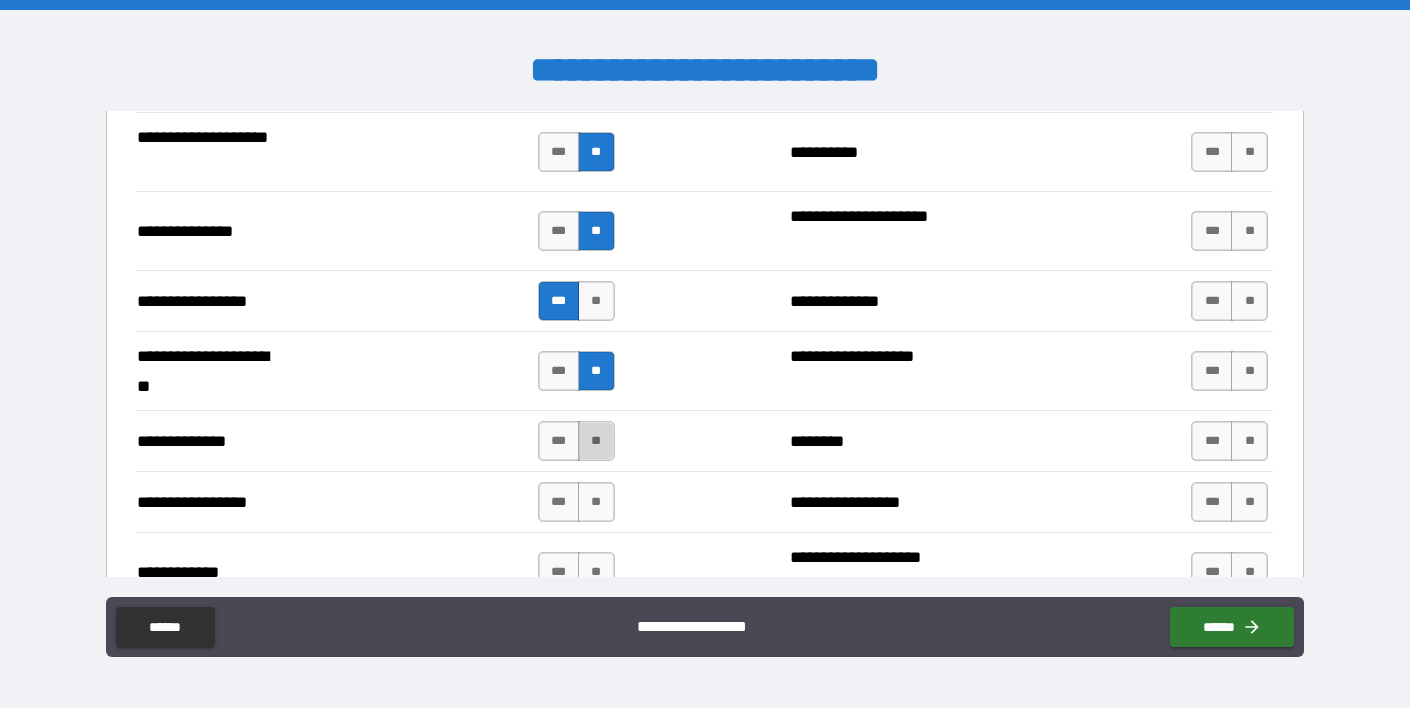 click on "**" at bounding box center [596, 441] 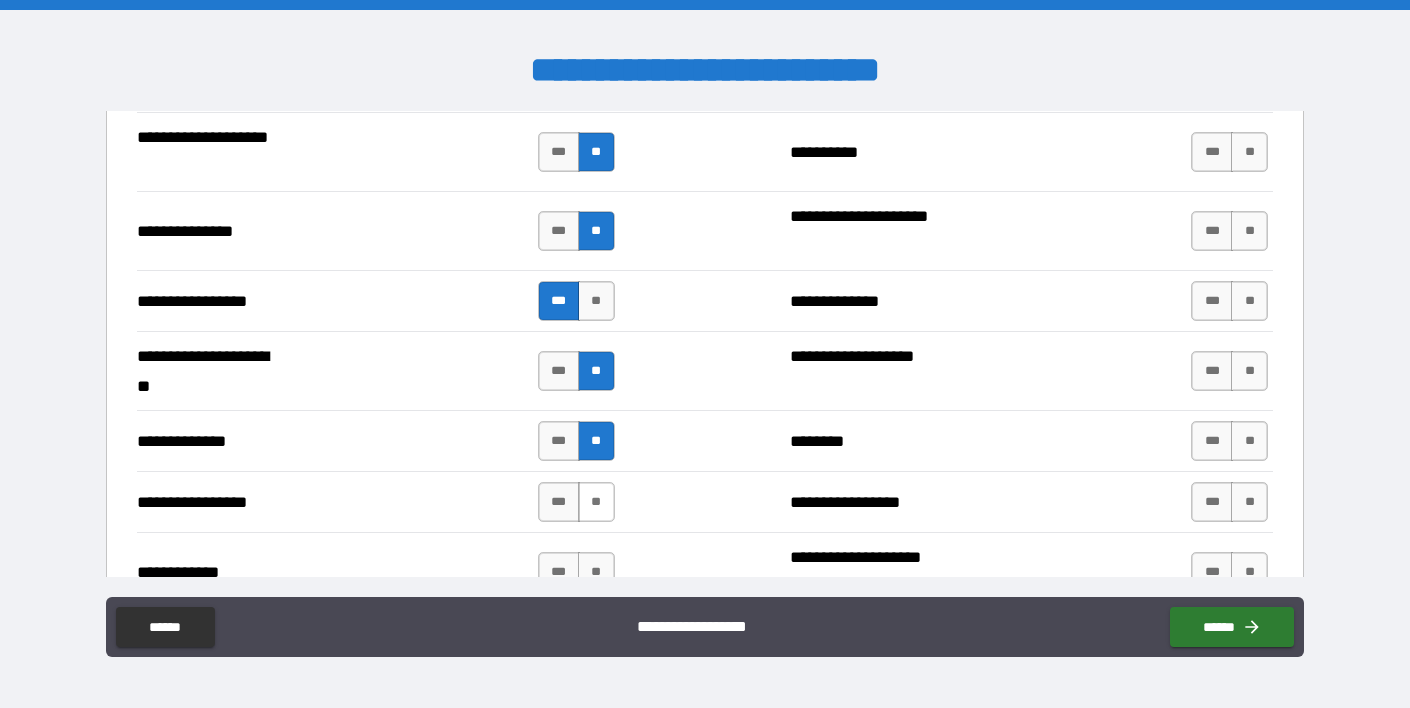 click on "**" at bounding box center (596, 502) 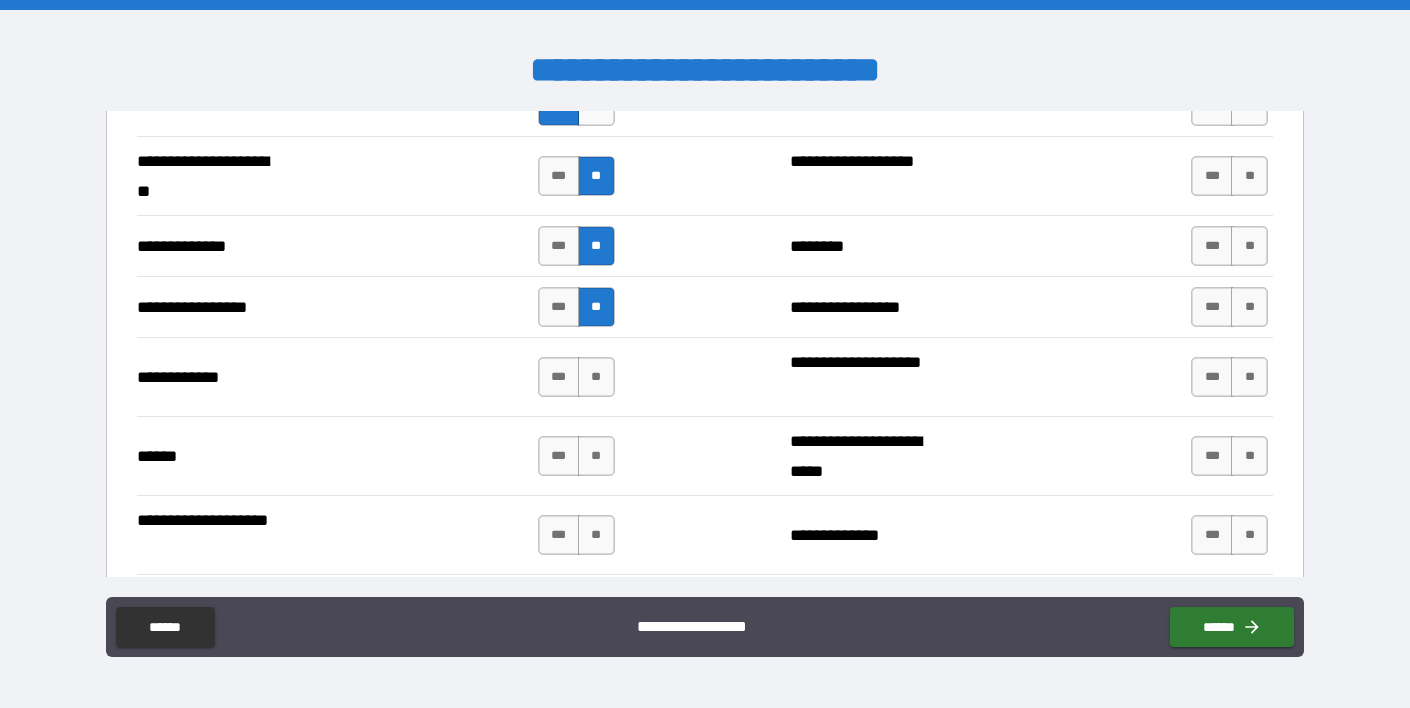 scroll, scrollTop: 2779, scrollLeft: 0, axis: vertical 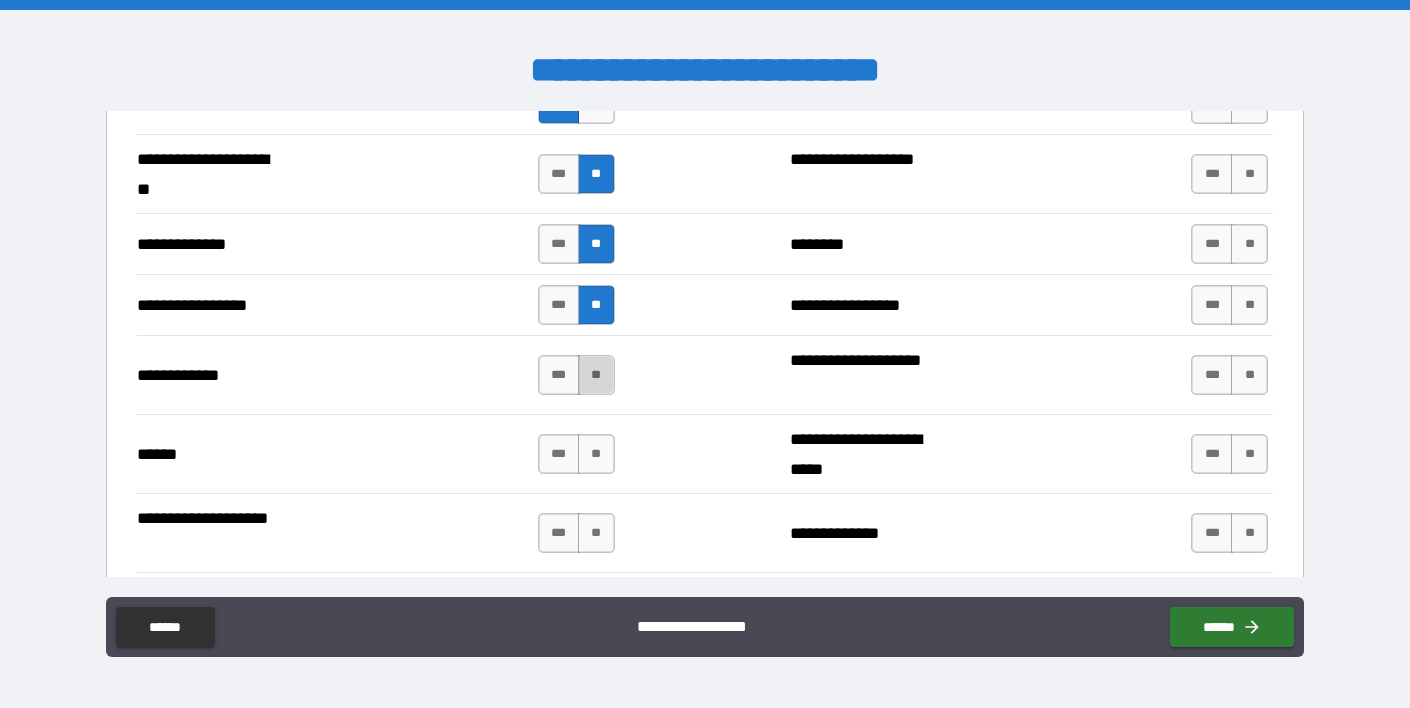 click on "**" at bounding box center [596, 375] 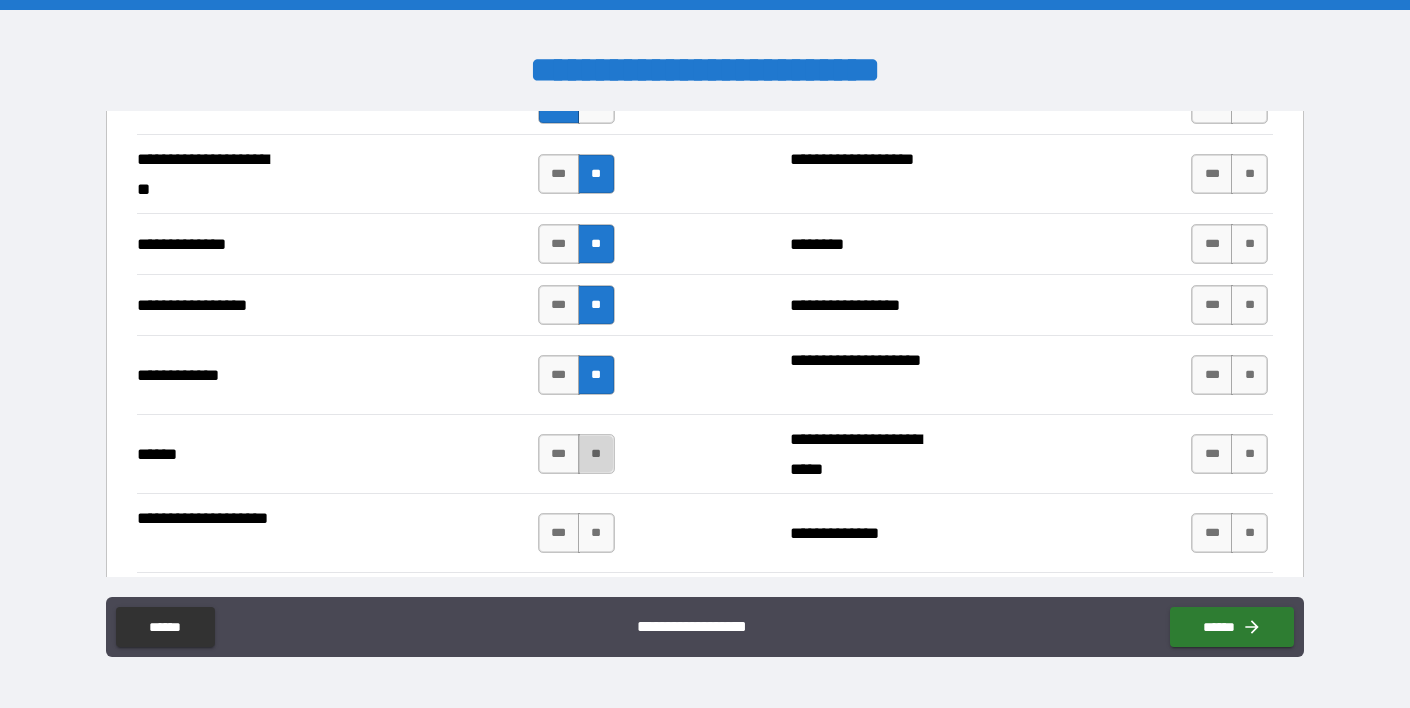 click on "**" at bounding box center [596, 454] 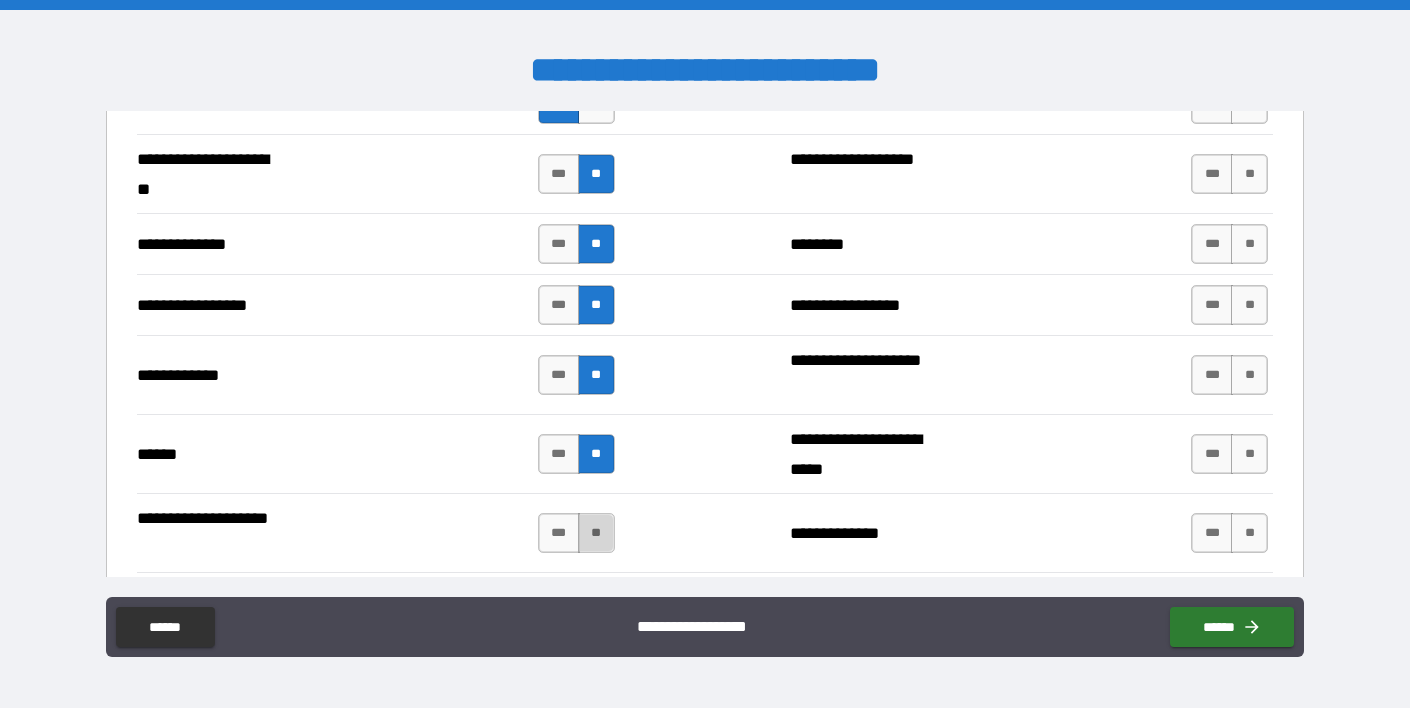click on "**" at bounding box center [596, 533] 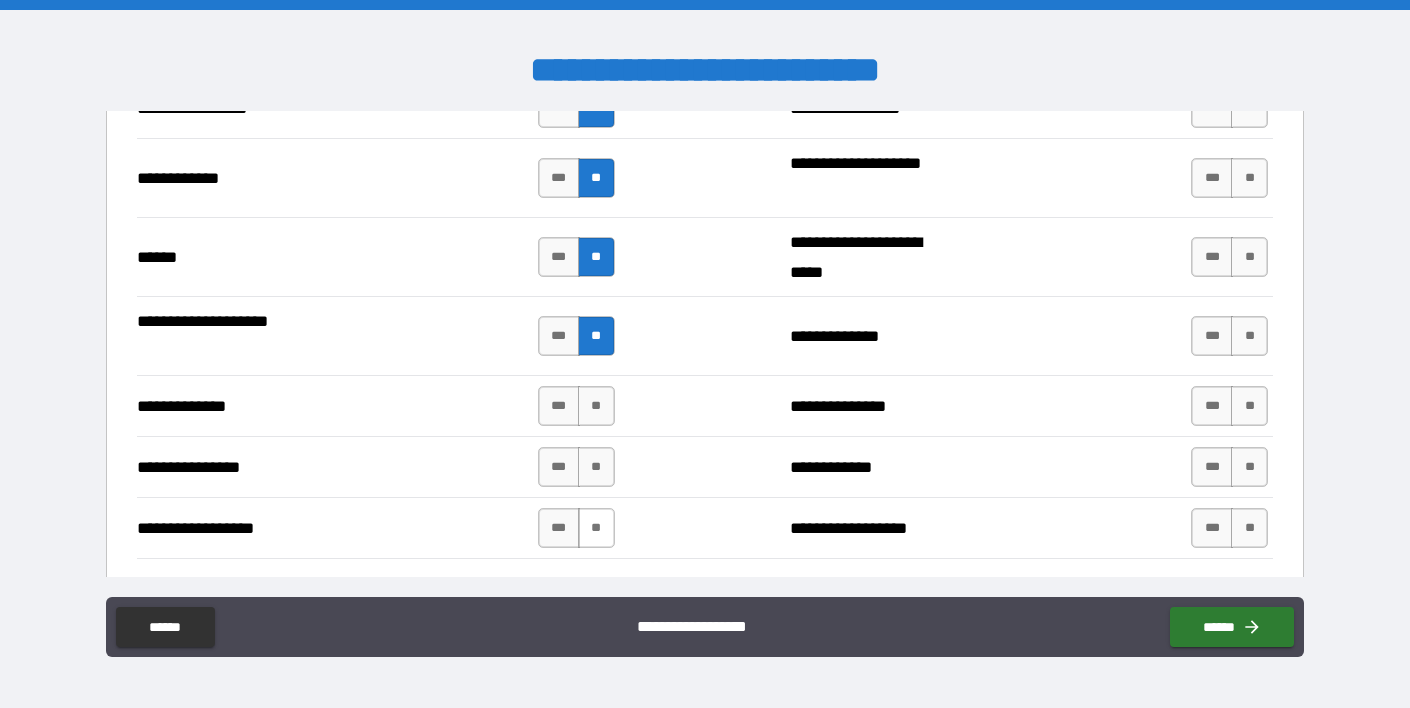 scroll, scrollTop: 3024, scrollLeft: 0, axis: vertical 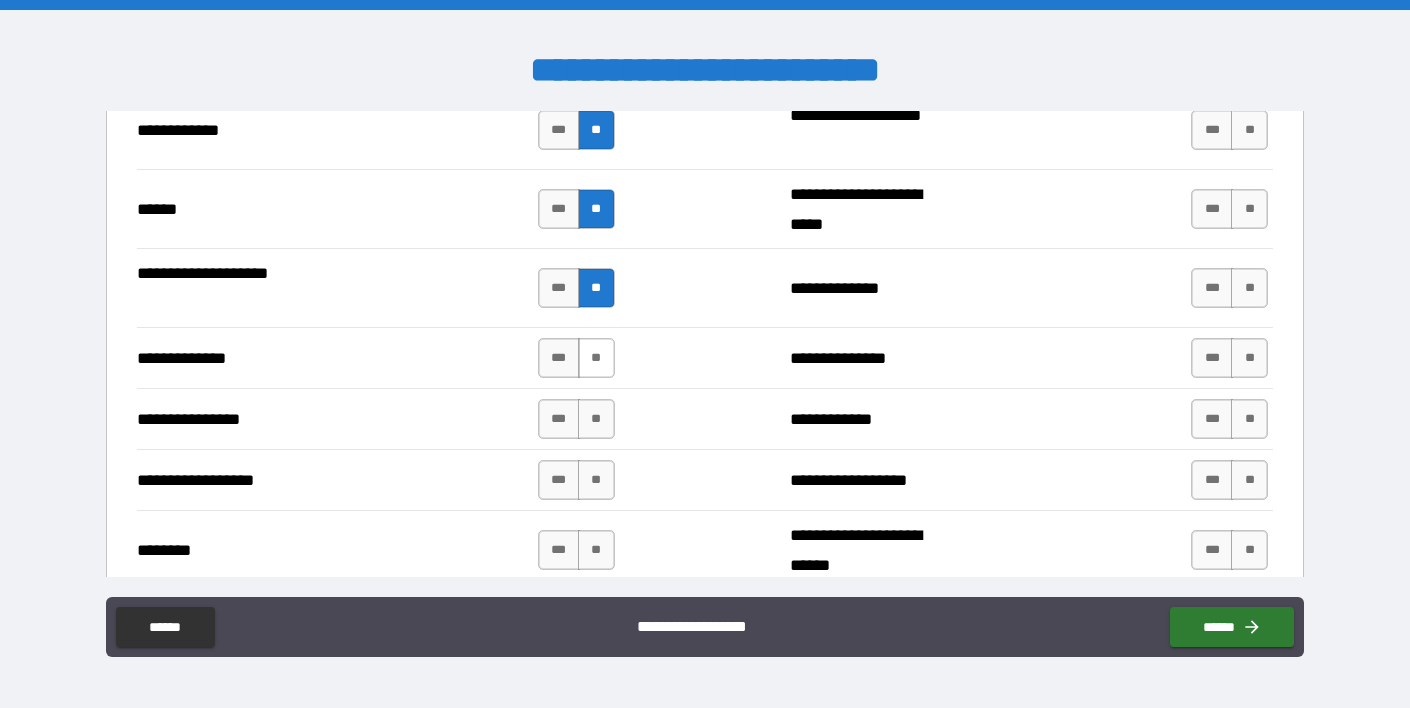 click on "**" at bounding box center [596, 358] 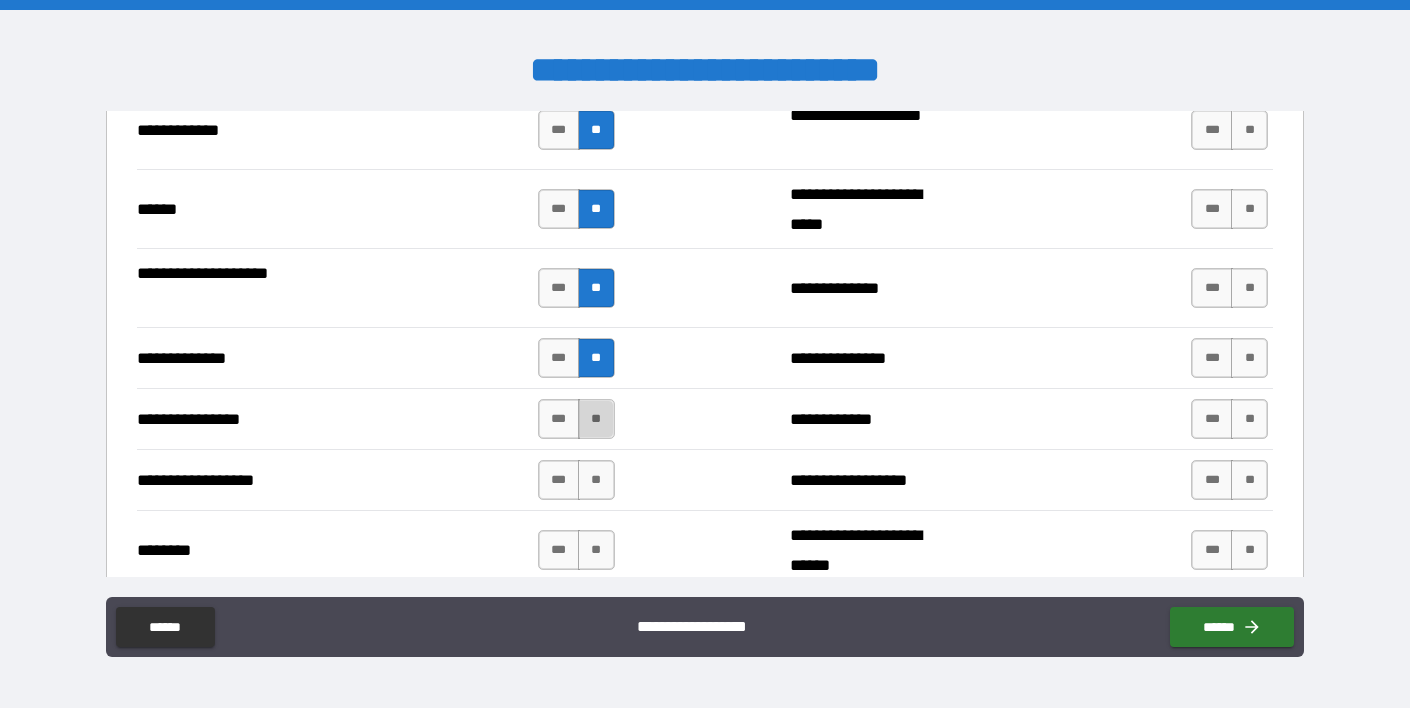 click on "**" at bounding box center [596, 419] 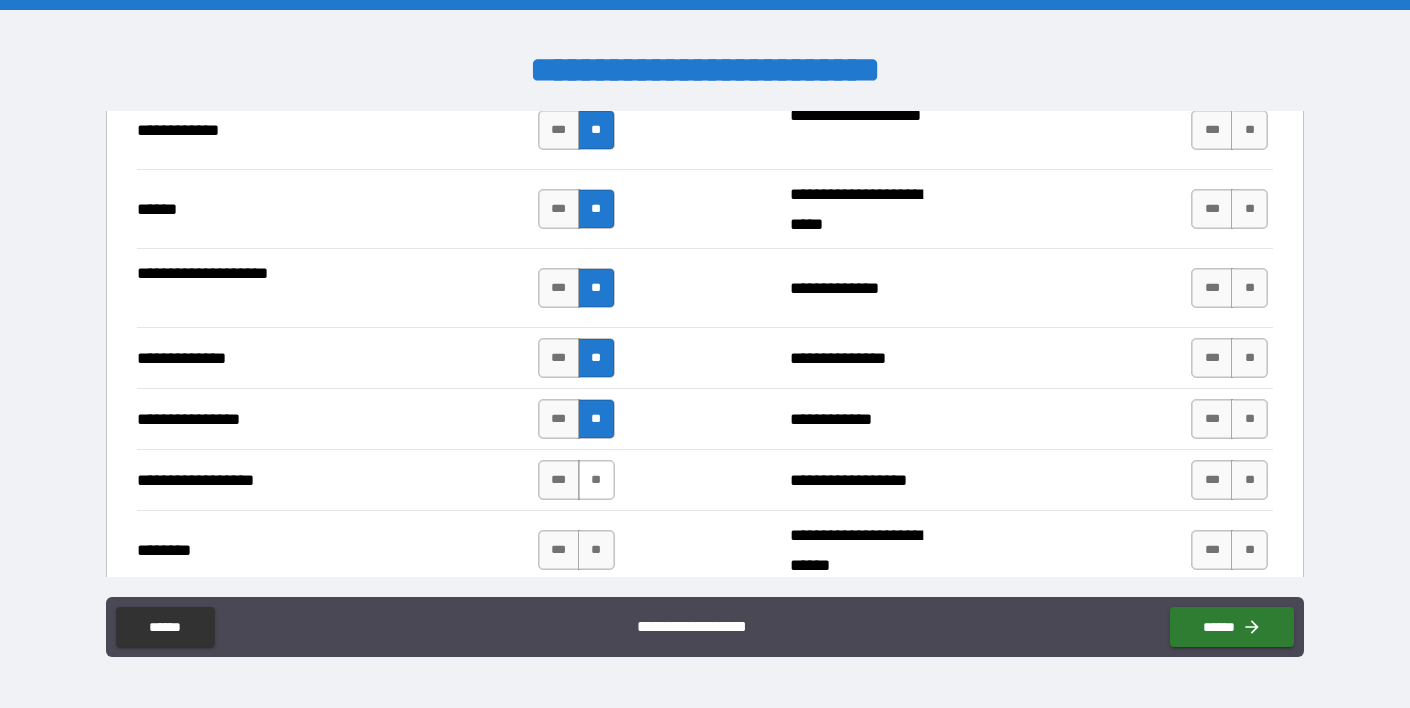 click on "**" at bounding box center (596, 480) 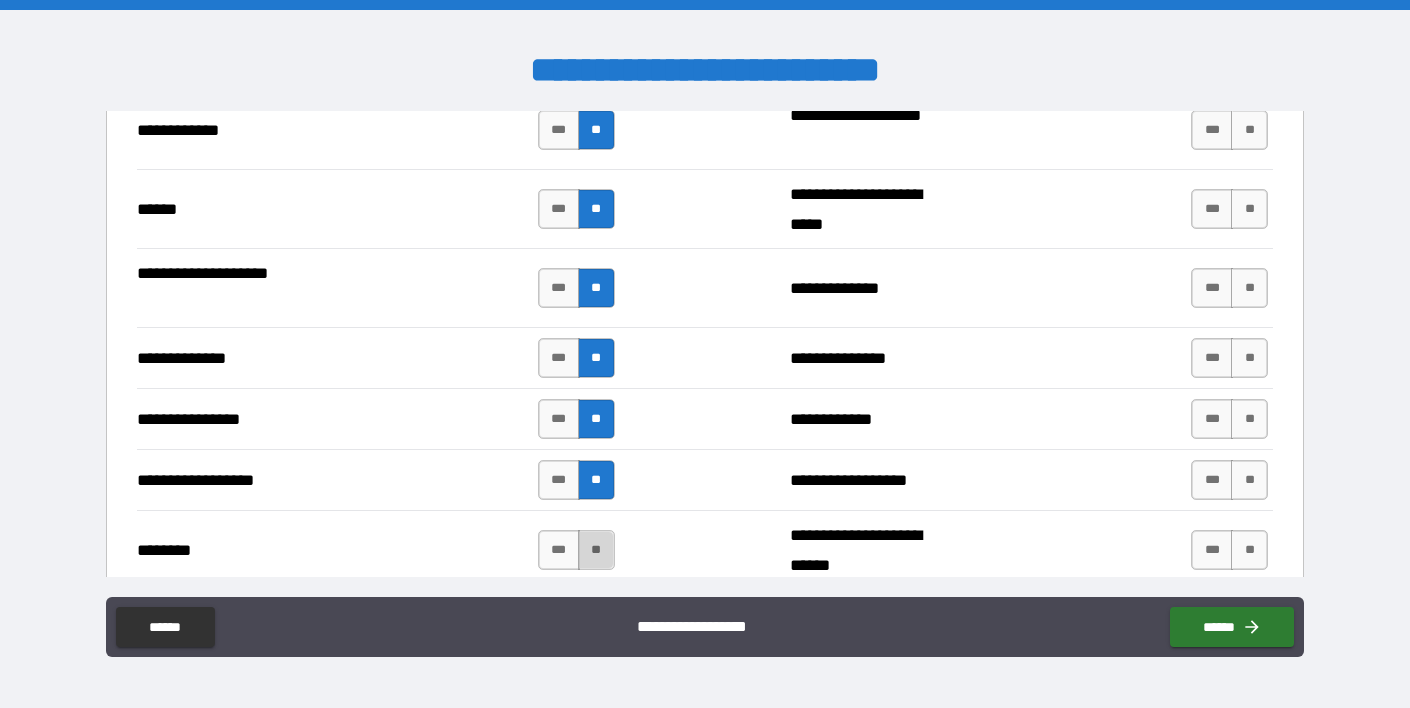 click on "**" at bounding box center [596, 550] 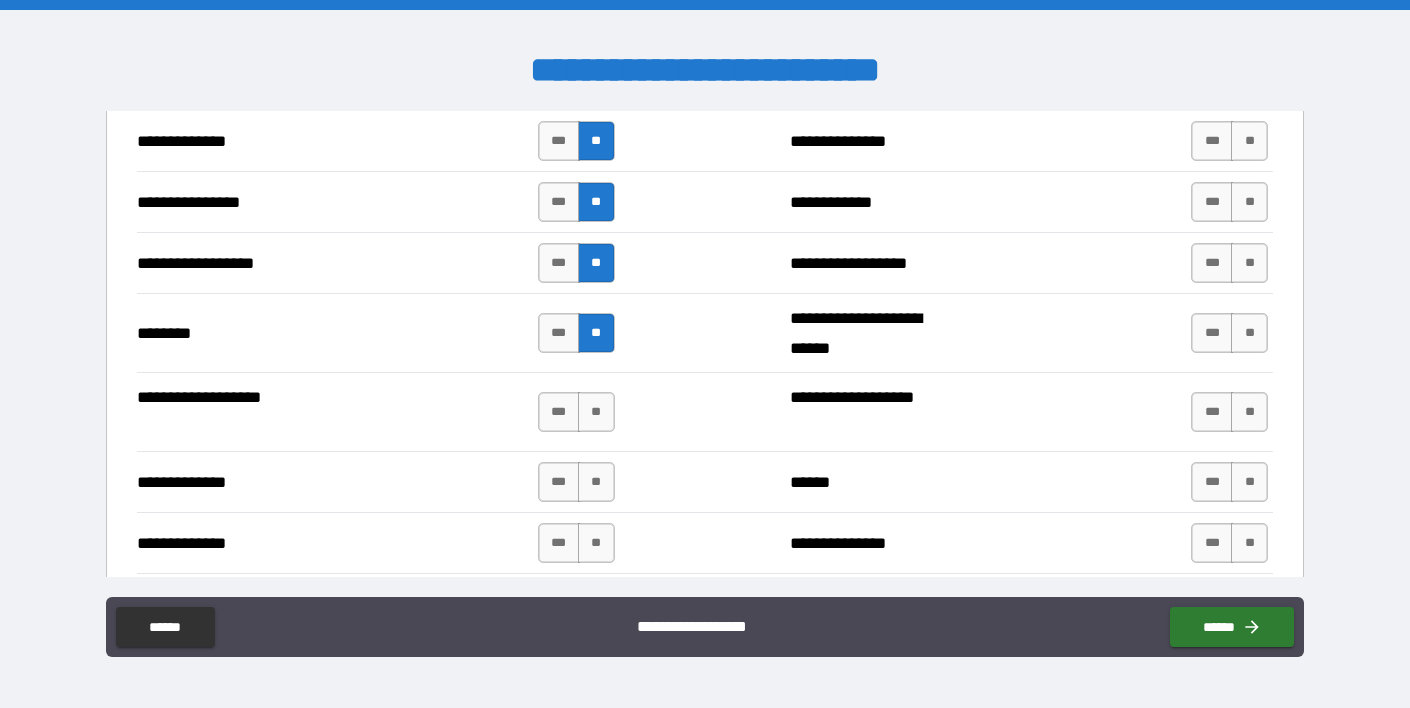 scroll, scrollTop: 3252, scrollLeft: 0, axis: vertical 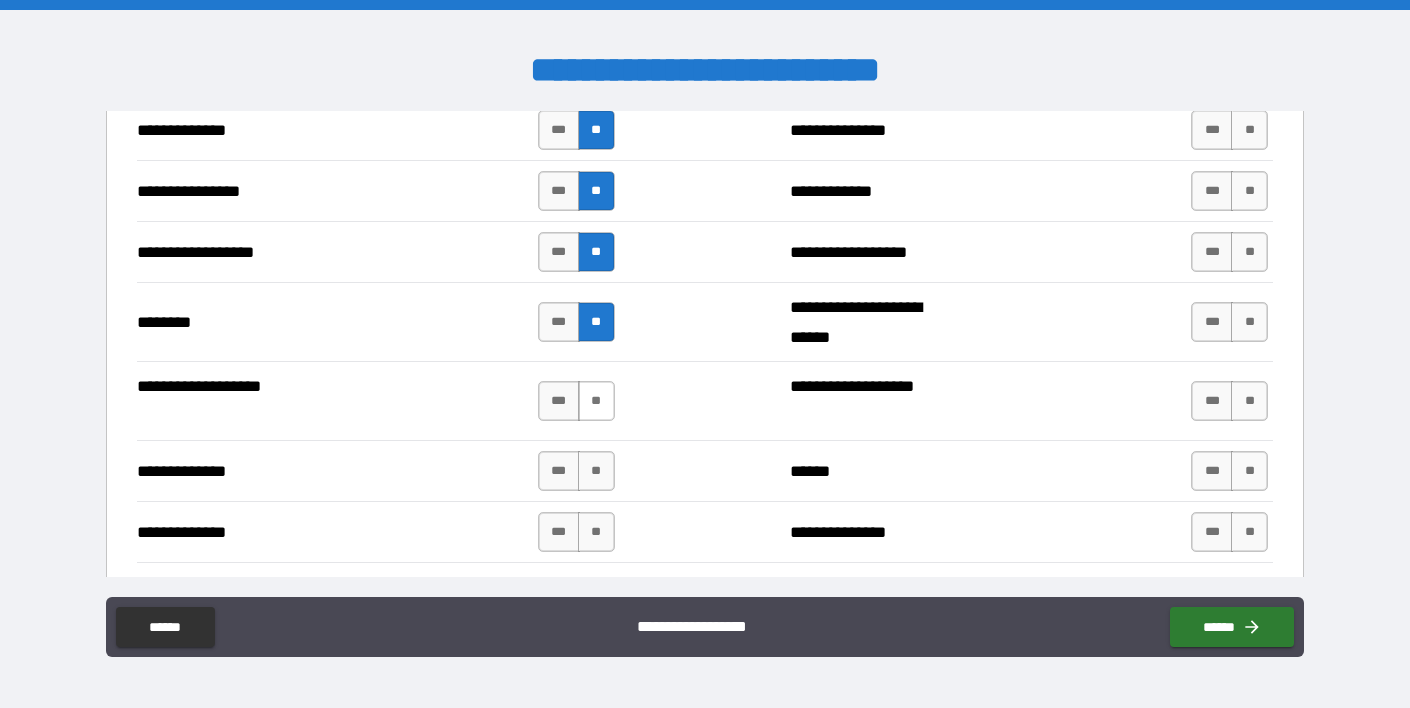 click on "**" at bounding box center [596, 401] 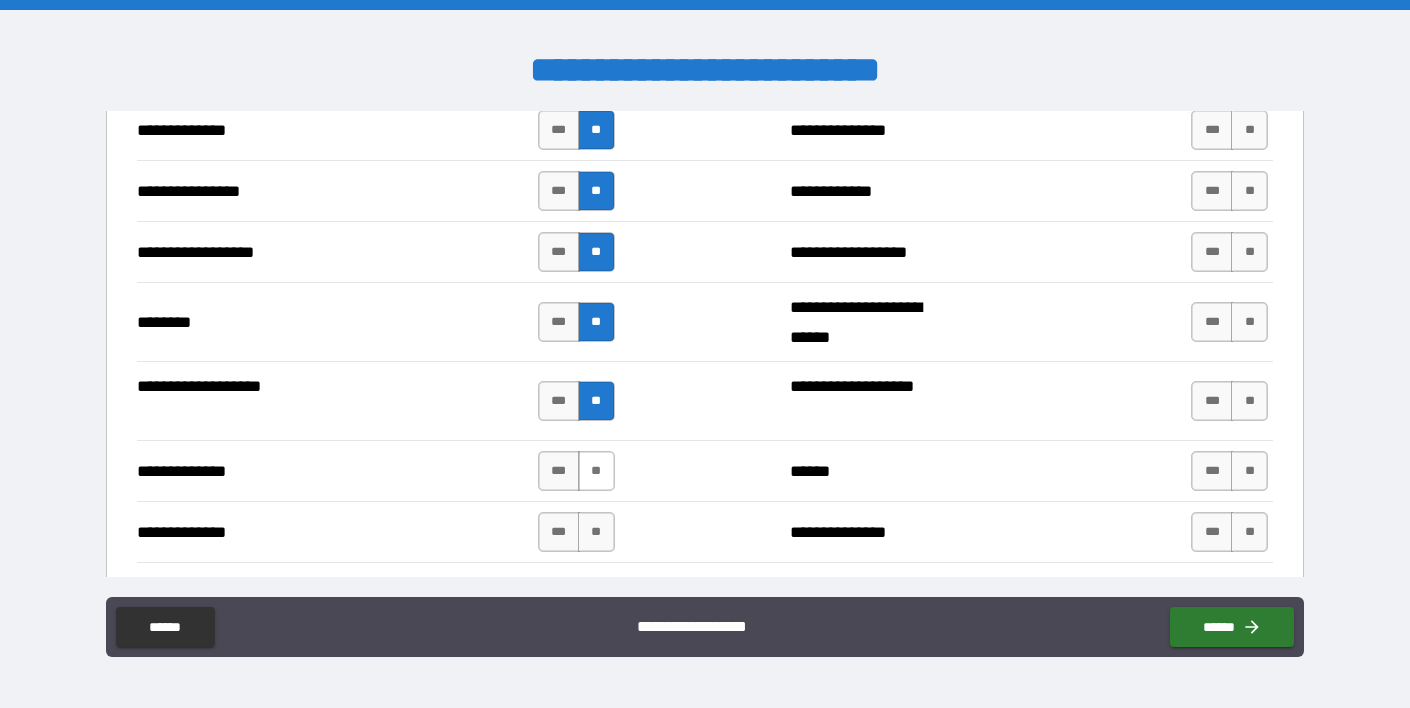 click on "**" at bounding box center [596, 471] 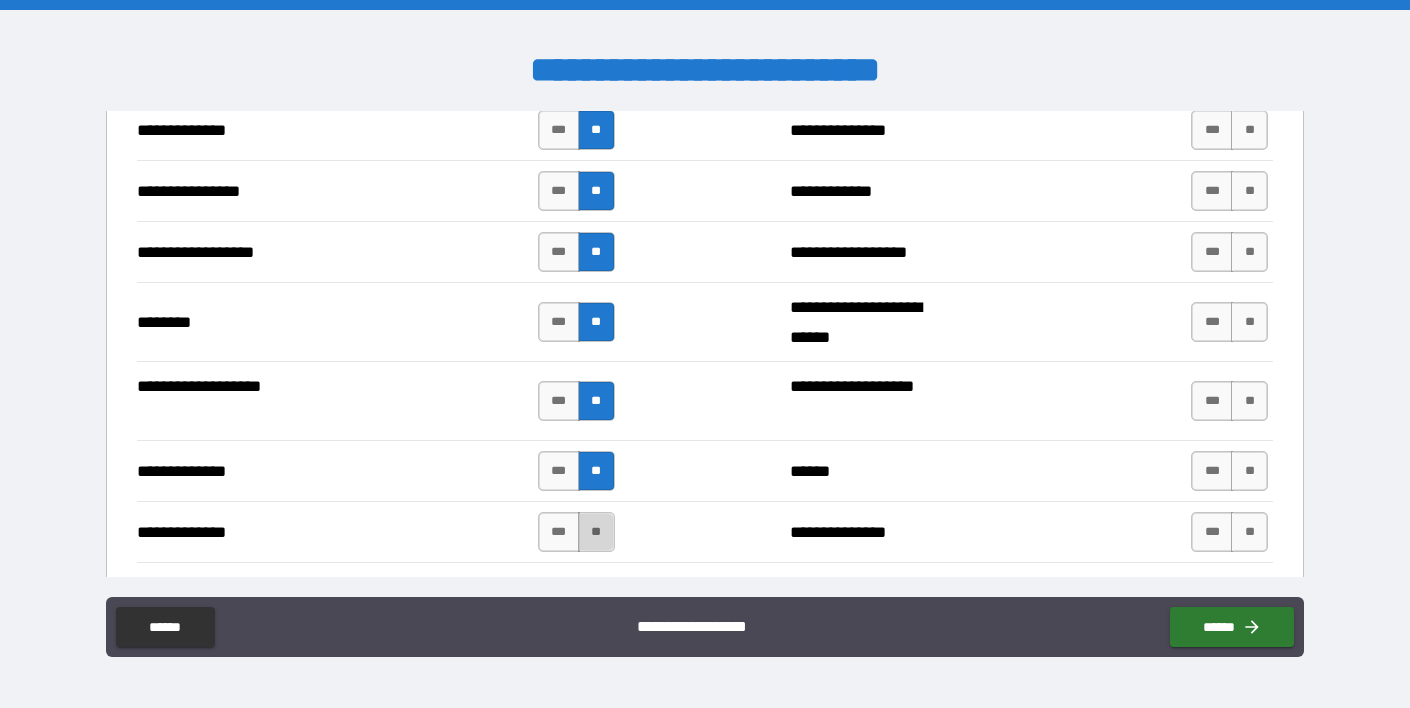 click on "**" at bounding box center (596, 532) 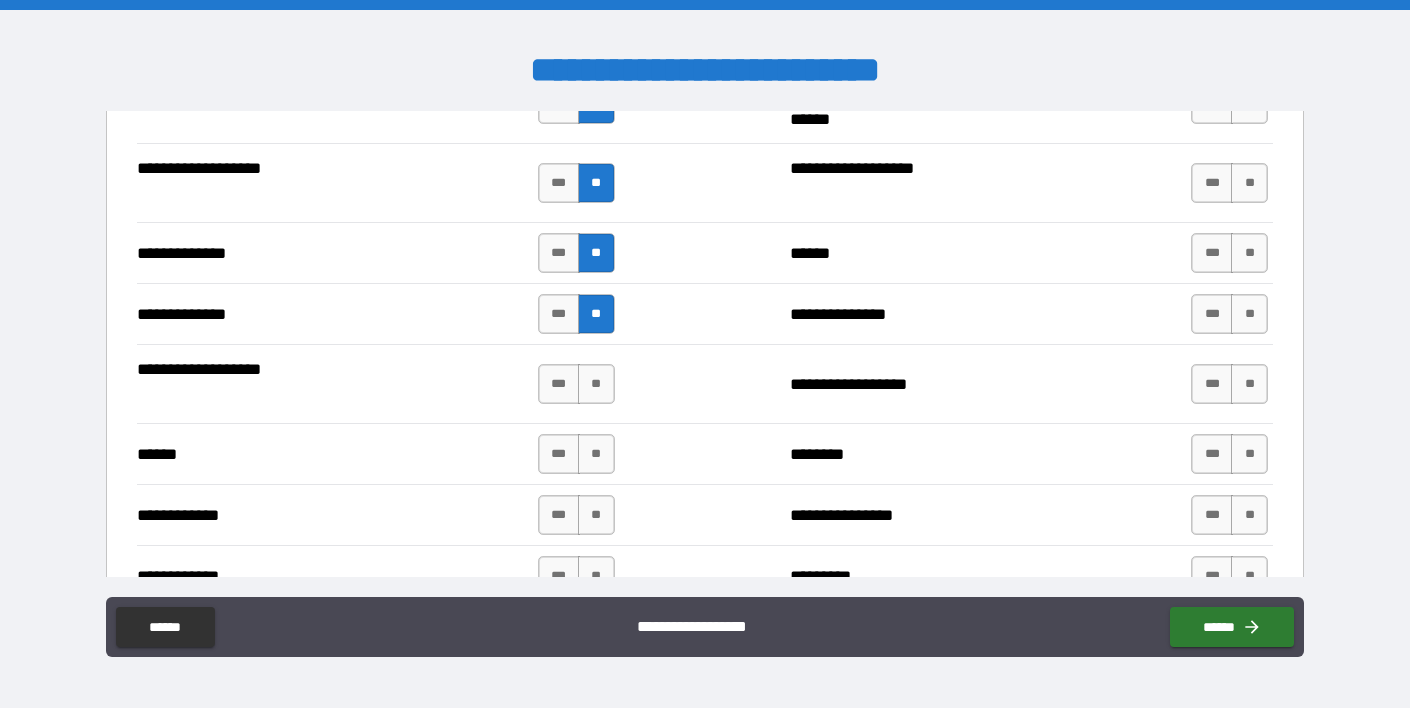scroll, scrollTop: 3505, scrollLeft: 0, axis: vertical 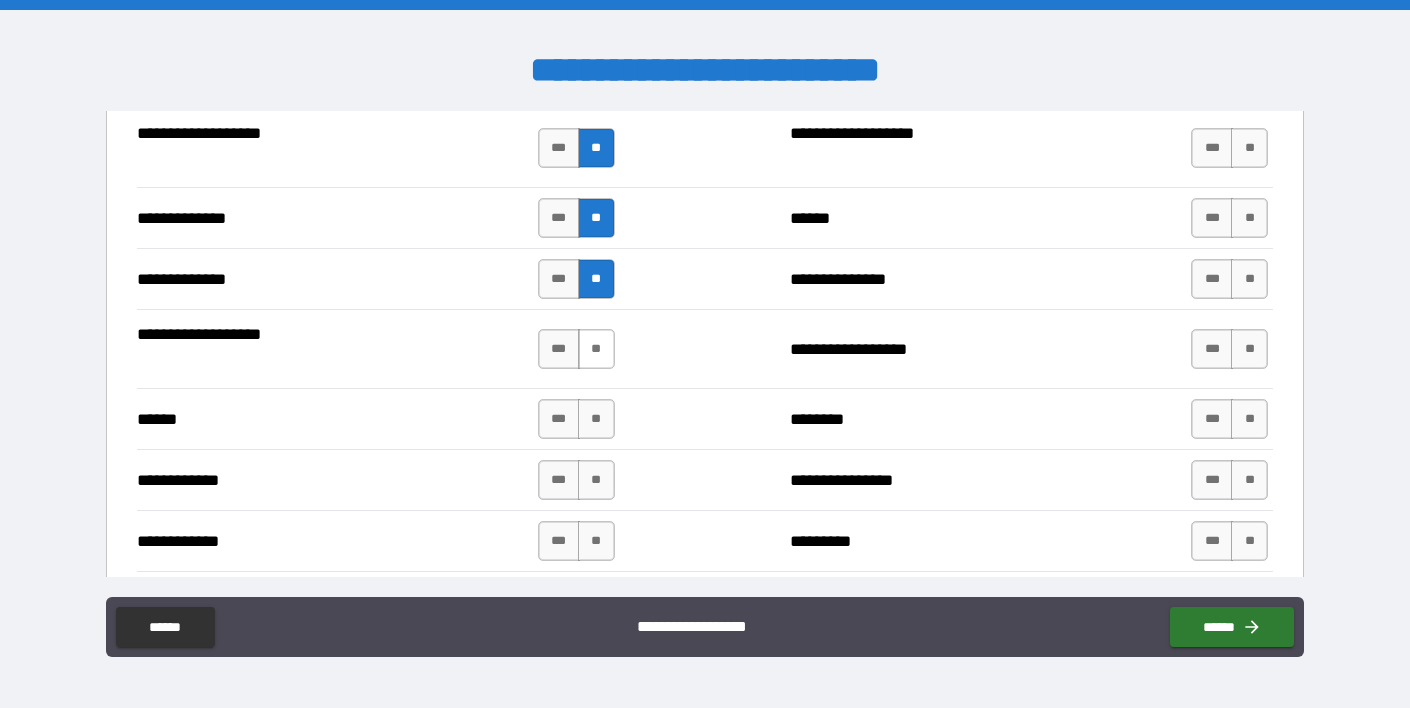 click on "**" at bounding box center [596, 349] 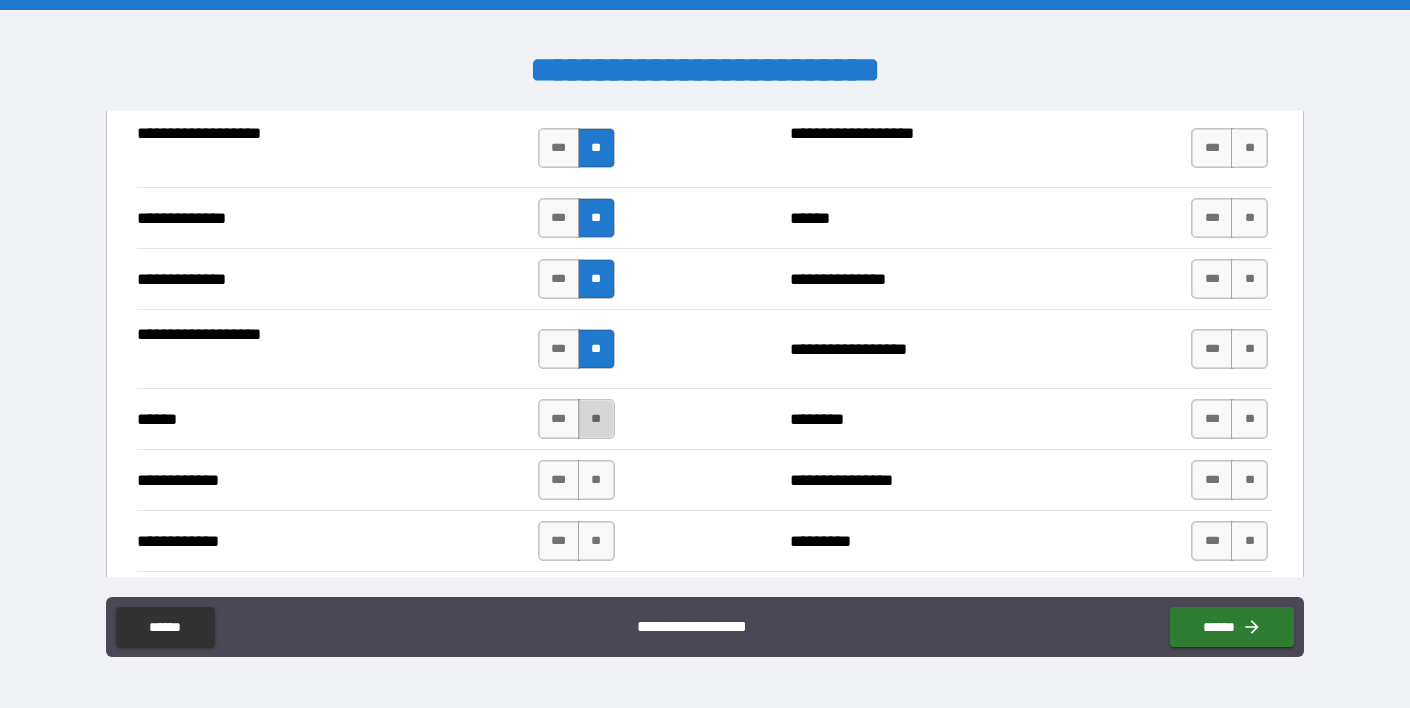 click on "**" at bounding box center (596, 419) 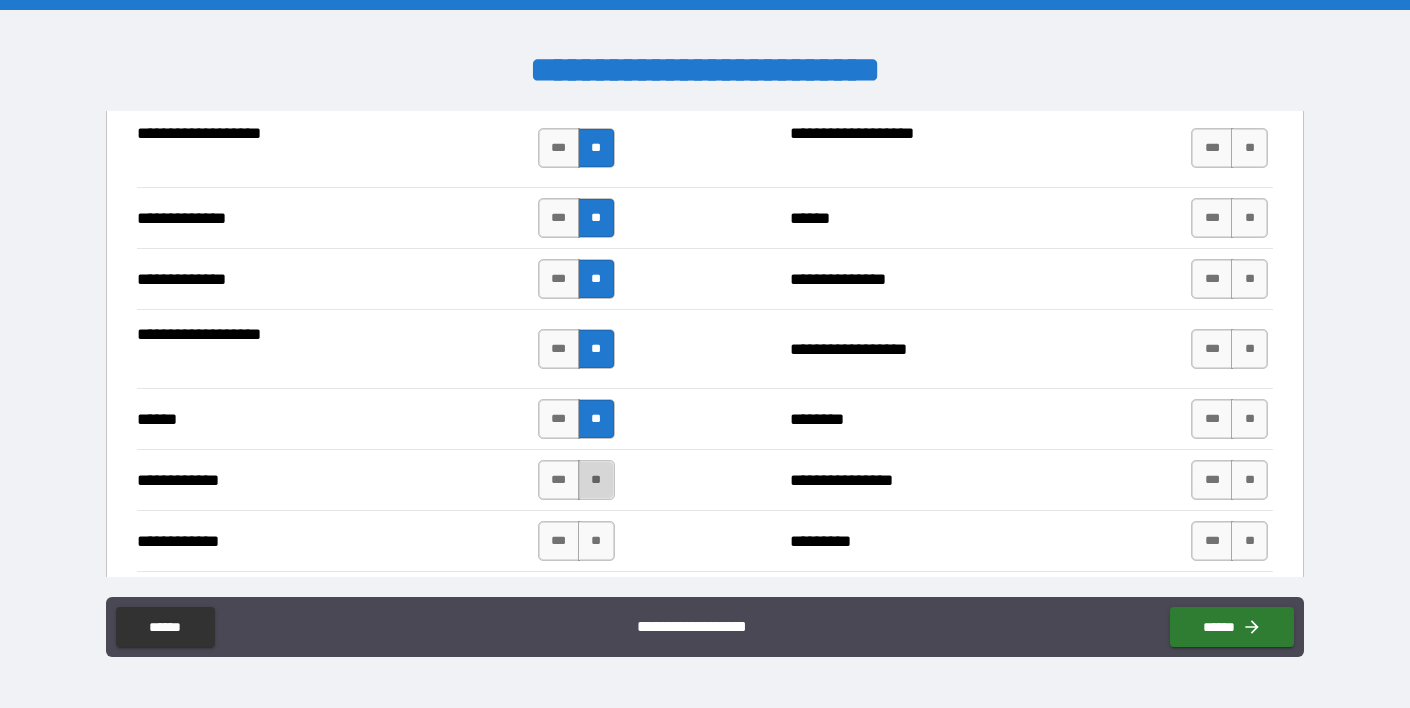 click on "**" at bounding box center (596, 480) 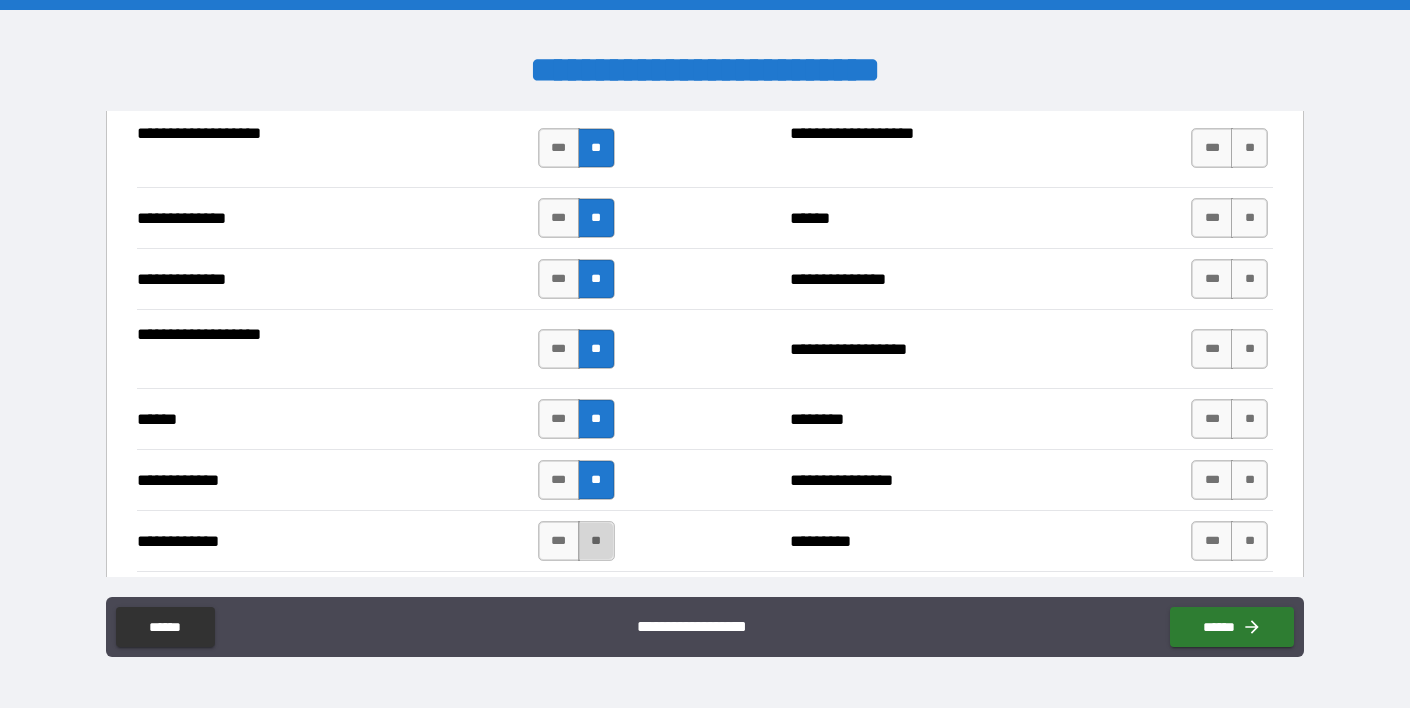 click on "**" at bounding box center (596, 541) 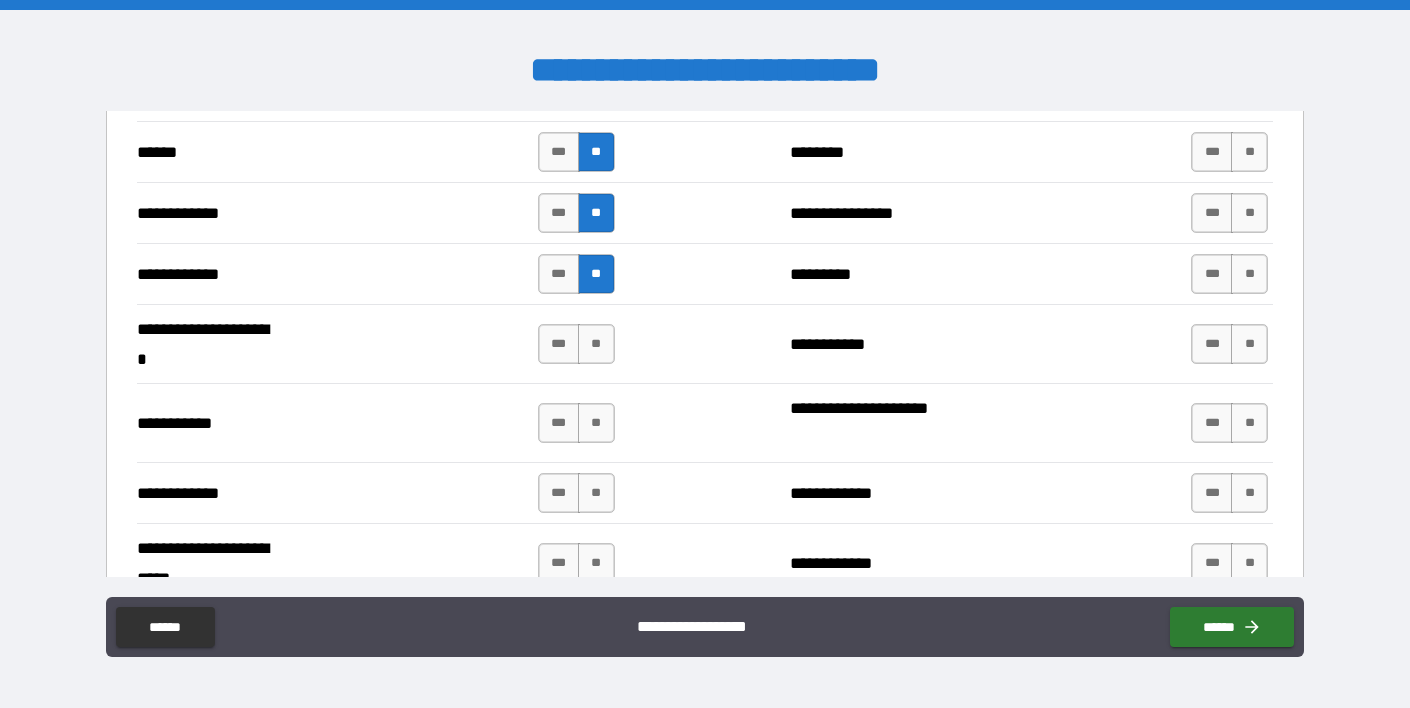 scroll, scrollTop: 3778, scrollLeft: 0, axis: vertical 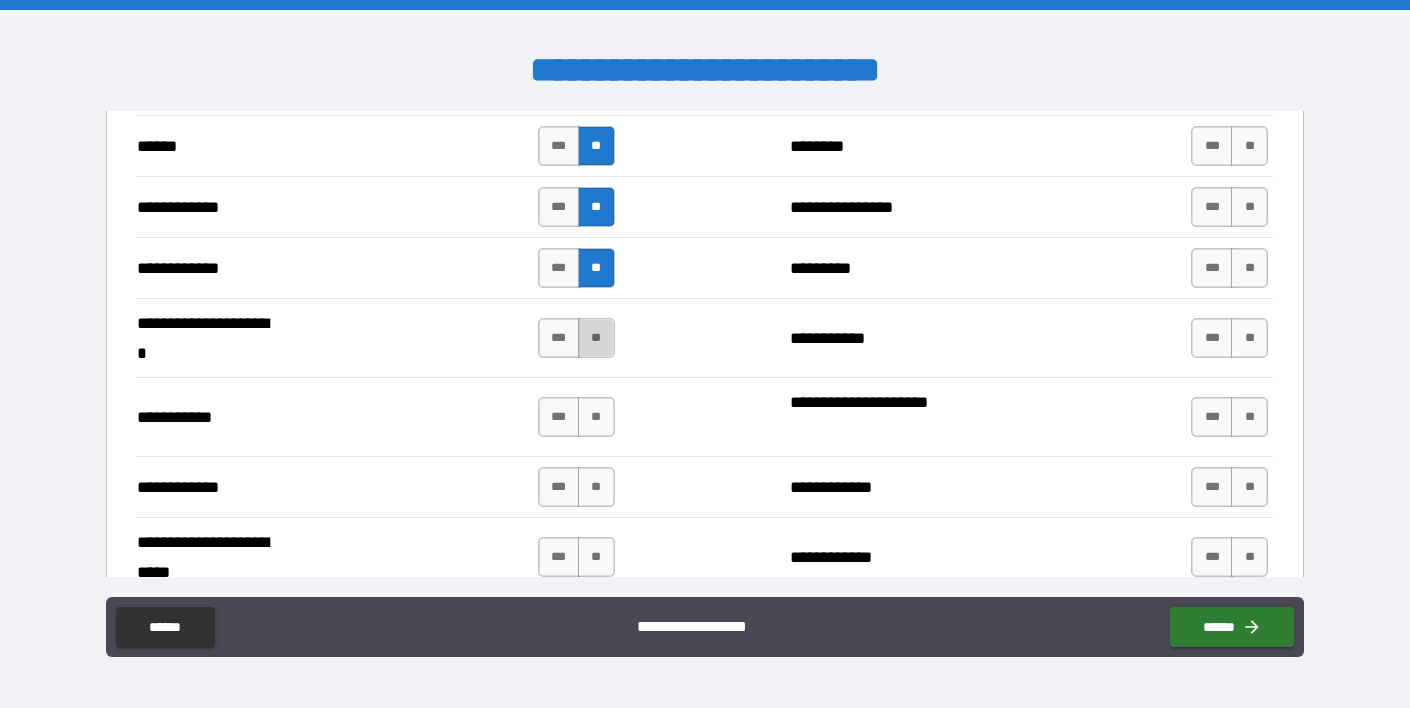 click on "**" at bounding box center (596, 338) 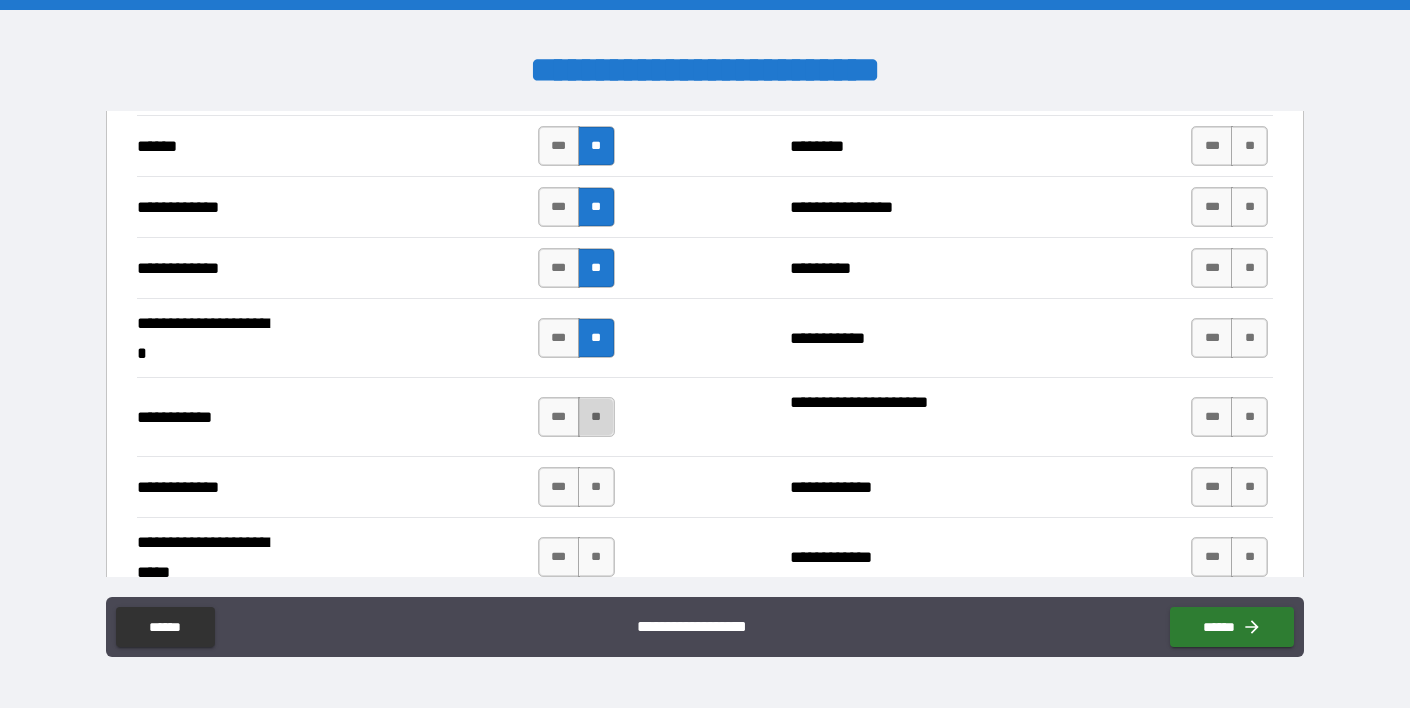 click on "**" at bounding box center (596, 417) 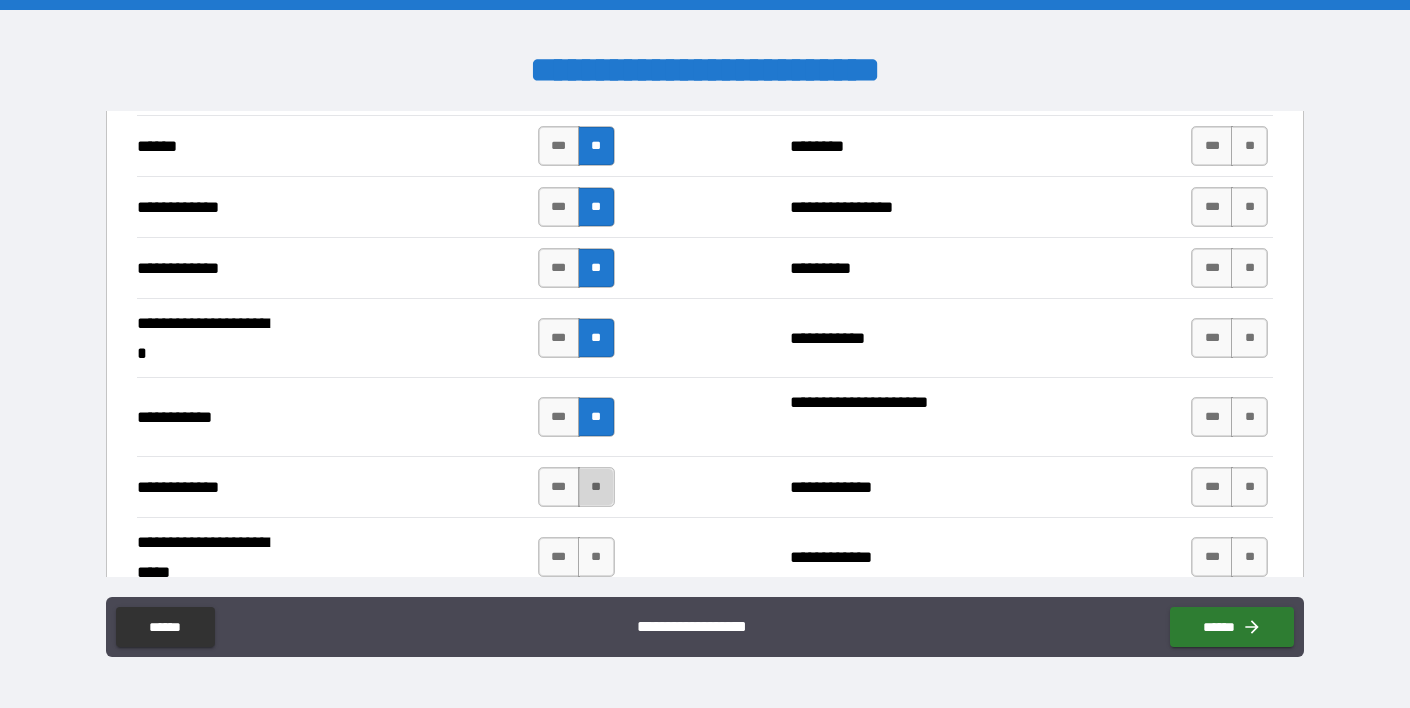 click on "**" at bounding box center [596, 487] 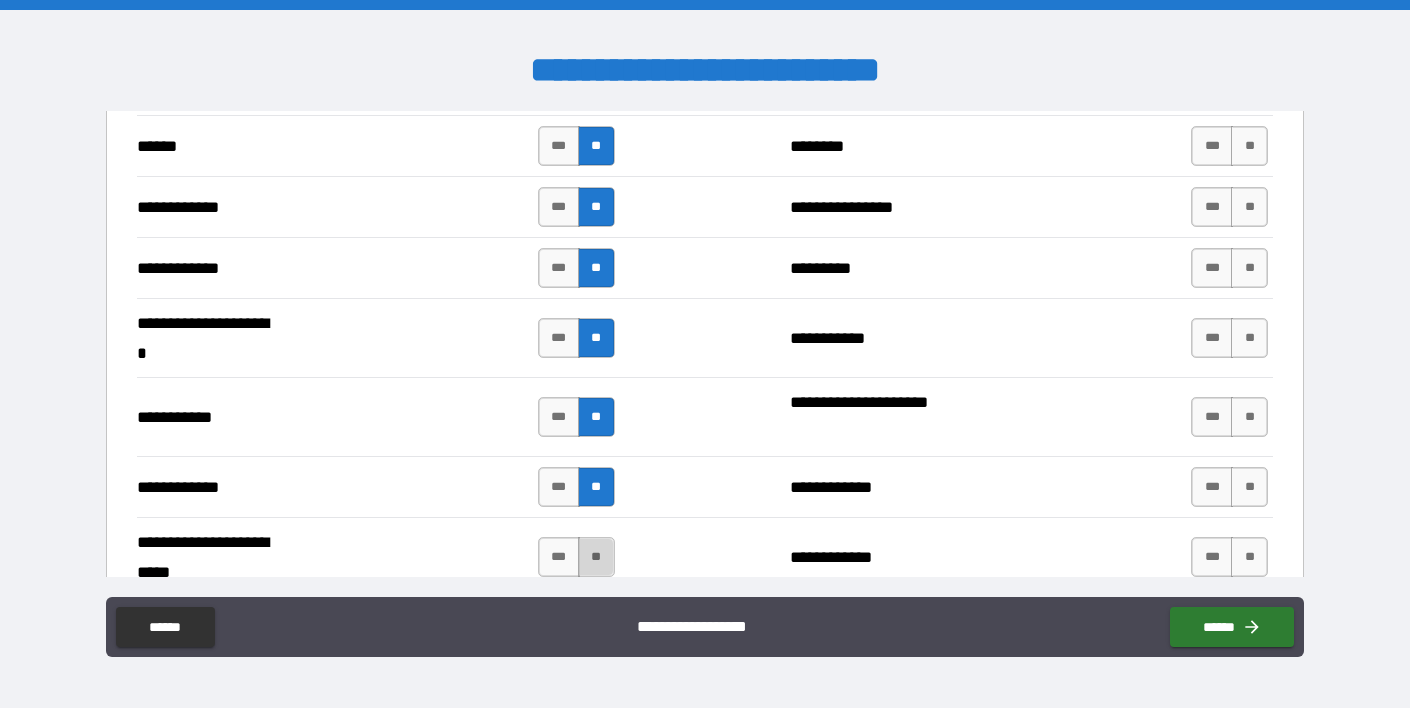click on "**" at bounding box center [596, 557] 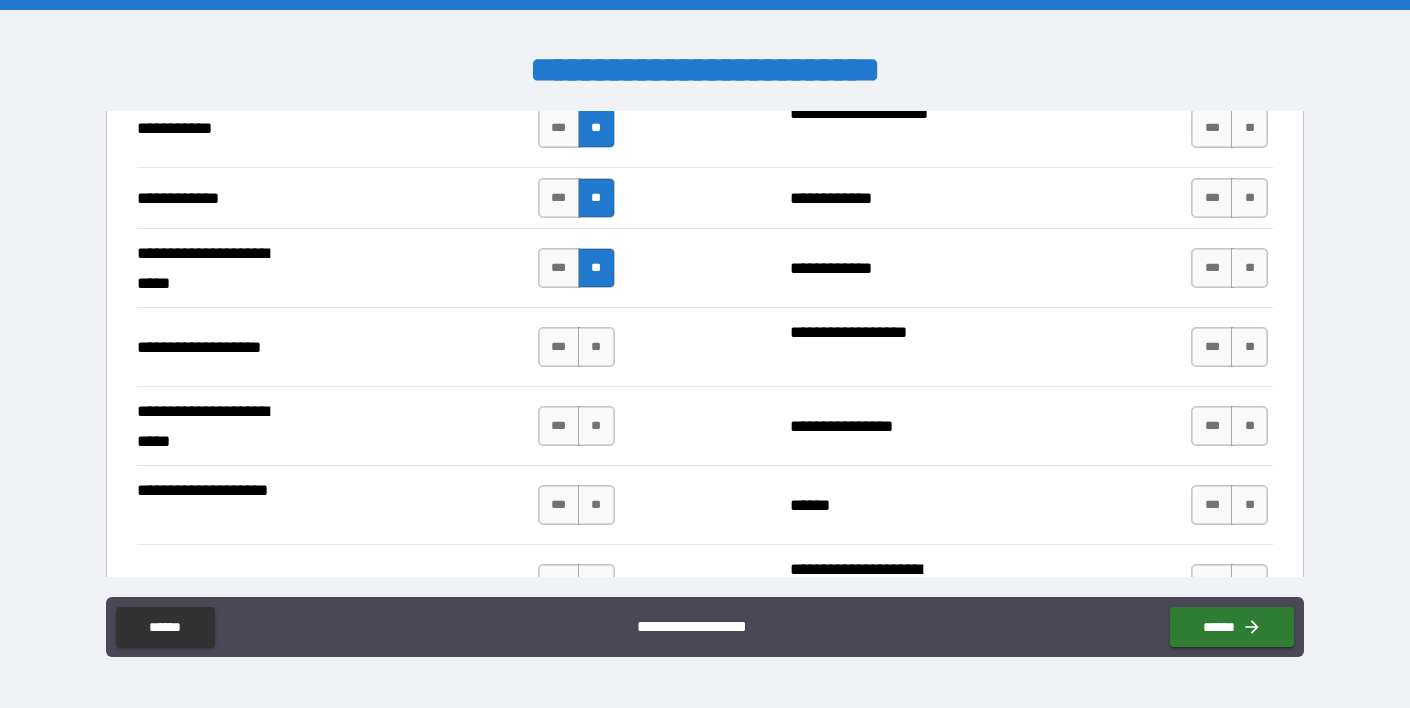 scroll, scrollTop: 4075, scrollLeft: 0, axis: vertical 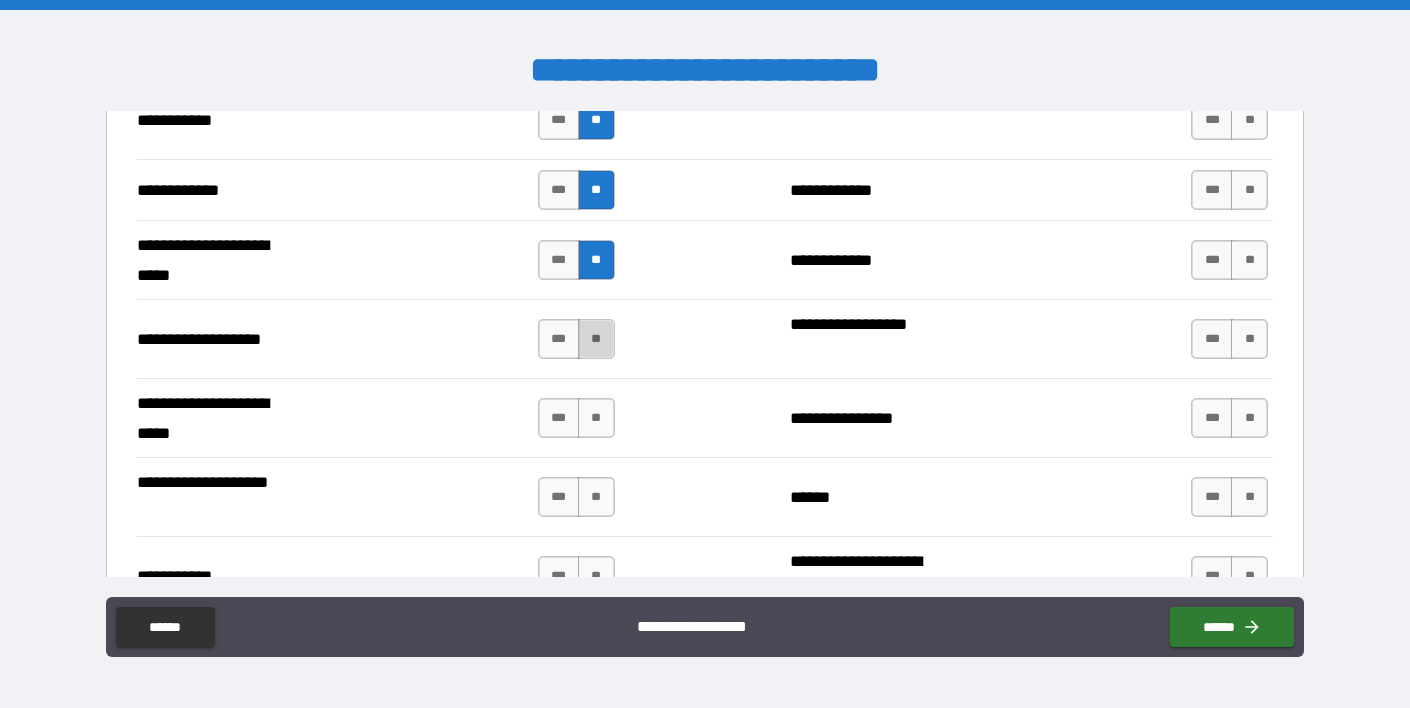 click on "**" at bounding box center [596, 339] 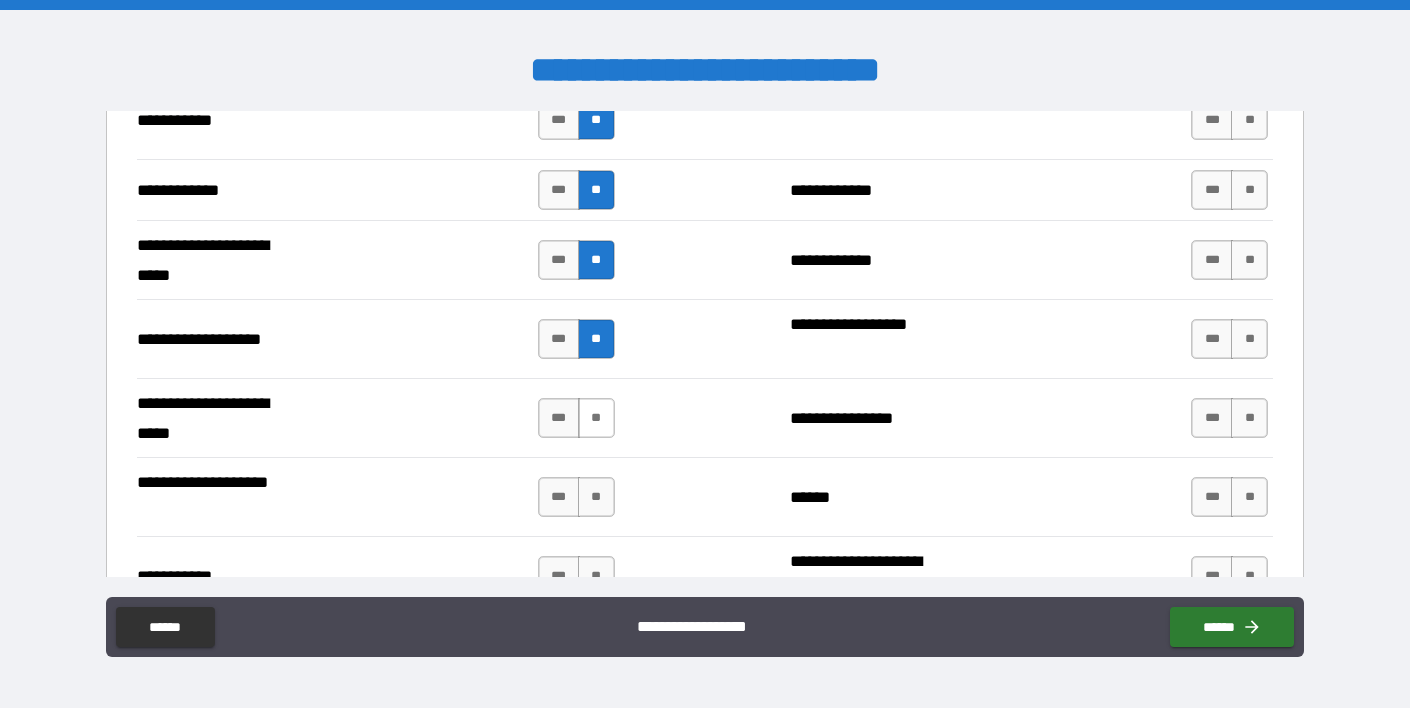 click on "**" at bounding box center [596, 418] 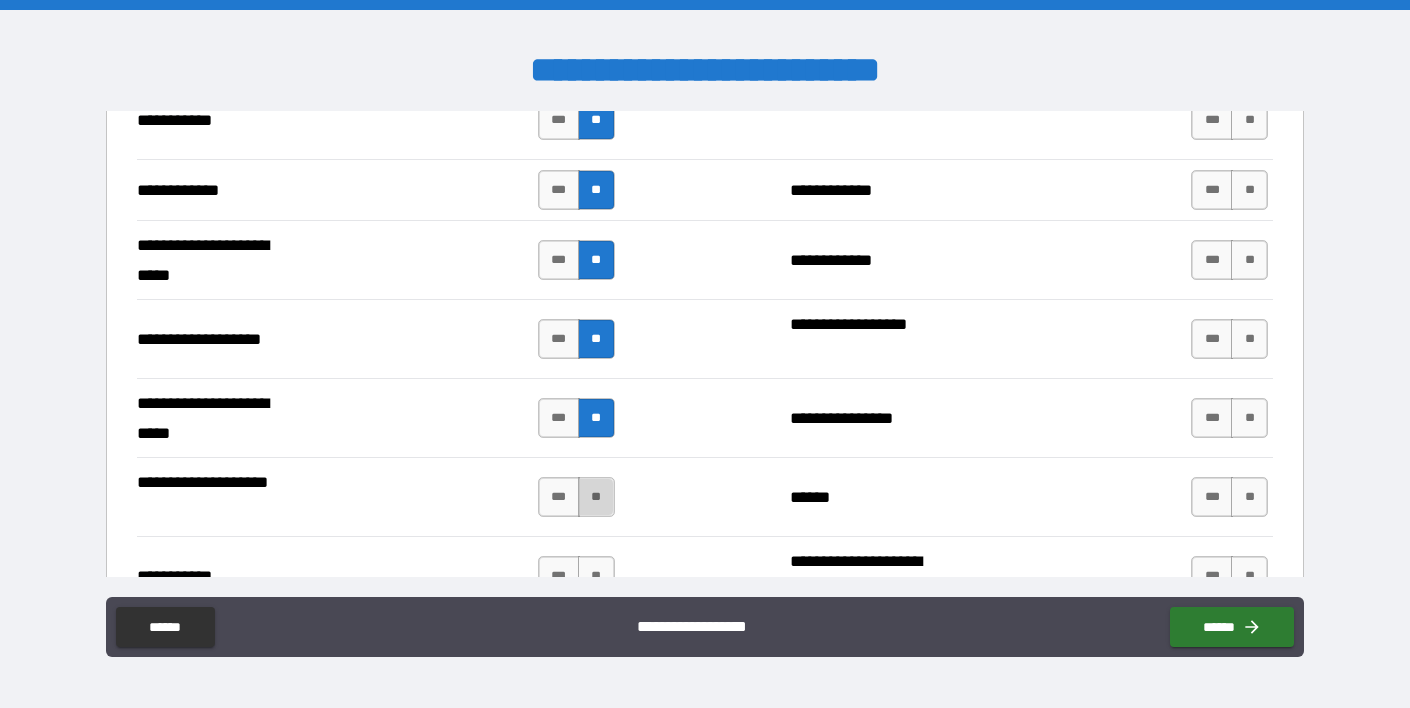 click on "**" at bounding box center [596, 497] 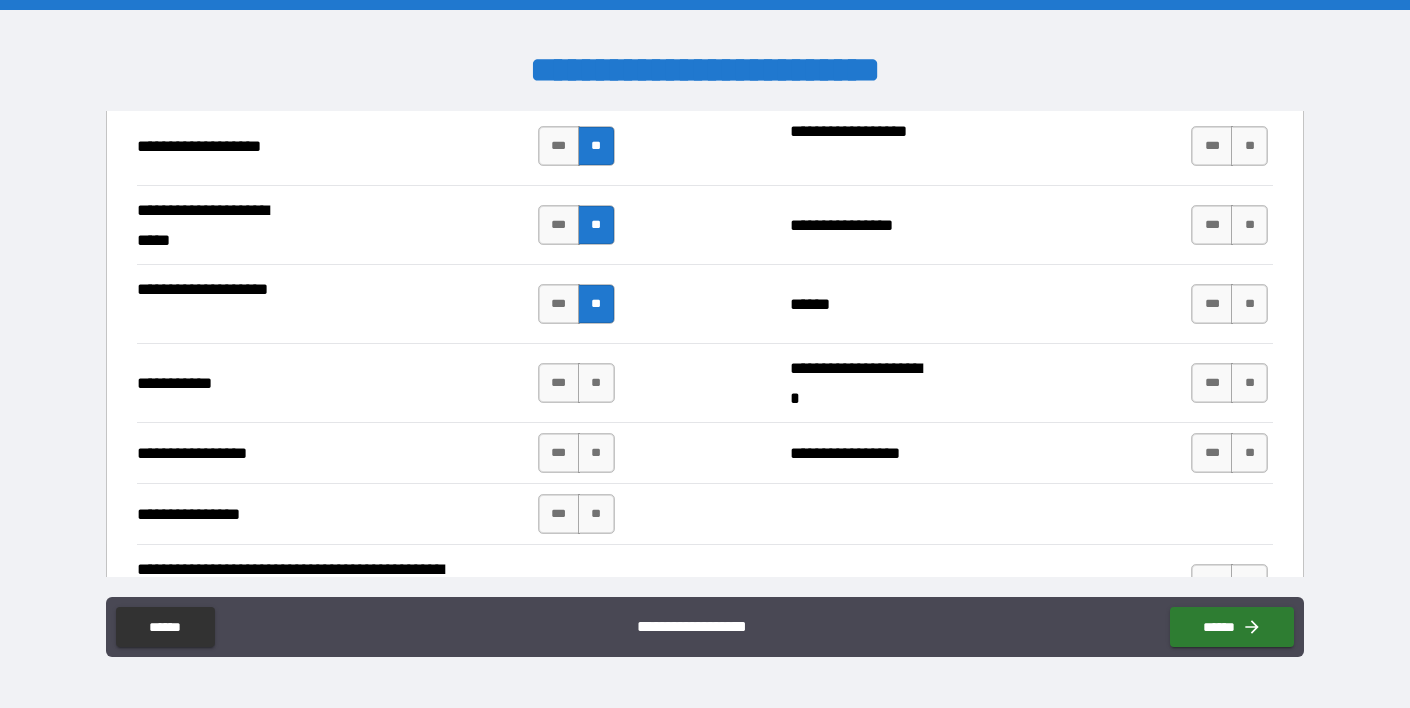scroll, scrollTop: 4313, scrollLeft: 0, axis: vertical 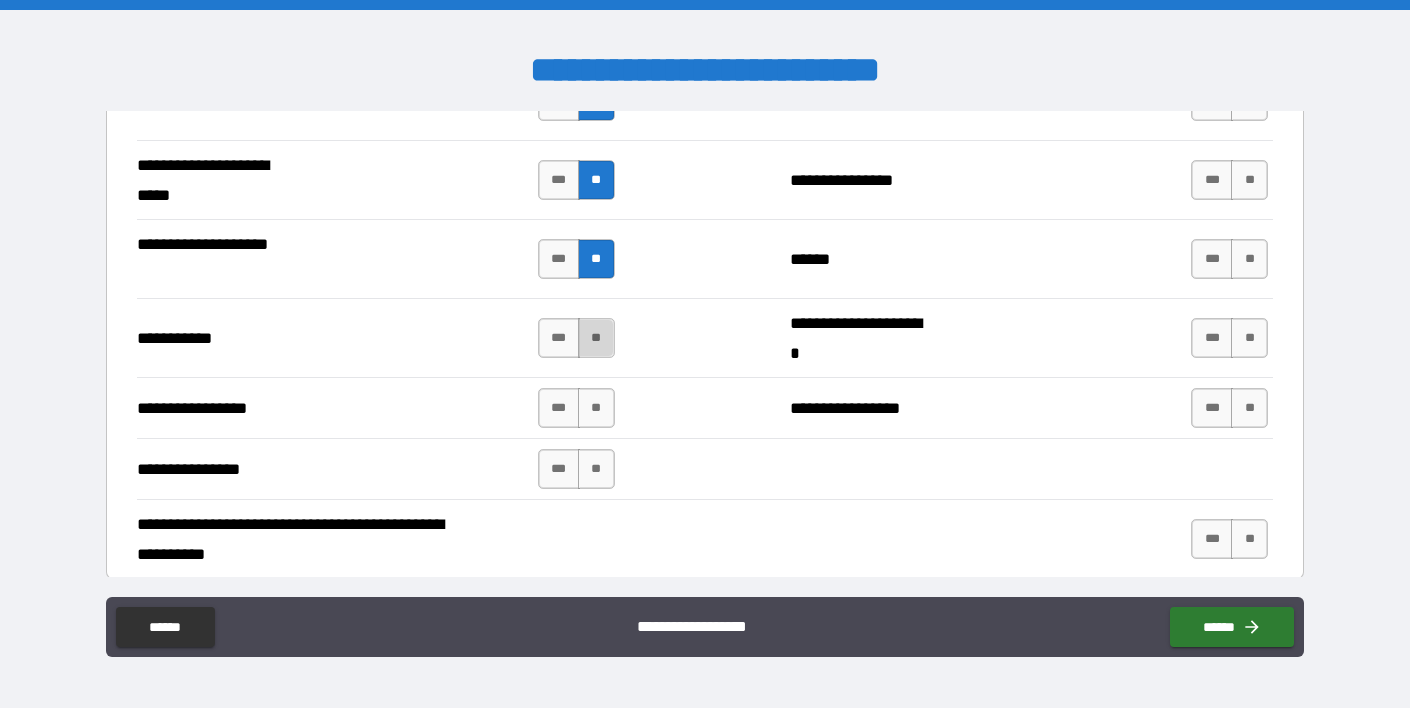 click on "**" at bounding box center (596, 338) 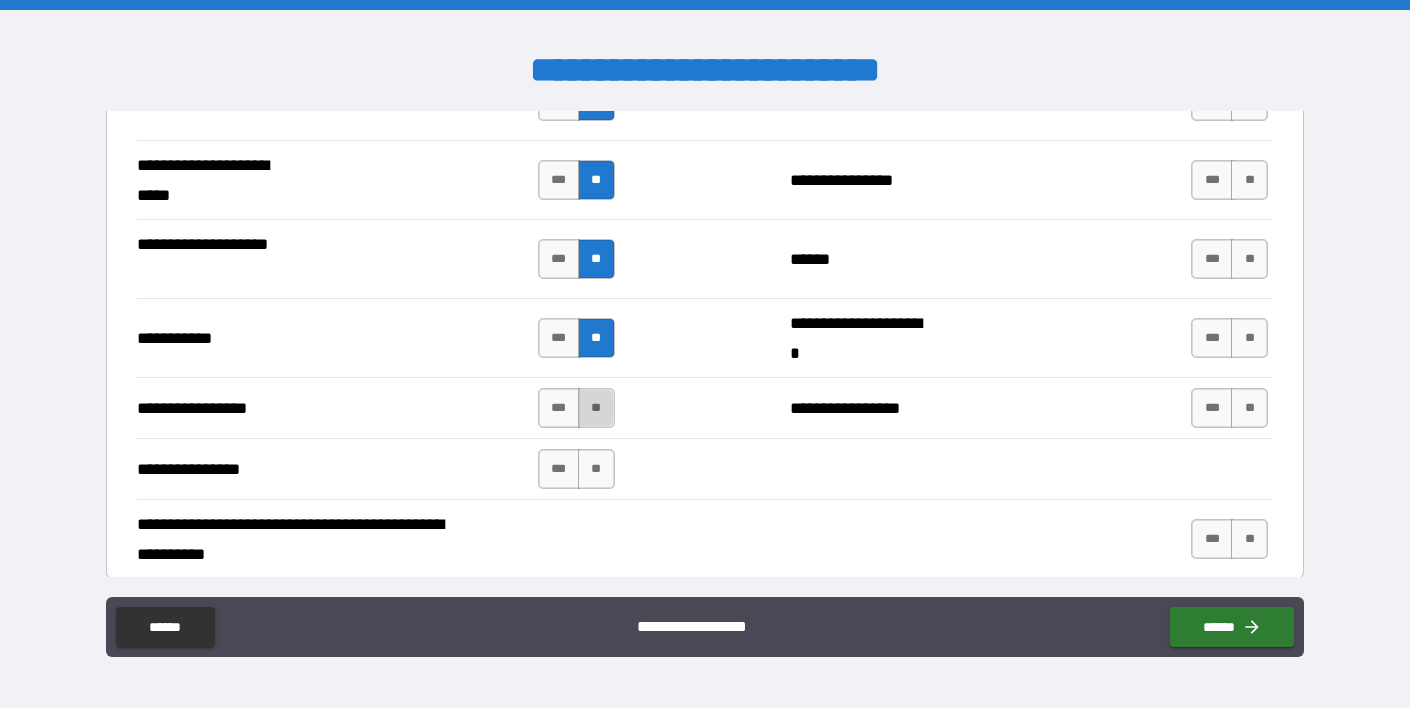 click on "**" at bounding box center (596, 408) 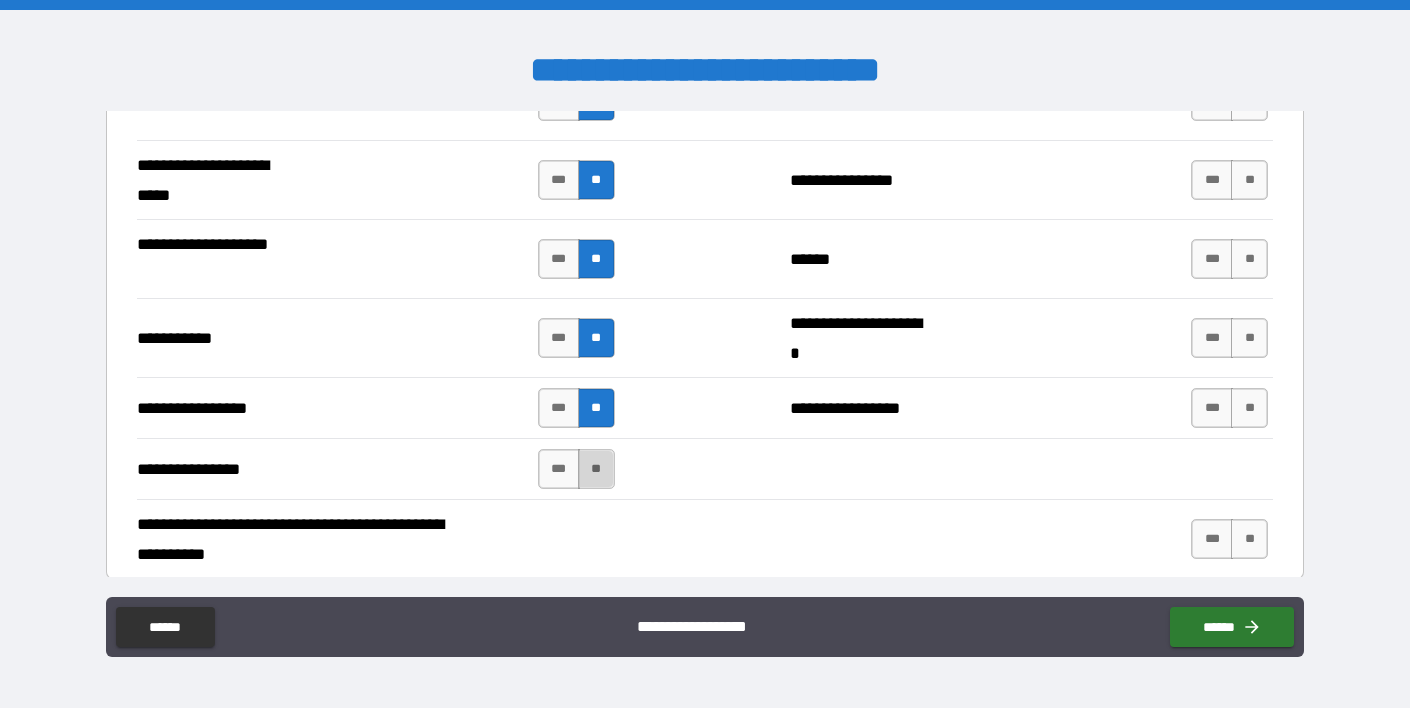 click on "**" at bounding box center [596, 469] 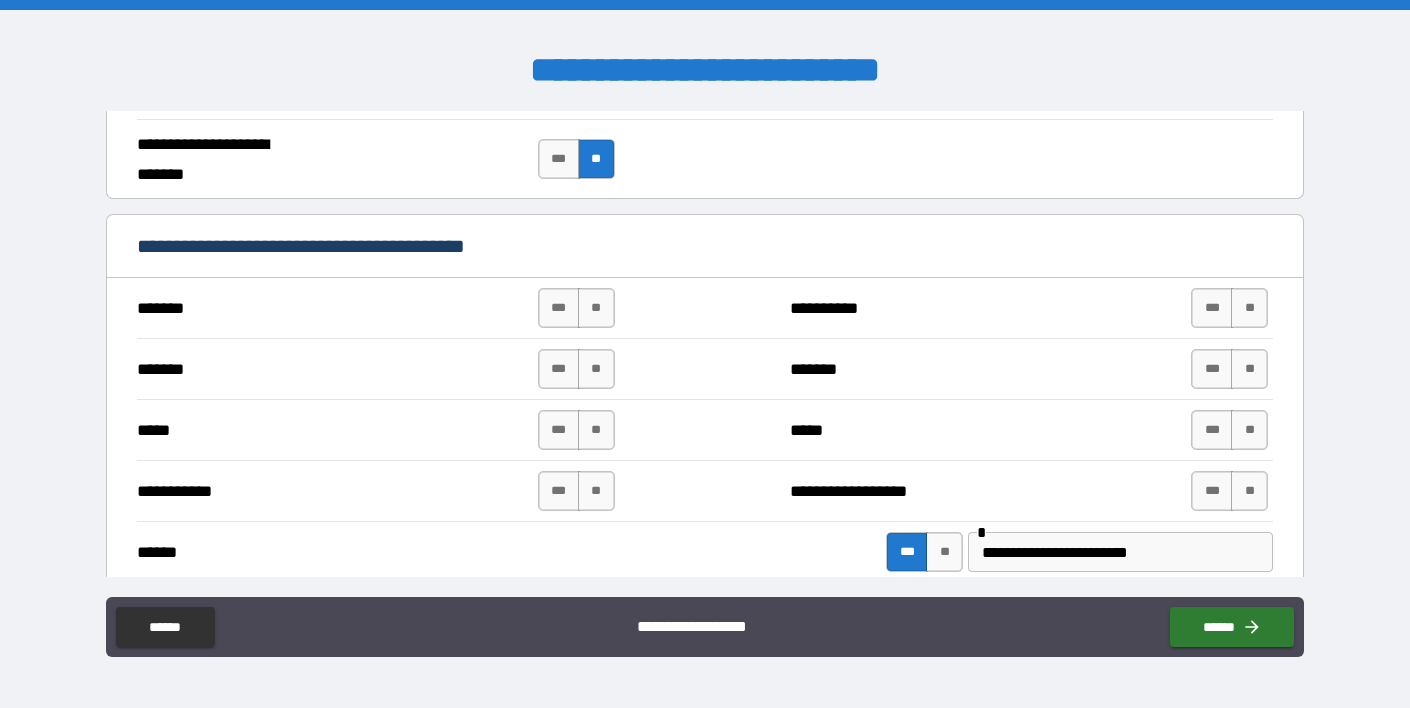 scroll, scrollTop: 1334, scrollLeft: 0, axis: vertical 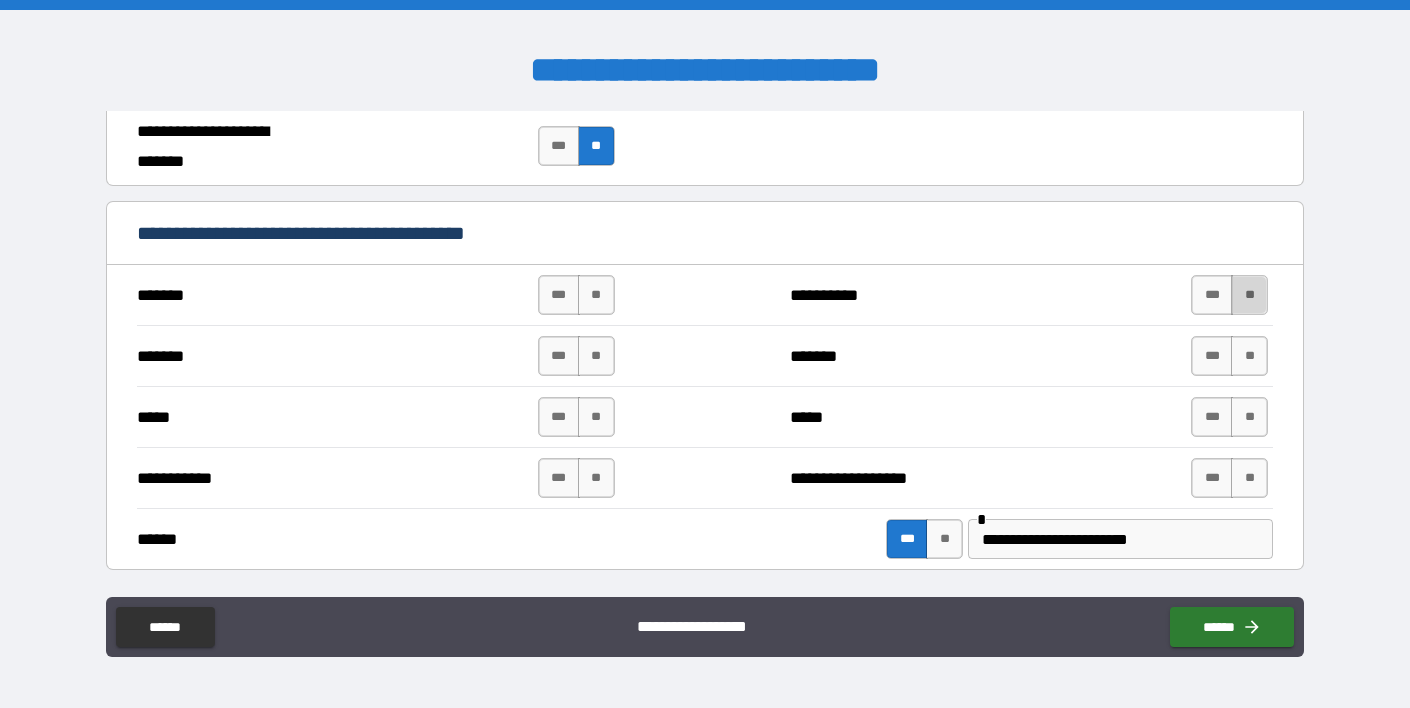 click on "**" at bounding box center (1249, 295) 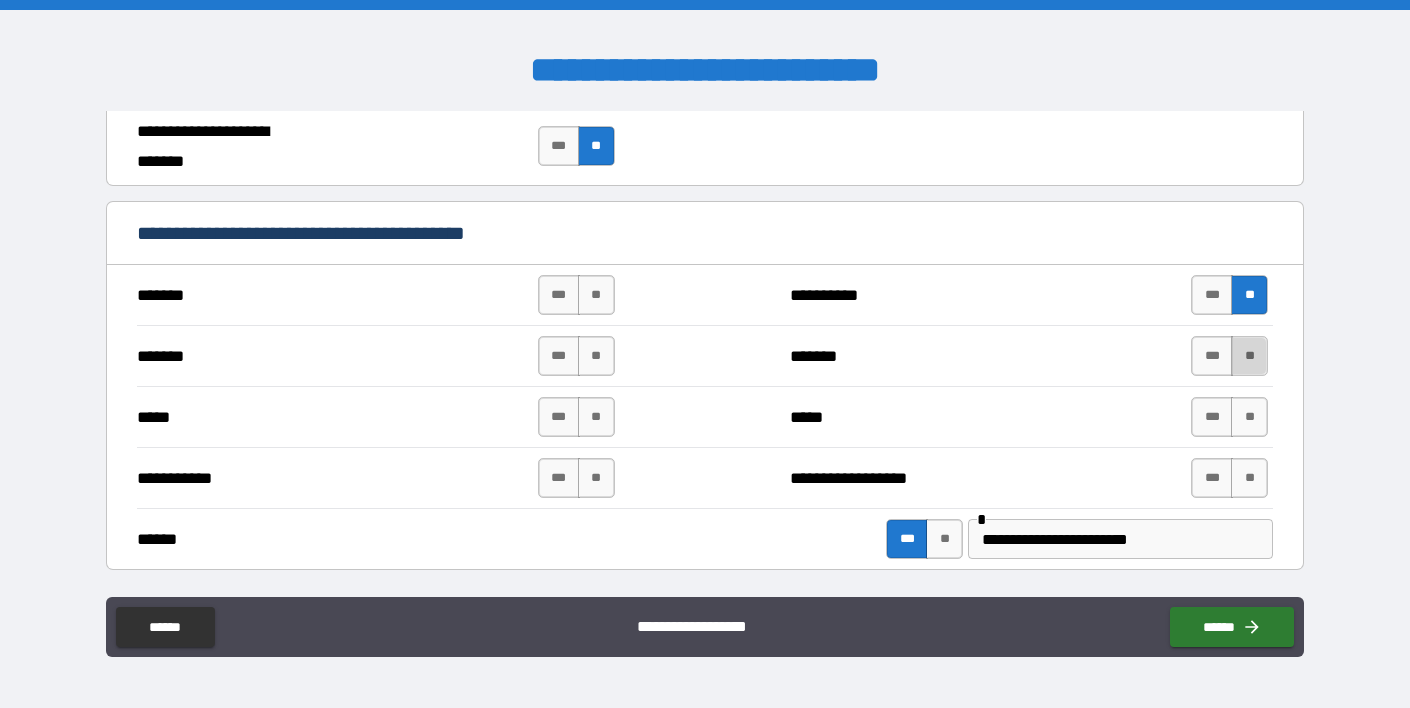 click on "**" at bounding box center (1249, 356) 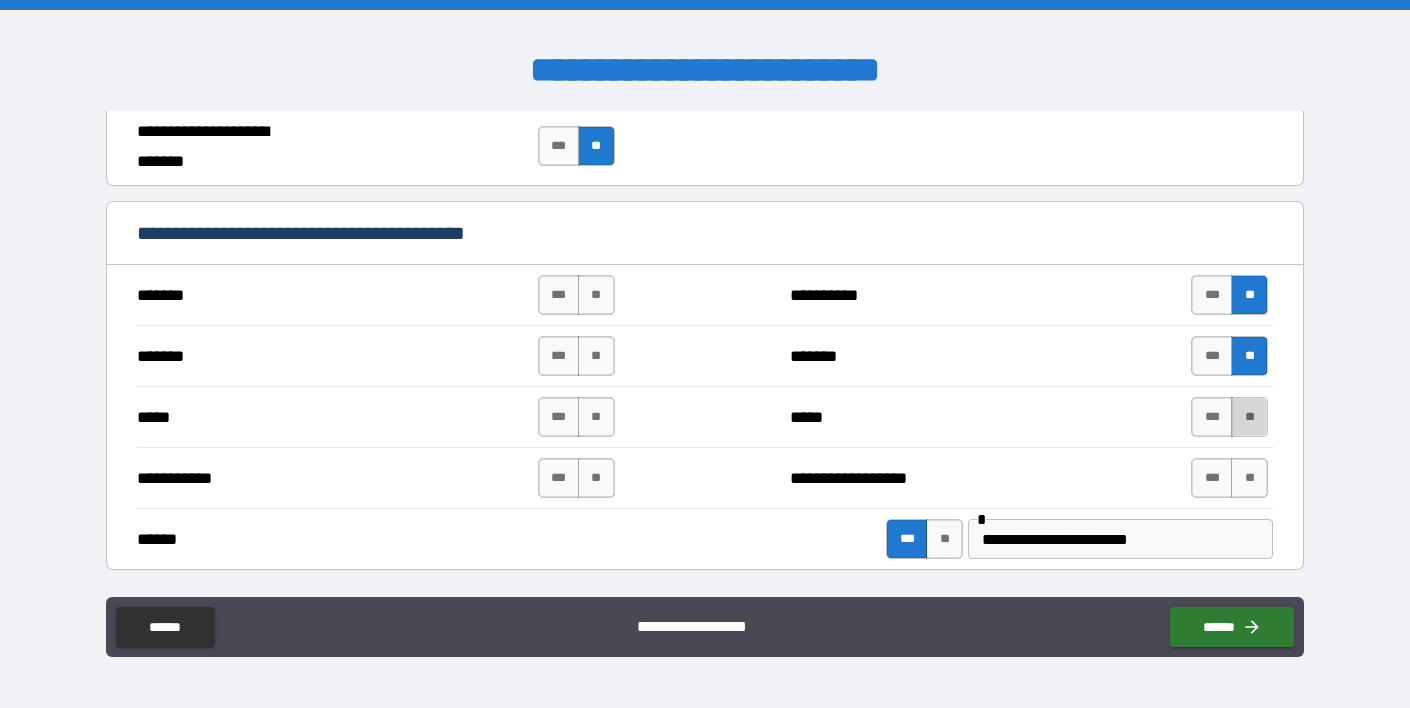 click on "**" at bounding box center [1249, 417] 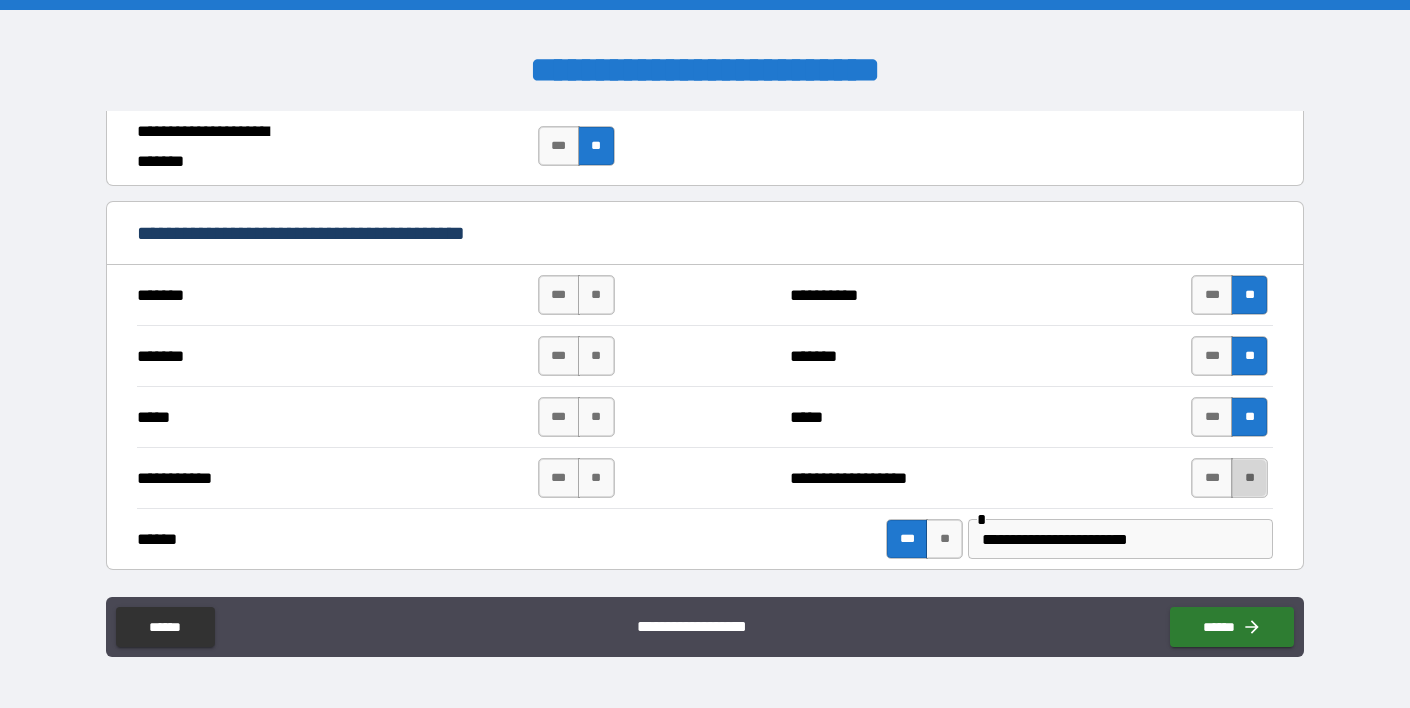 click on "**" at bounding box center (1249, 478) 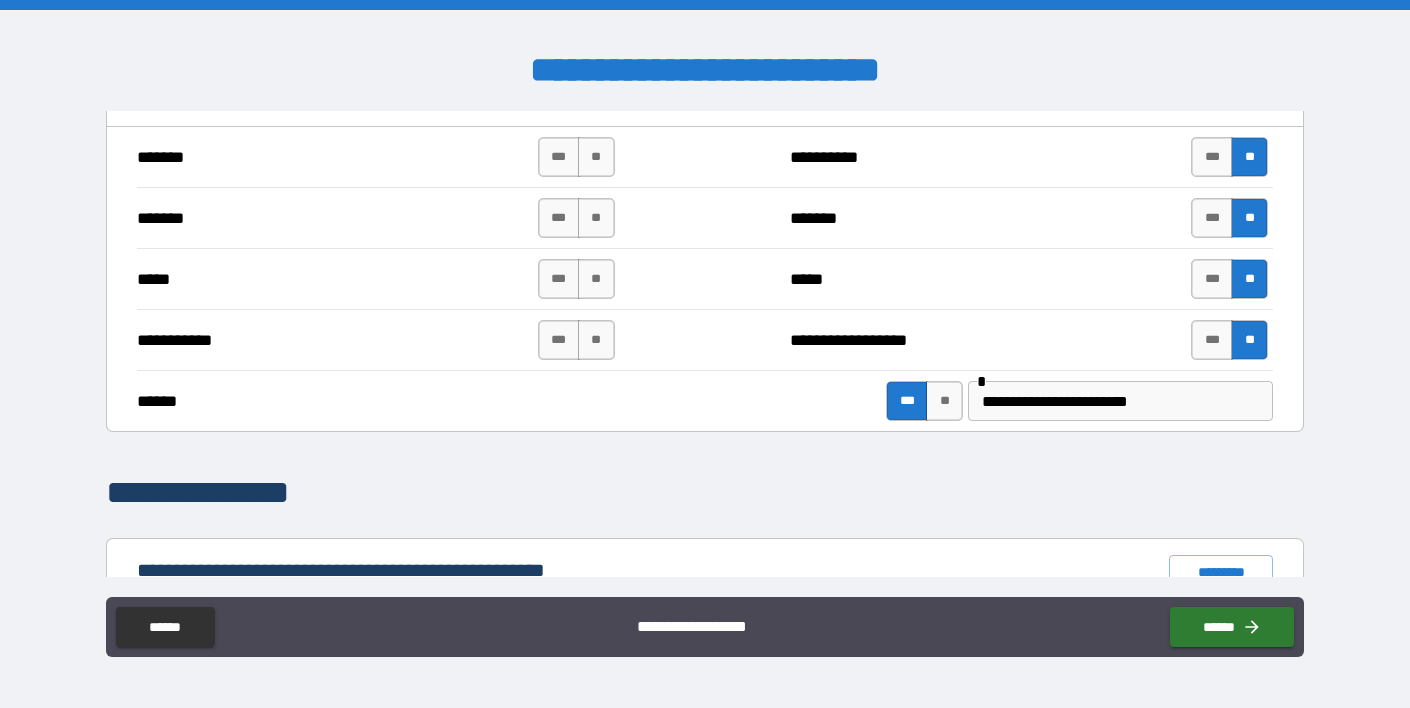 scroll, scrollTop: 1471, scrollLeft: 0, axis: vertical 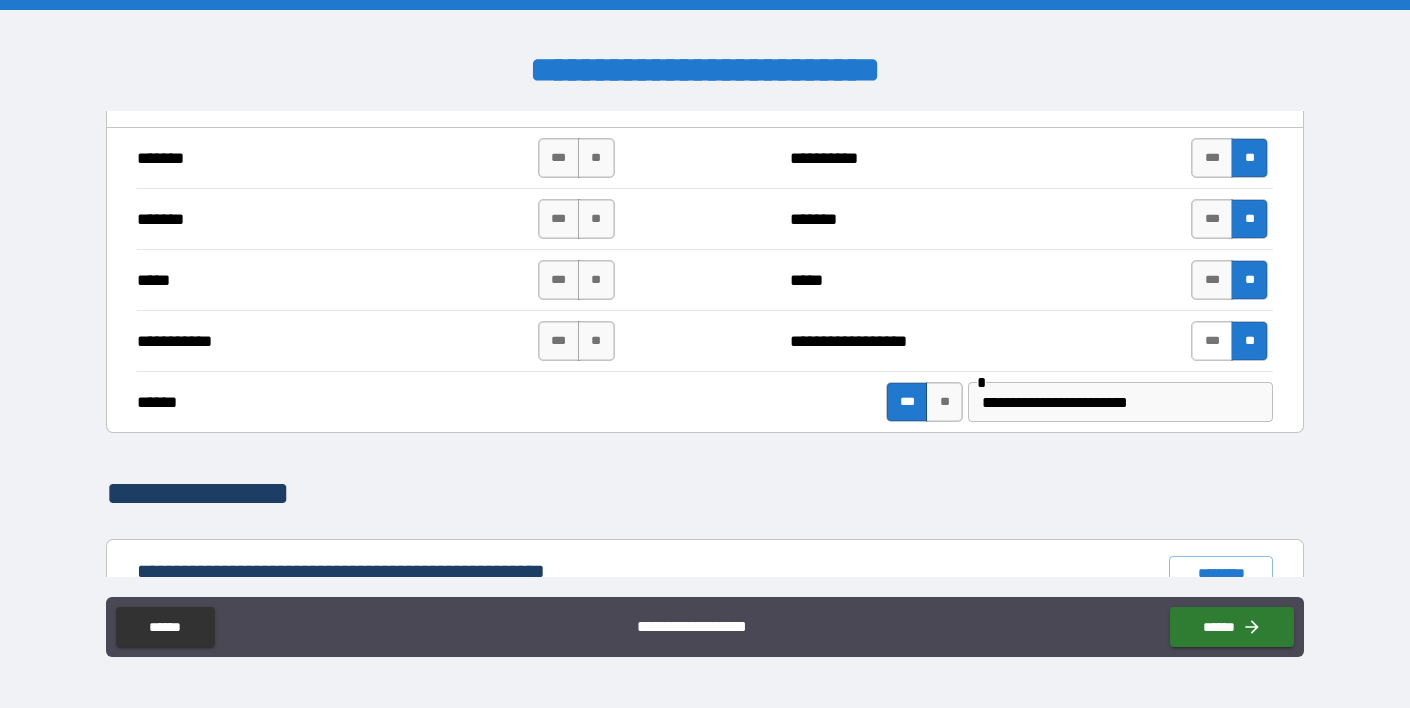 click on "***" at bounding box center [1212, 341] 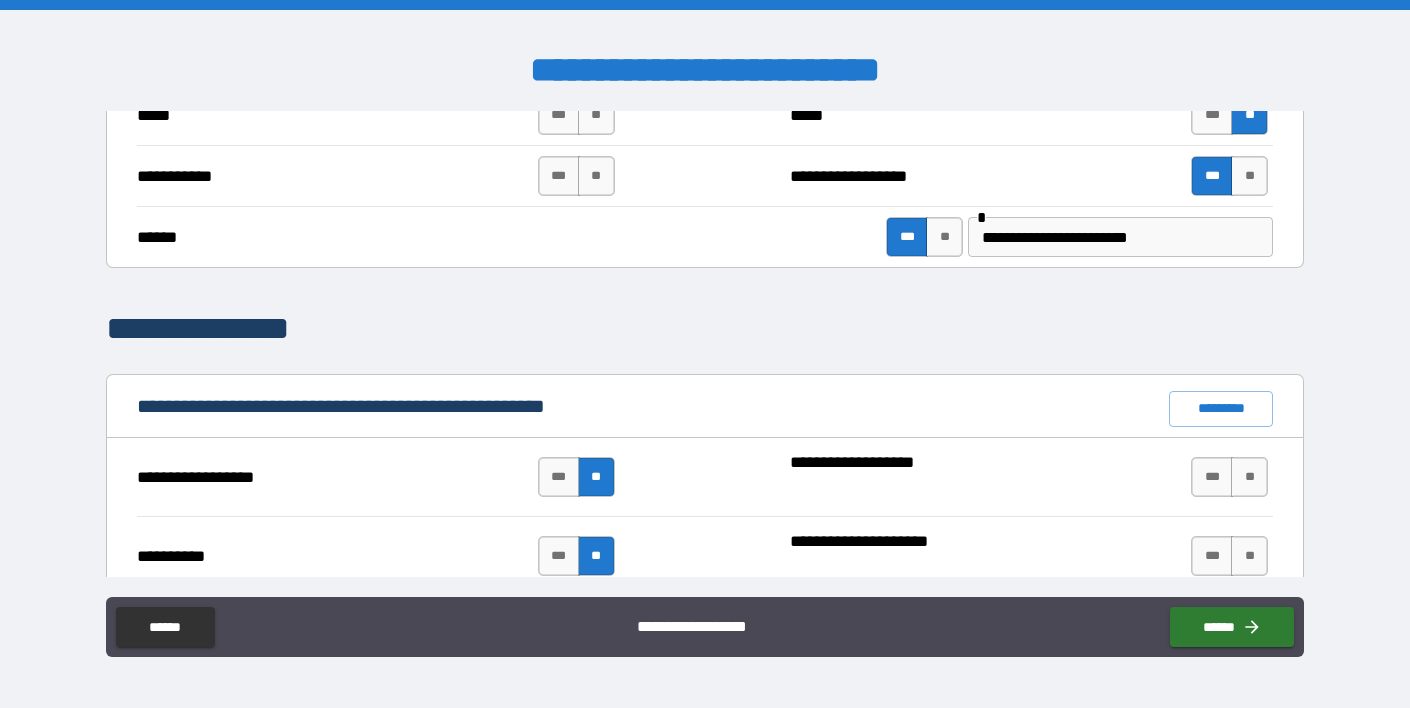 scroll, scrollTop: 1638, scrollLeft: 0, axis: vertical 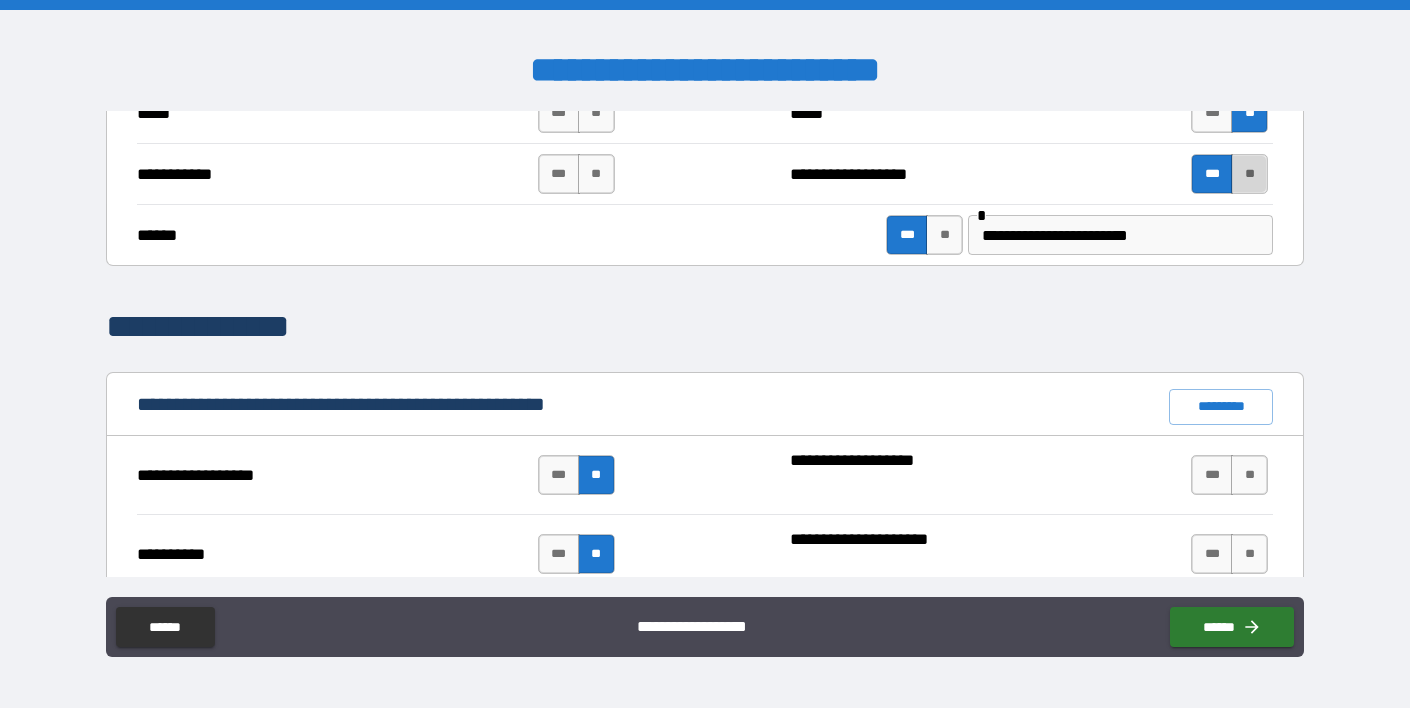 click on "**" at bounding box center (1249, 174) 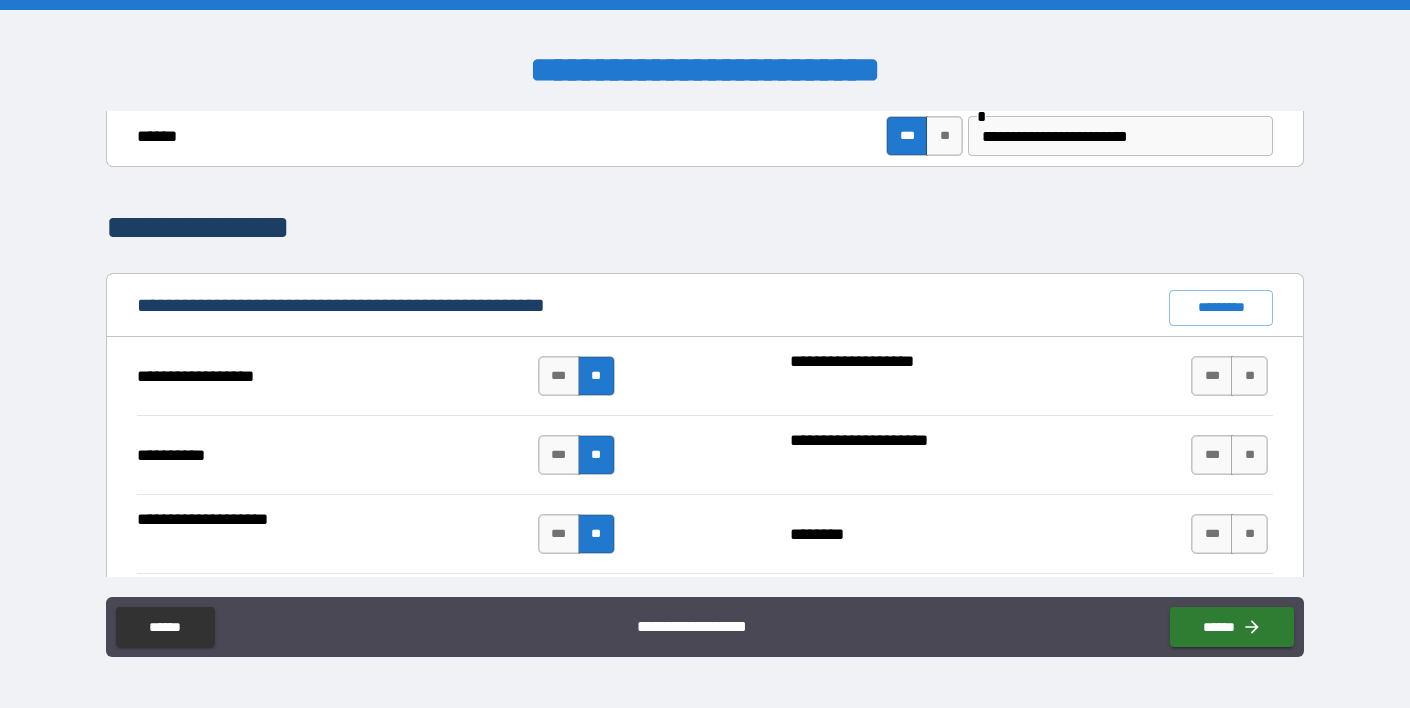 scroll, scrollTop: 1816, scrollLeft: 0, axis: vertical 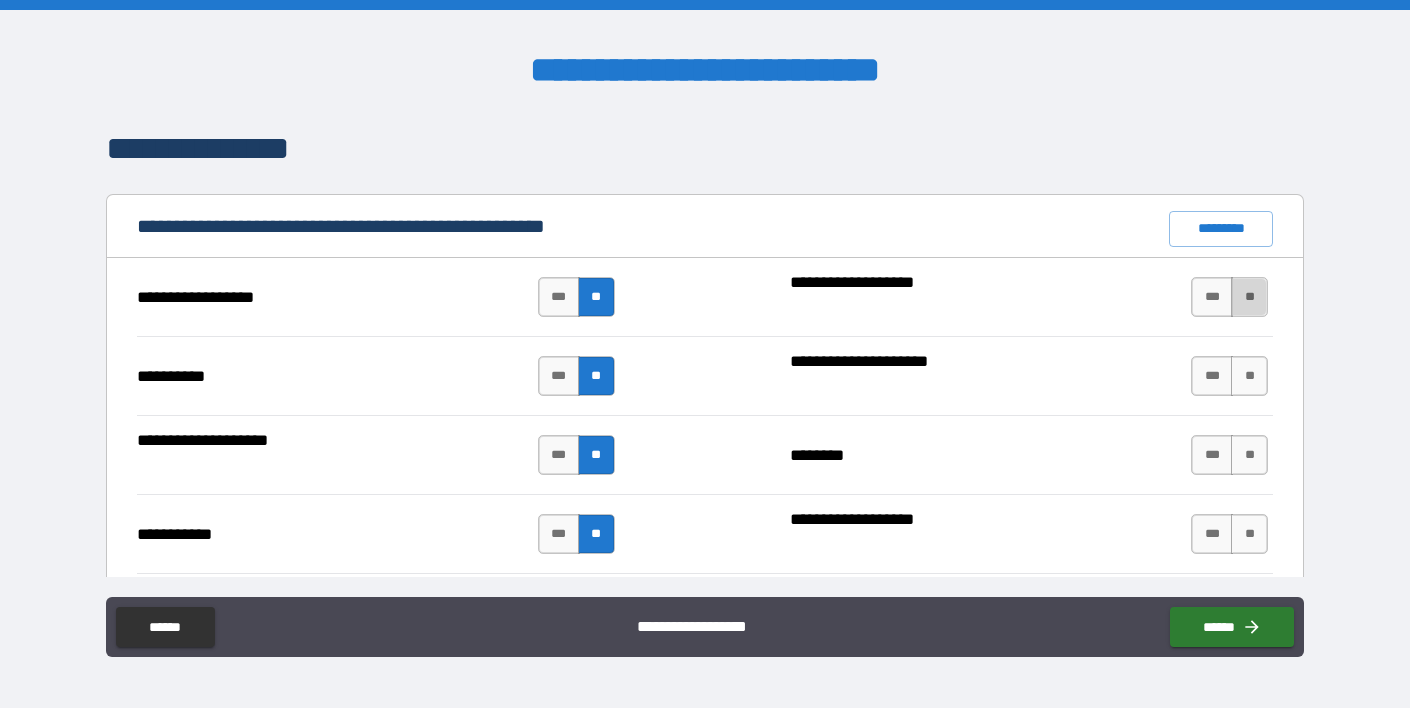 click on "**" at bounding box center [1249, 297] 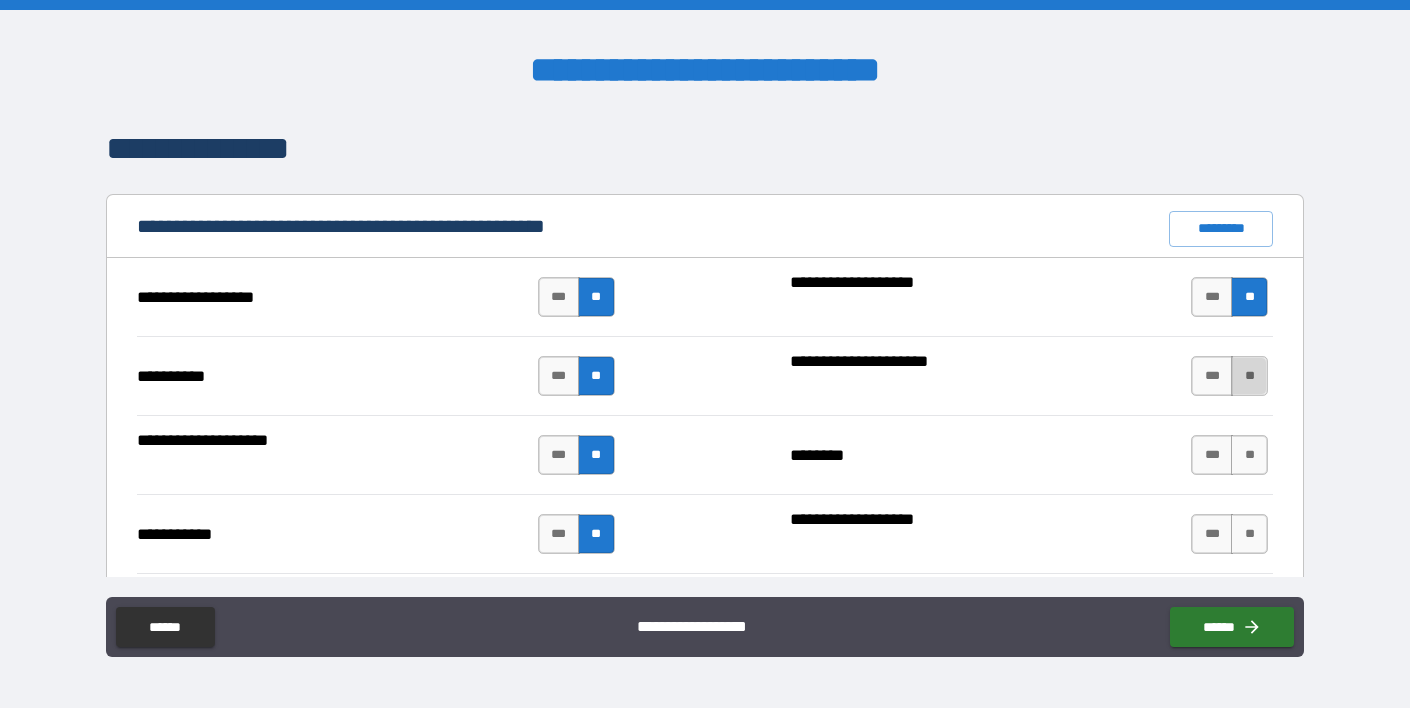 click on "**" at bounding box center [1249, 376] 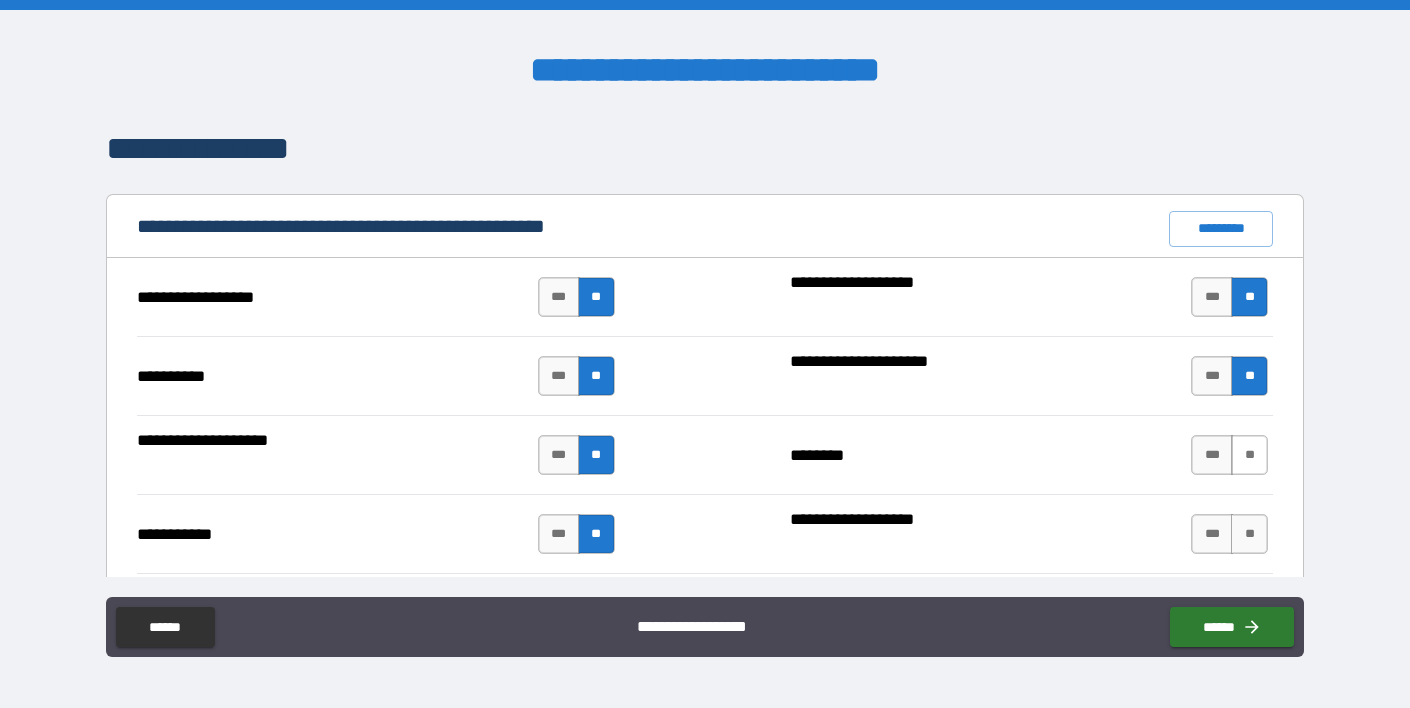 click on "**" at bounding box center (1249, 455) 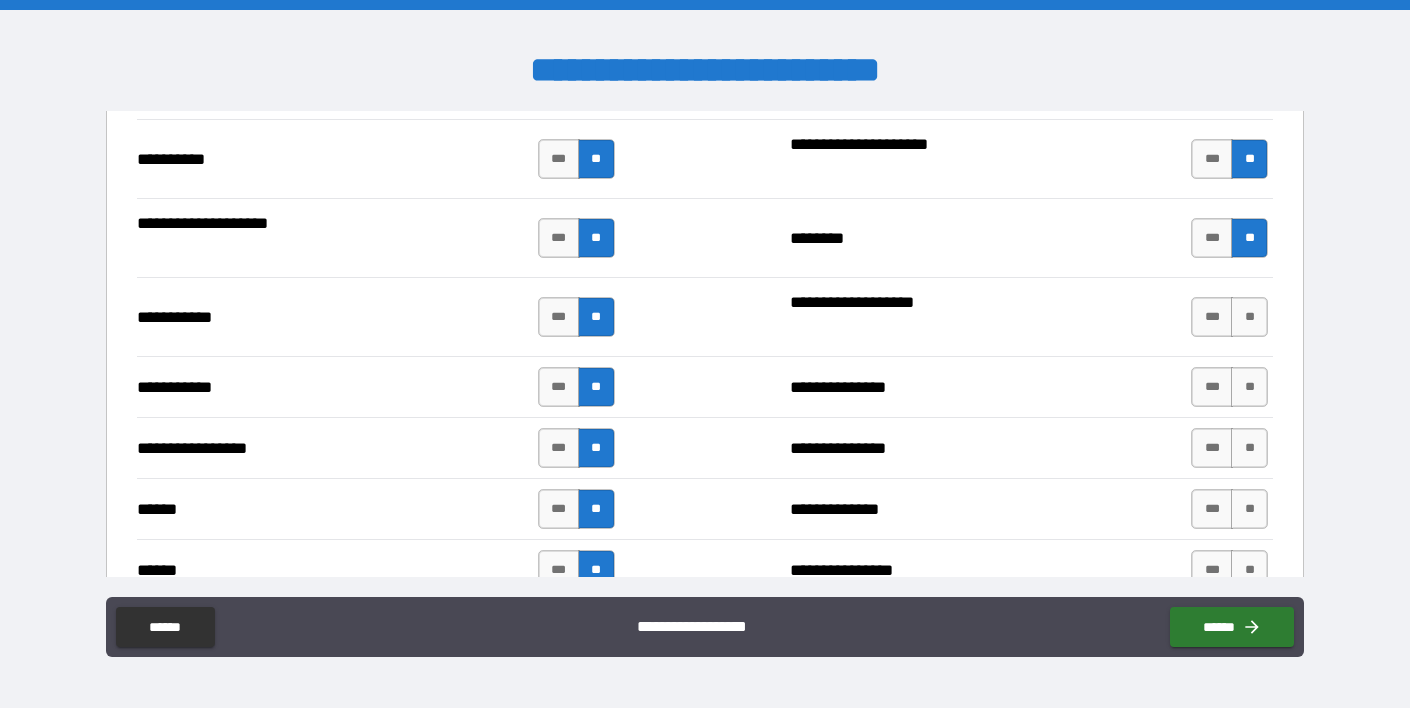 scroll, scrollTop: 2050, scrollLeft: 0, axis: vertical 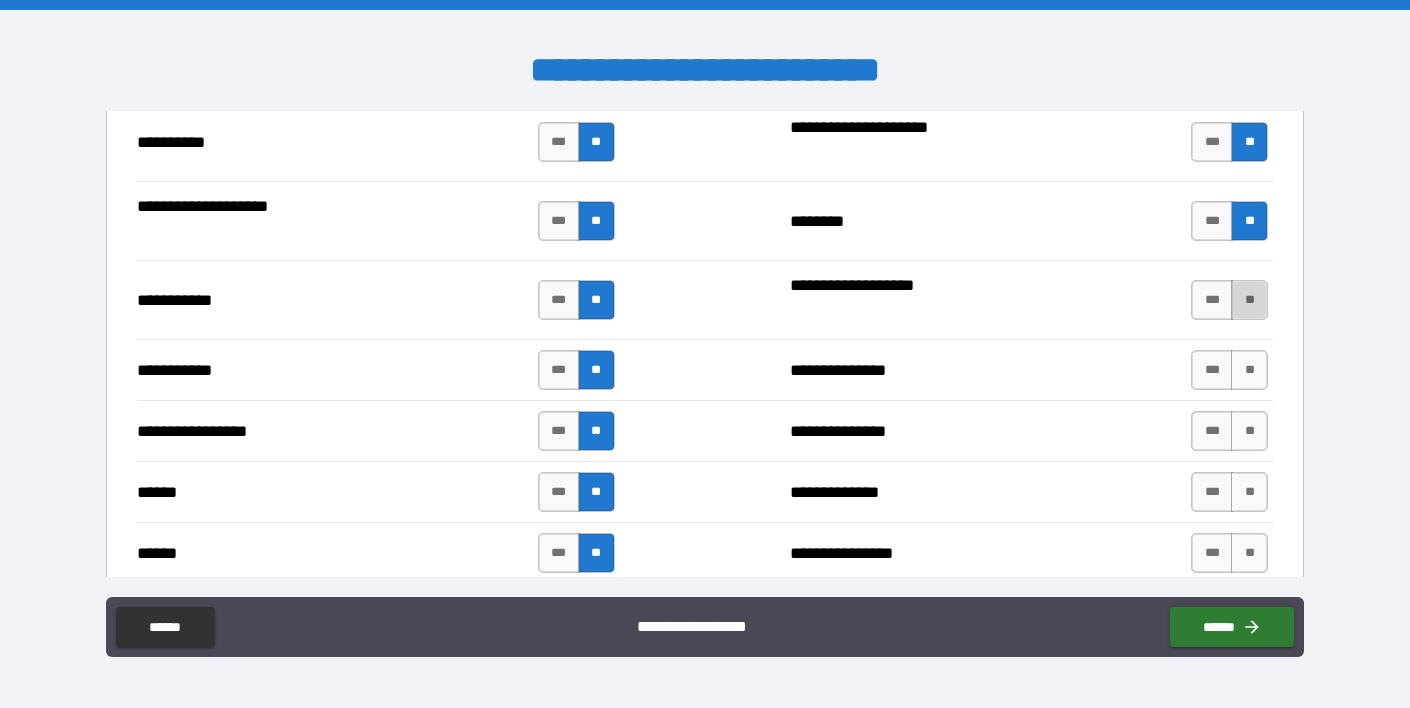 click on "**" at bounding box center (1249, 300) 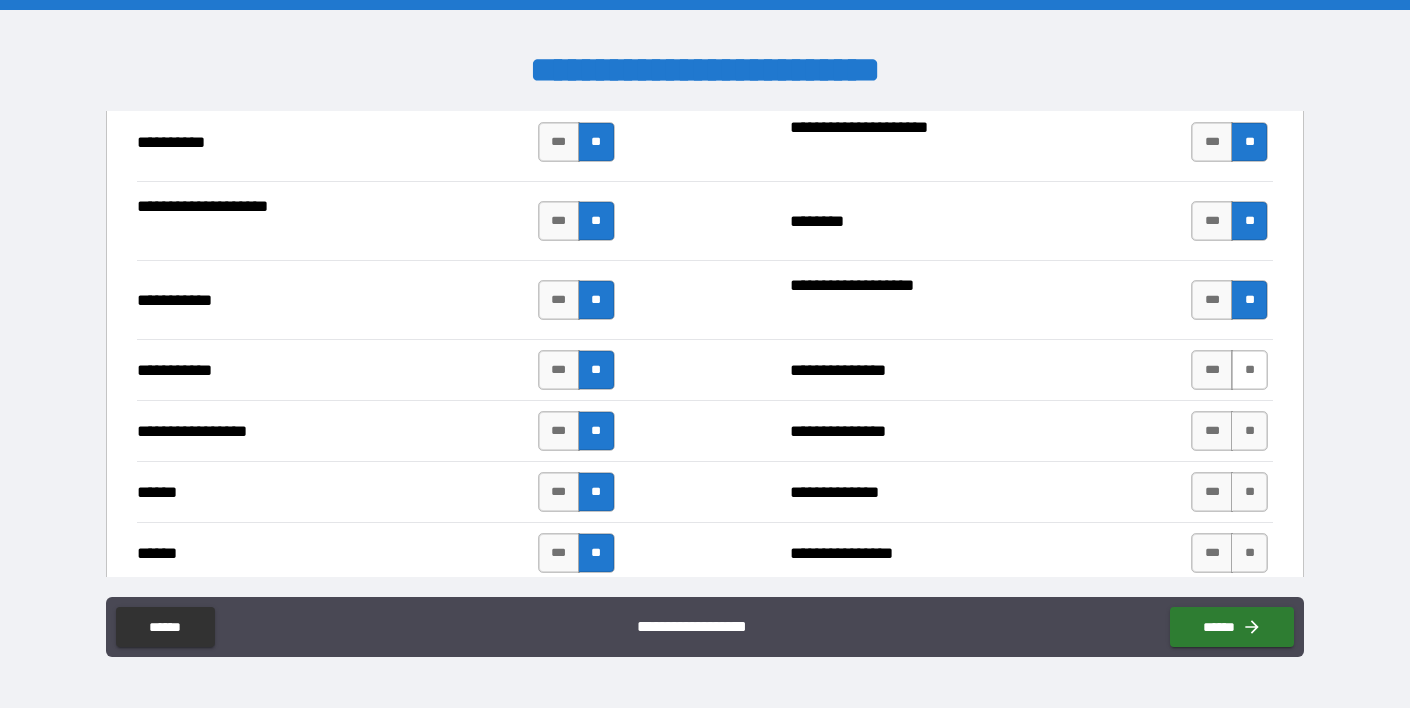 click on "**" at bounding box center [1249, 370] 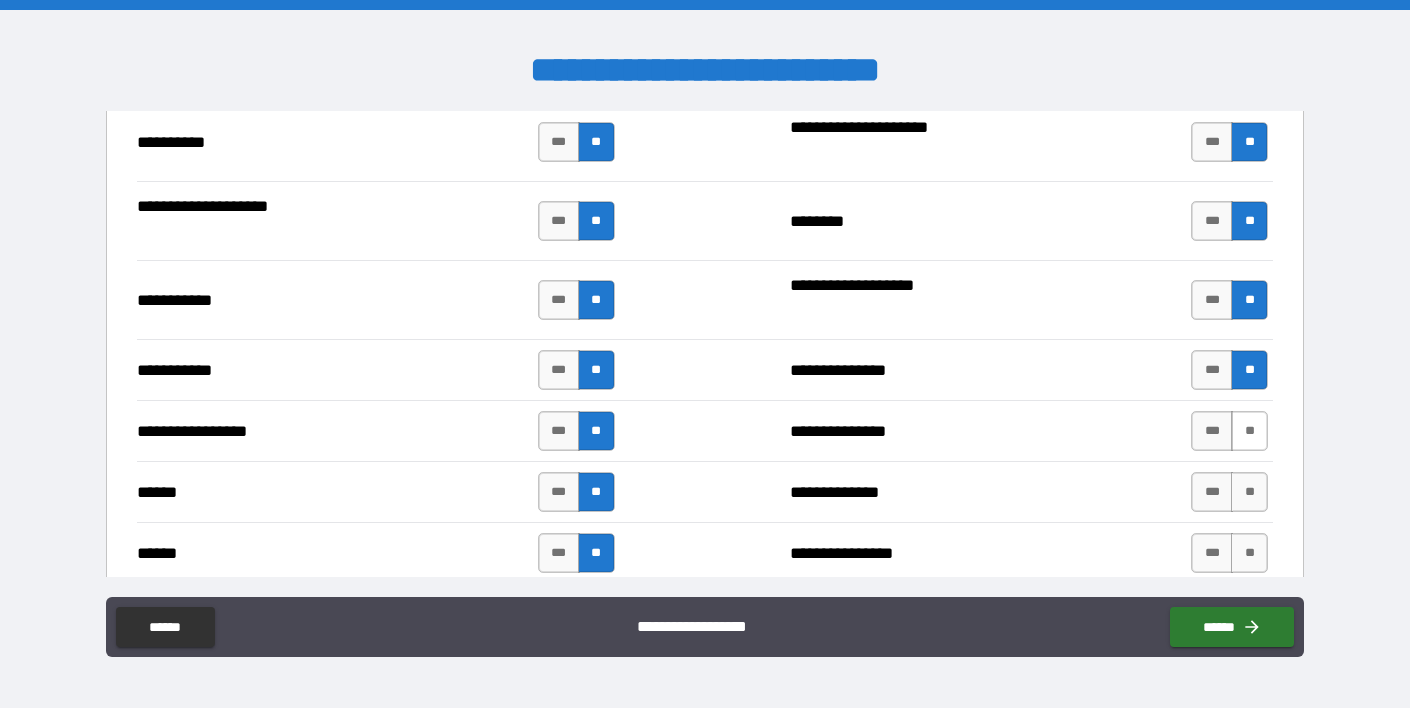 click on "**" at bounding box center [1249, 431] 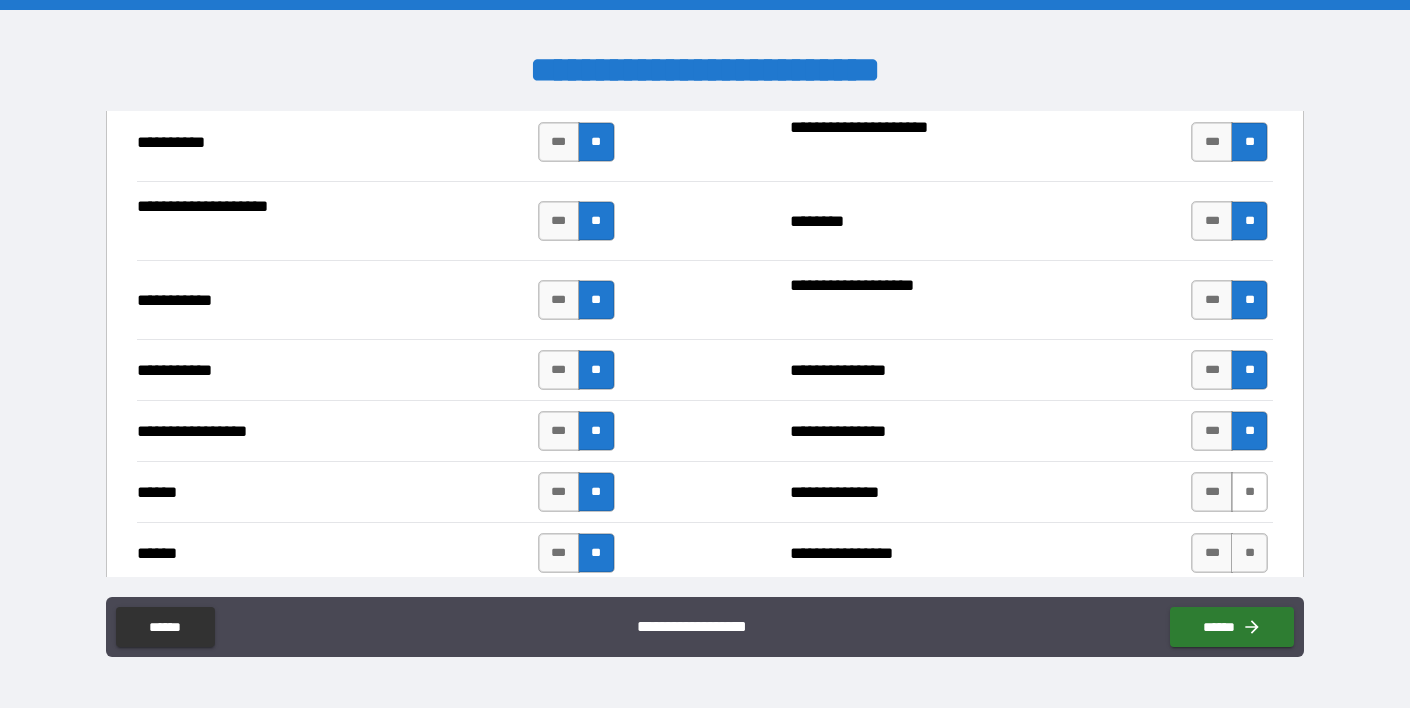click on "**" at bounding box center [1249, 492] 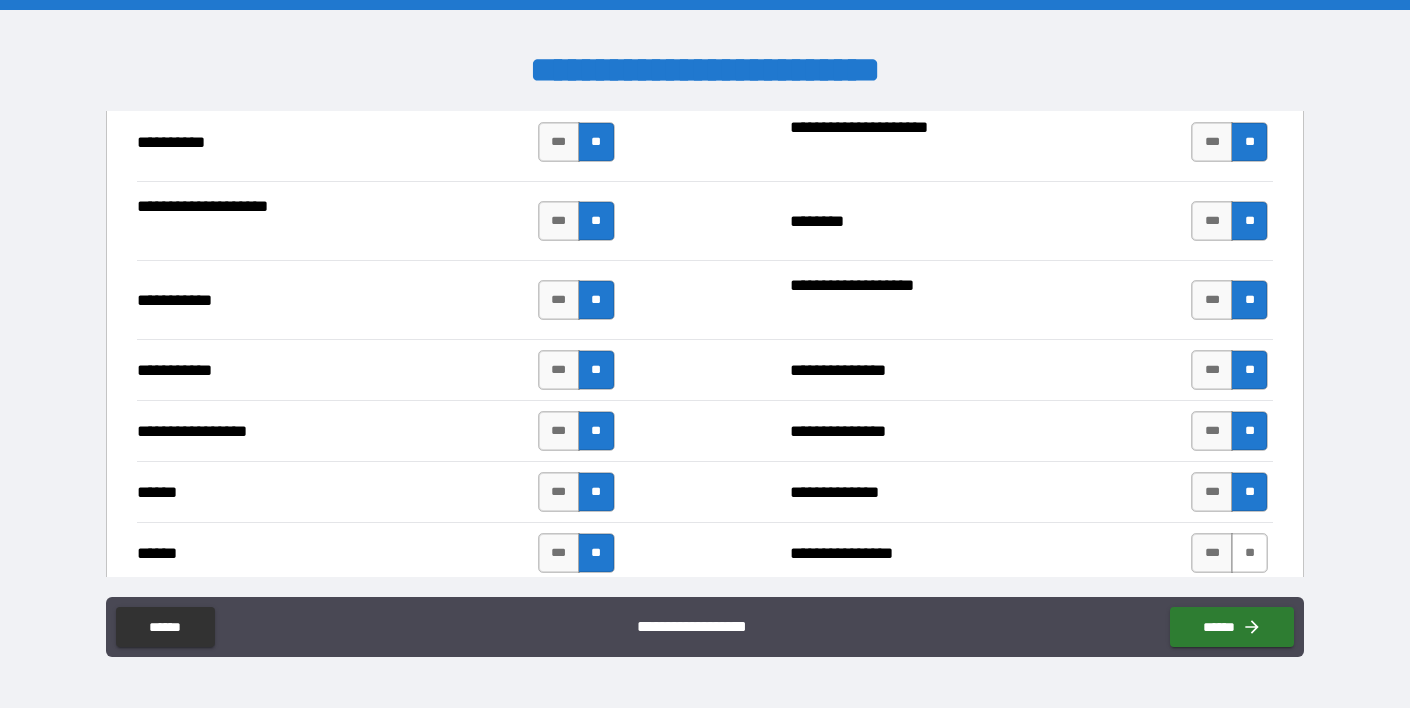 click on "**" at bounding box center [1249, 553] 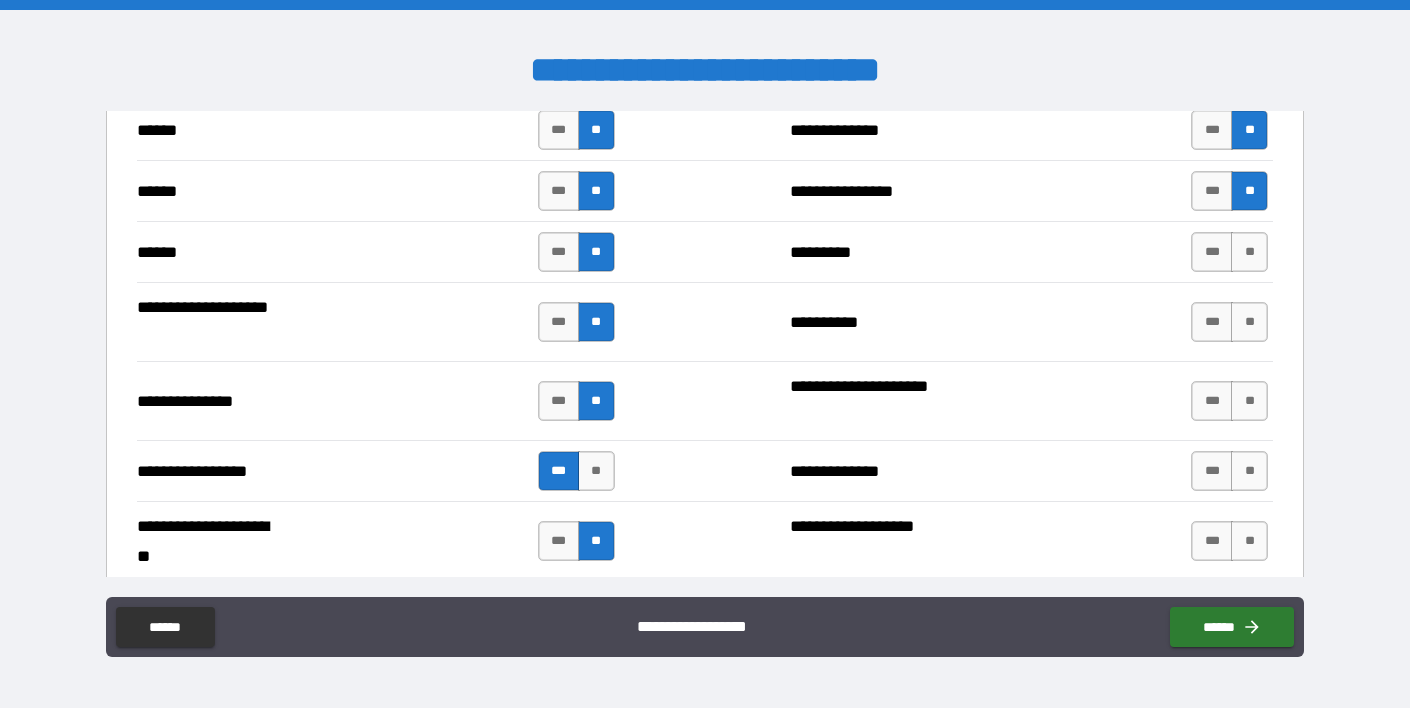 scroll, scrollTop: 2423, scrollLeft: 0, axis: vertical 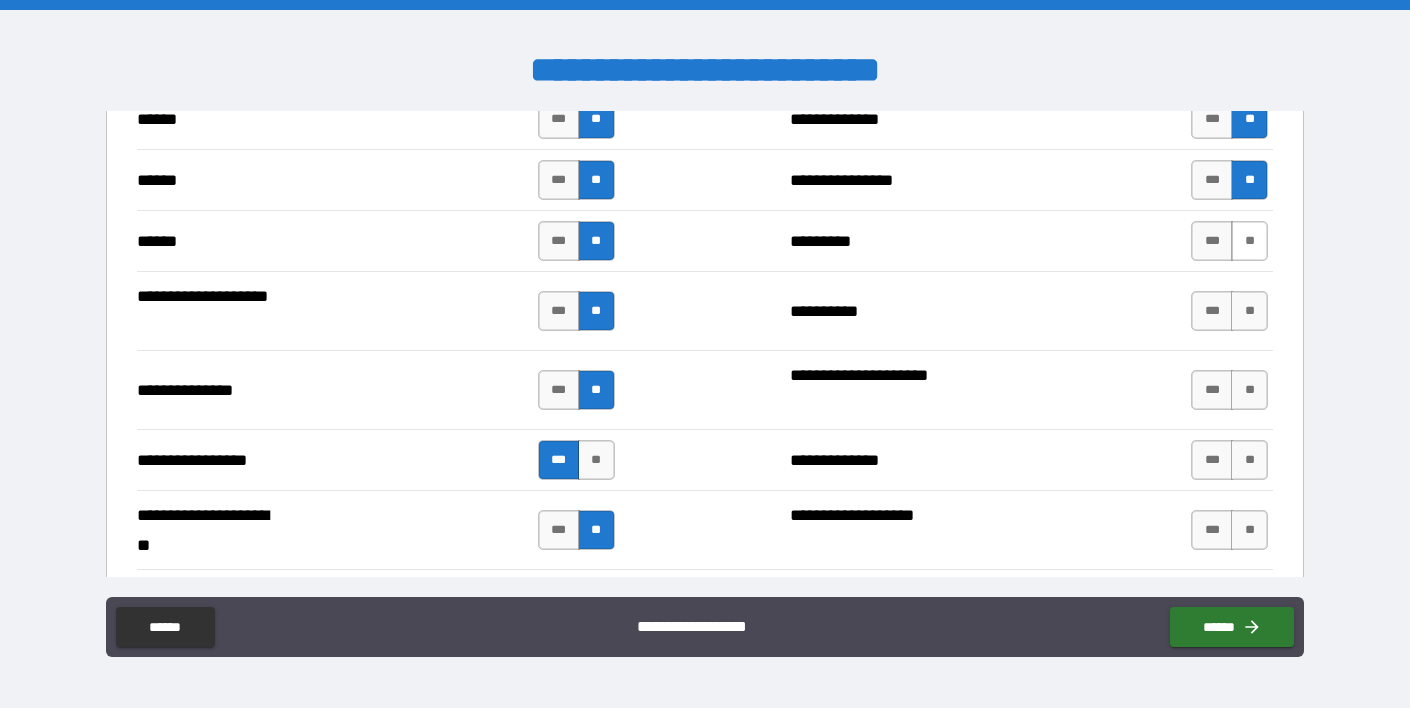 click on "**" at bounding box center [1249, 241] 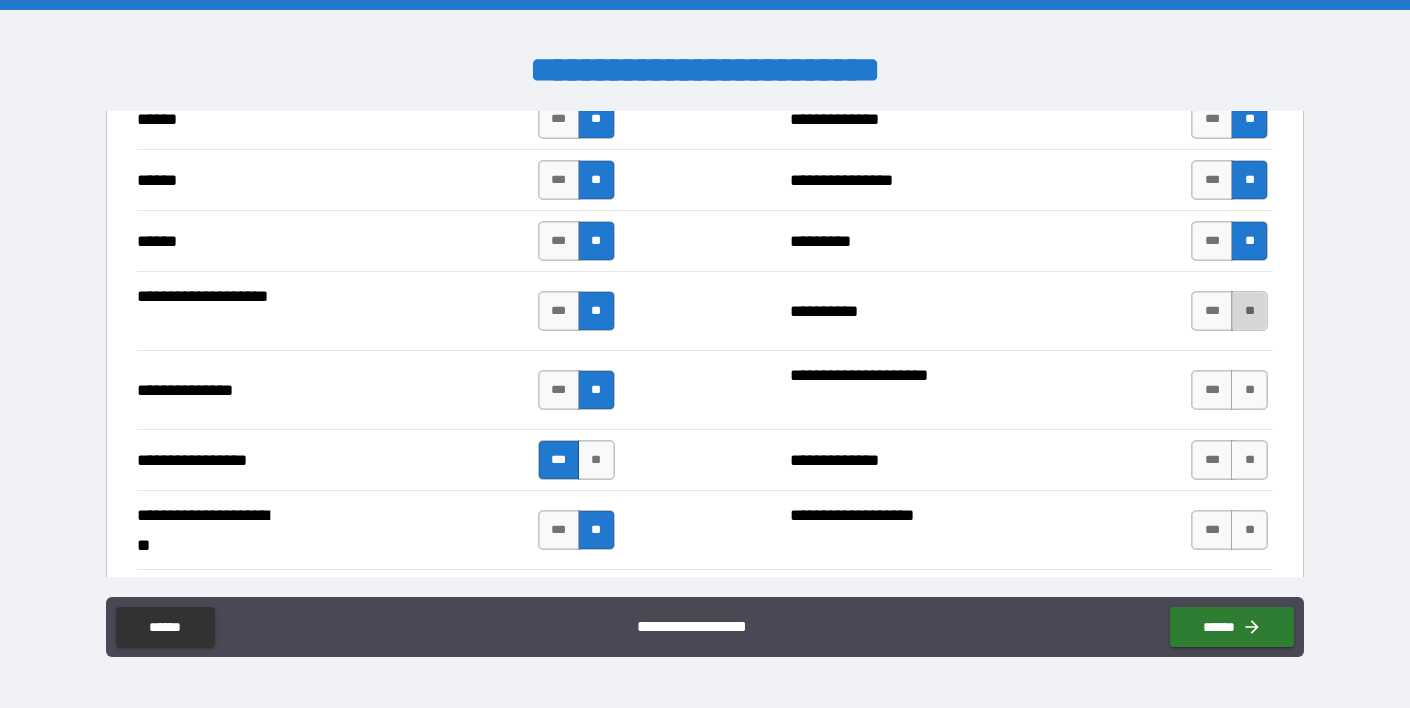 click on "**" at bounding box center [1249, 311] 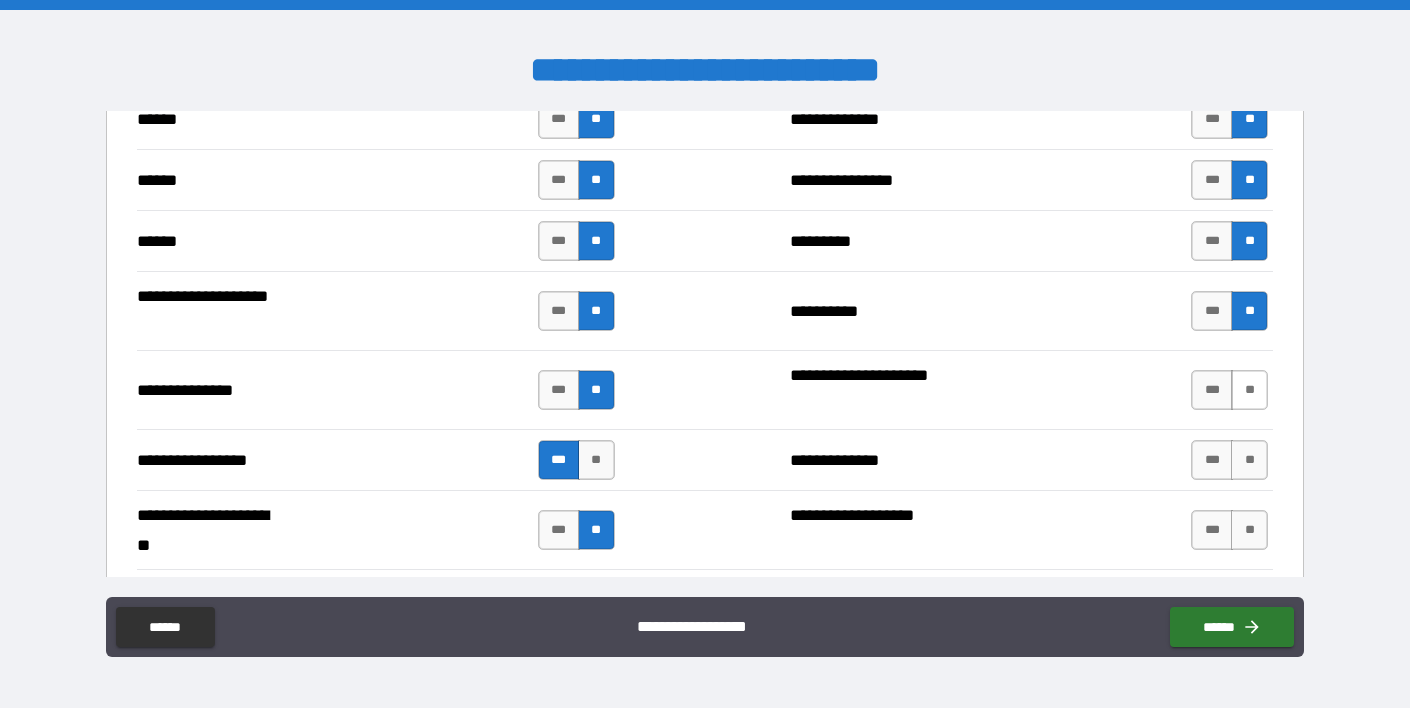 click on "**" at bounding box center (1249, 390) 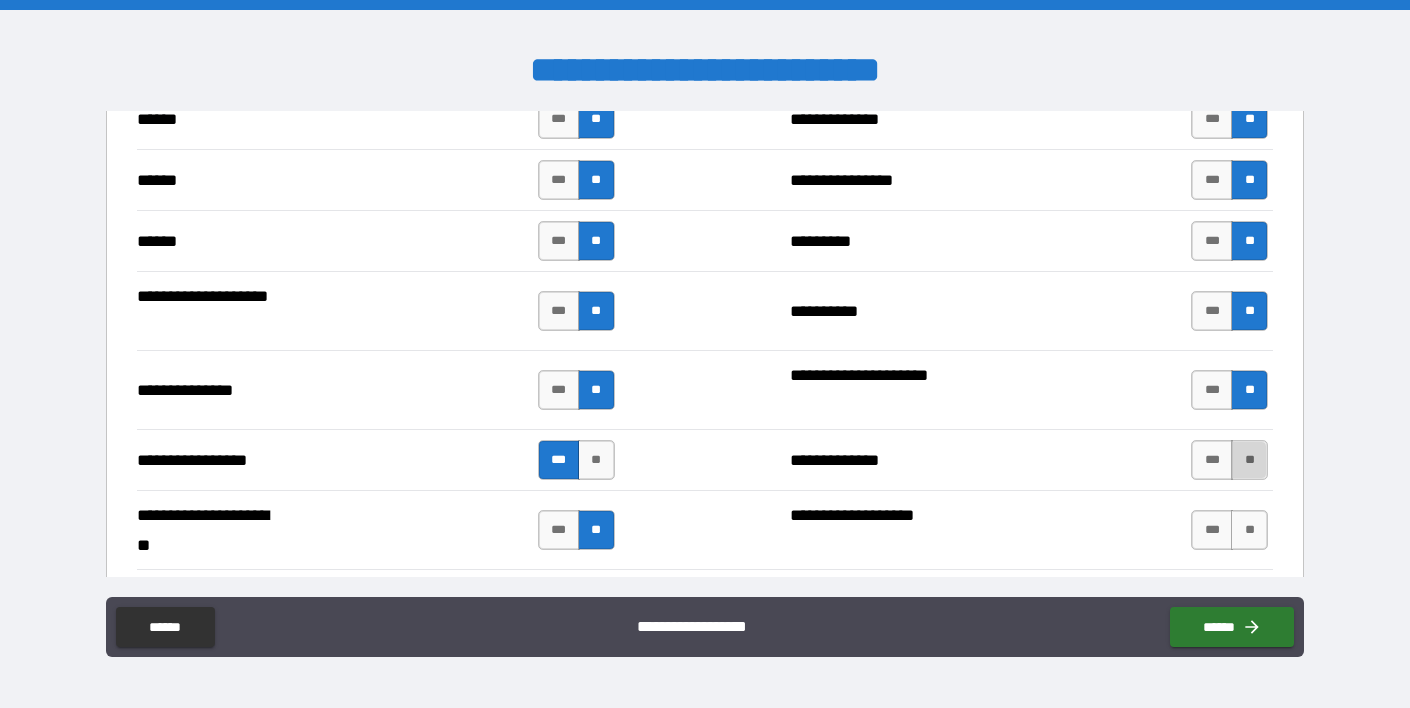click on "**" at bounding box center [1249, 460] 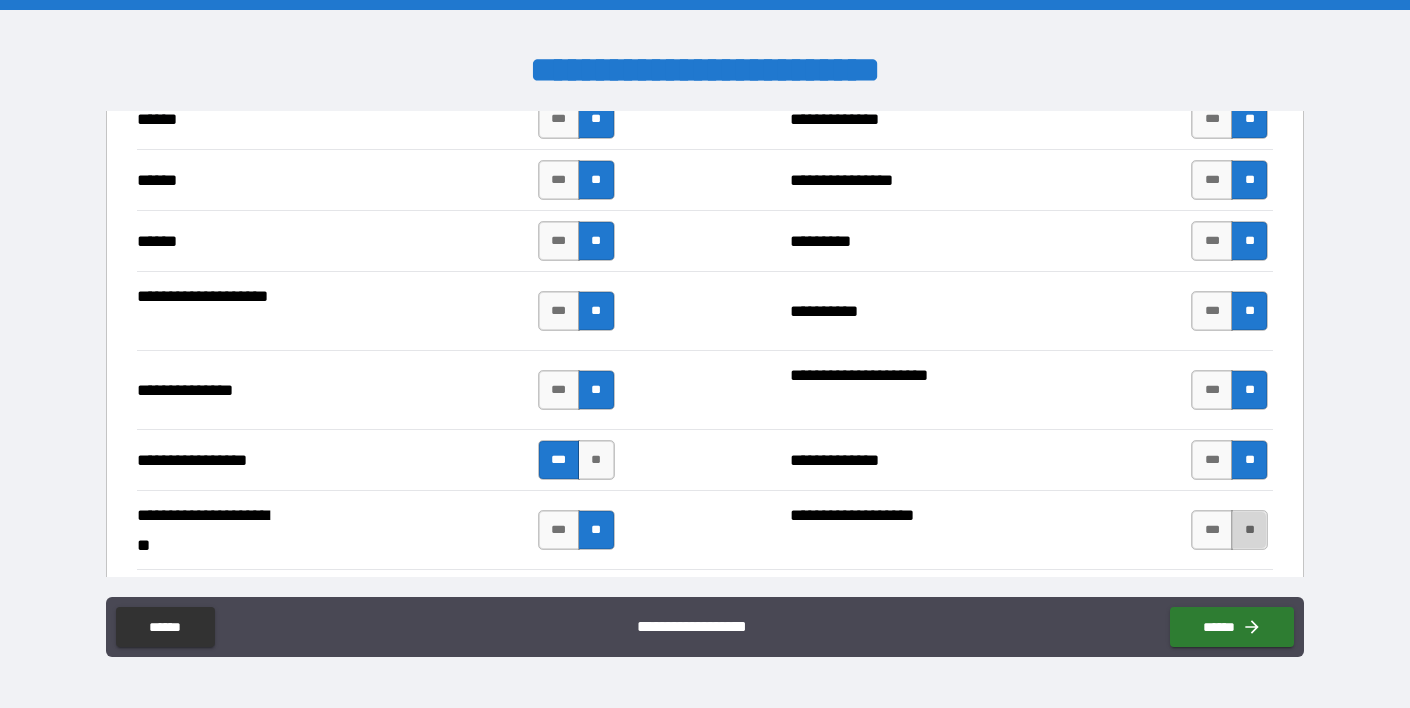 click on "**" at bounding box center (1249, 530) 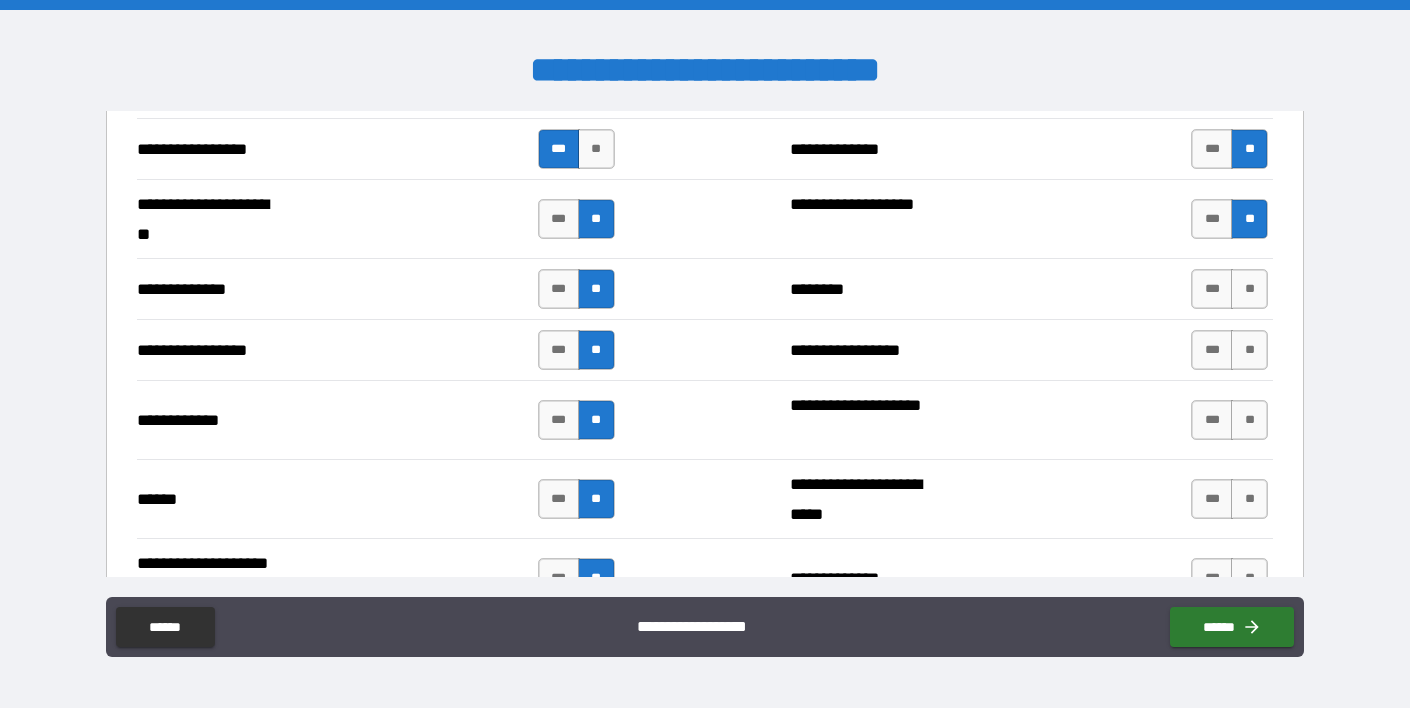 scroll, scrollTop: 2743, scrollLeft: 0, axis: vertical 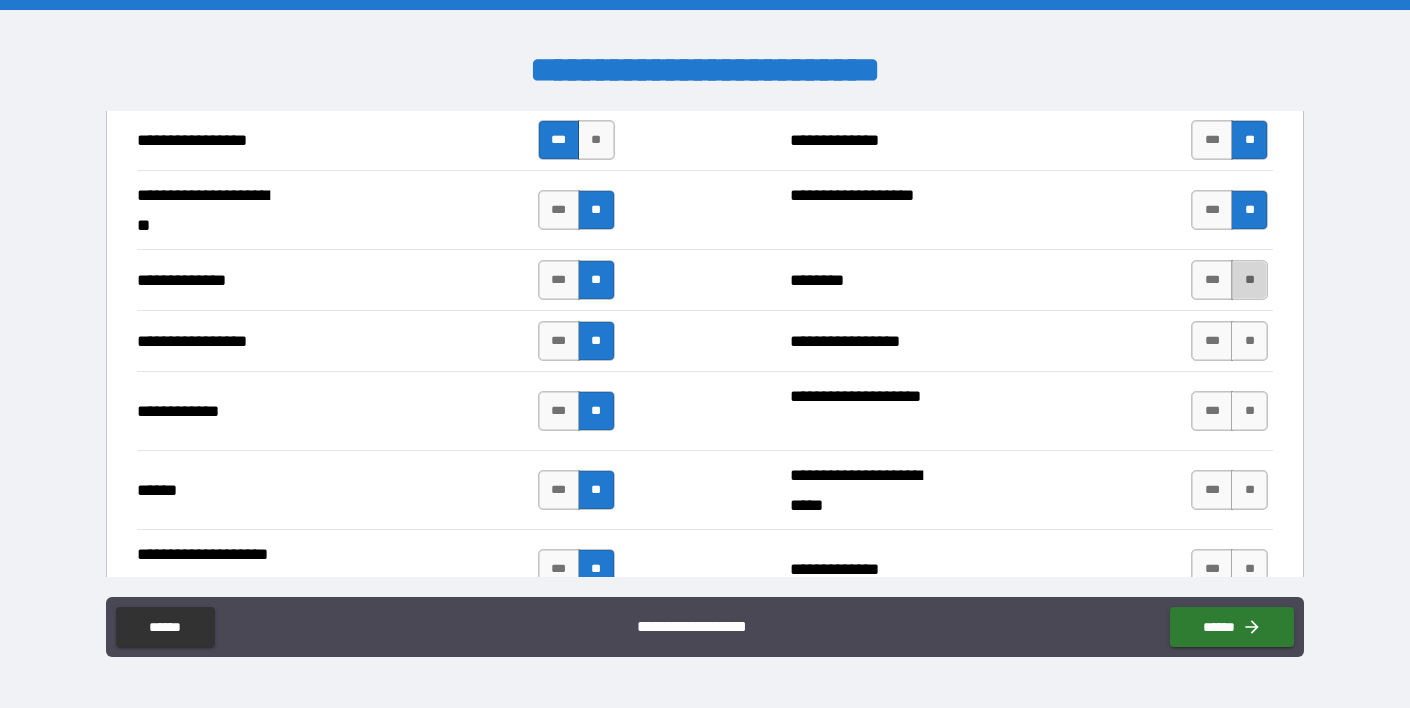 click on "**" at bounding box center [1249, 280] 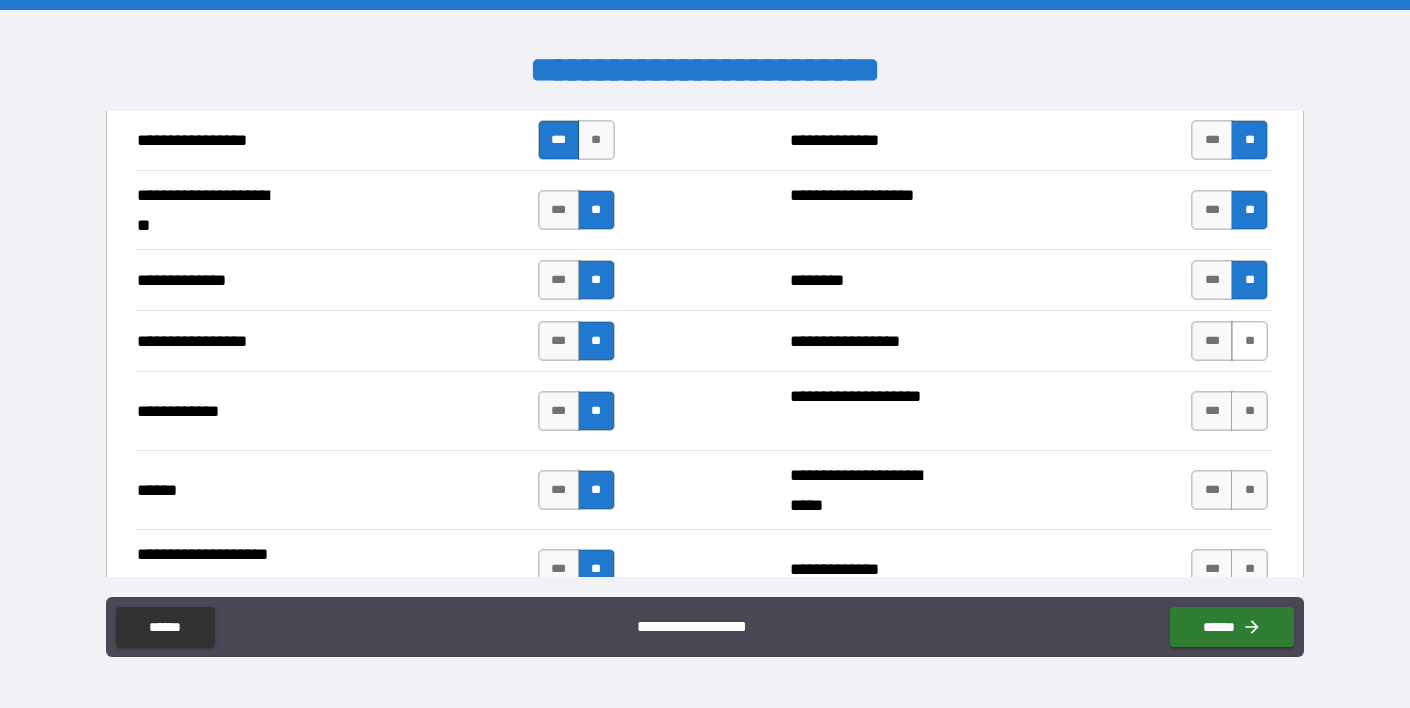 click on "**" at bounding box center [1249, 341] 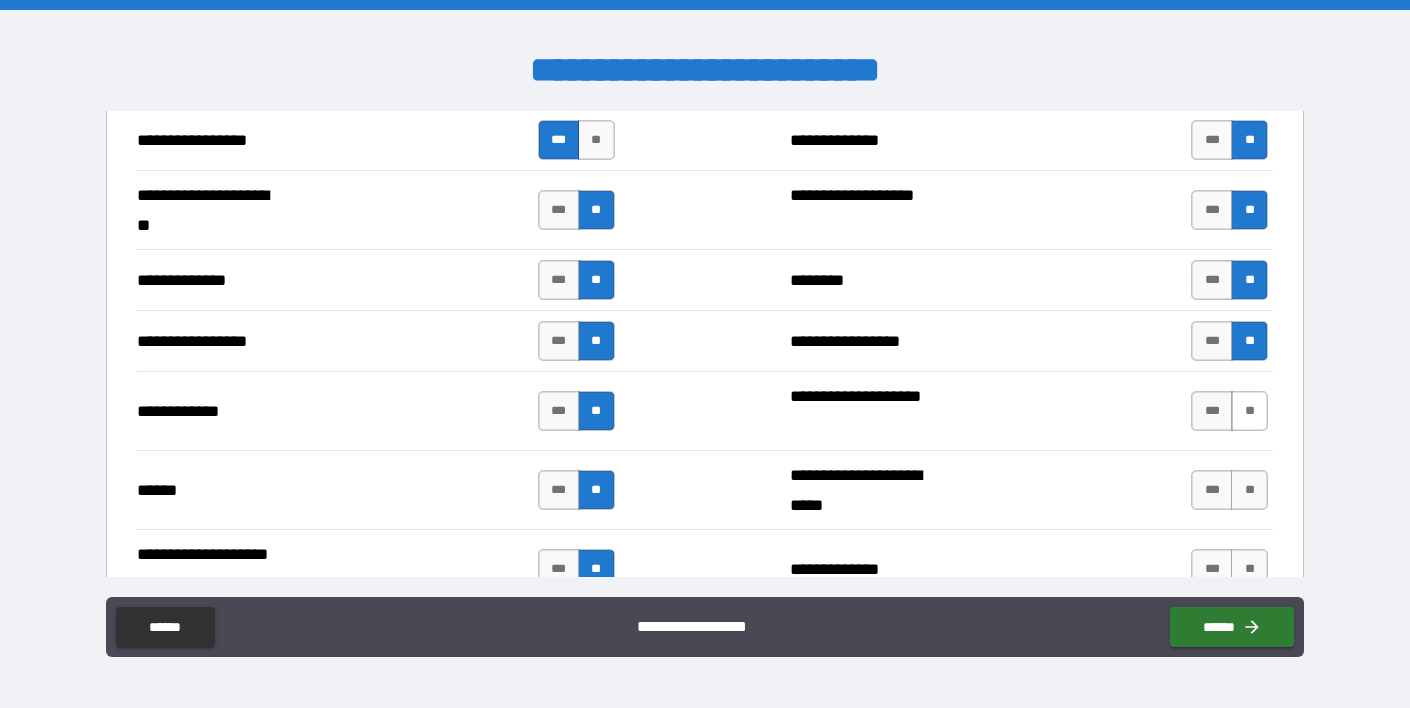 click on "**" at bounding box center [1249, 411] 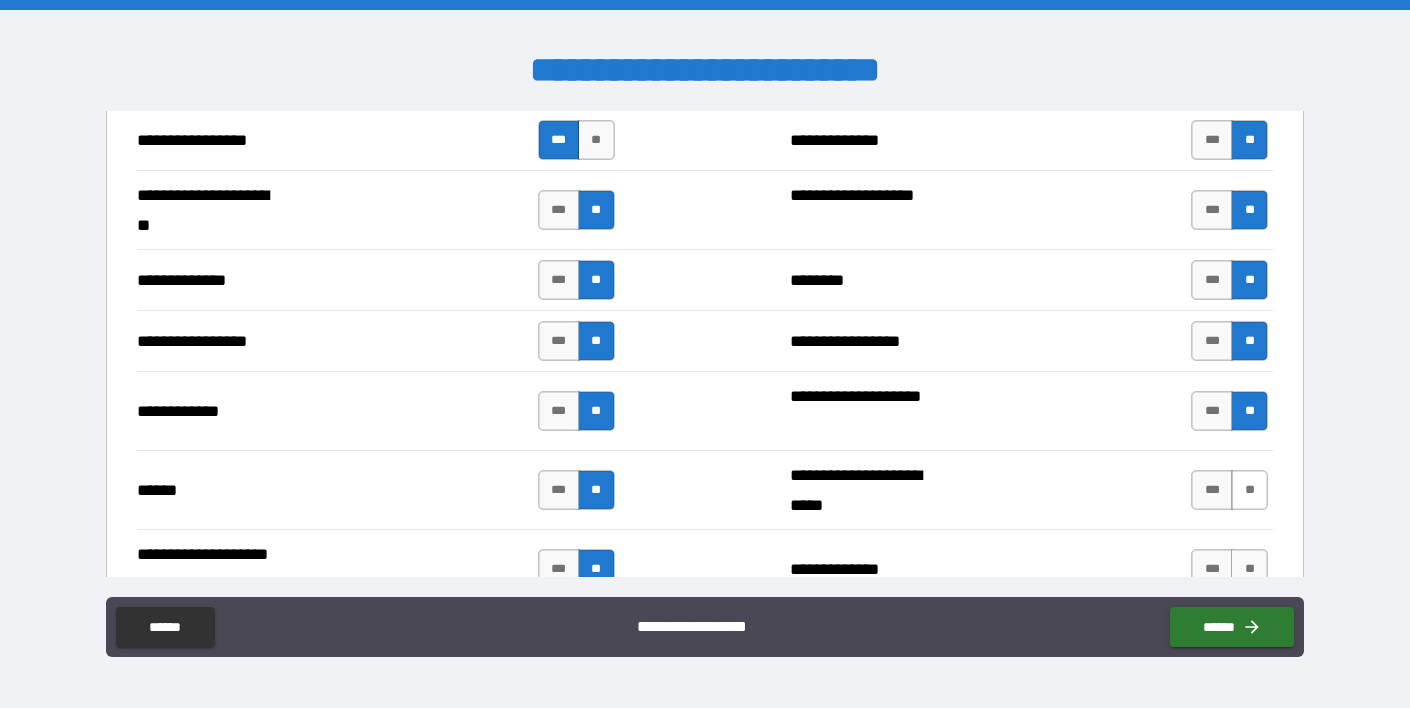 click on "**" at bounding box center (1249, 490) 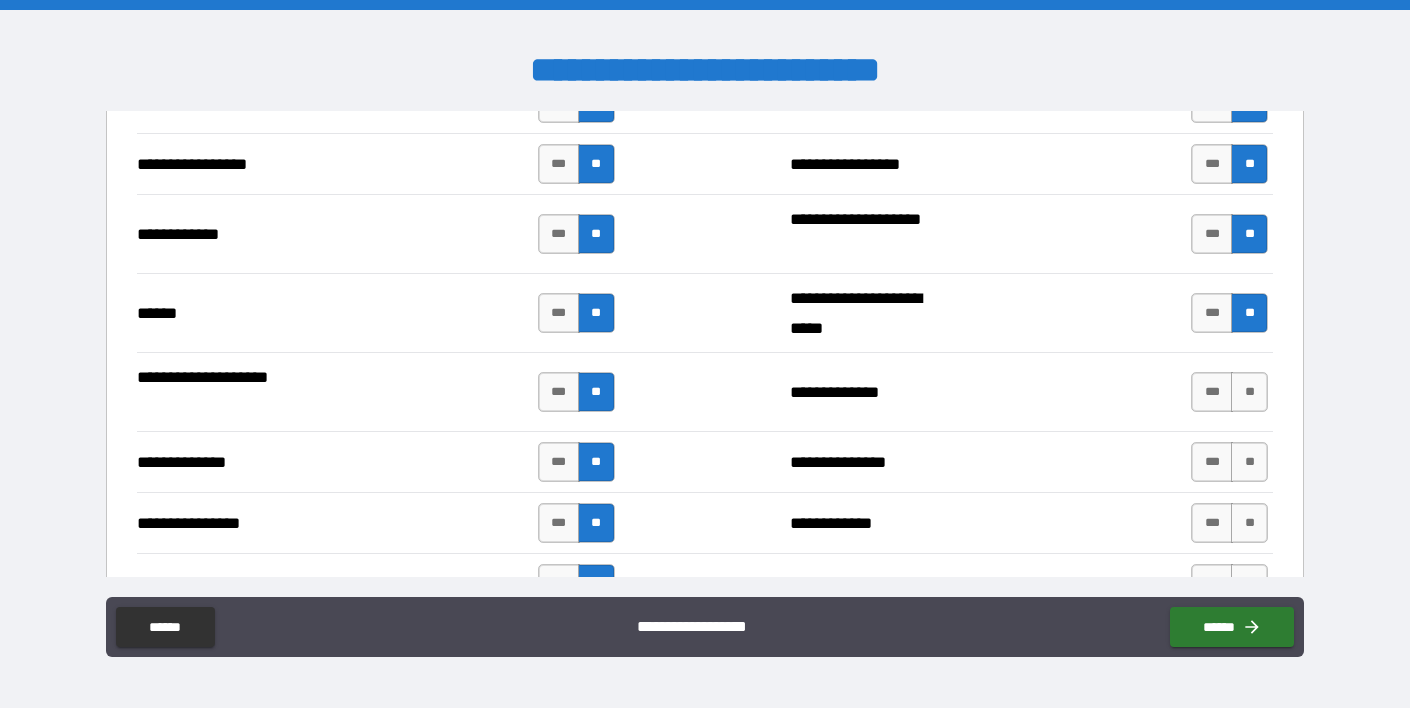 scroll, scrollTop: 2928, scrollLeft: 0, axis: vertical 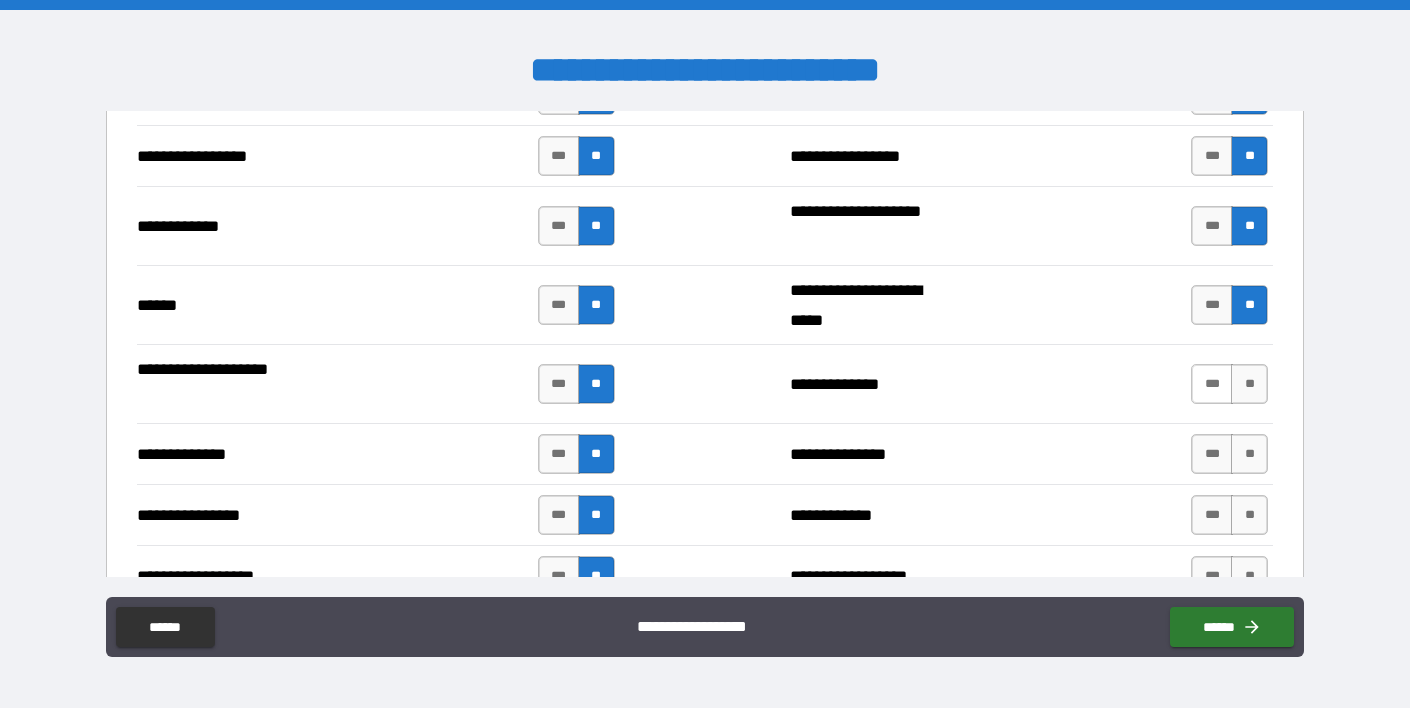 click on "***" at bounding box center [1212, 384] 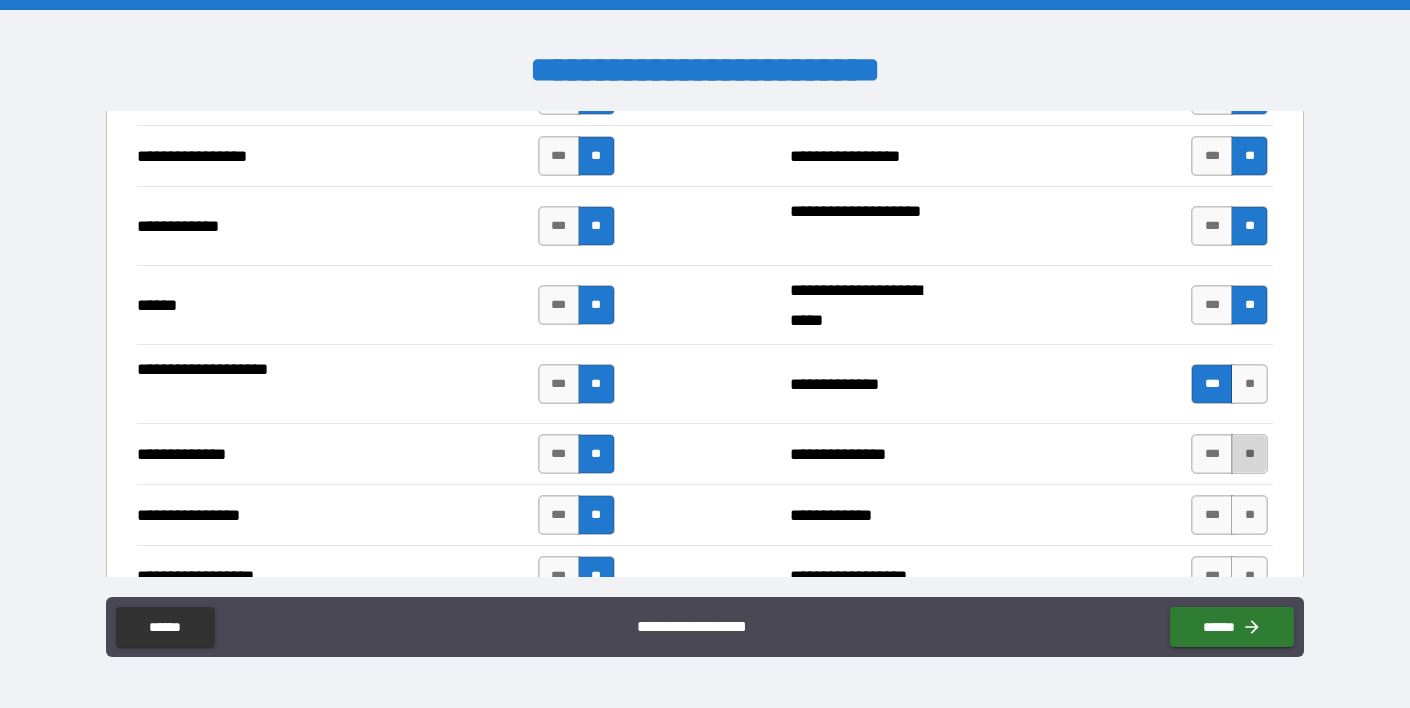 click on "**" at bounding box center (1249, 454) 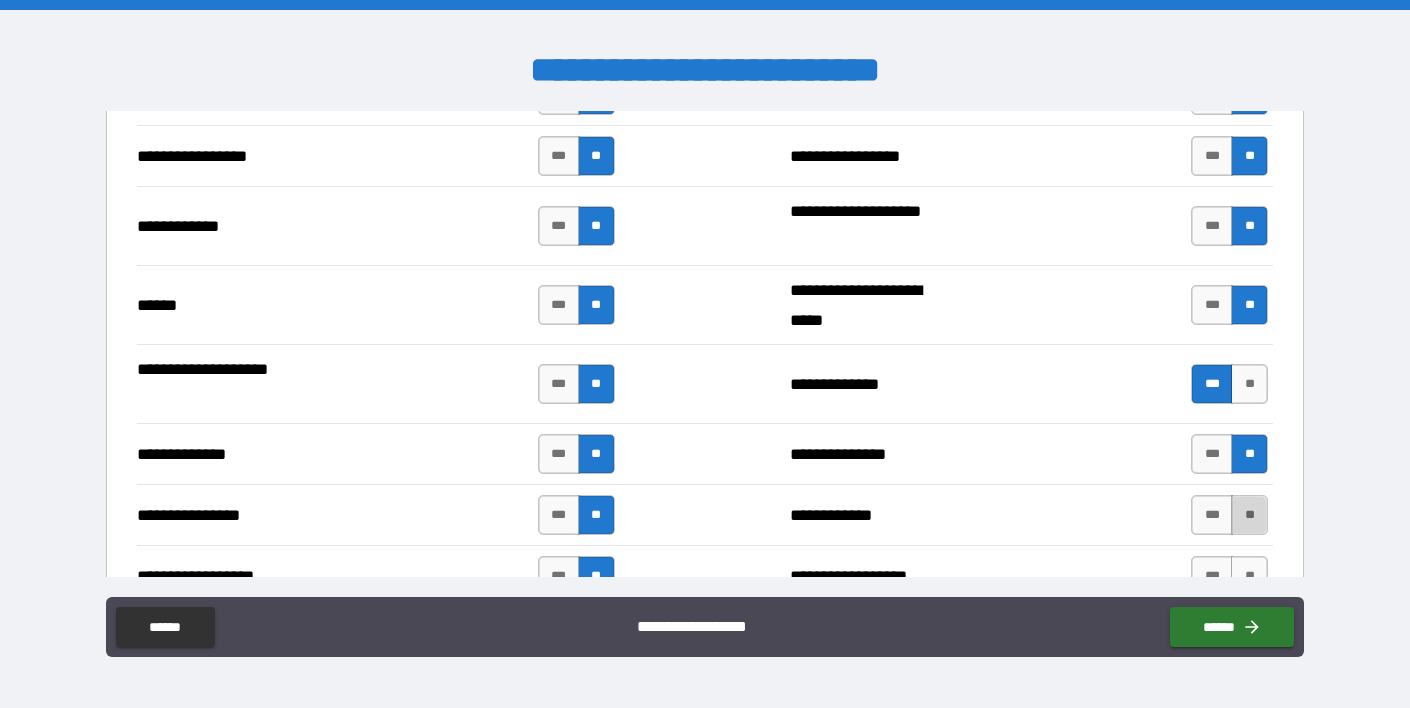 click on "**" at bounding box center (1249, 515) 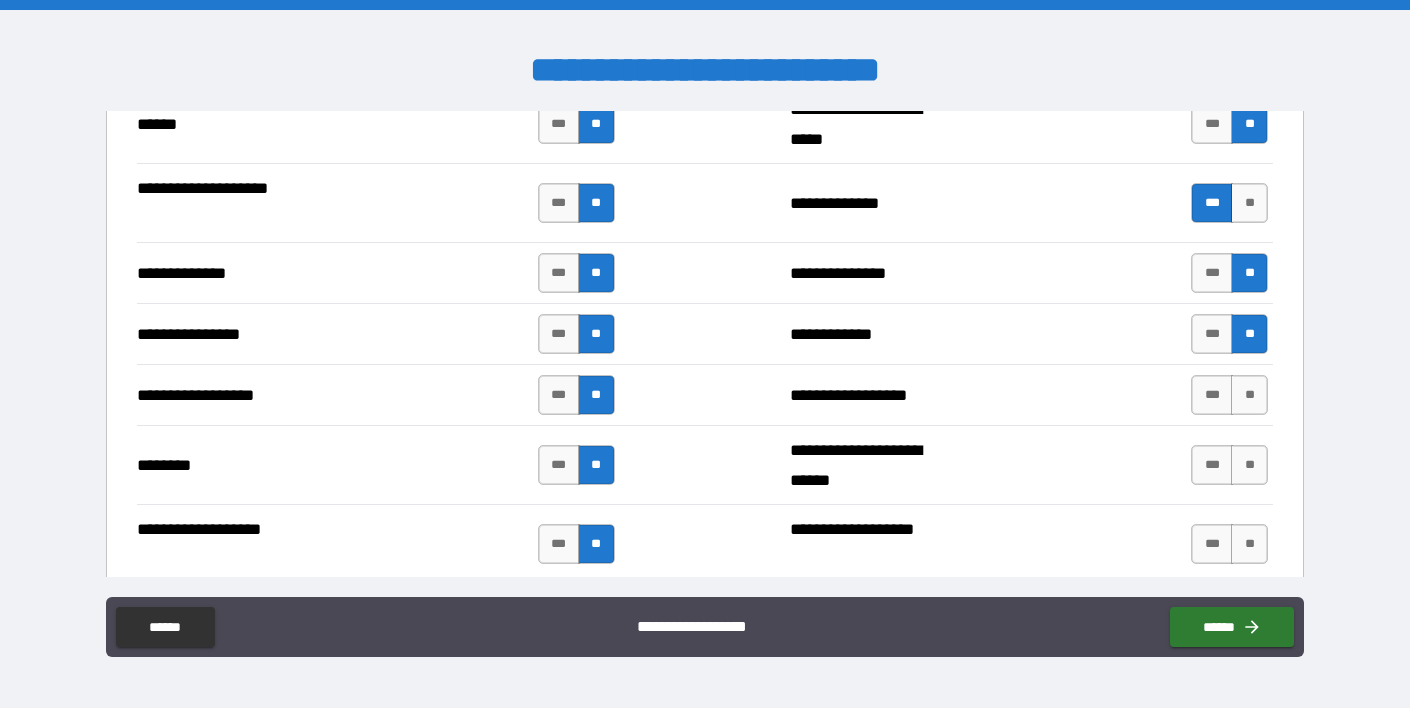 scroll, scrollTop: 3131, scrollLeft: 0, axis: vertical 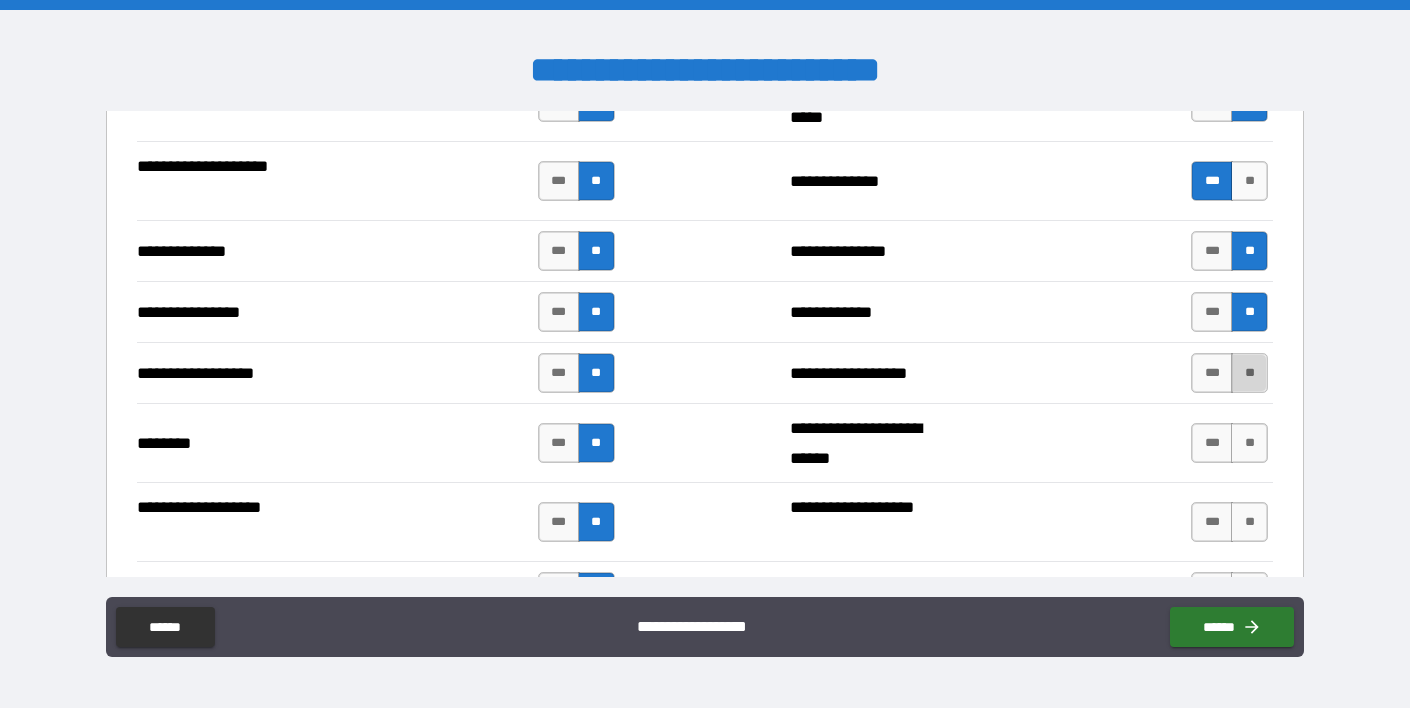 click on "**" at bounding box center (1249, 373) 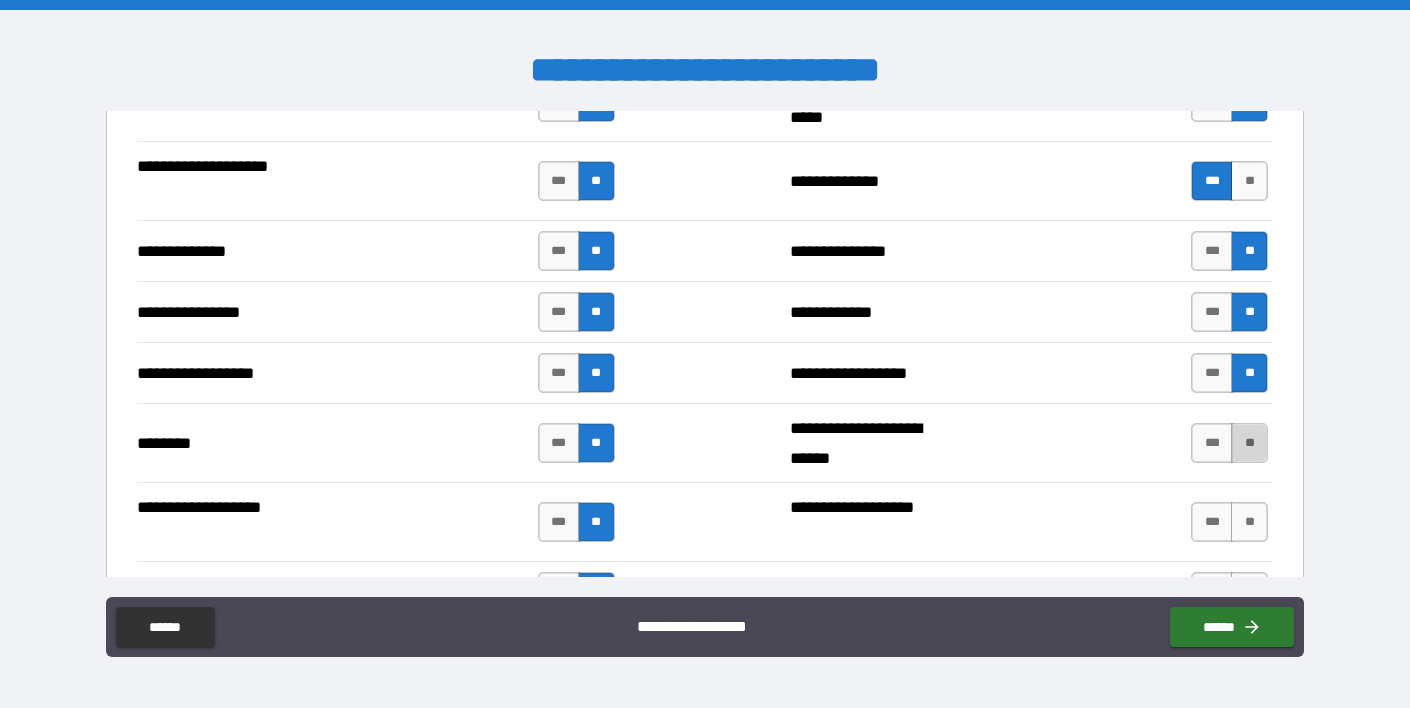 click on "**" at bounding box center (1249, 443) 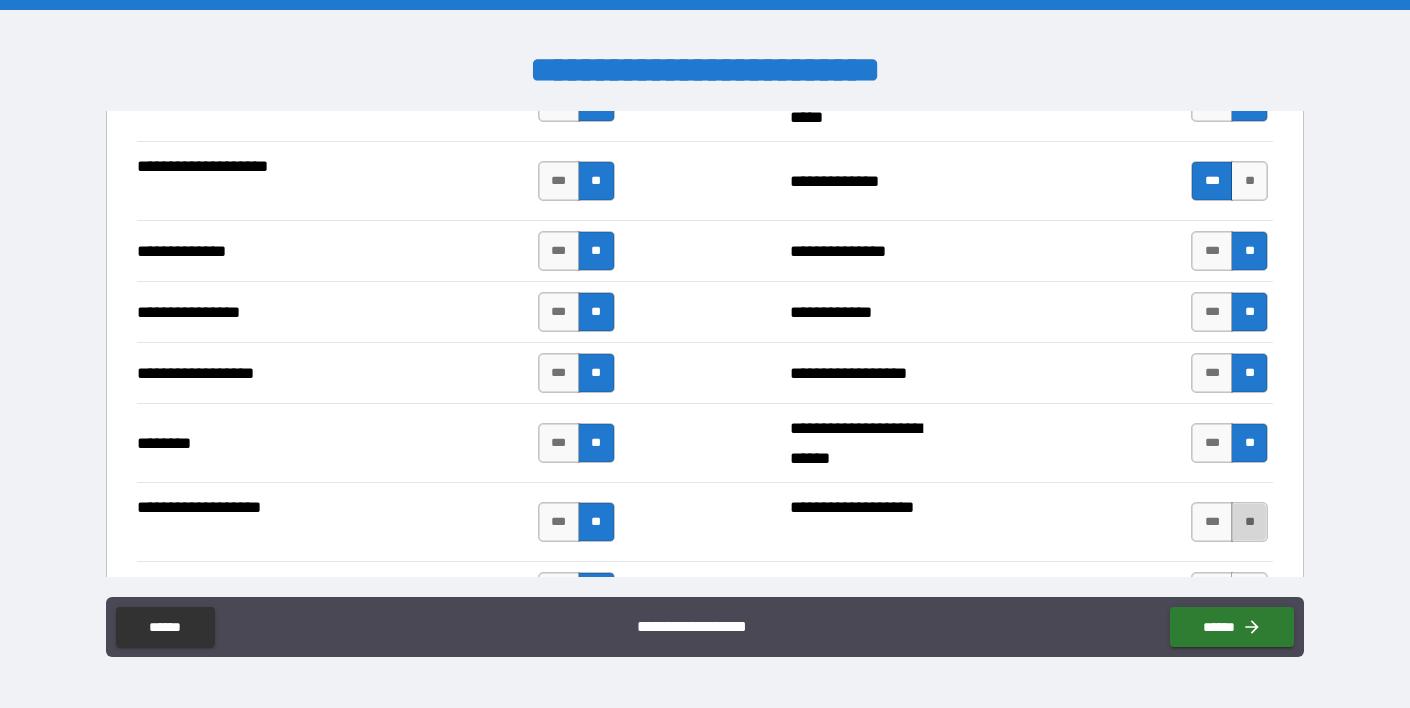 click on "**" at bounding box center (1249, 522) 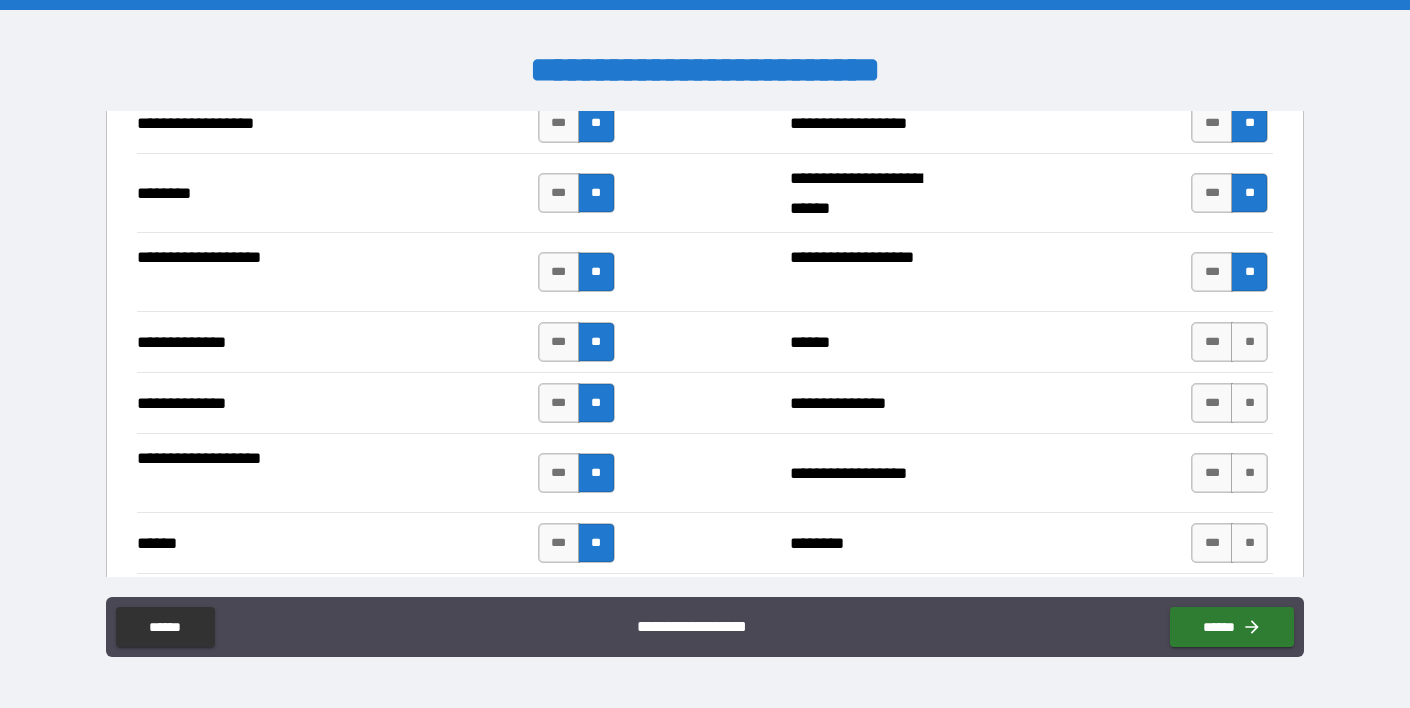 scroll, scrollTop: 3392, scrollLeft: 0, axis: vertical 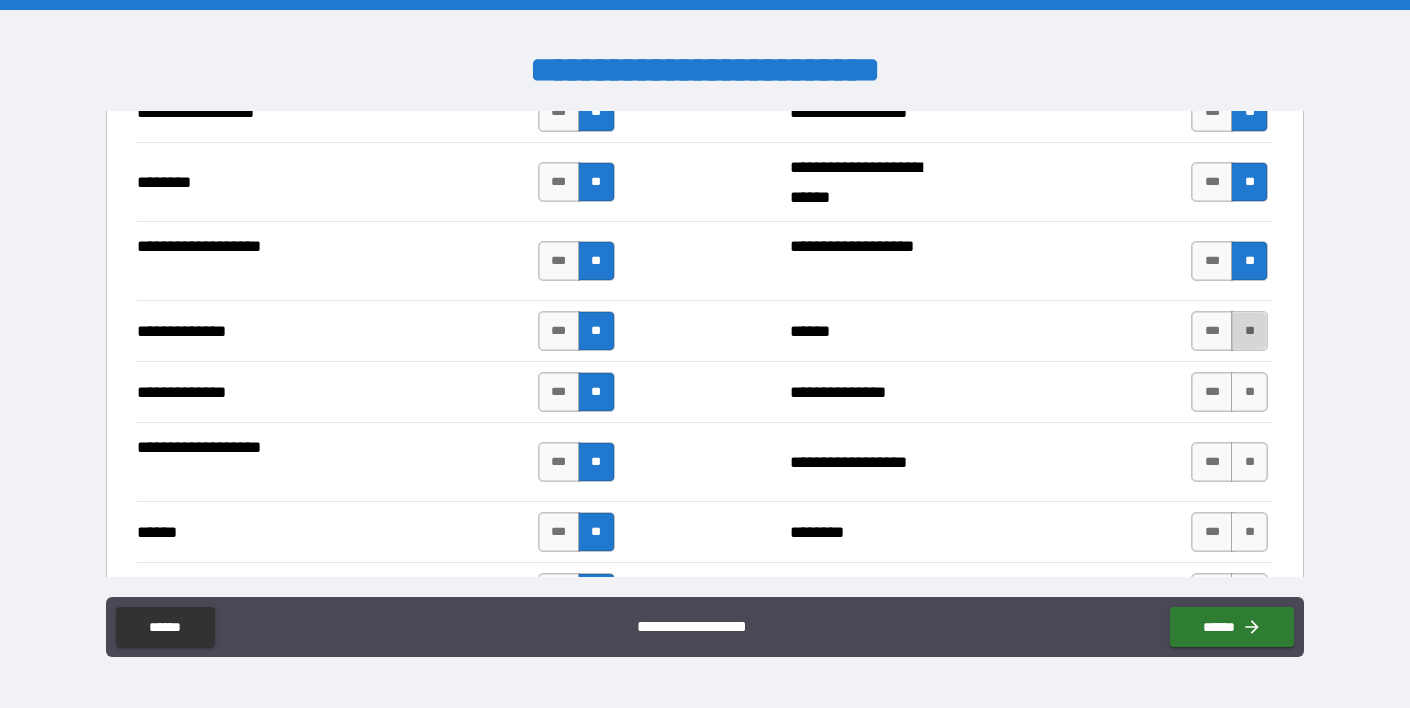 click on "**" at bounding box center [1249, 331] 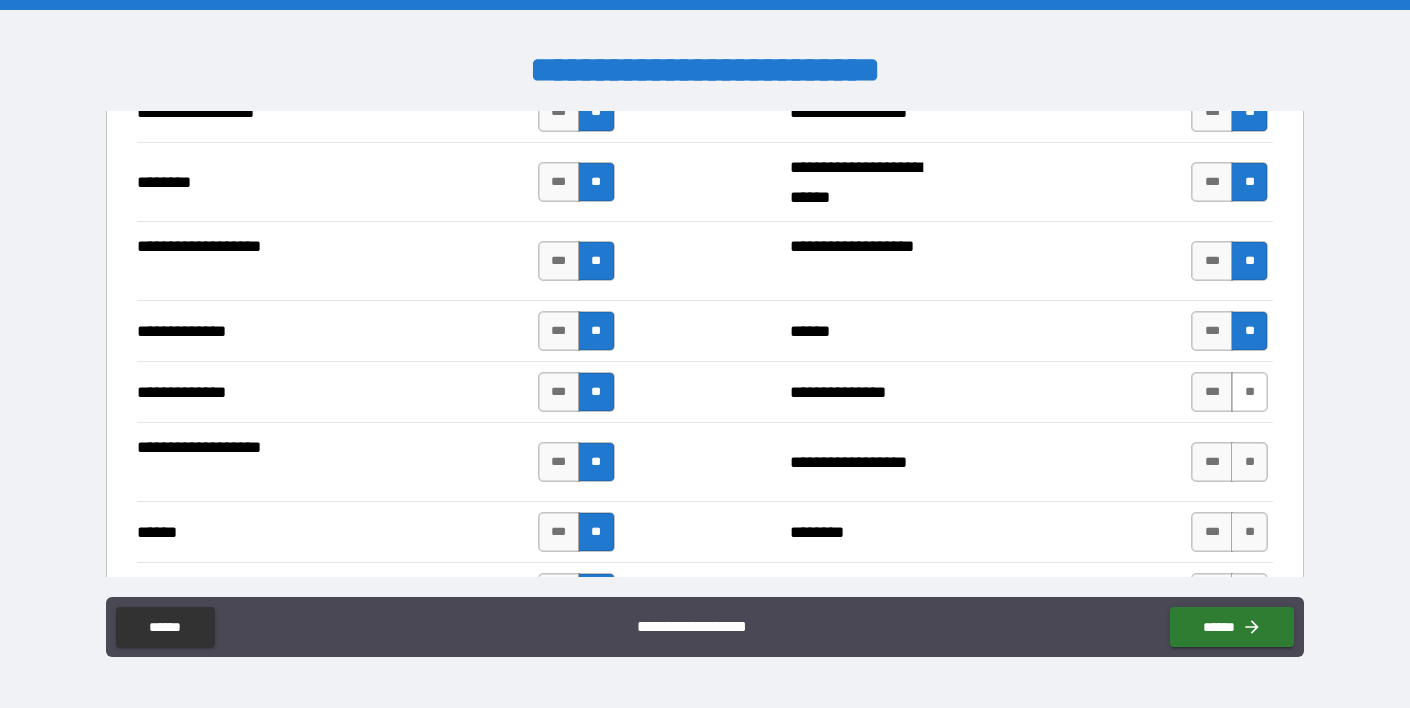 click on "**" at bounding box center (1249, 392) 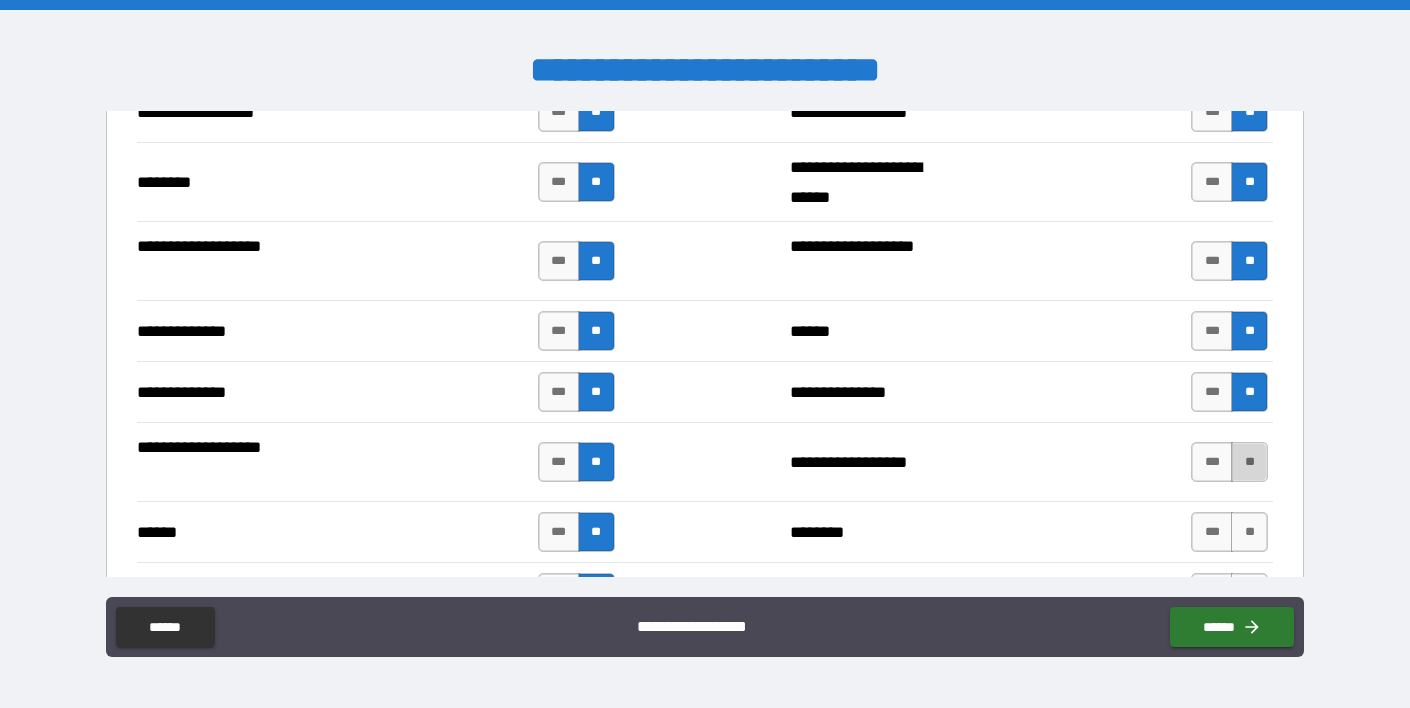 click on "**" at bounding box center (1249, 462) 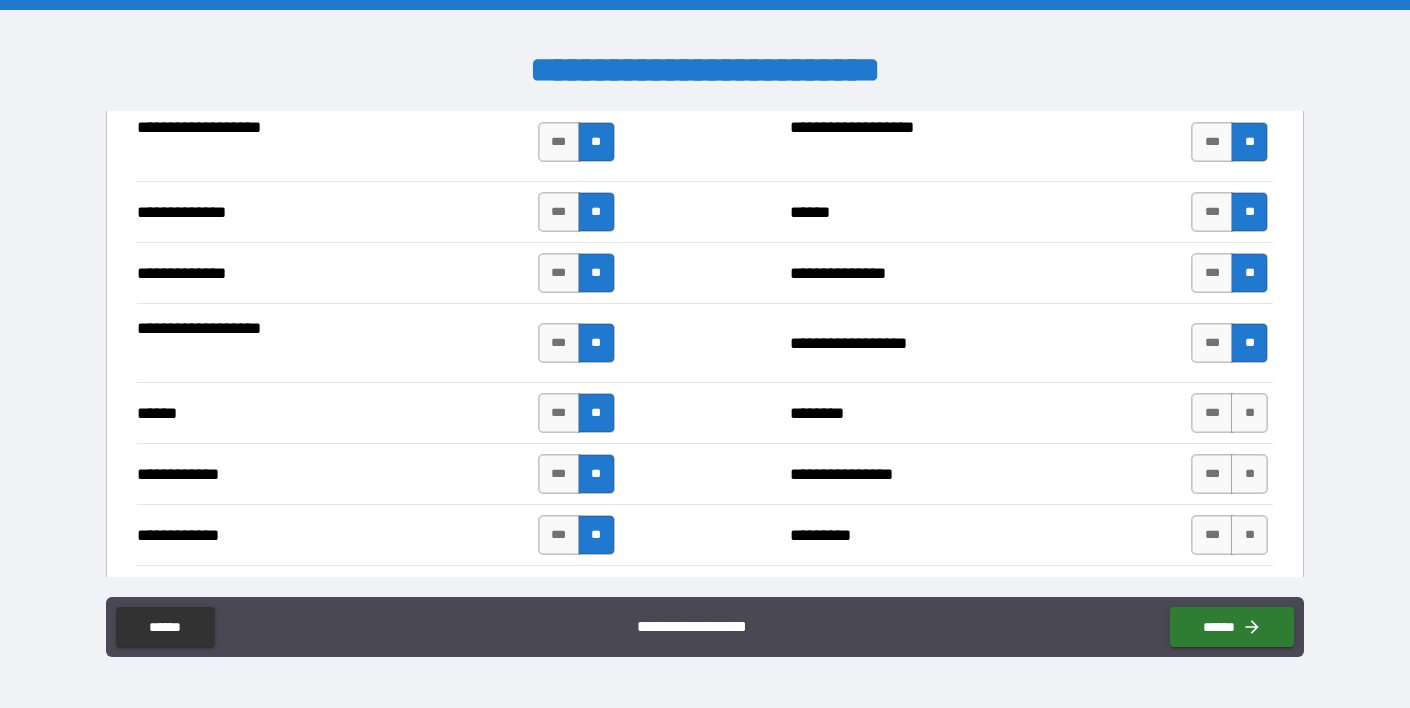 scroll, scrollTop: 3517, scrollLeft: 0, axis: vertical 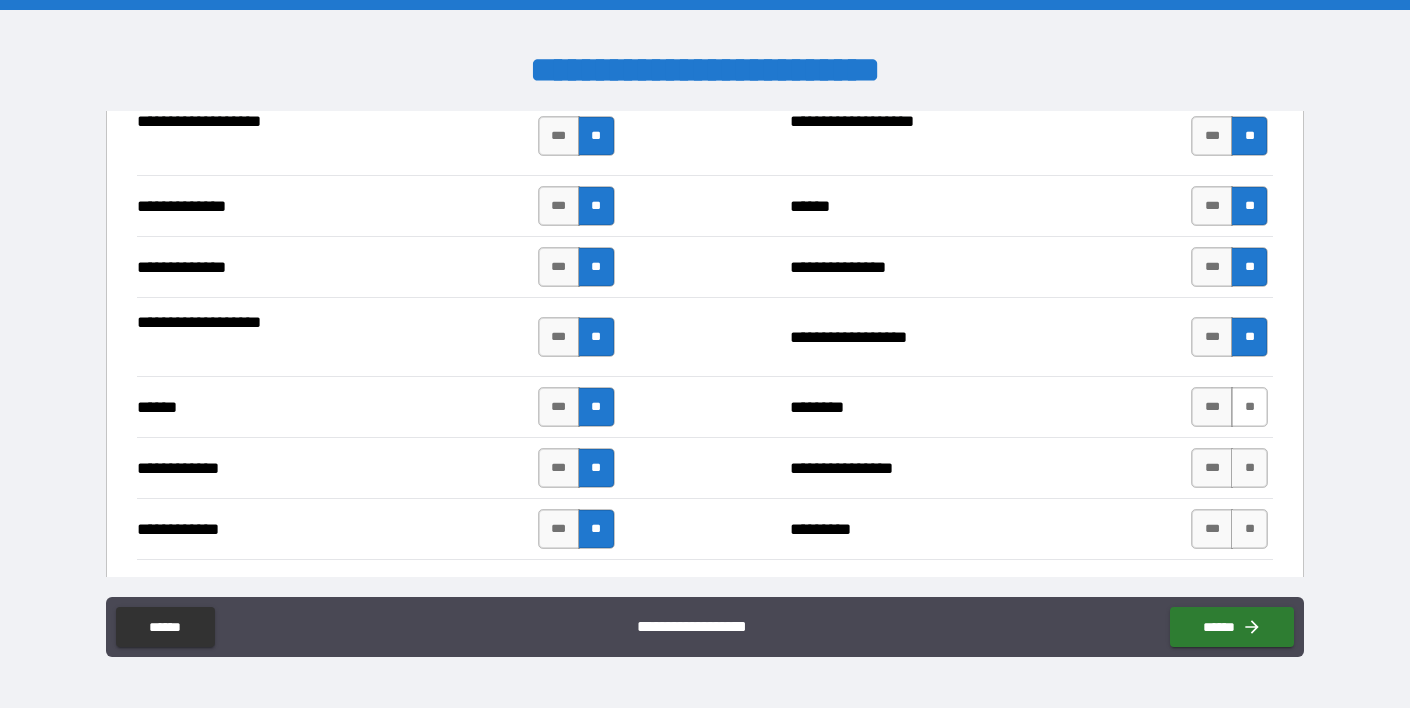 click on "**" at bounding box center [1249, 407] 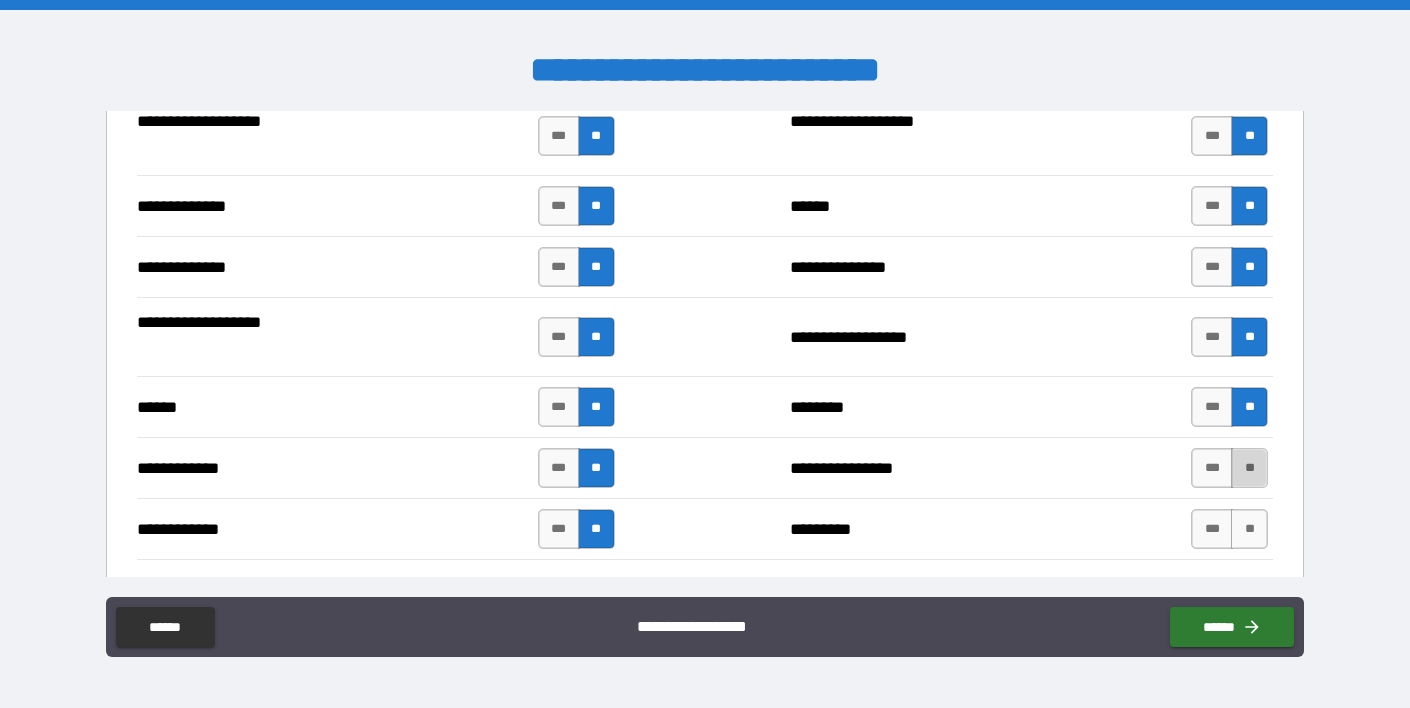 click on "**" at bounding box center (1249, 468) 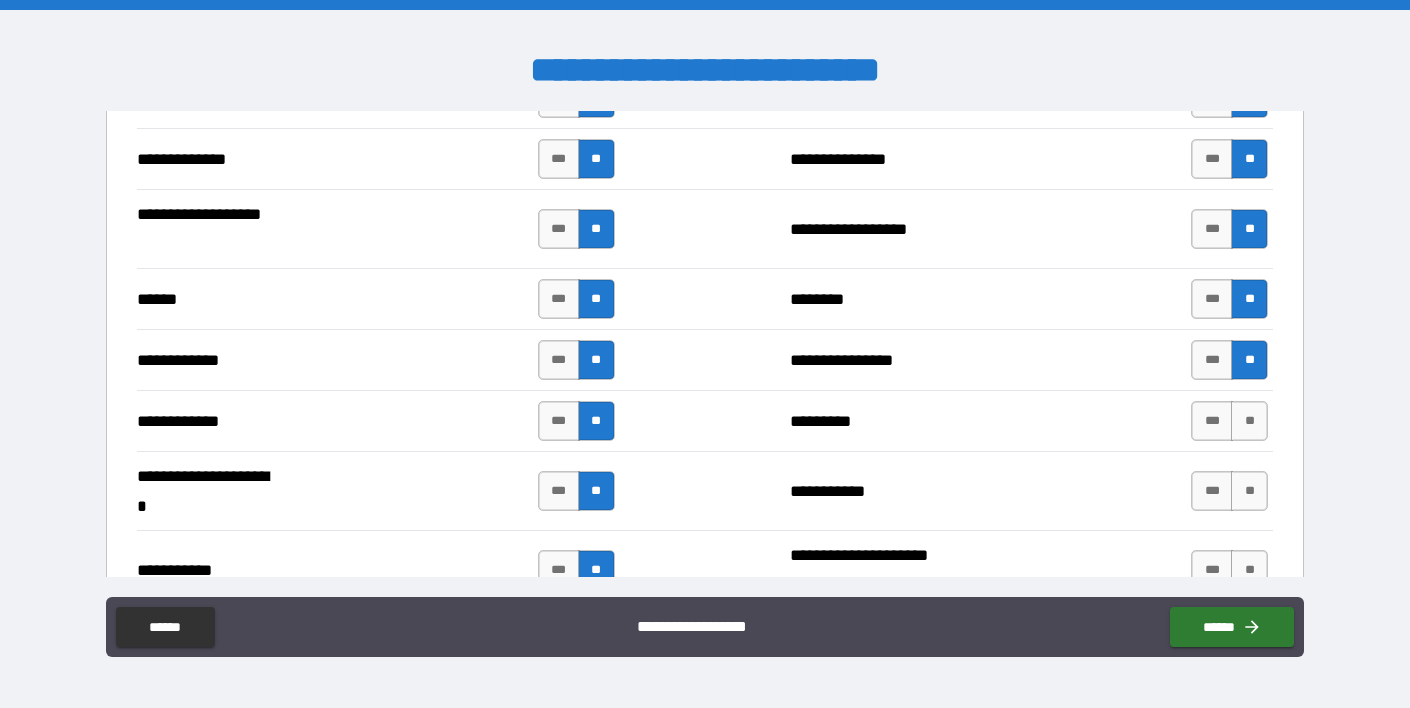 scroll, scrollTop: 3626, scrollLeft: 0, axis: vertical 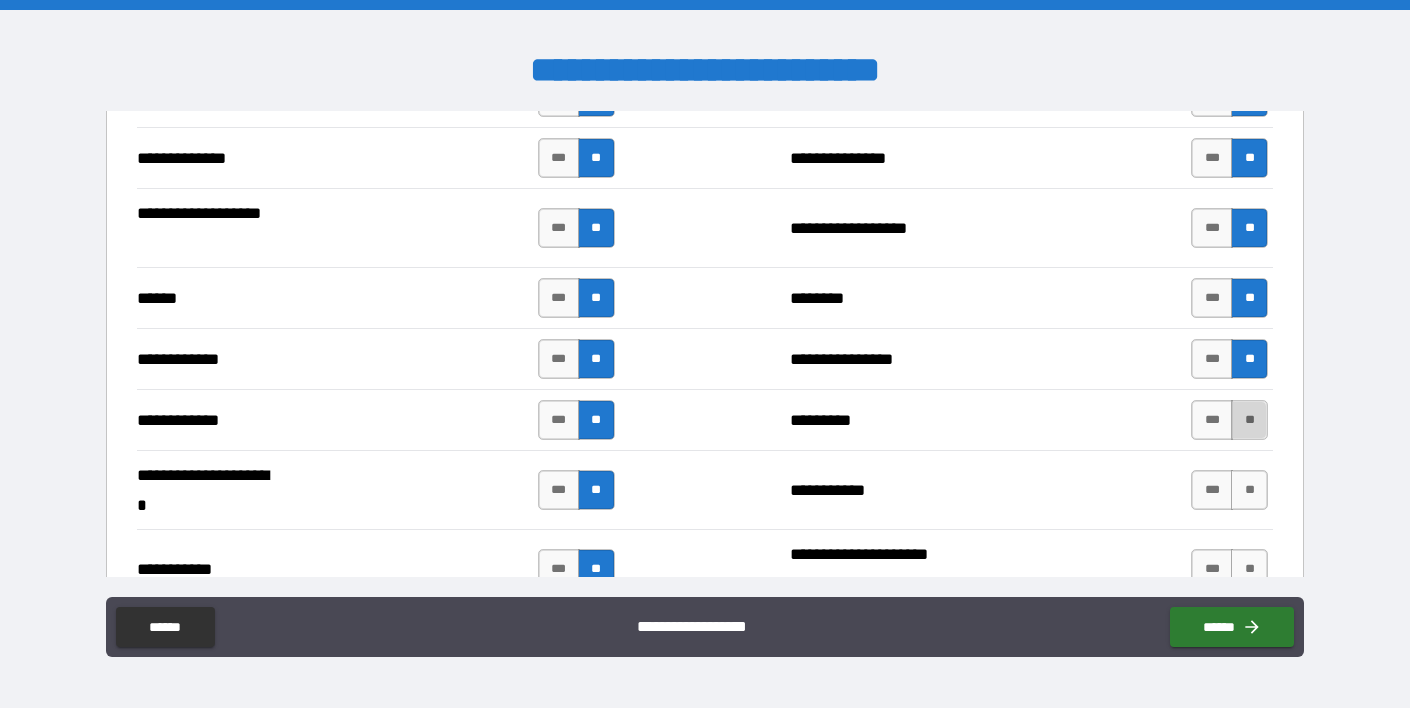 click on "**" at bounding box center [1249, 420] 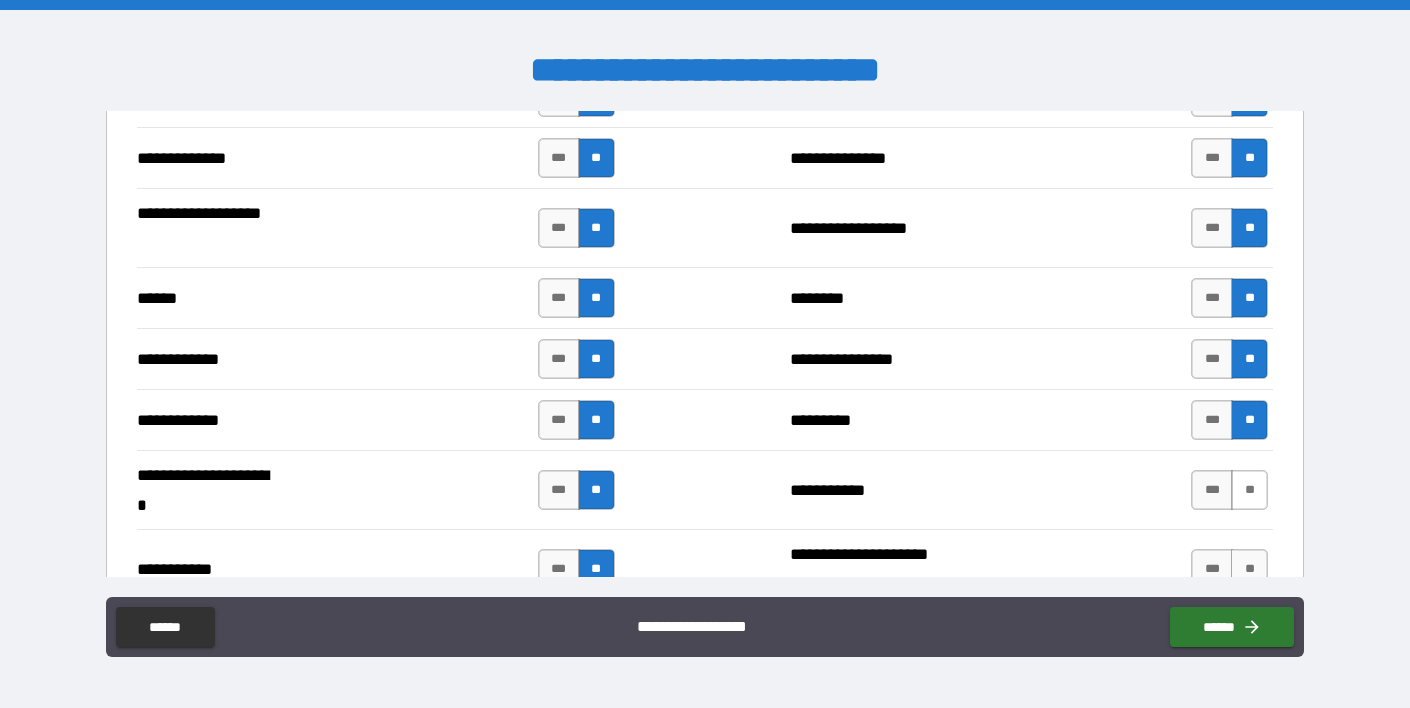 click on "**" at bounding box center (1249, 490) 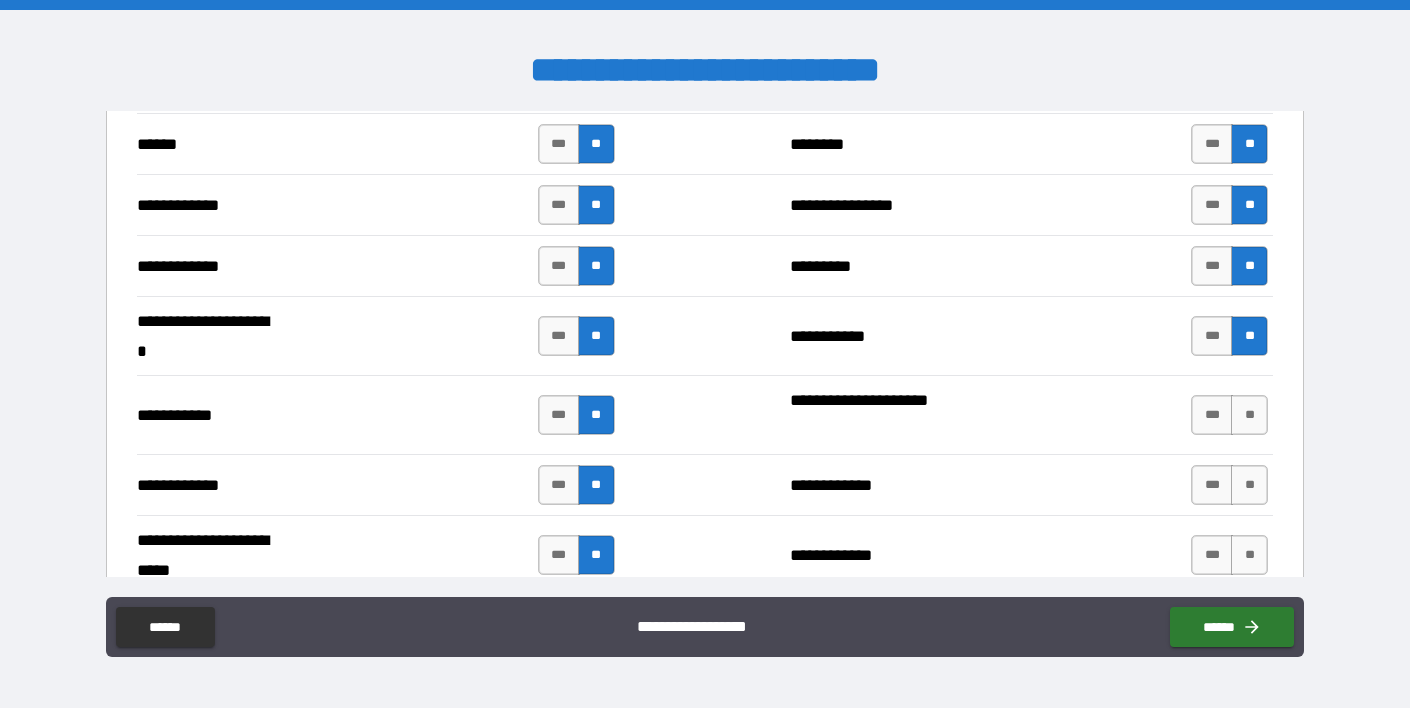 scroll, scrollTop: 3784, scrollLeft: 0, axis: vertical 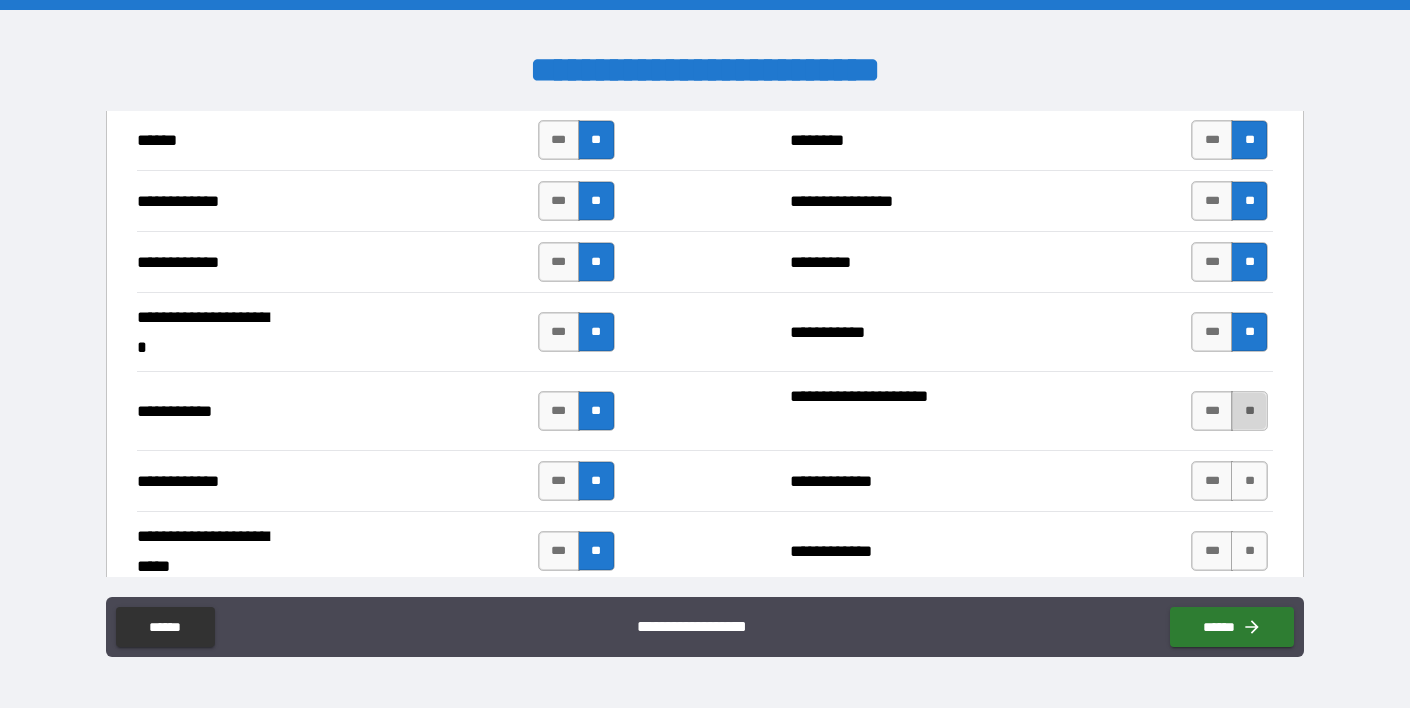 click on "**" at bounding box center (1249, 411) 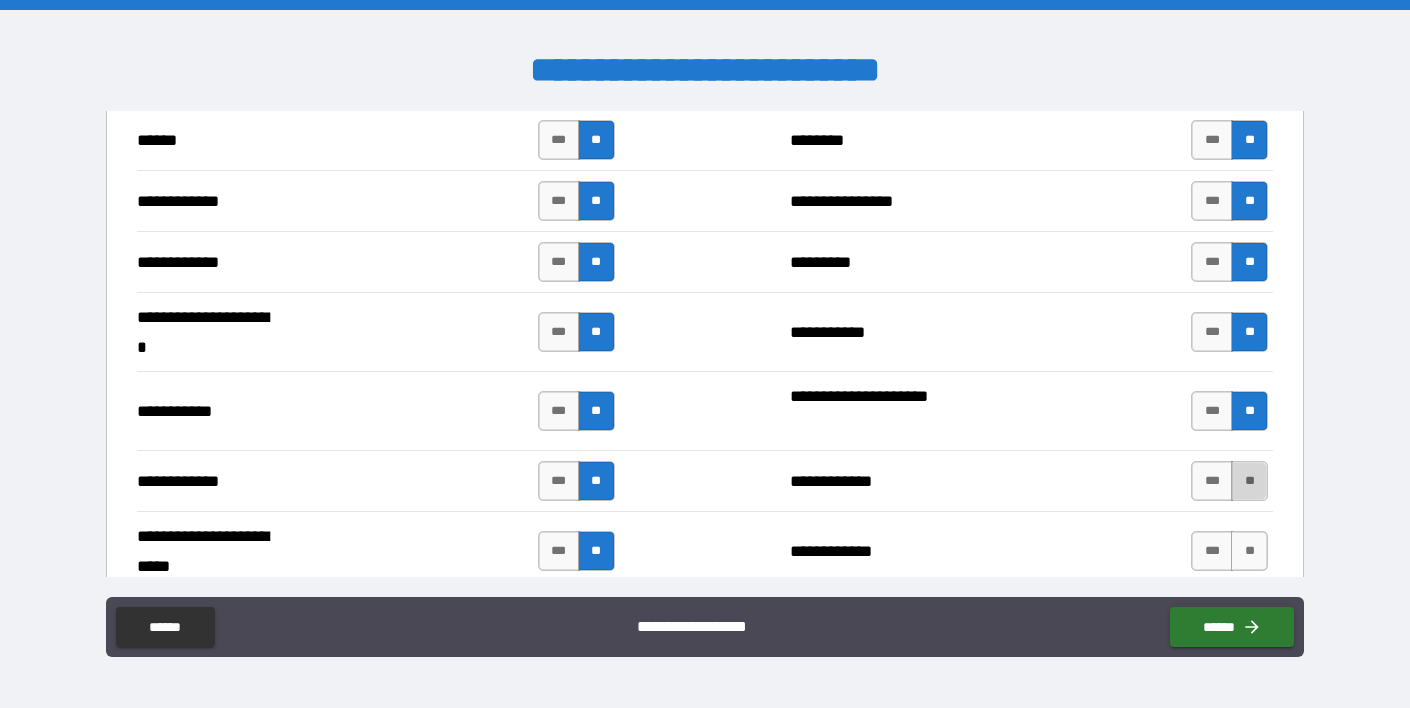 click on "**" at bounding box center (1249, 481) 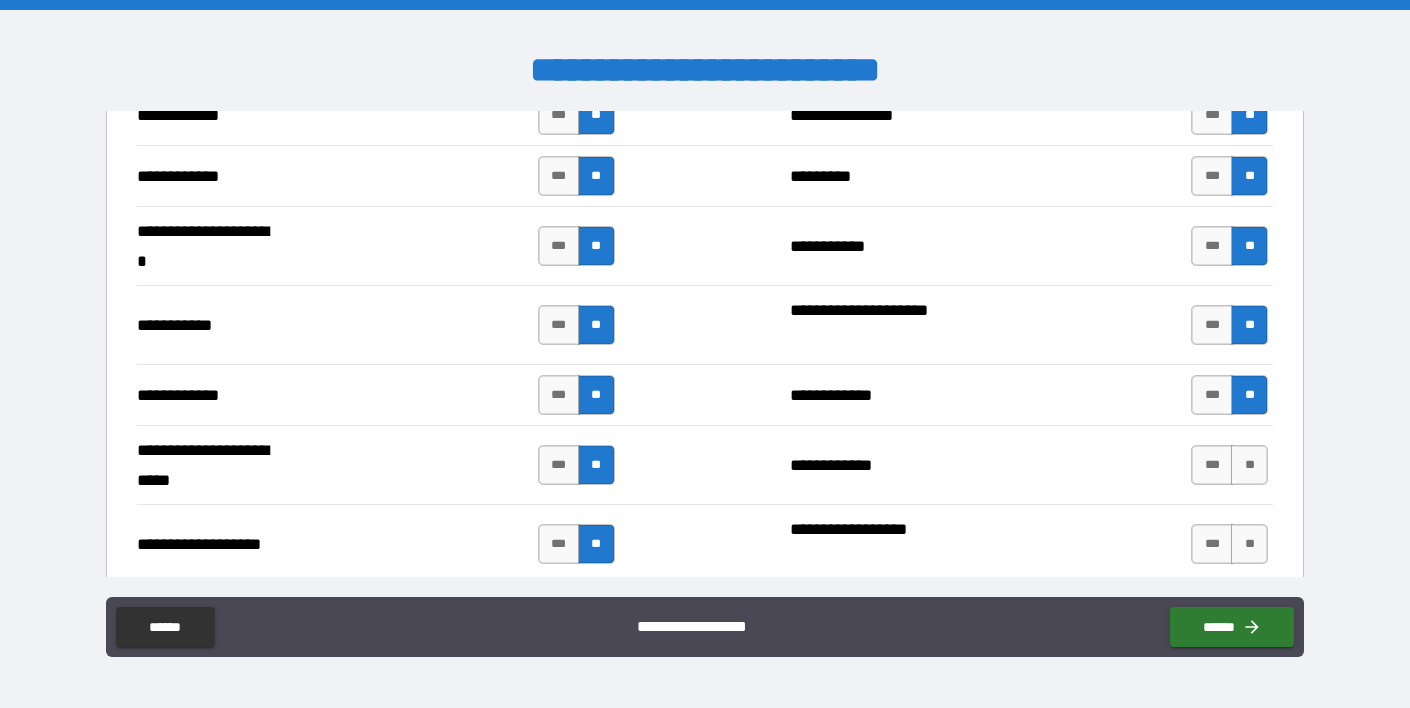 scroll, scrollTop: 3877, scrollLeft: 0, axis: vertical 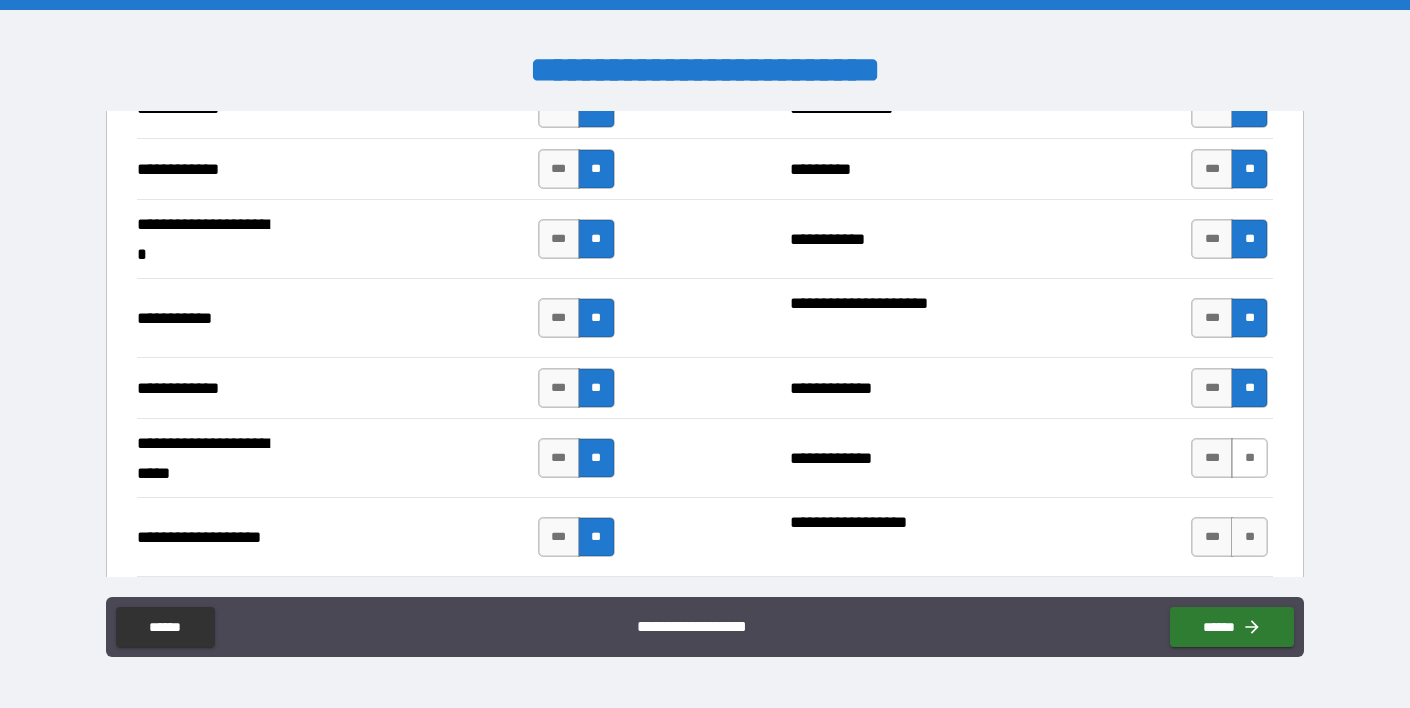 click on "**" at bounding box center (1249, 458) 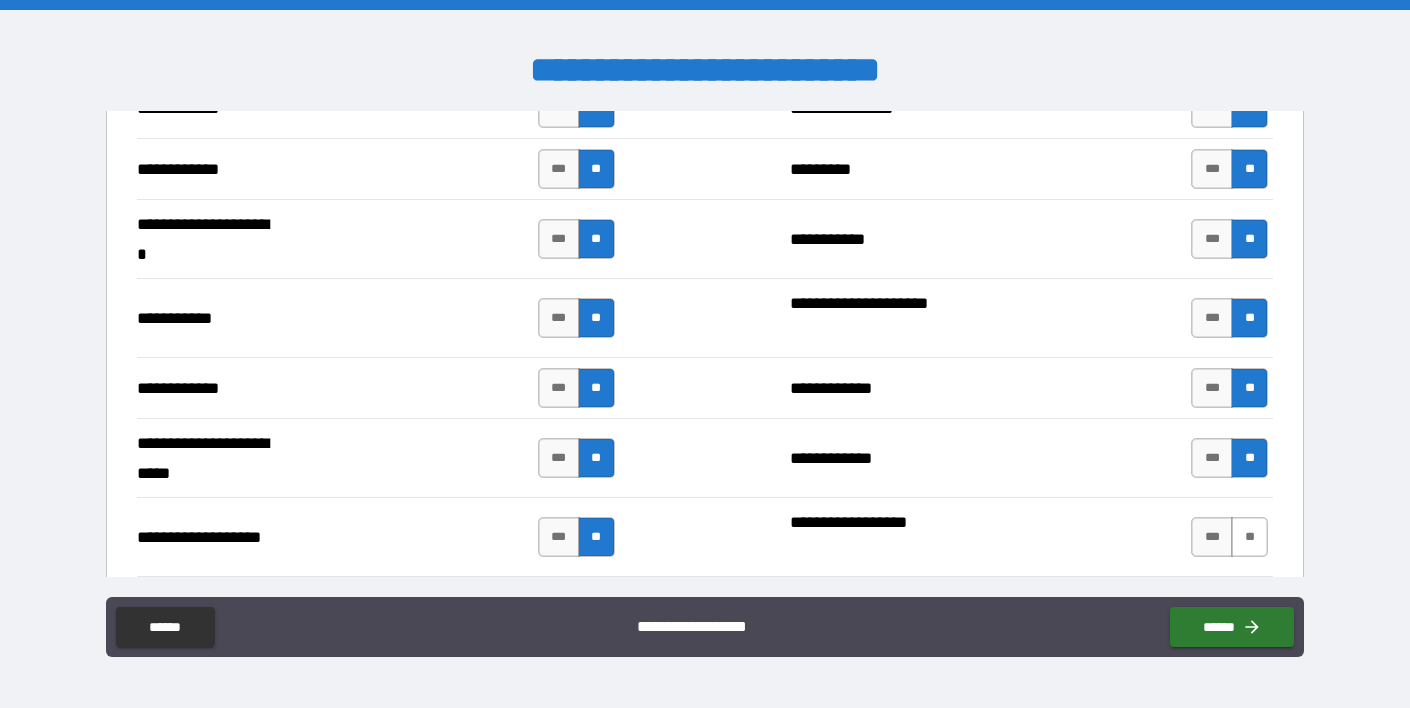 click on "**" at bounding box center [1249, 537] 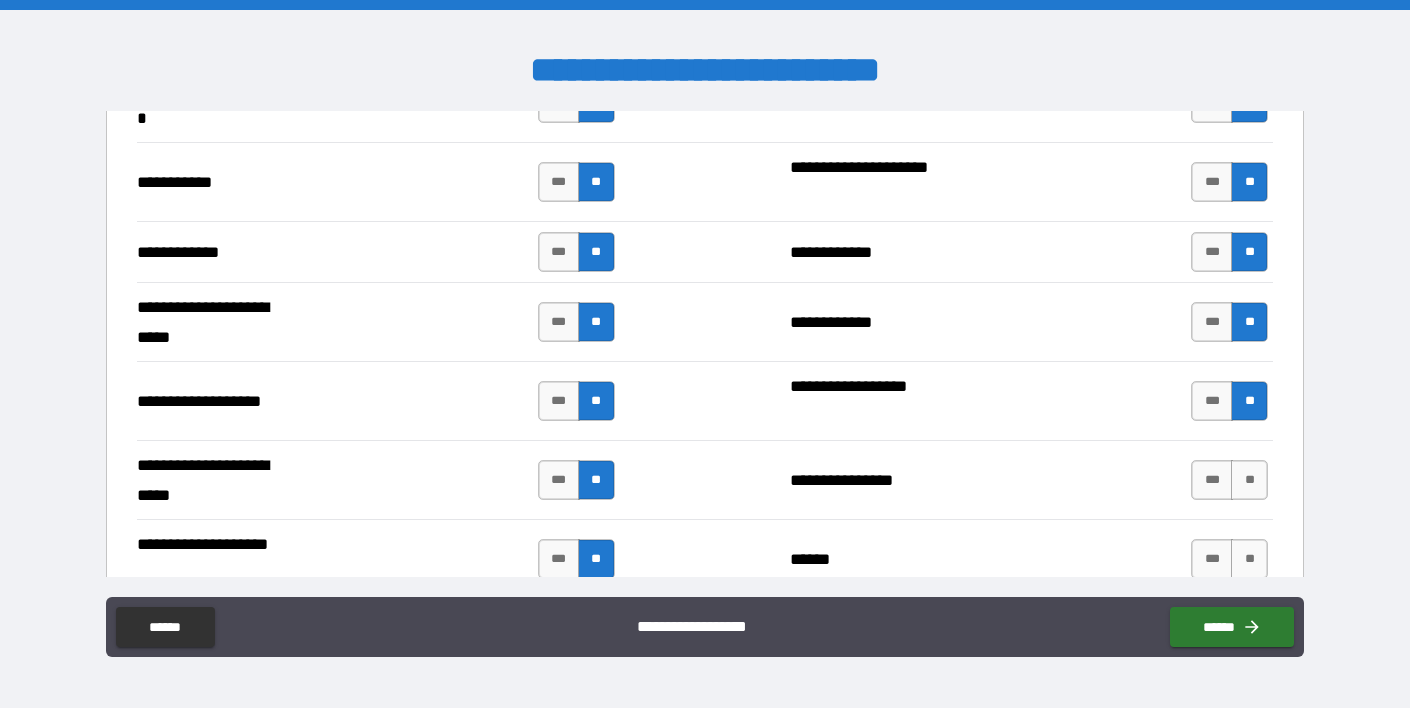 scroll, scrollTop: 4074, scrollLeft: 0, axis: vertical 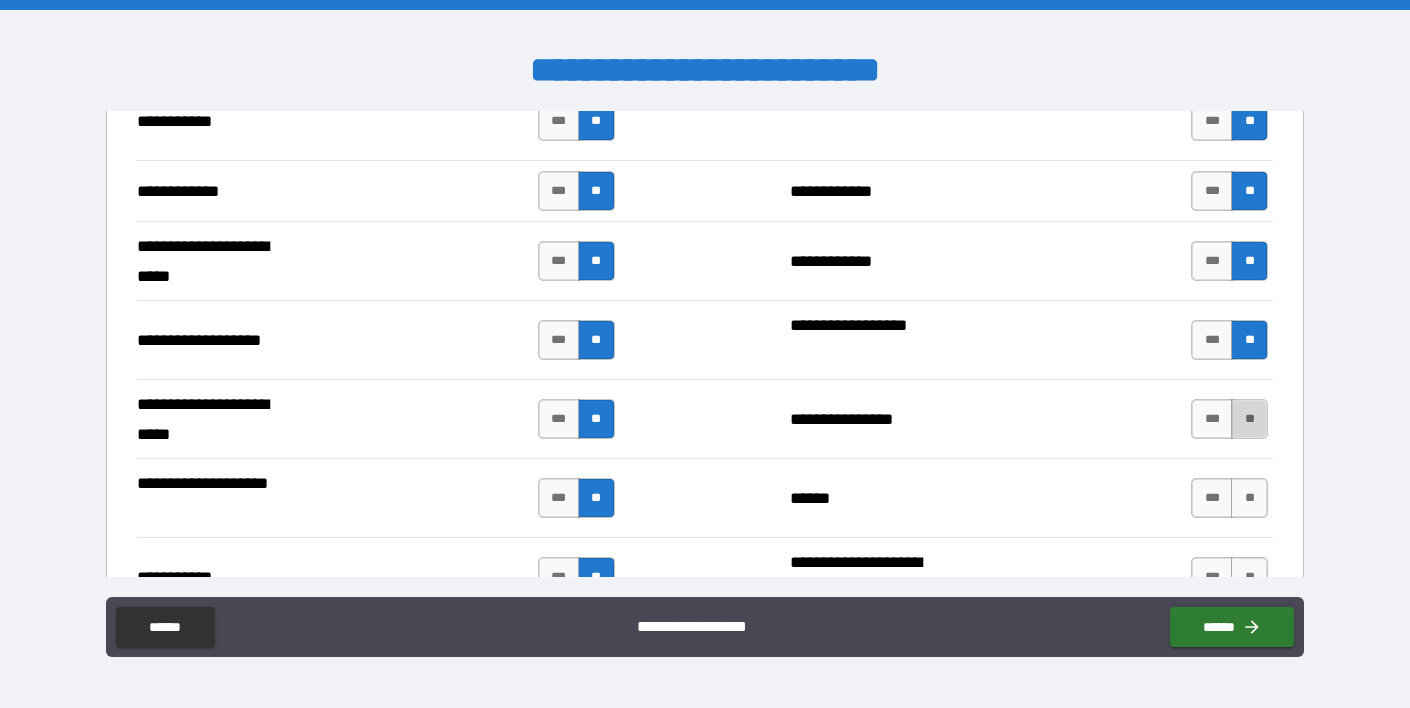 click on "**" at bounding box center (1249, 419) 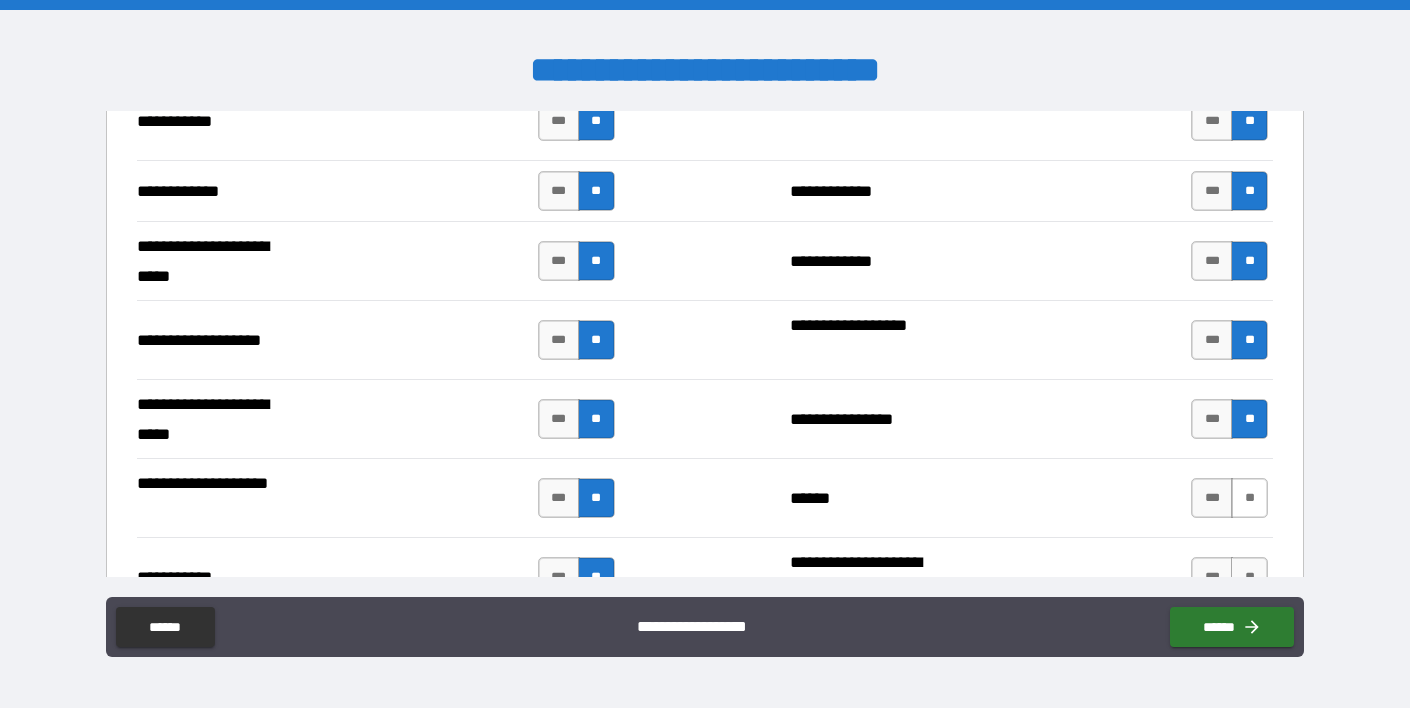 click on "**" at bounding box center [1249, 498] 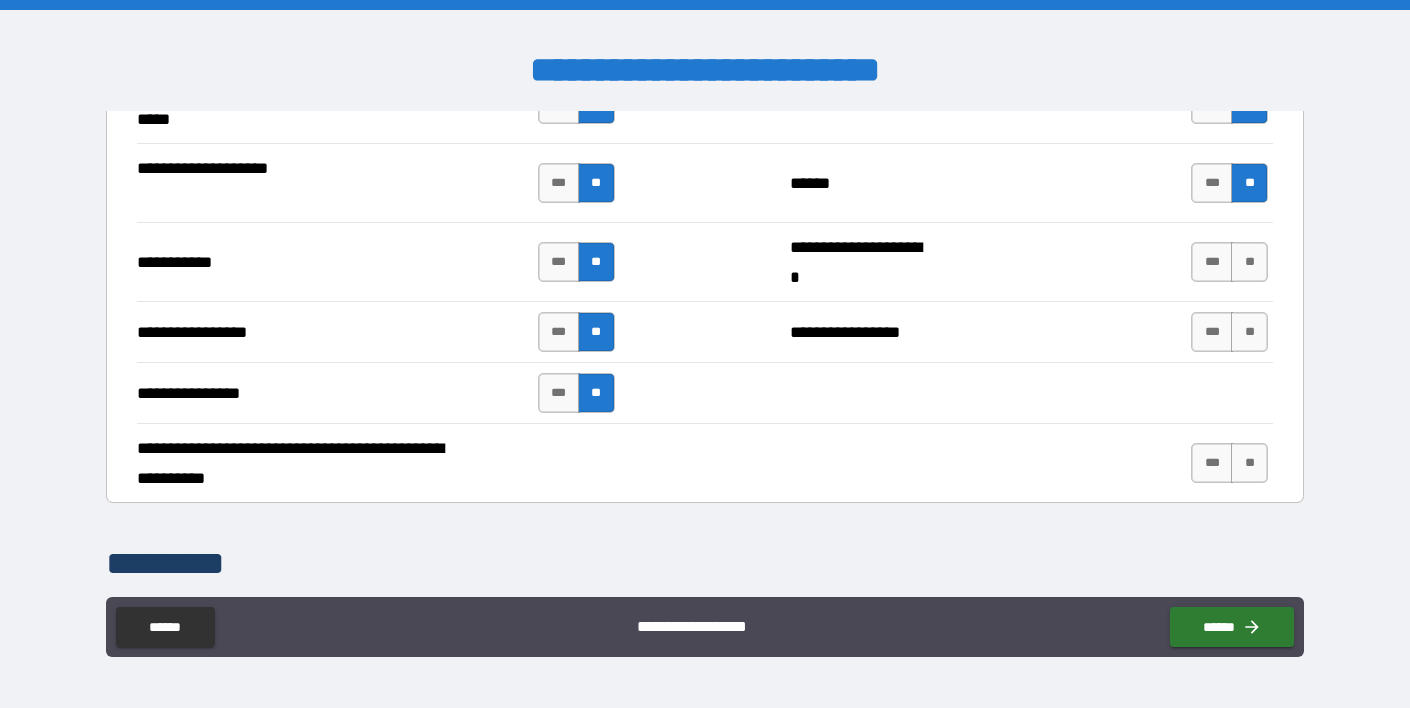 scroll, scrollTop: 4399, scrollLeft: 0, axis: vertical 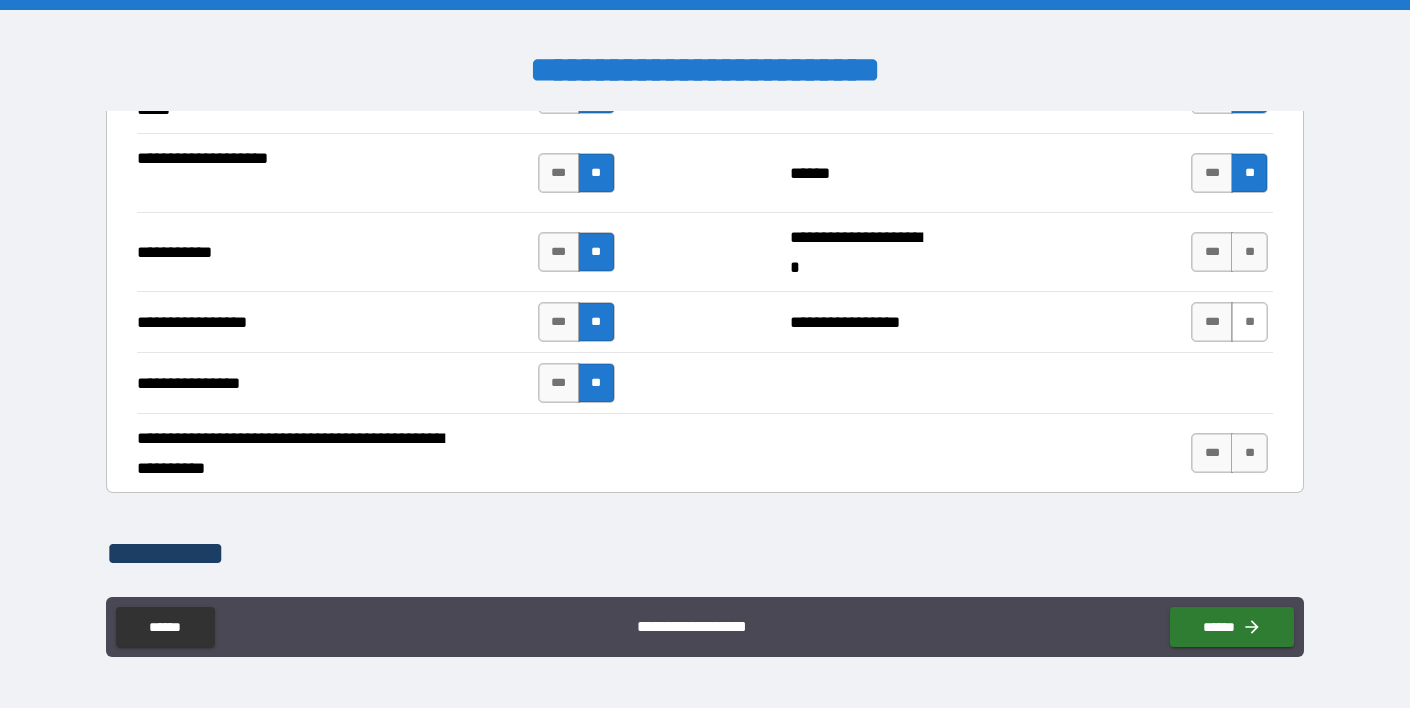 click on "**" at bounding box center (1249, 322) 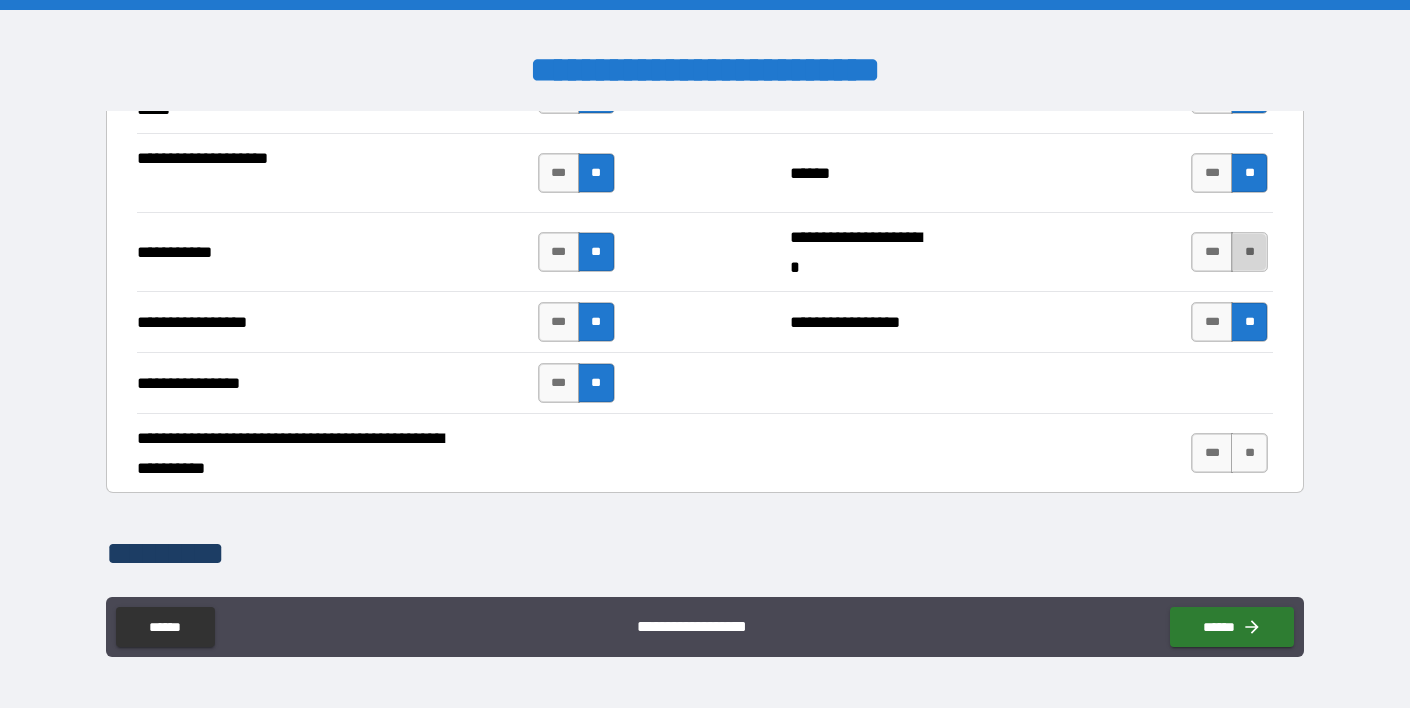 click on "**" at bounding box center (1249, 252) 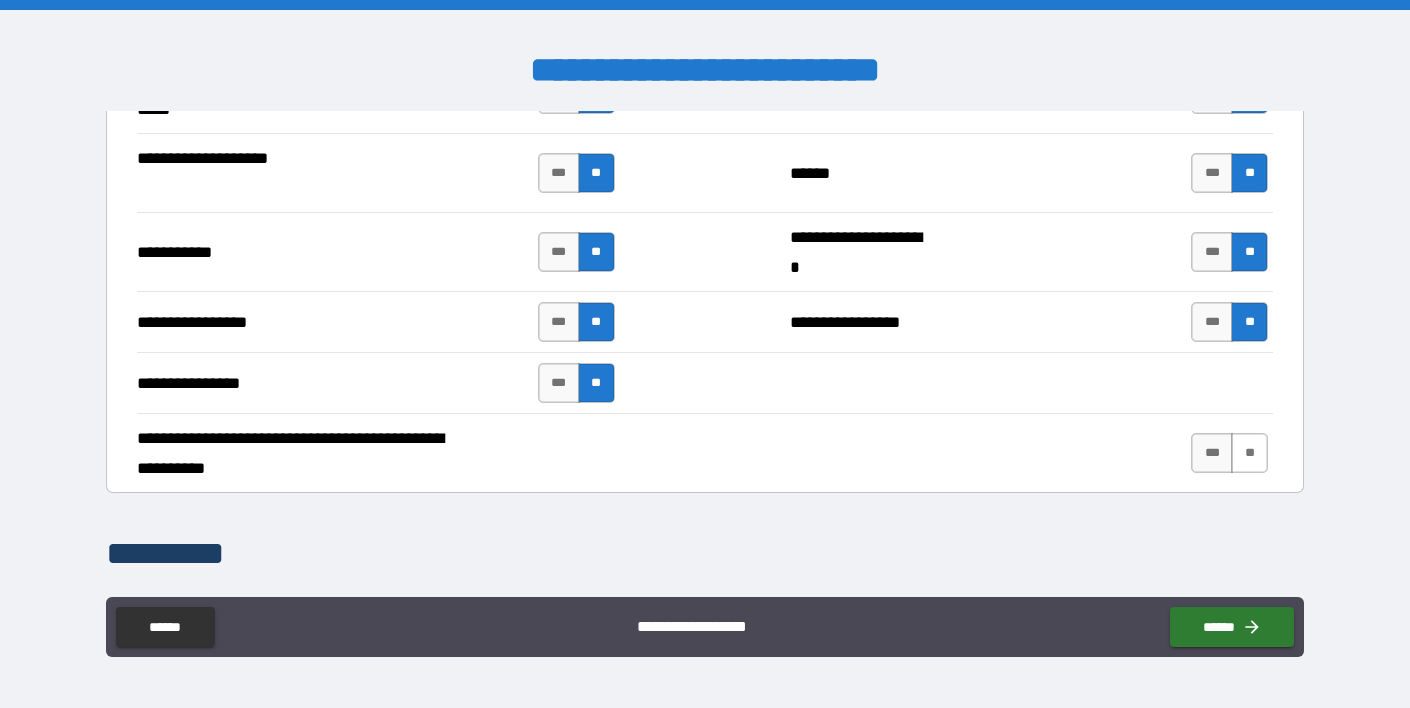 click on "**" at bounding box center (1249, 453) 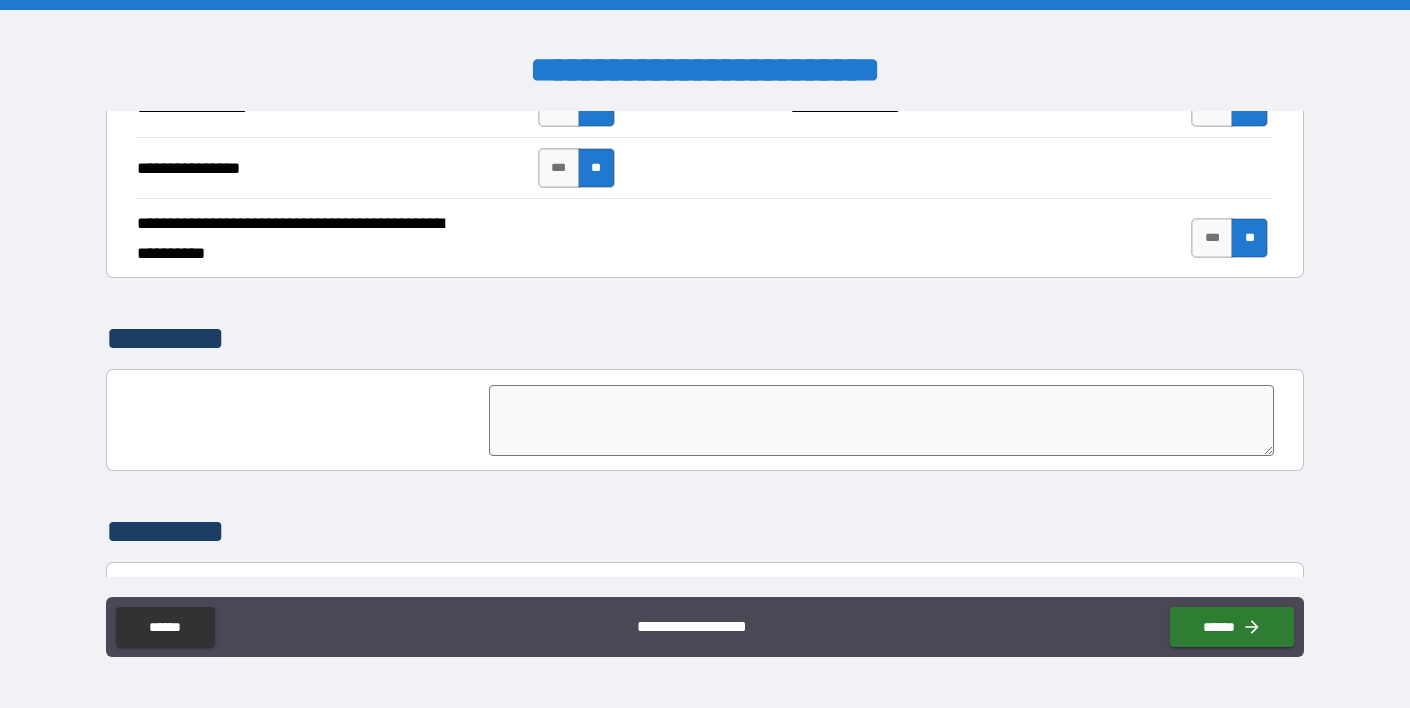 scroll, scrollTop: 4645, scrollLeft: 0, axis: vertical 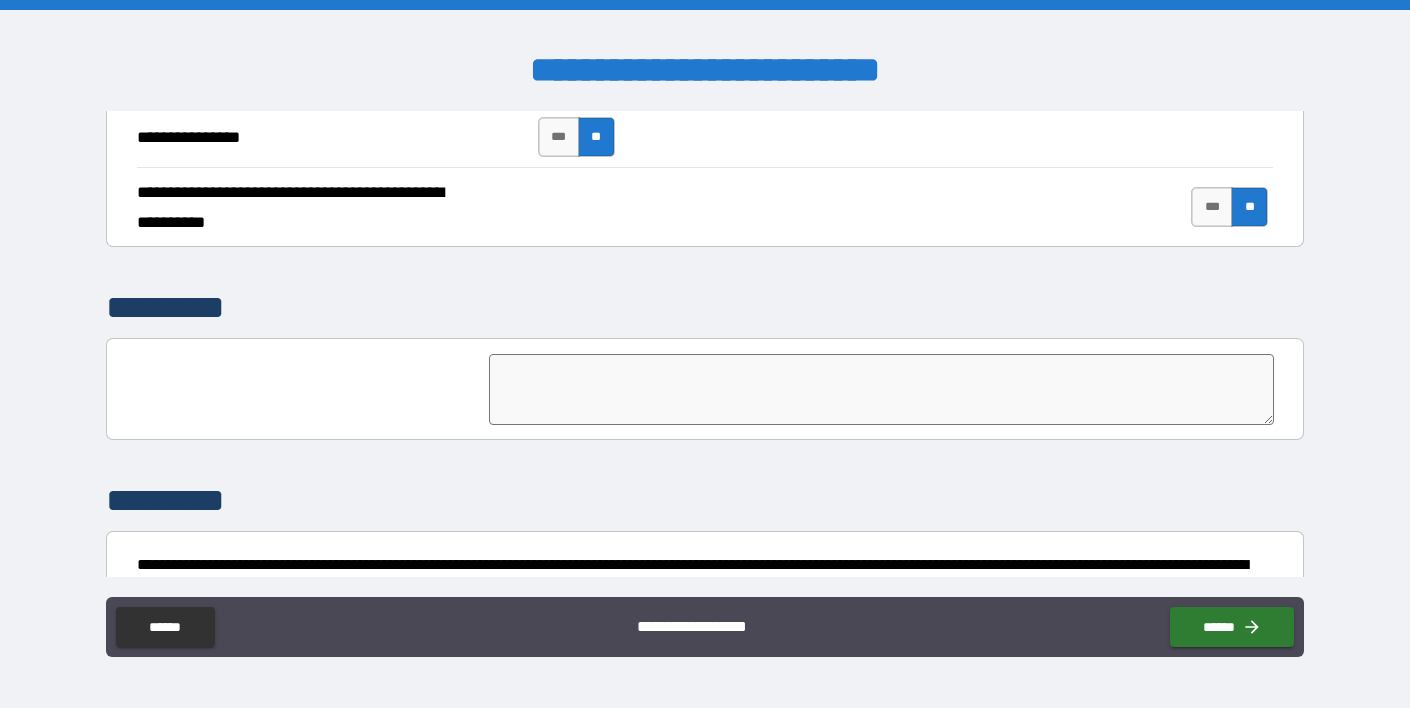 click at bounding box center (881, 389) 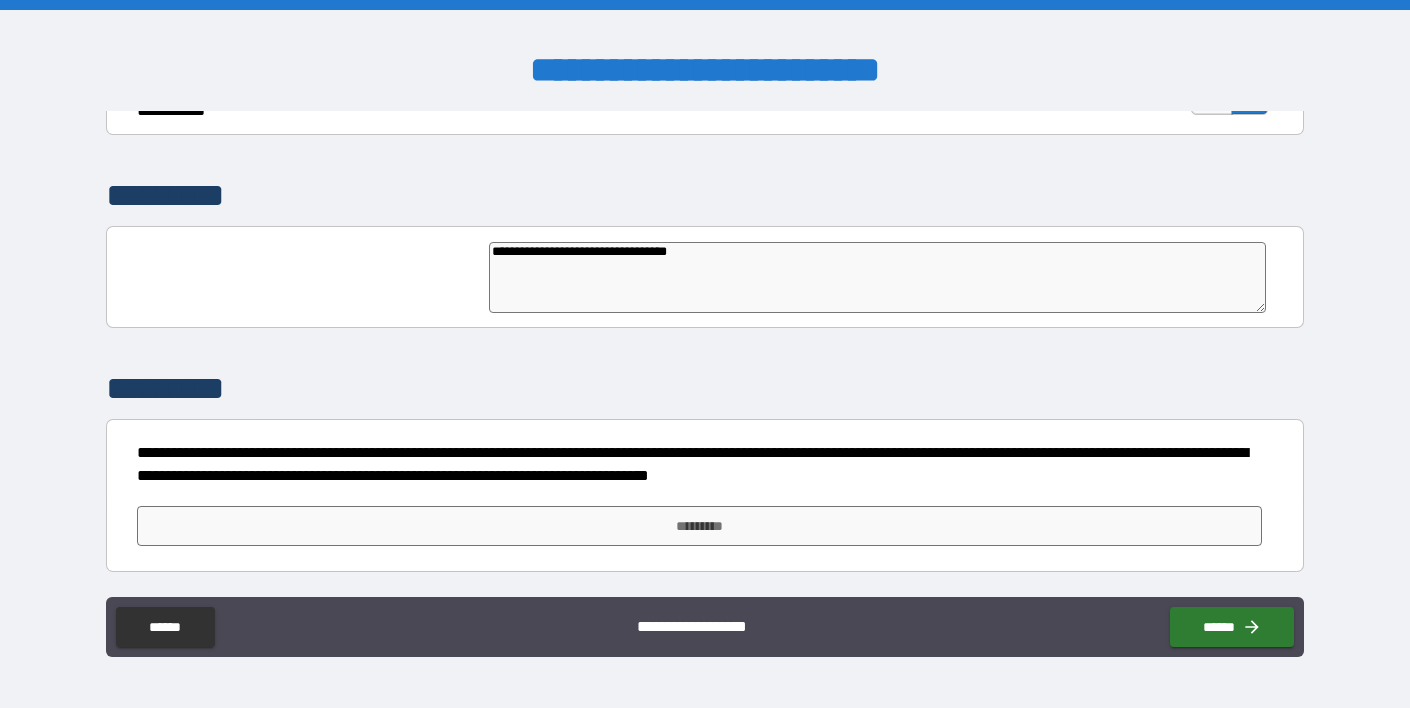 scroll, scrollTop: 4757, scrollLeft: 0, axis: vertical 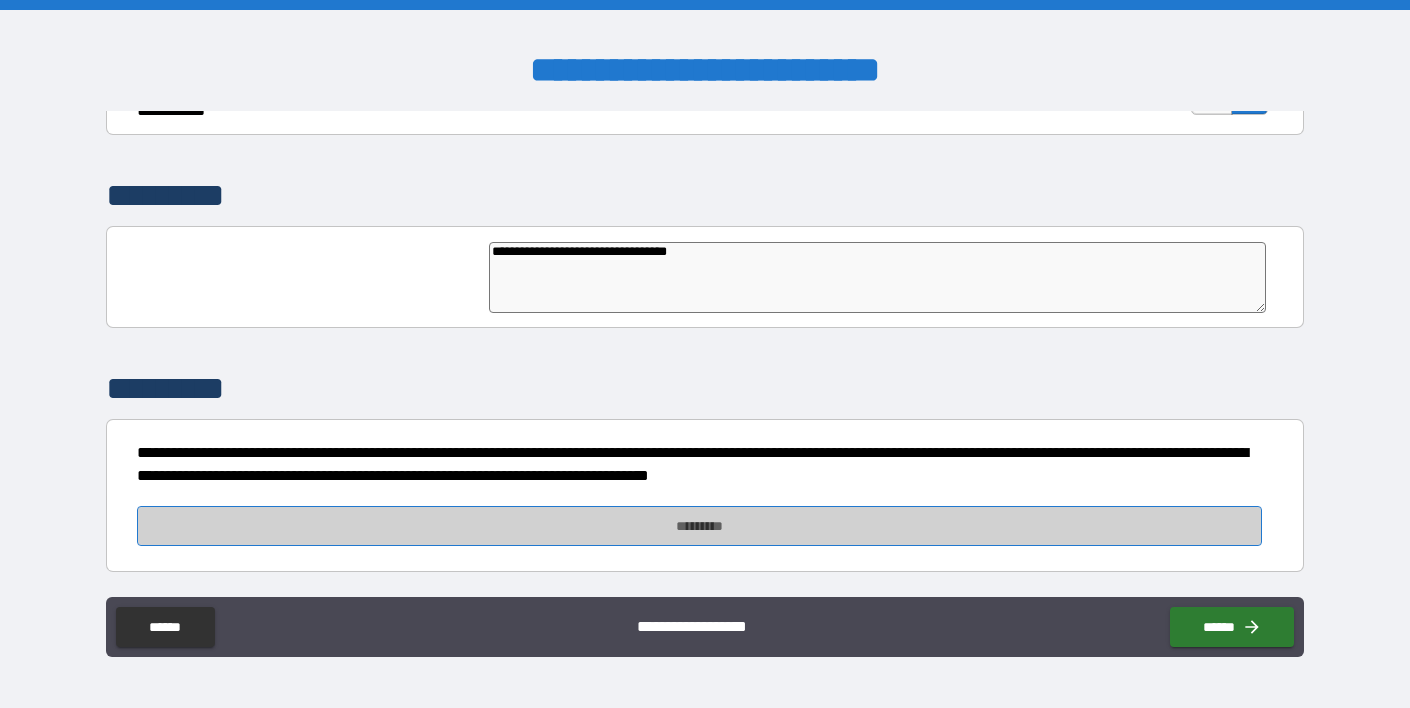 click on "*********" at bounding box center (699, 526) 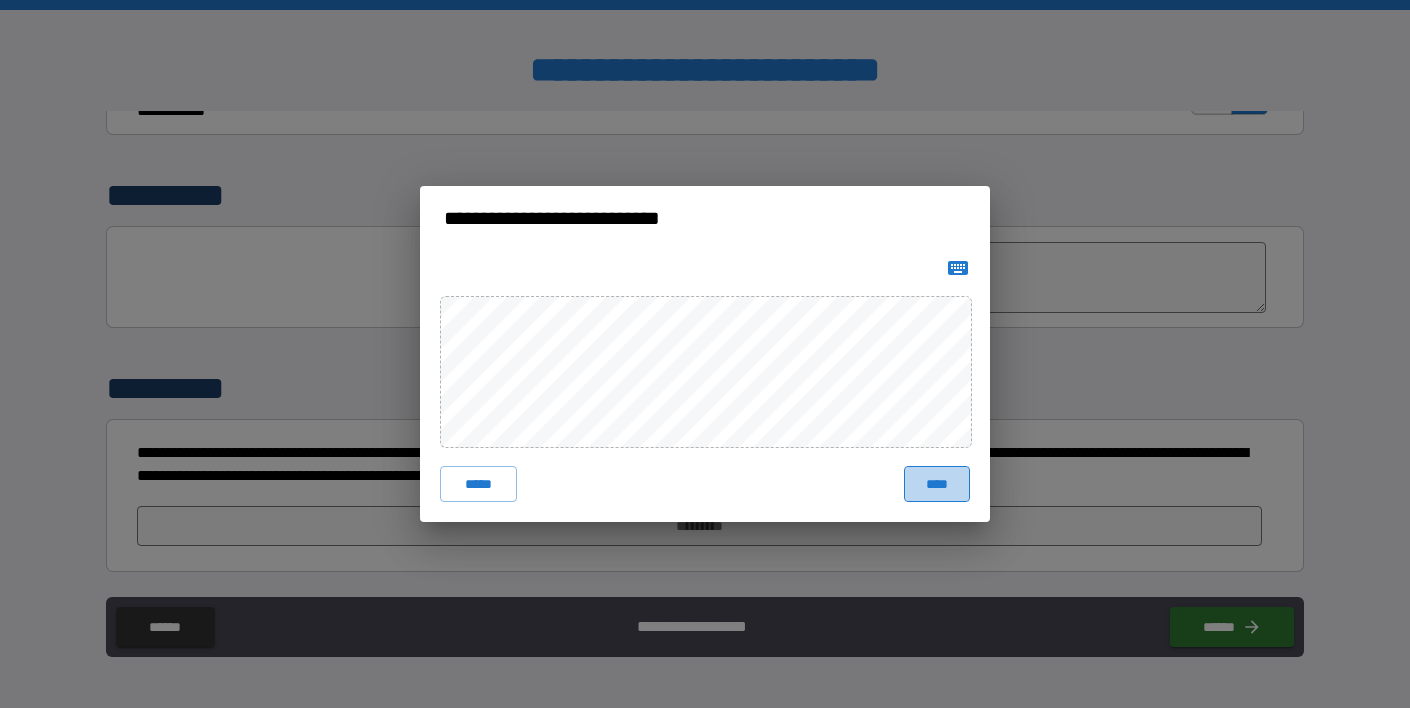 click on "****" at bounding box center [937, 484] 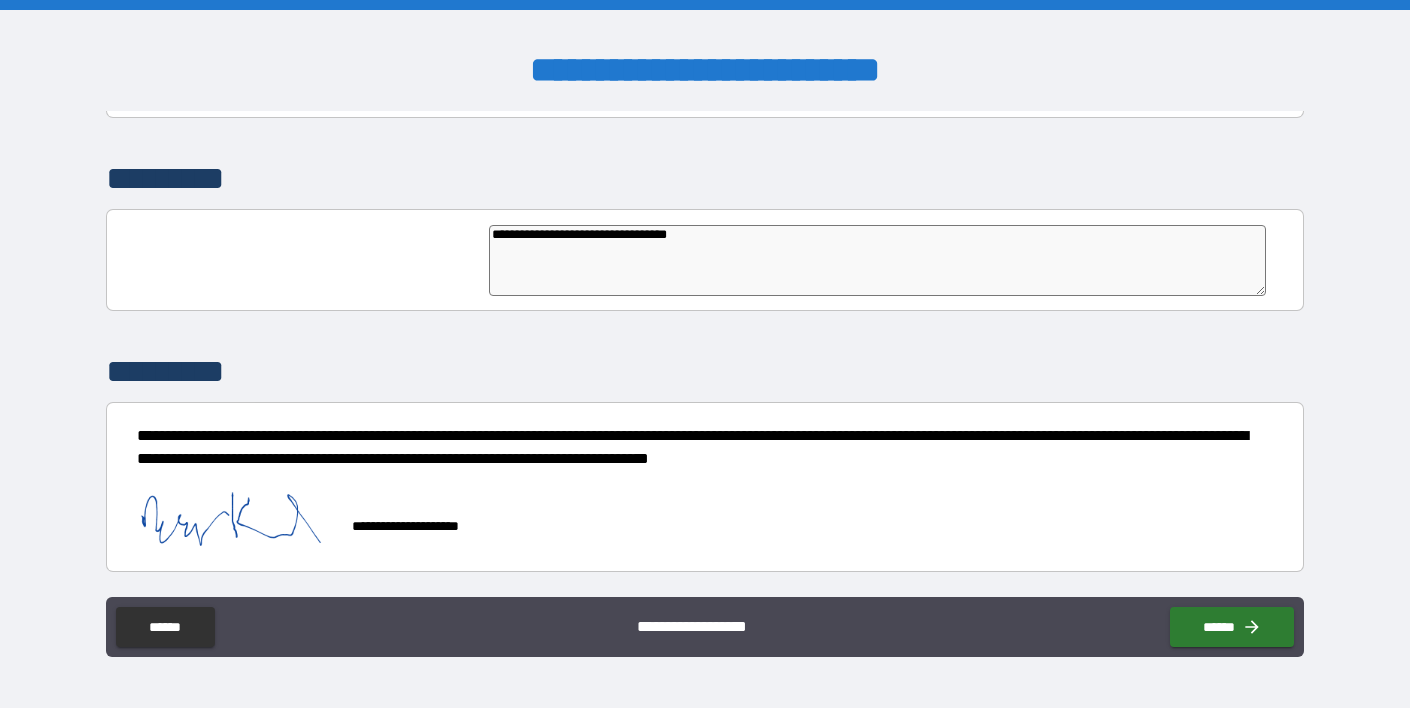 scroll, scrollTop: 4774, scrollLeft: 0, axis: vertical 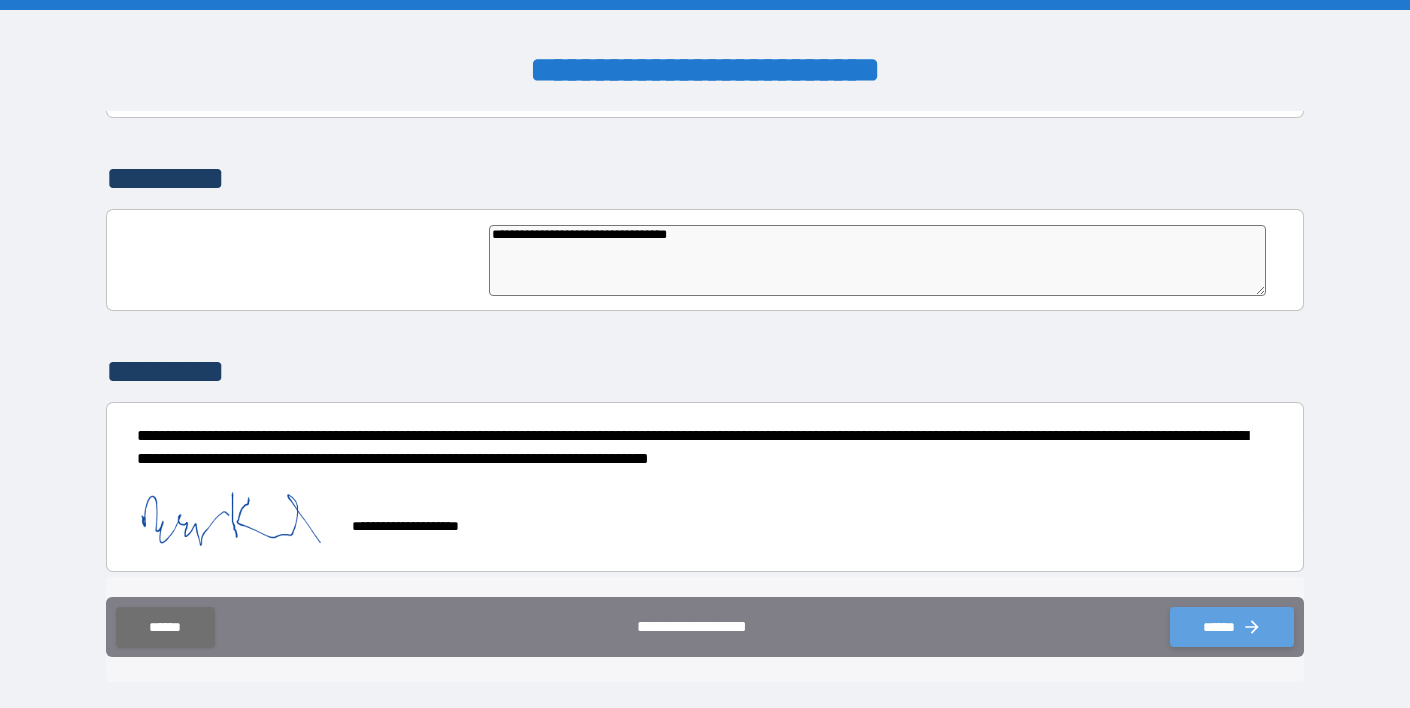 click on "******" at bounding box center [1232, 627] 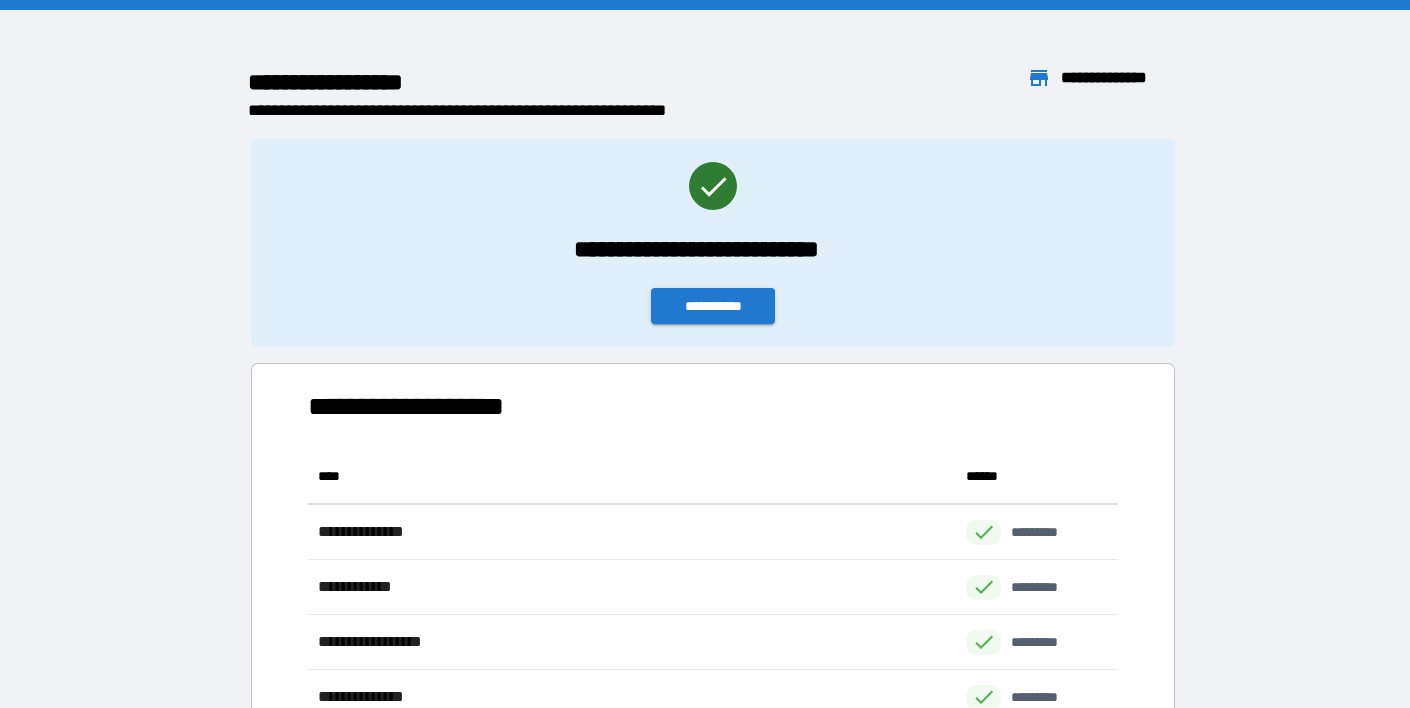 scroll, scrollTop: 1, scrollLeft: 1, axis: both 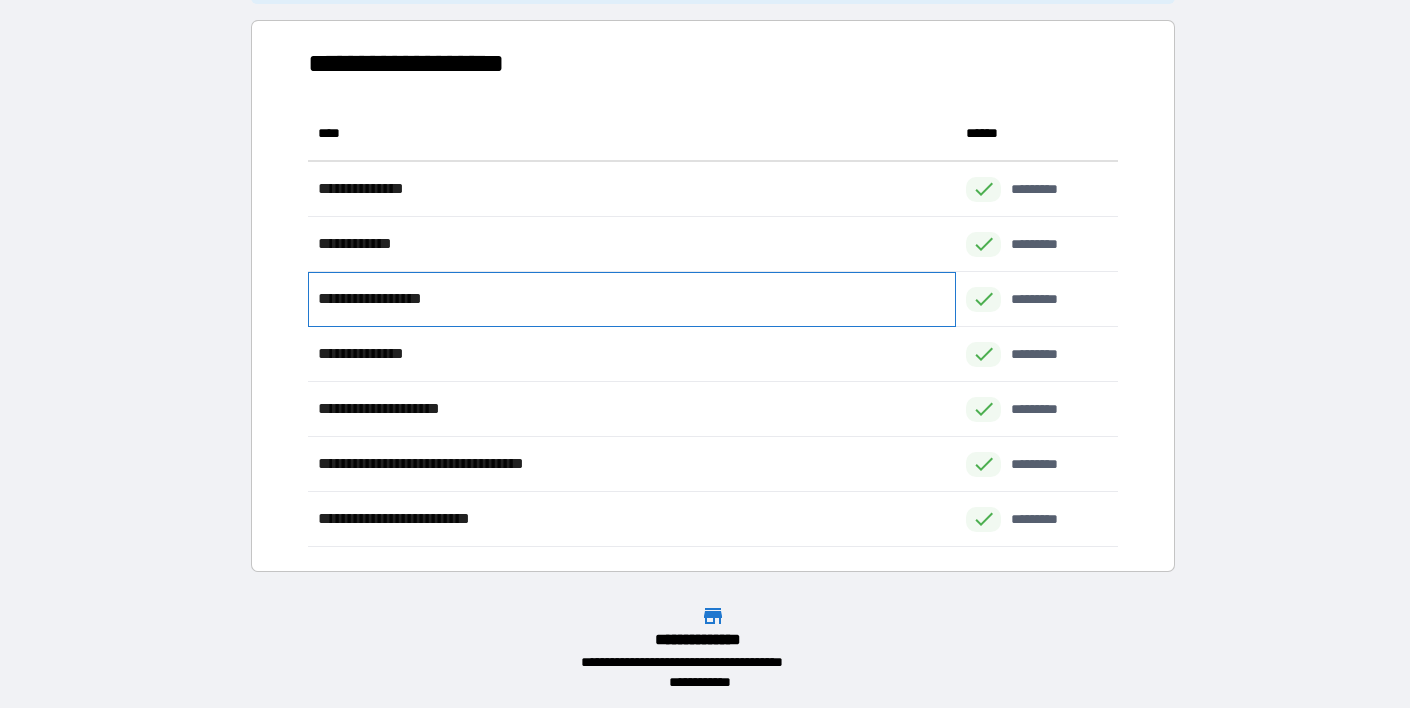 click on "**********" at bounding box center [632, 299] 